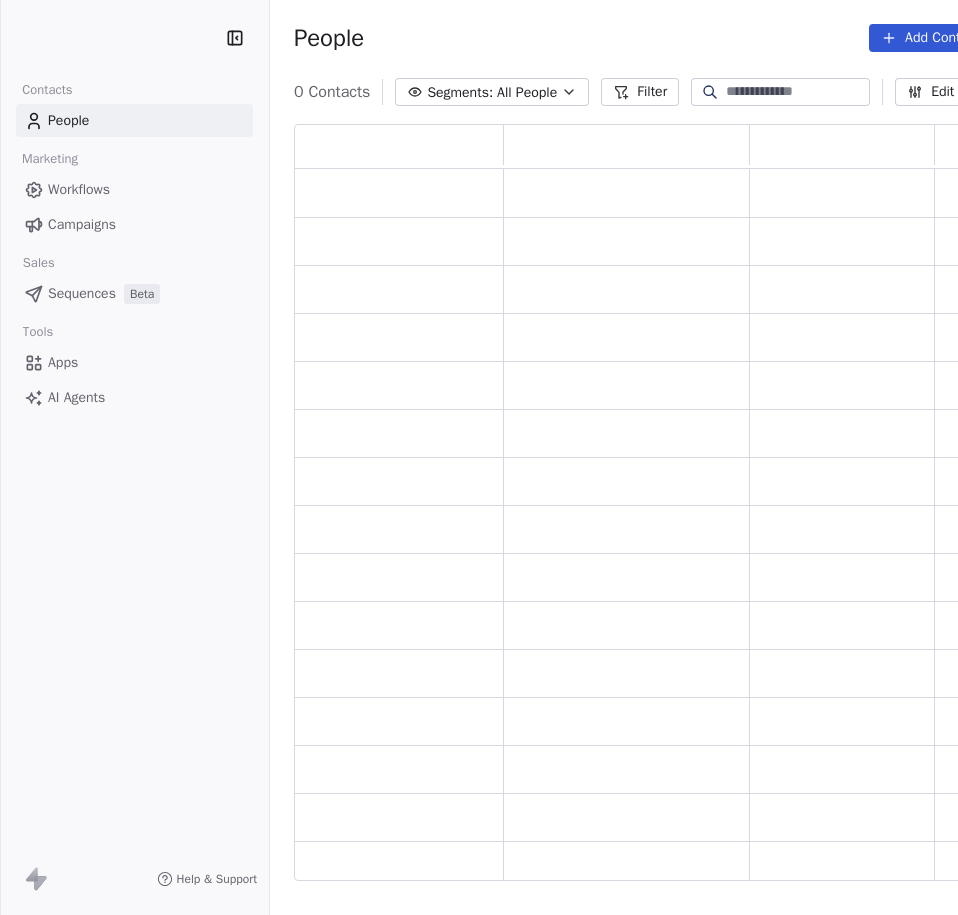 scroll, scrollTop: 0, scrollLeft: 0, axis: both 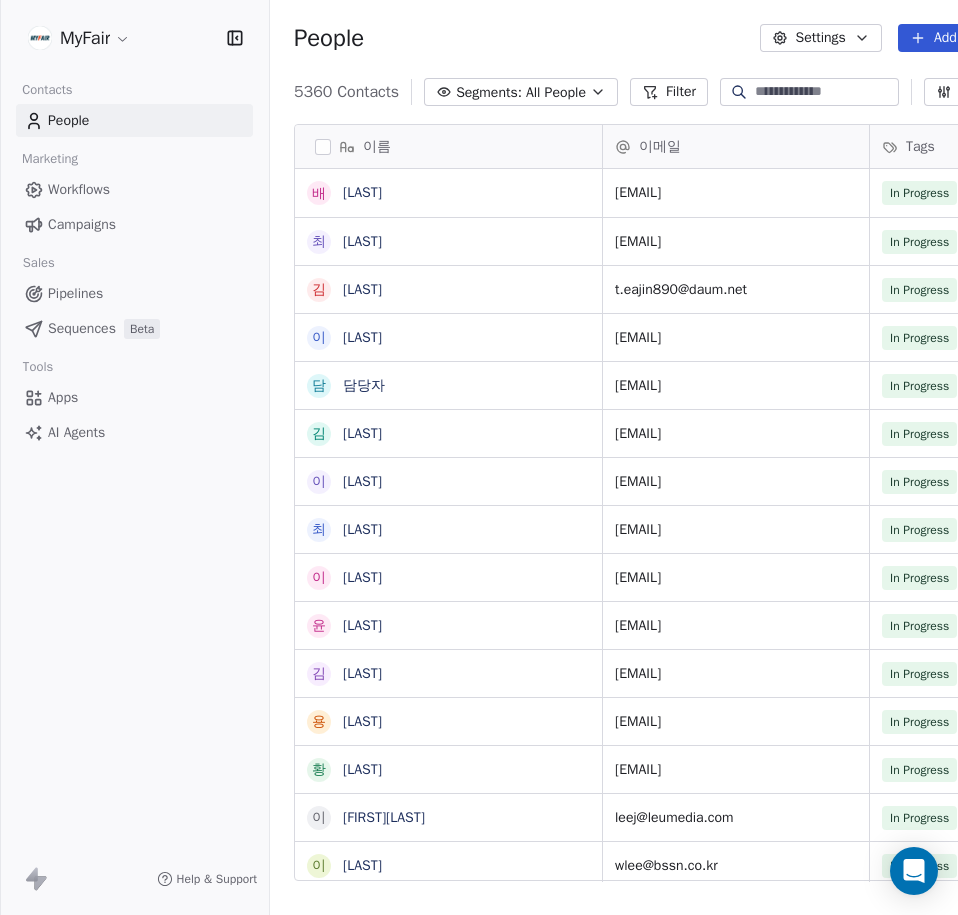 click on "People Settings  Add Contacts" at bounding box center [660, 38] 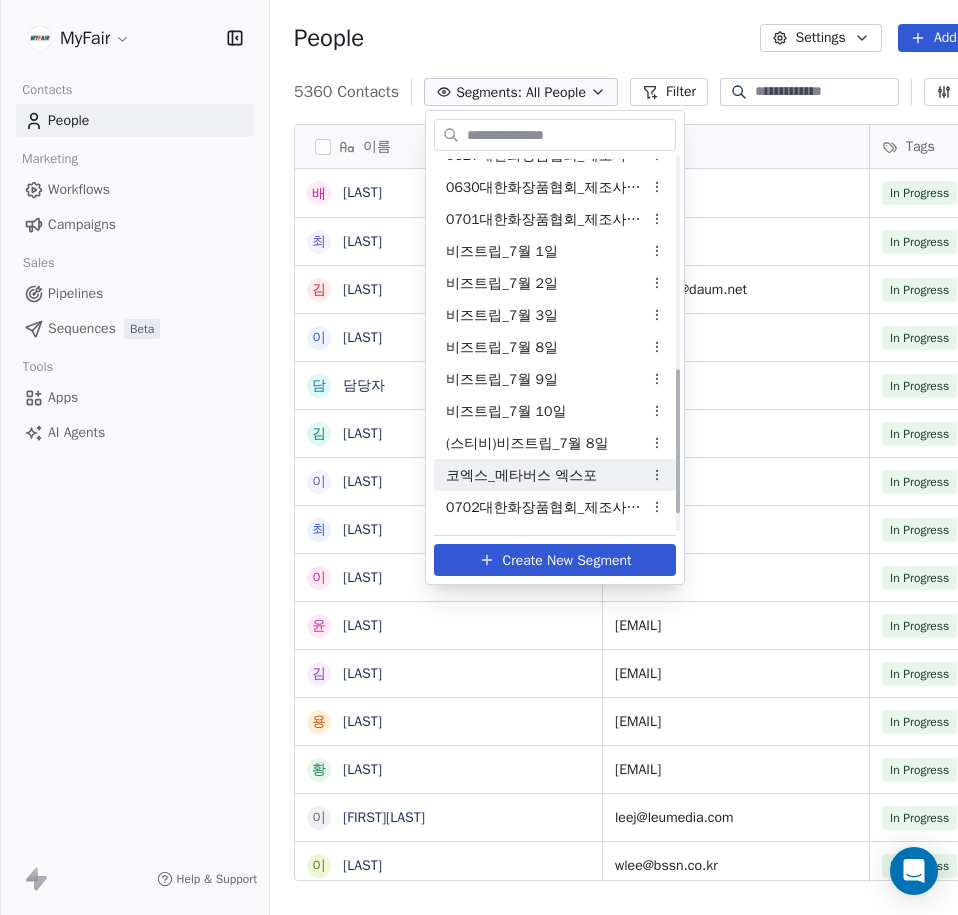 scroll, scrollTop: 592, scrollLeft: 0, axis: vertical 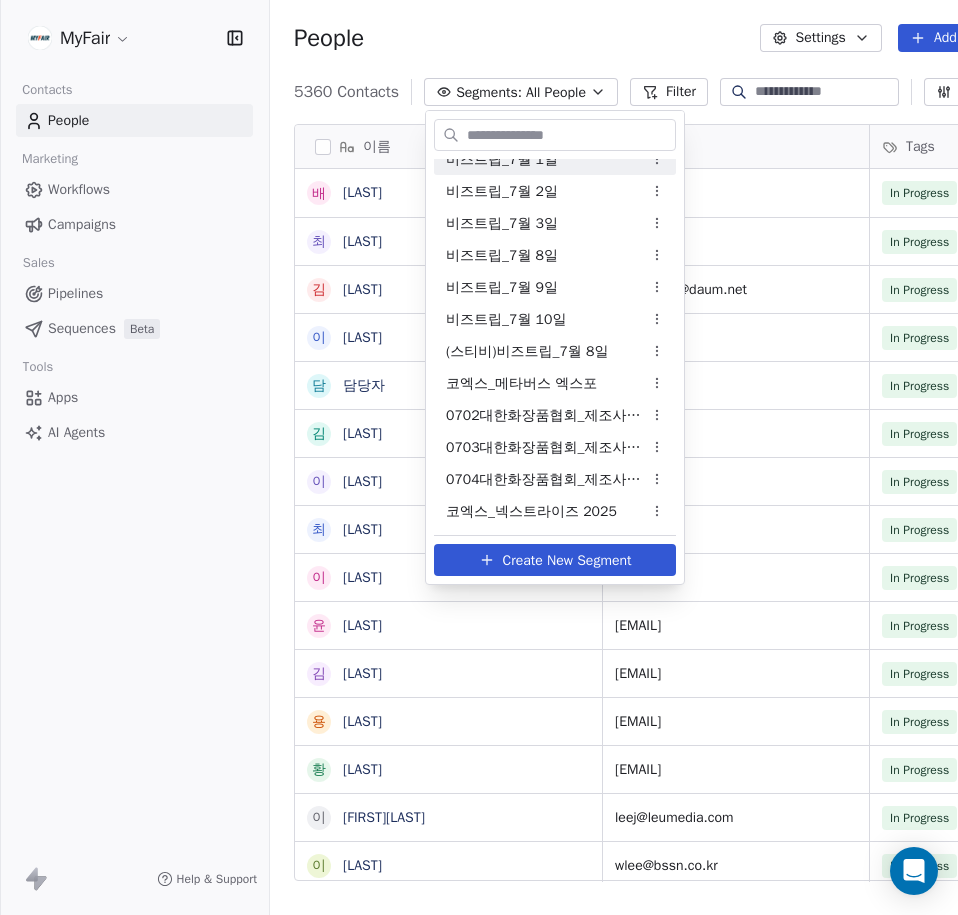 click on "MyFair Contacts People Marketing Workflows Campaigns Sales Pipelines Sequences Beta Tools Apps AI Agents Help & Support People Settings  Add Contacts 5360 Contacts Segments: All People Filter  Edit View Tag Add to Sequence Export 이름 배 배세린 최 최병훈 김 김태진 이 이종우 담 담당자 김 김나연 이 이민경 최 최영민 이 이신영 윤 윤문종 김 김상진 용 용주헌 황 황주연 이 이병주 이 이종우 홍 홍호선 권 권영현 성 성진수 정 정웅문 양 양준모 조 조용운 이 이현훈 이 이경봉 장 장성욱 김 김동일 조 조용석 류 류지만 정 정복실 정 정재연 신 신윤검 박 박이영 서 서금숙 배 배상민 문 문자환 박 박정진 이메일 Tags 참가한 박람회명 메일 단계_코엑스 획득 메일 단계_전시장 방문 세일즈 산업군 baser@kidswell.net In Progress Sial China 2025 1차 메일 식품 ydseafood@hanmail.net In Progress Sial China 2025 1차 메일 식품 t.eajin890@daum.net In Progress 식품" at bounding box center [479, 457] 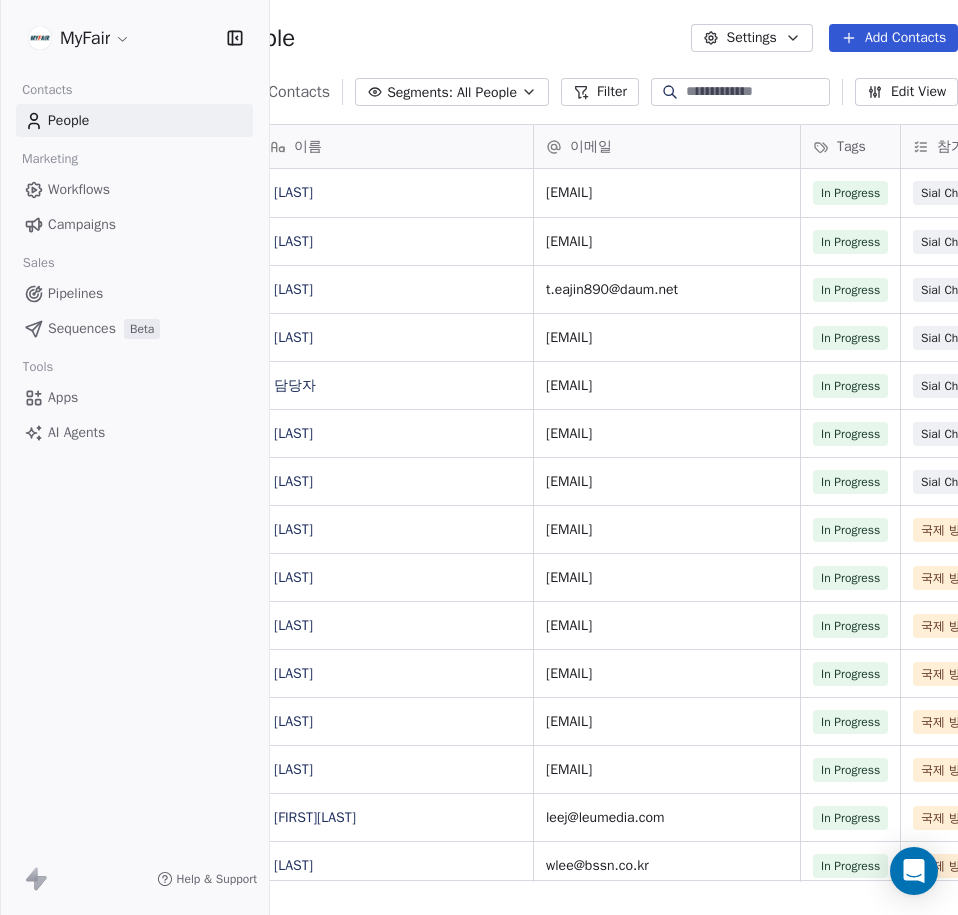 scroll, scrollTop: 0, scrollLeft: 140, axis: horizontal 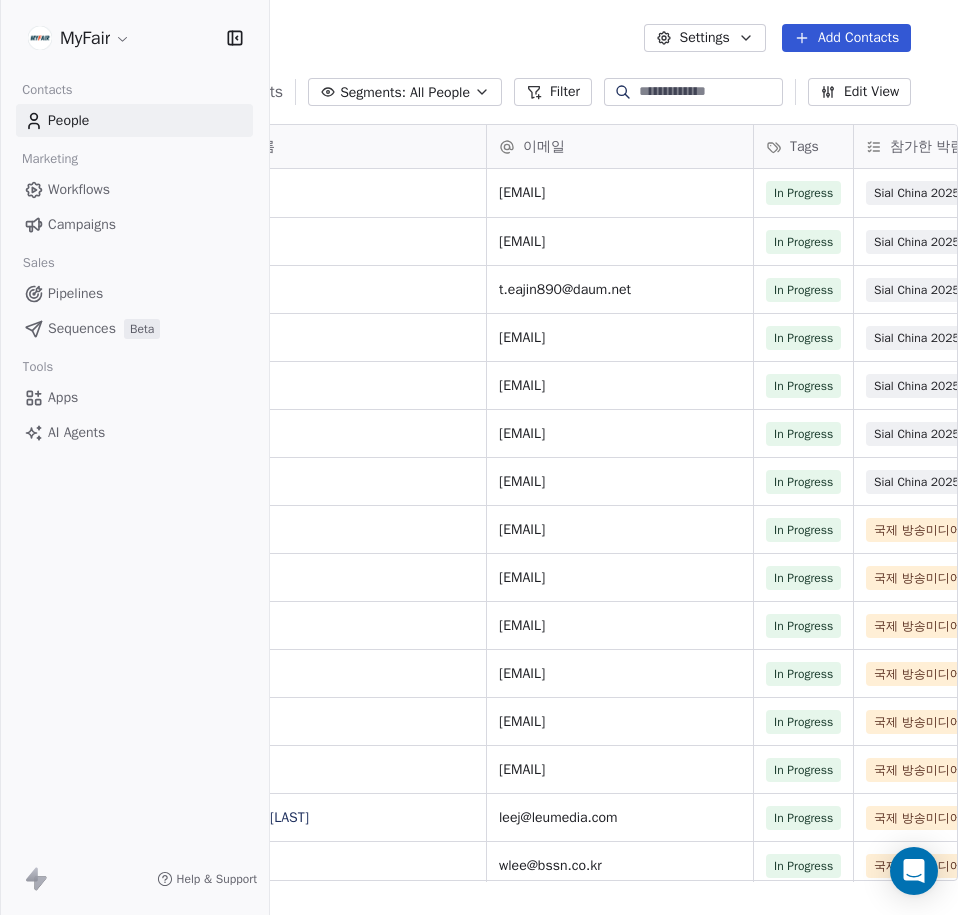 click on "Add Contacts" at bounding box center [846, 38] 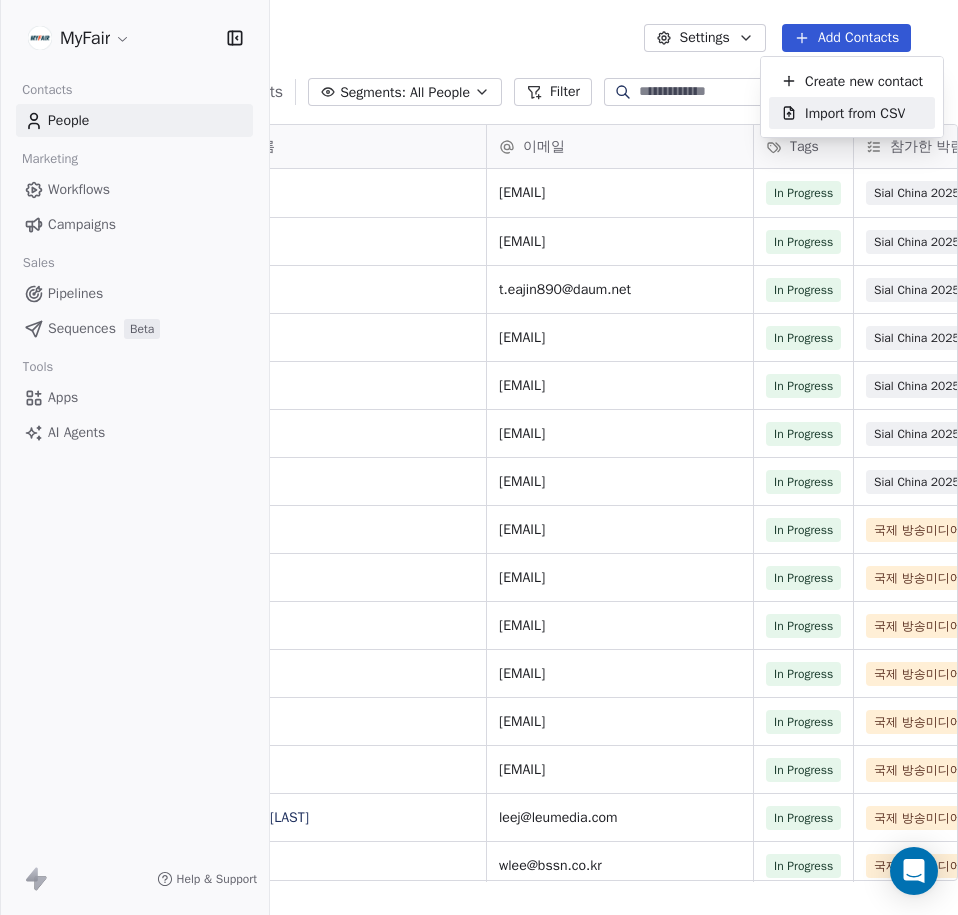 click on "Import from CSV" at bounding box center [855, 113] 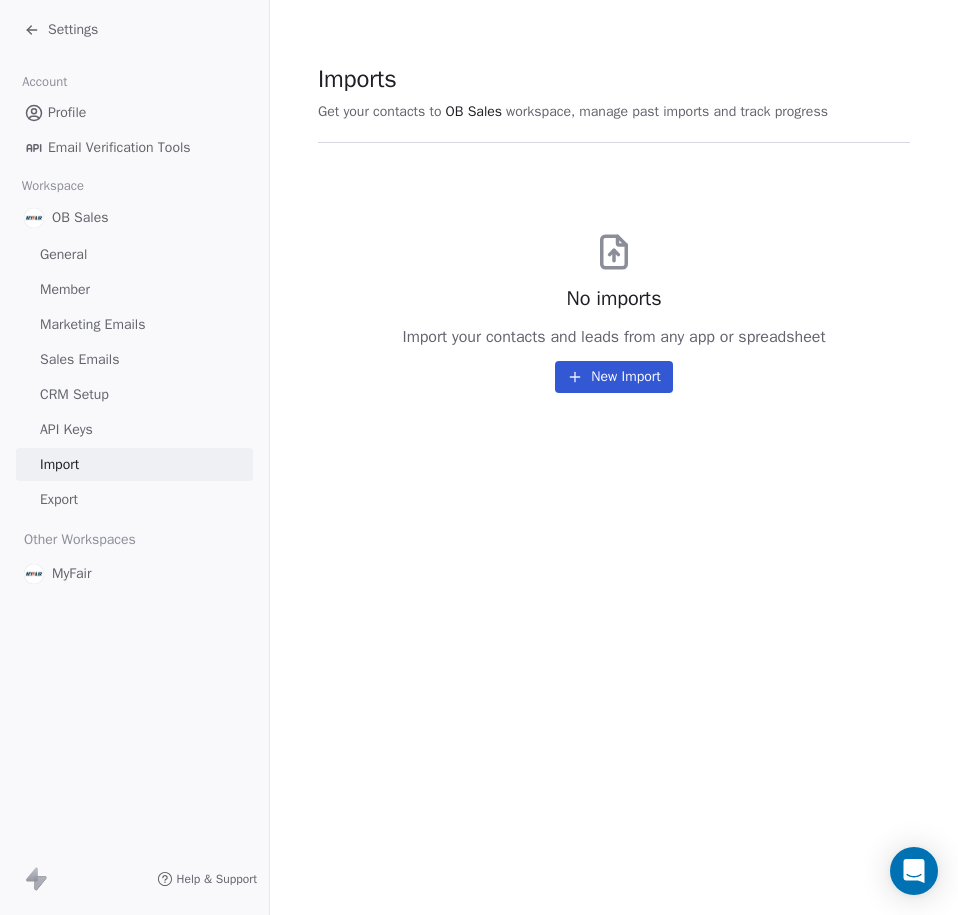 click on "New Import" at bounding box center [613, 377] 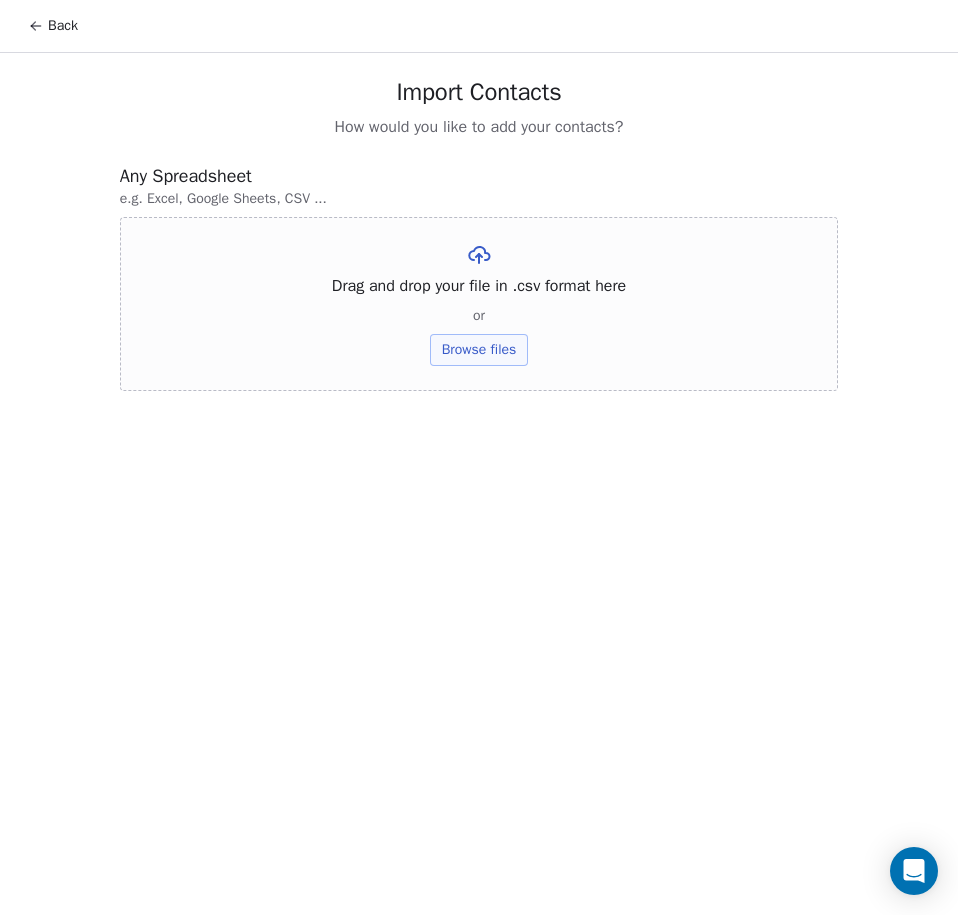 drag, startPoint x: 751, startPoint y: 138, endPoint x: 674, endPoint y: 145, distance: 77.31753 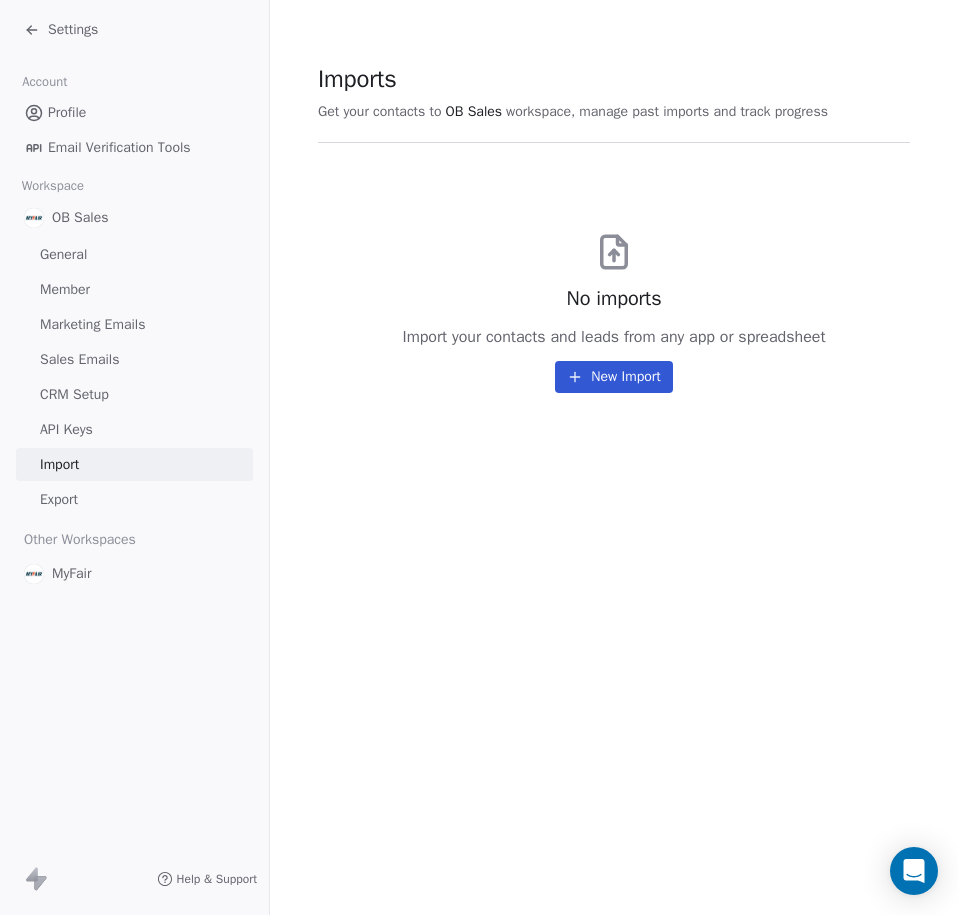 drag, startPoint x: 61, startPoint y: 72, endPoint x: 79, endPoint y: 44, distance: 33.286633 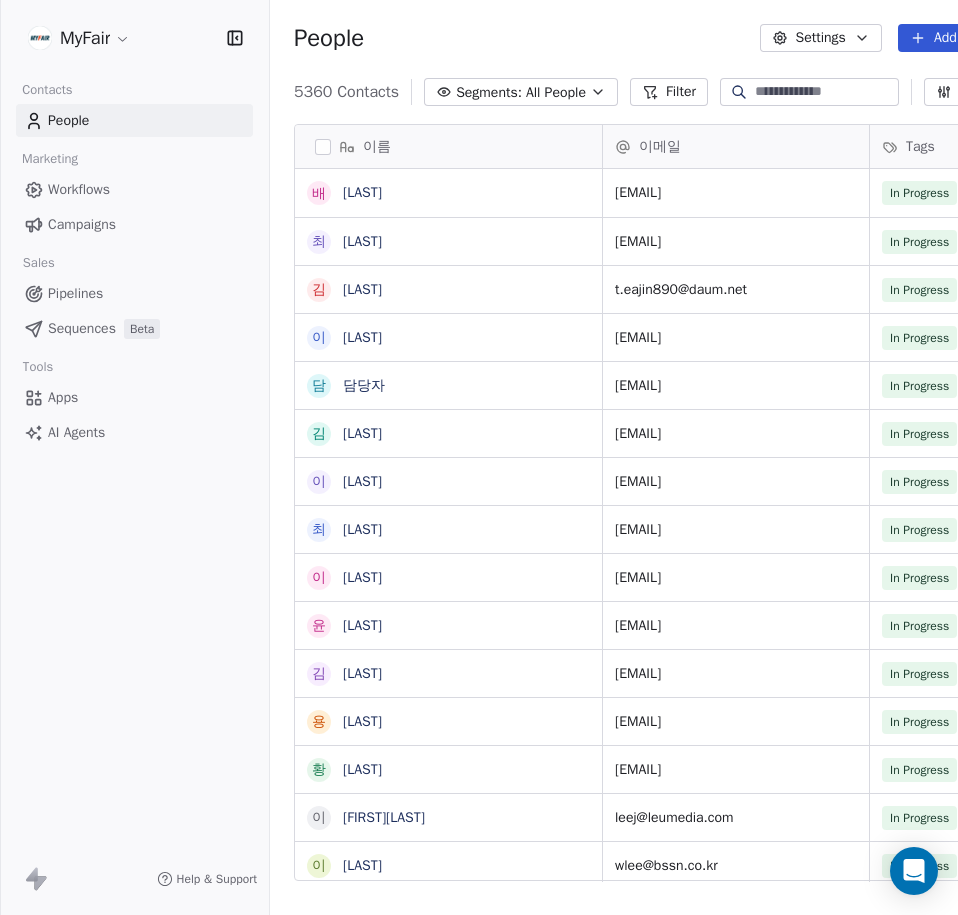 scroll, scrollTop: 1, scrollLeft: 1, axis: both 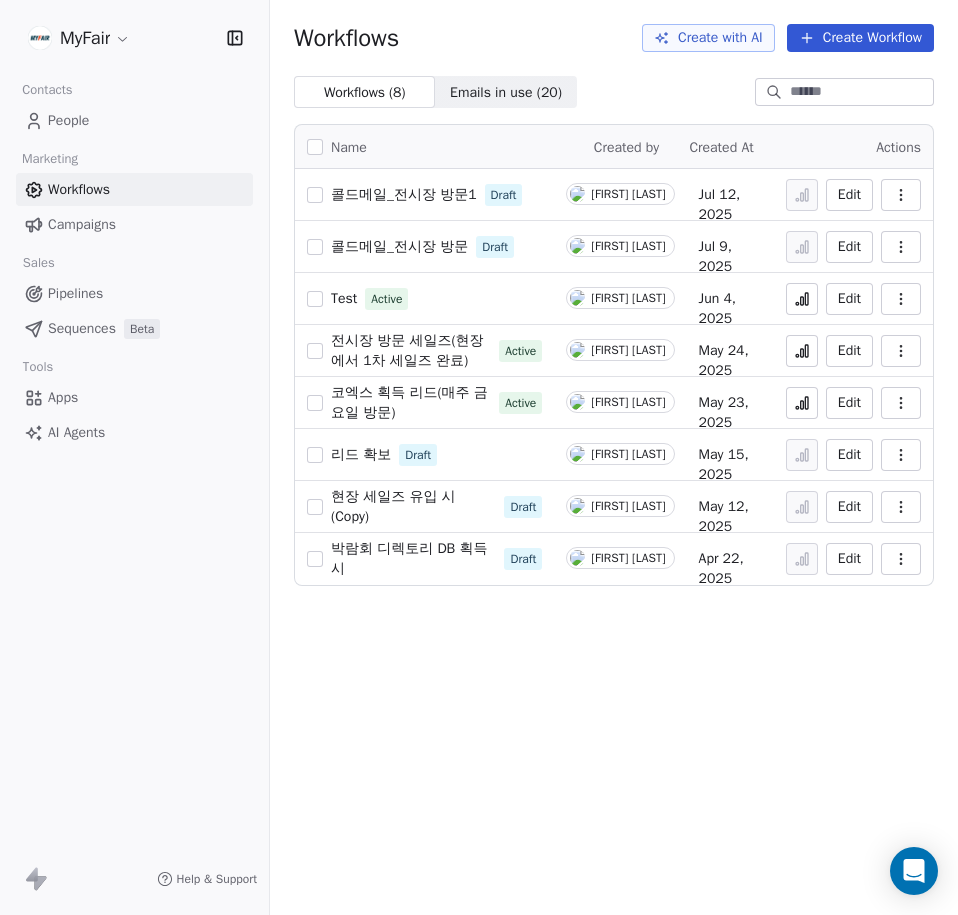 click on "콜드메일_전시장 방문" at bounding box center [399, 246] 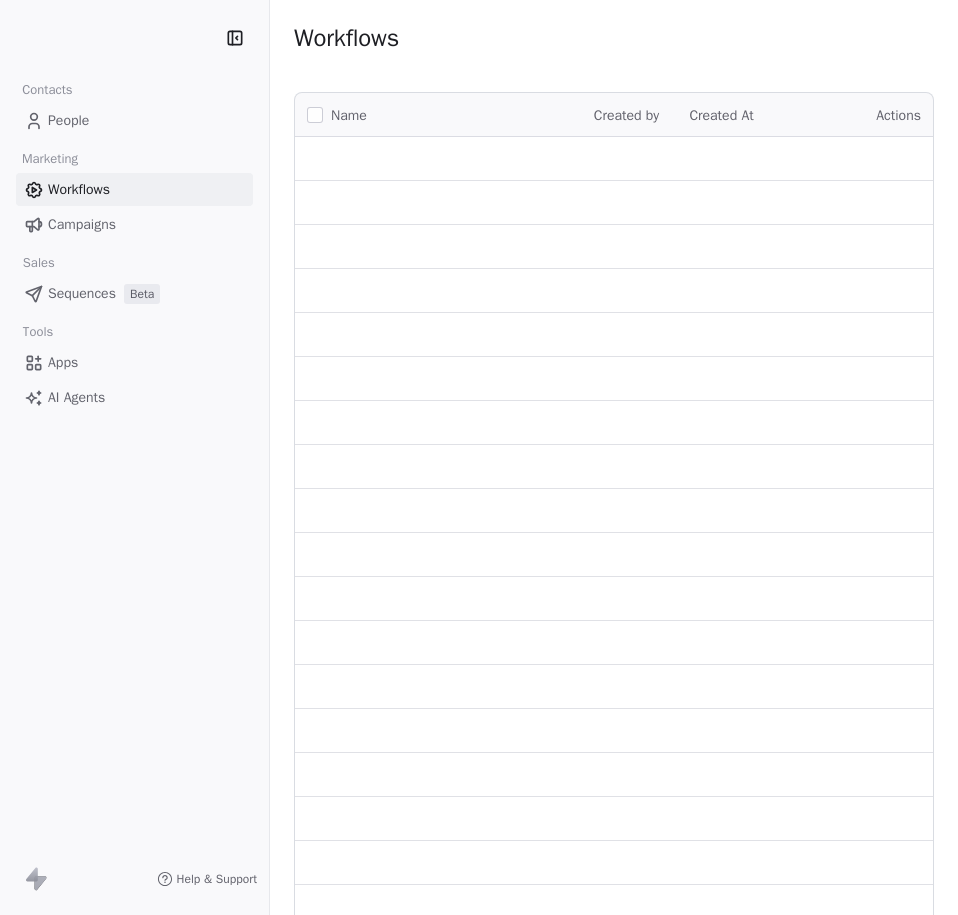 scroll, scrollTop: 0, scrollLeft: 0, axis: both 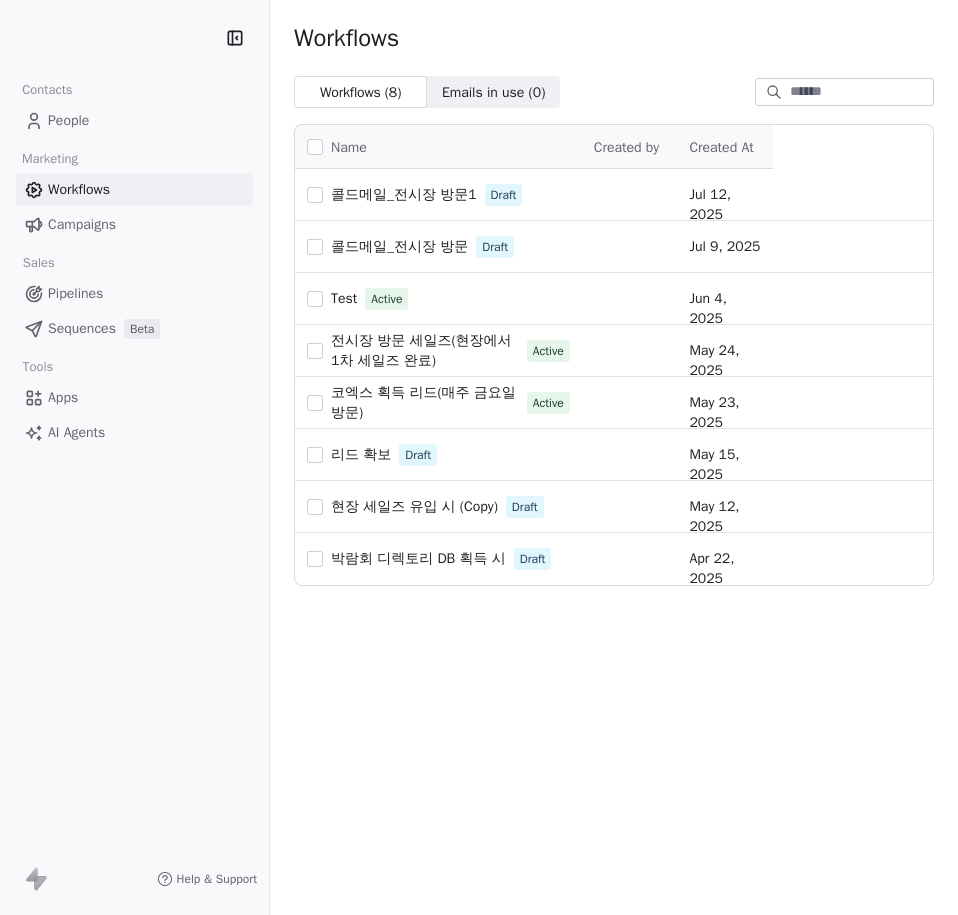 click on "콜드메일_전시장 방문1" at bounding box center [404, 194] 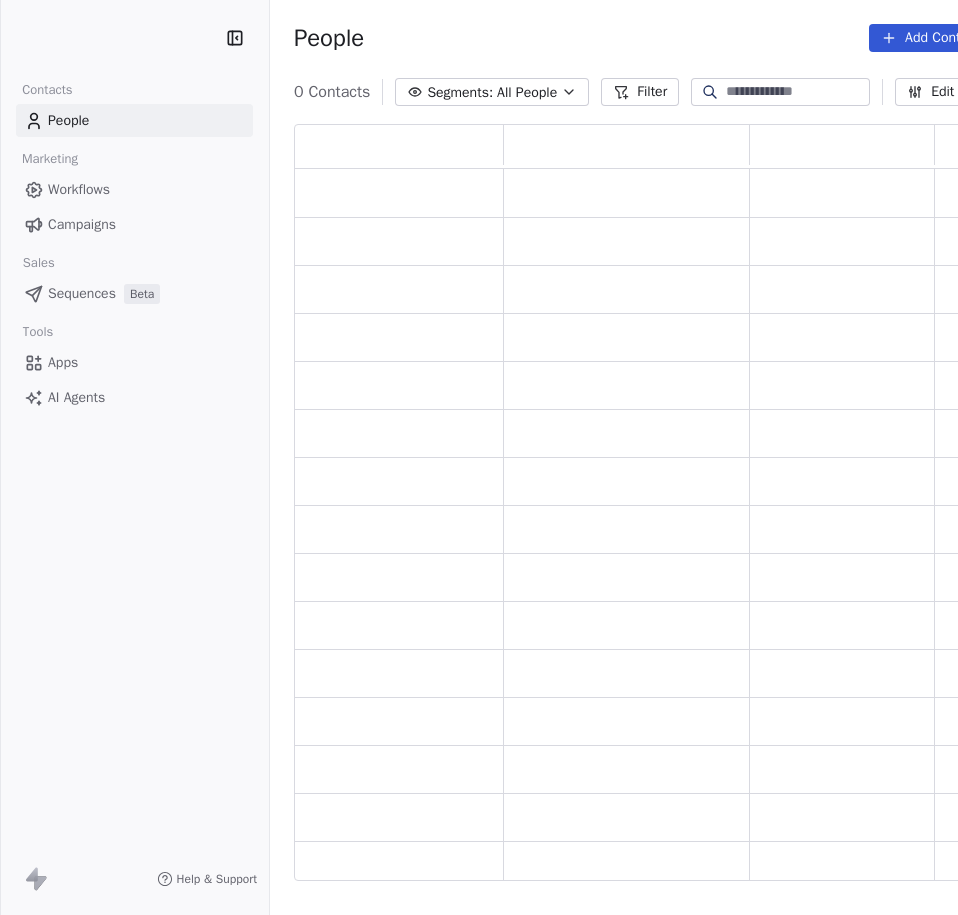 scroll, scrollTop: 0, scrollLeft: 0, axis: both 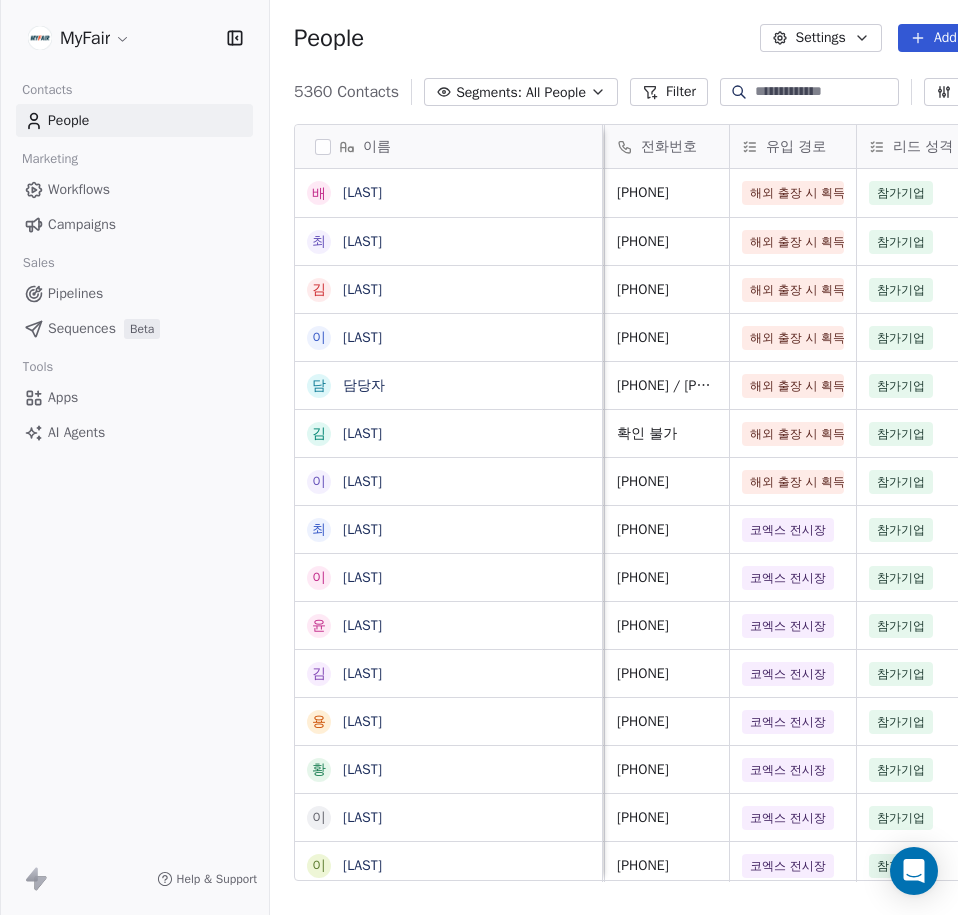 click on "유입 경로" at bounding box center [796, 147] 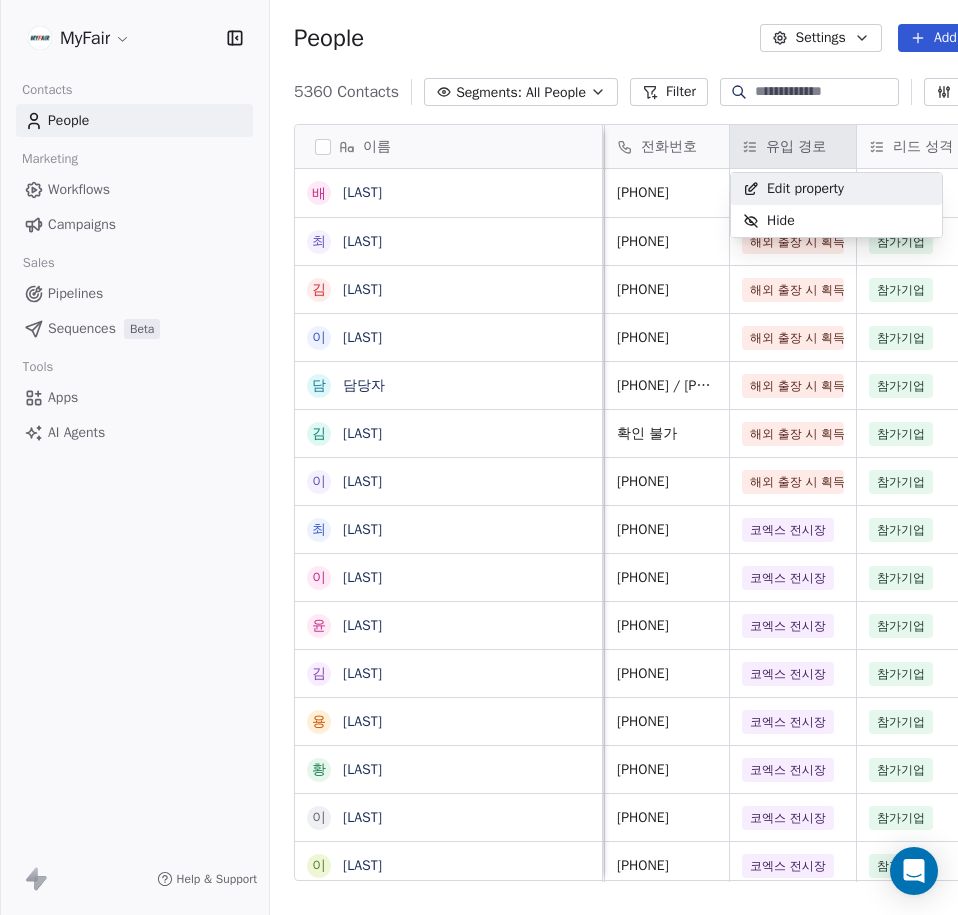 click on "Edit property" at bounding box center (805, 189) 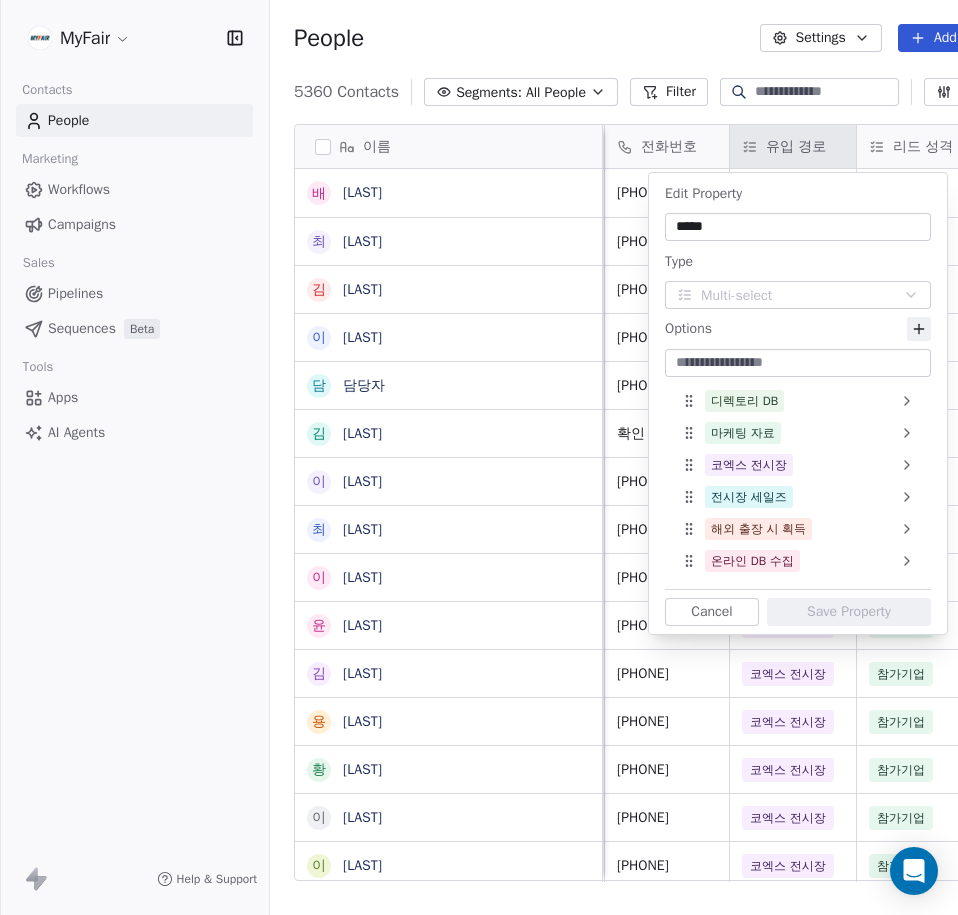click on "코엑스 전시장" at bounding box center [749, 465] 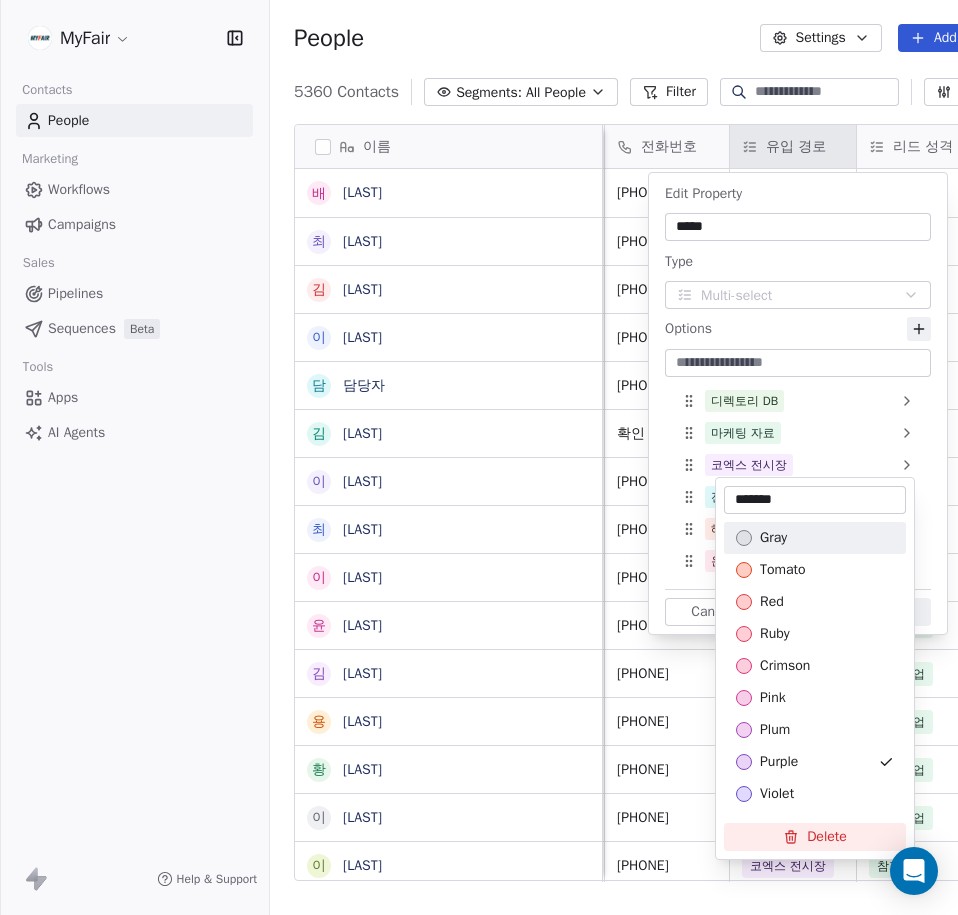 click on "*******" at bounding box center [815, 500] 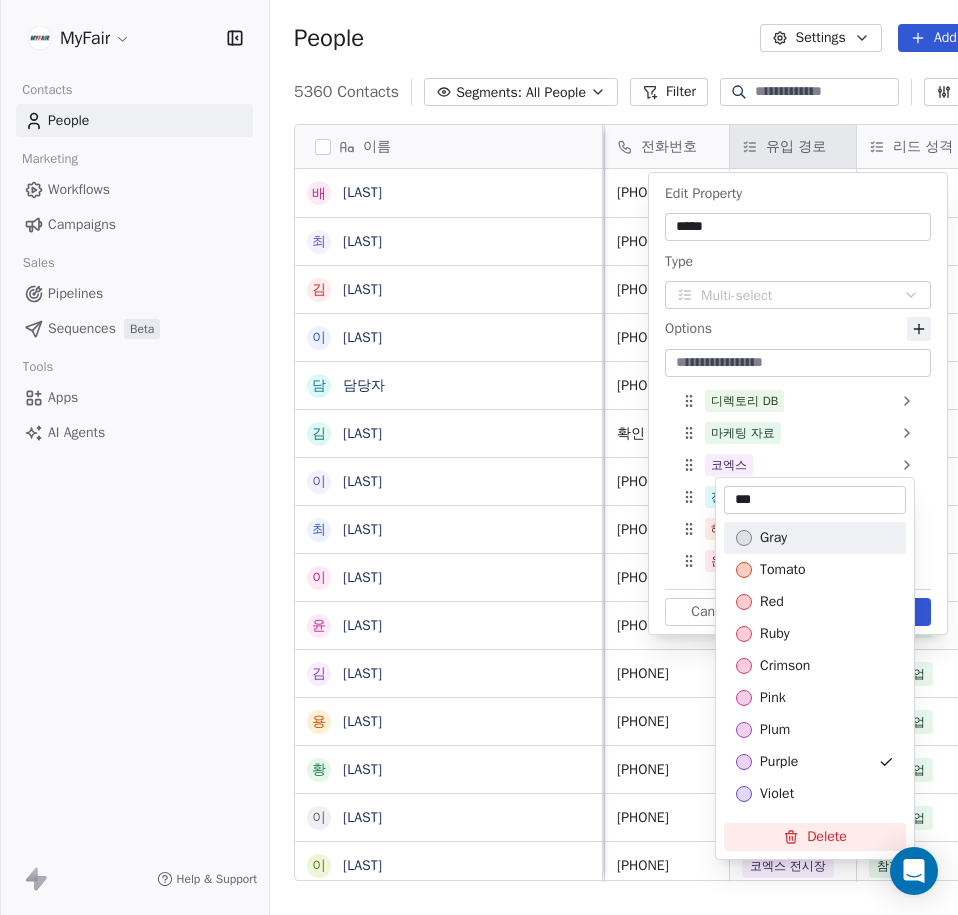 type on "***" 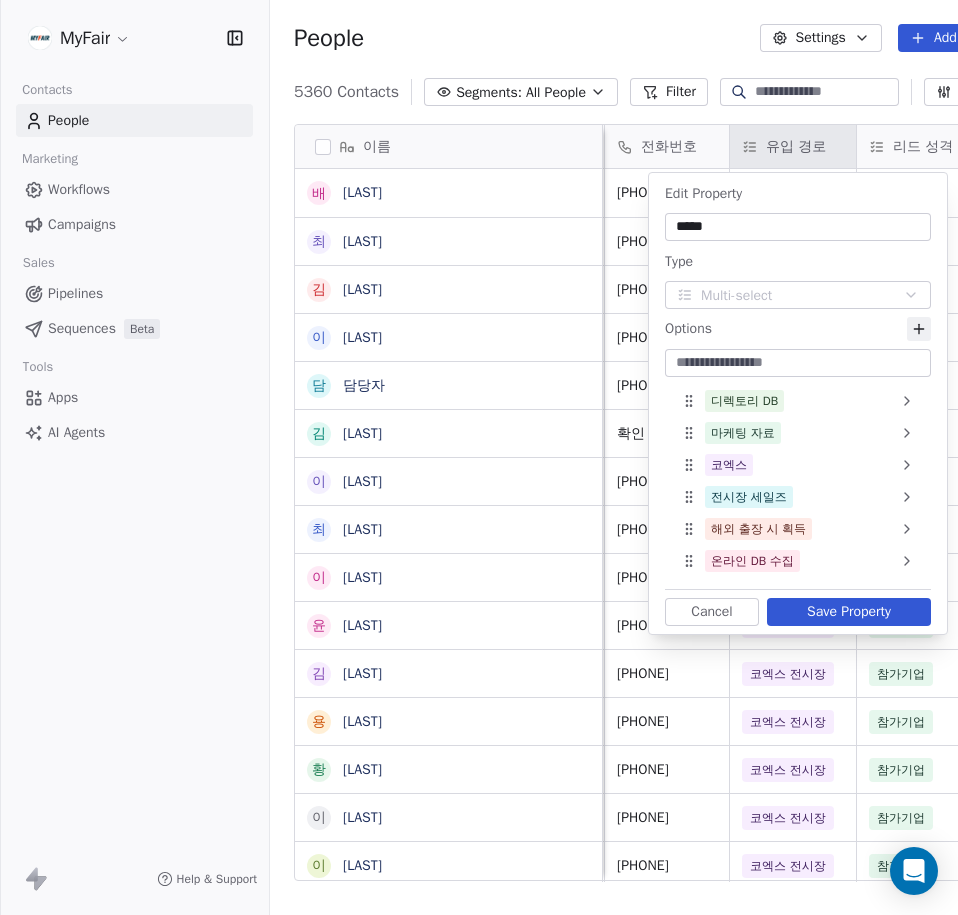 click on "Save Property" at bounding box center (849, 612) 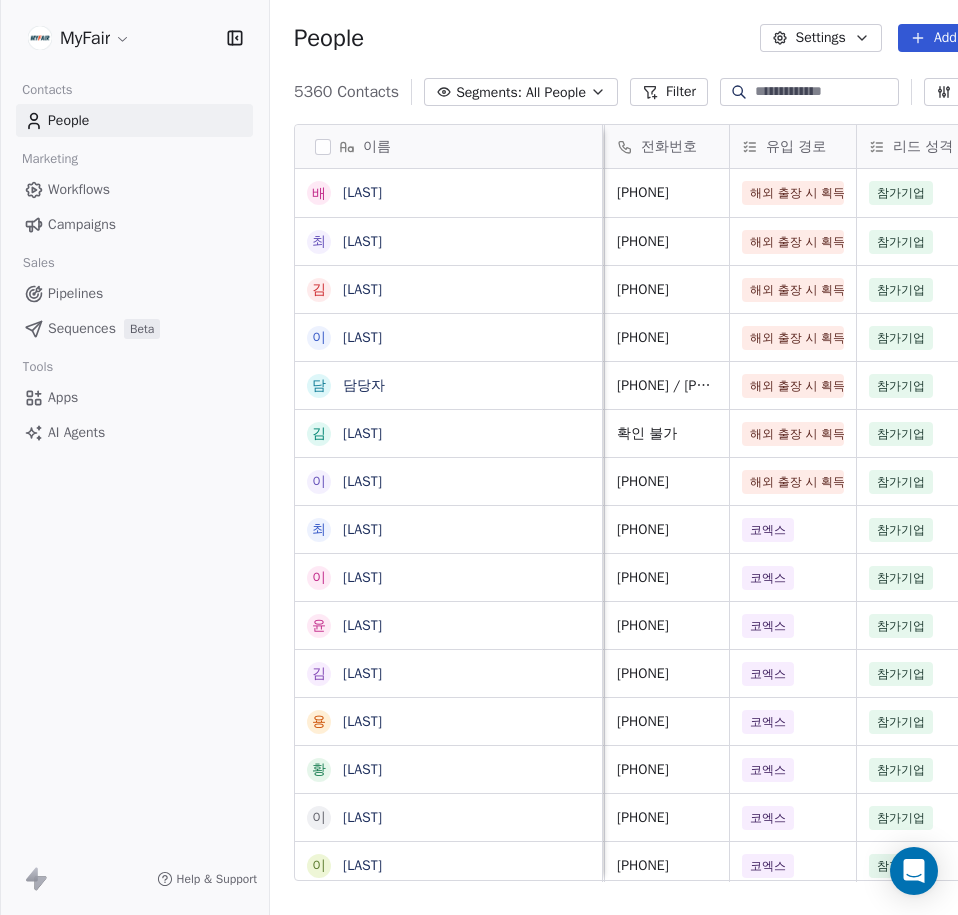 click on "People Settings  Add Contacts" at bounding box center (660, 38) 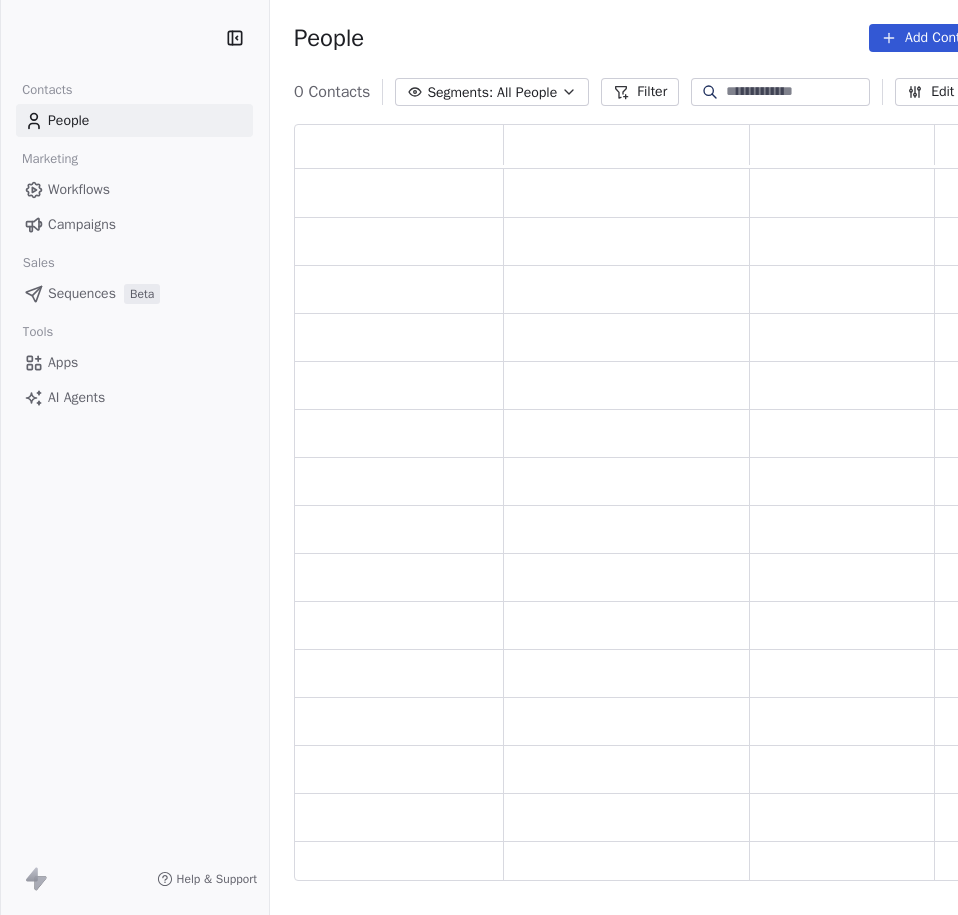 scroll, scrollTop: 0, scrollLeft: 0, axis: both 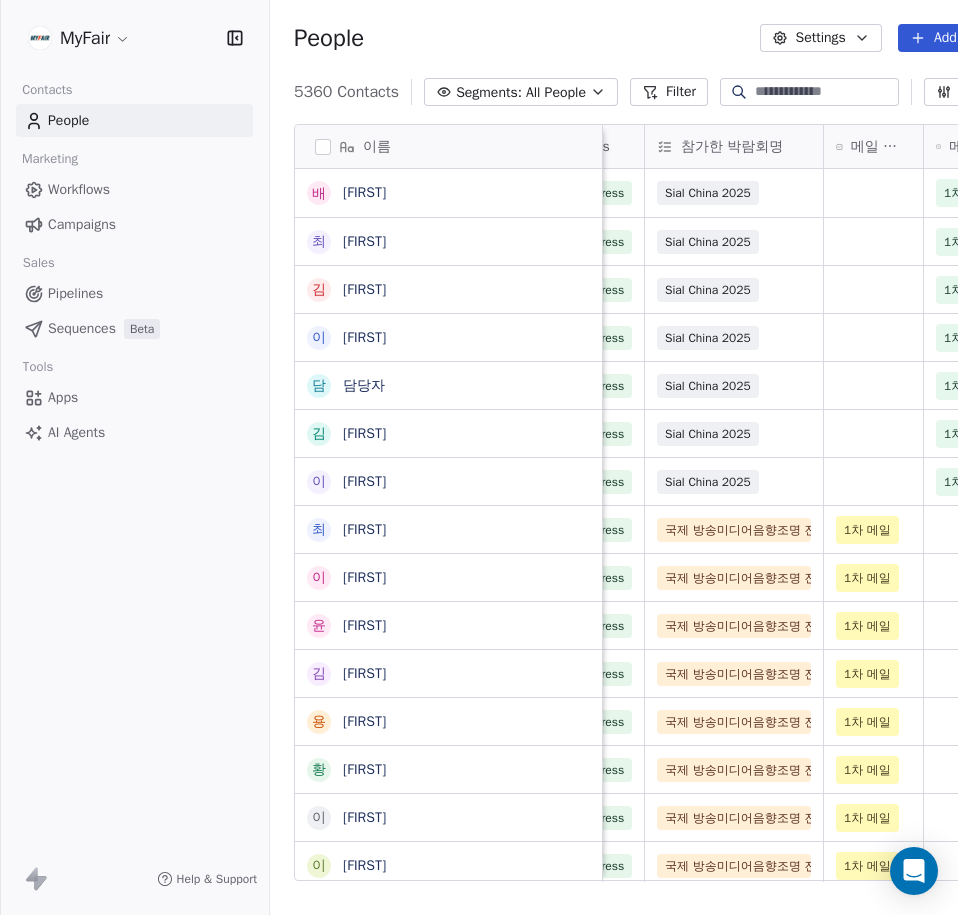 click on "참가한 박람회명" at bounding box center (734, 146) 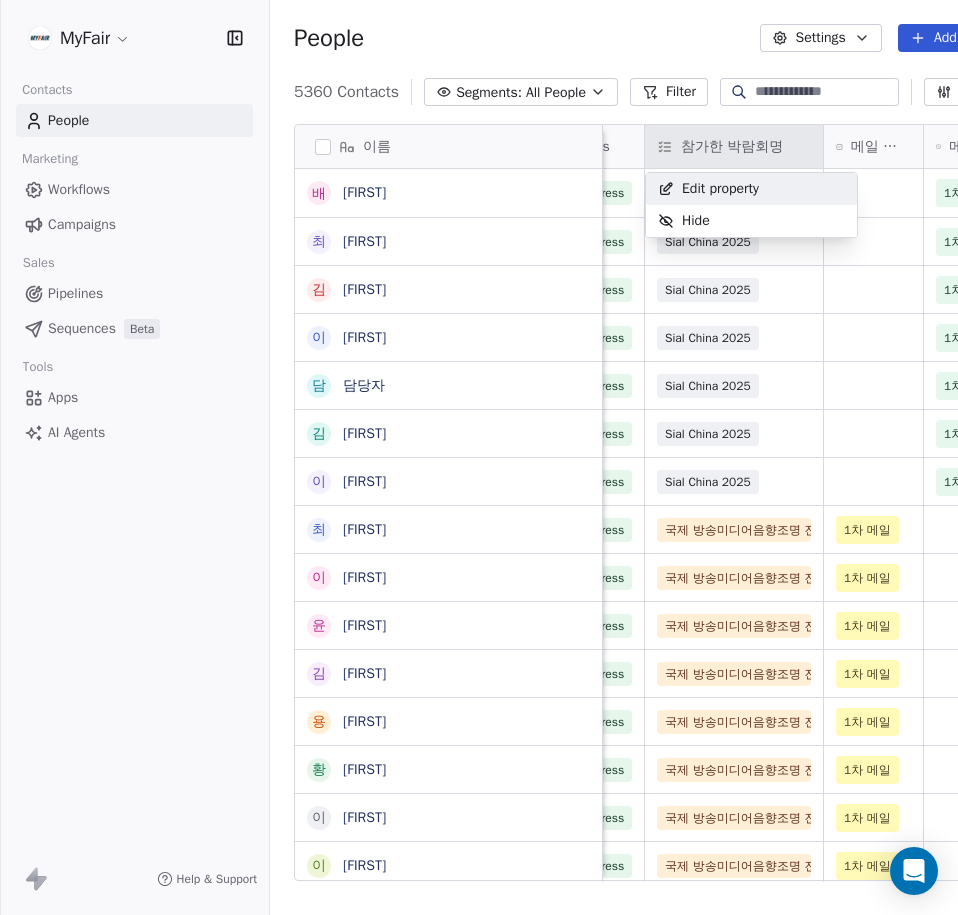 click on "Edit property" at bounding box center (720, 189) 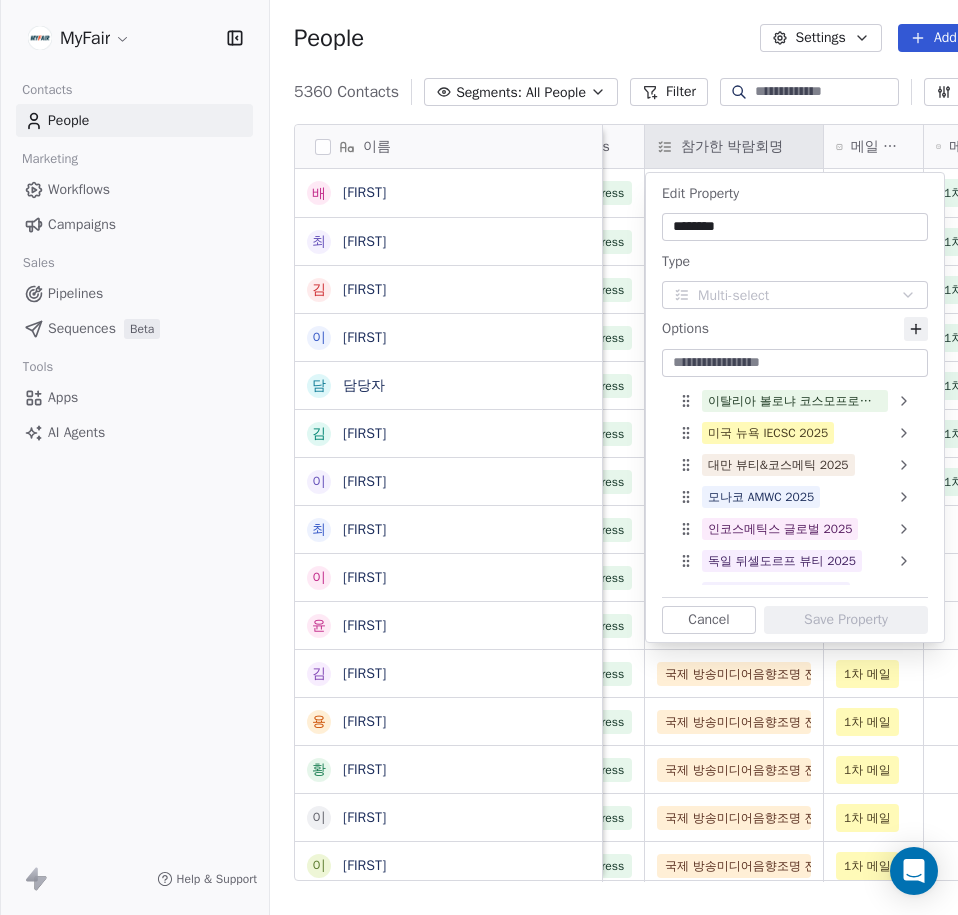 click at bounding box center [795, 363] 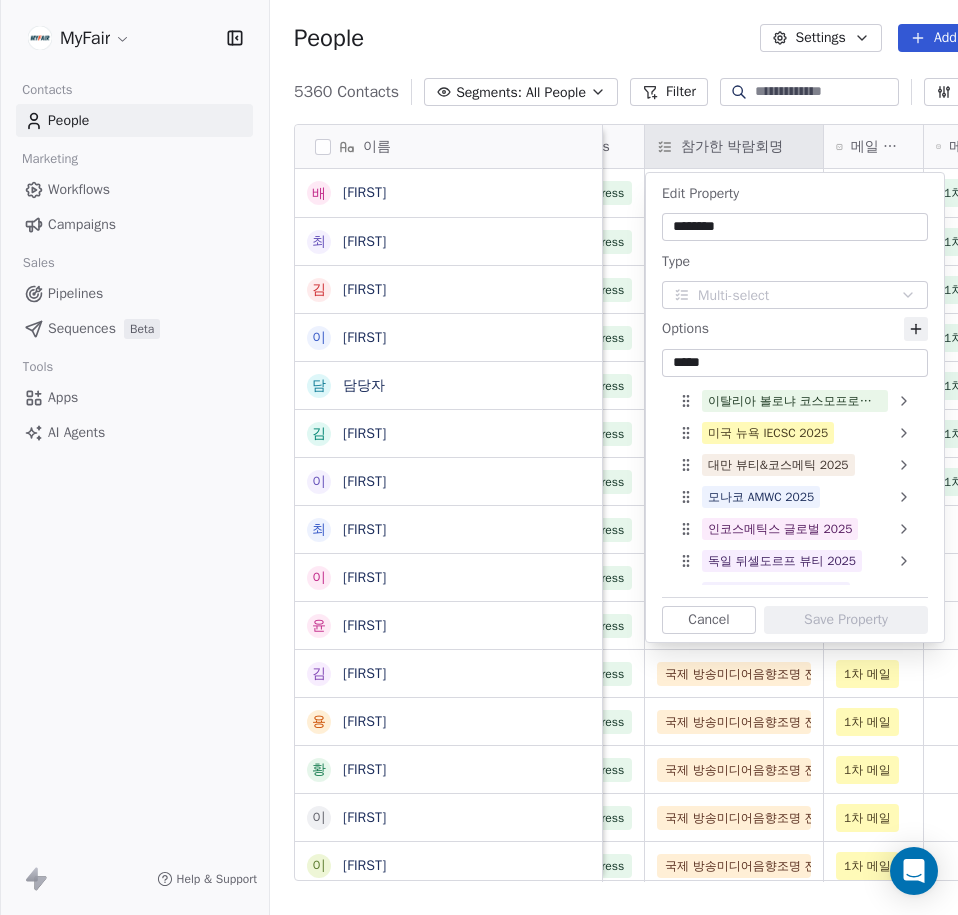 type on "******" 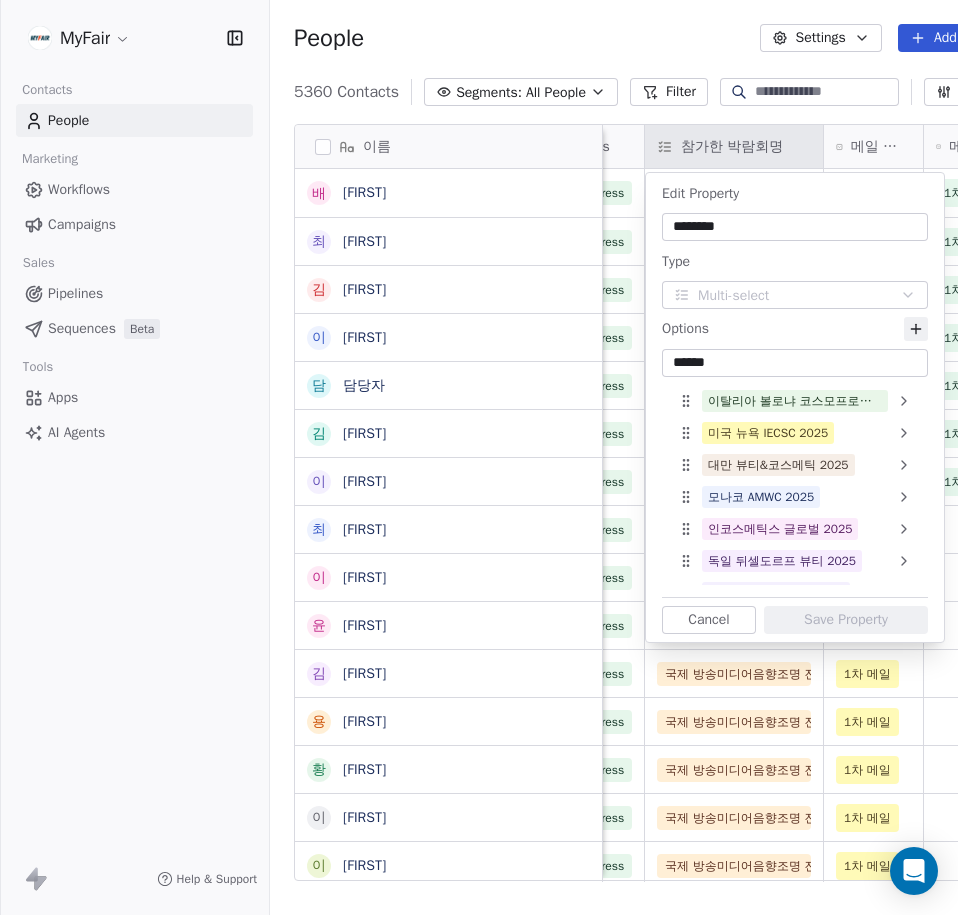 type 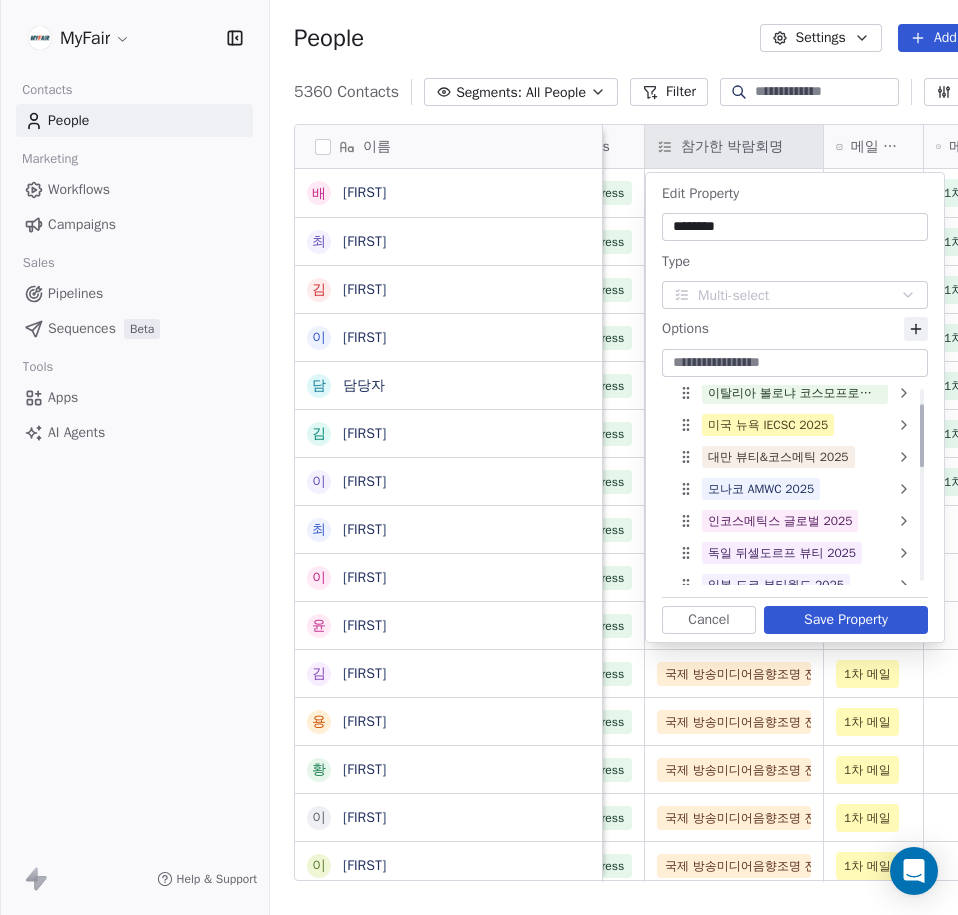 scroll, scrollTop: 408, scrollLeft: 0, axis: vertical 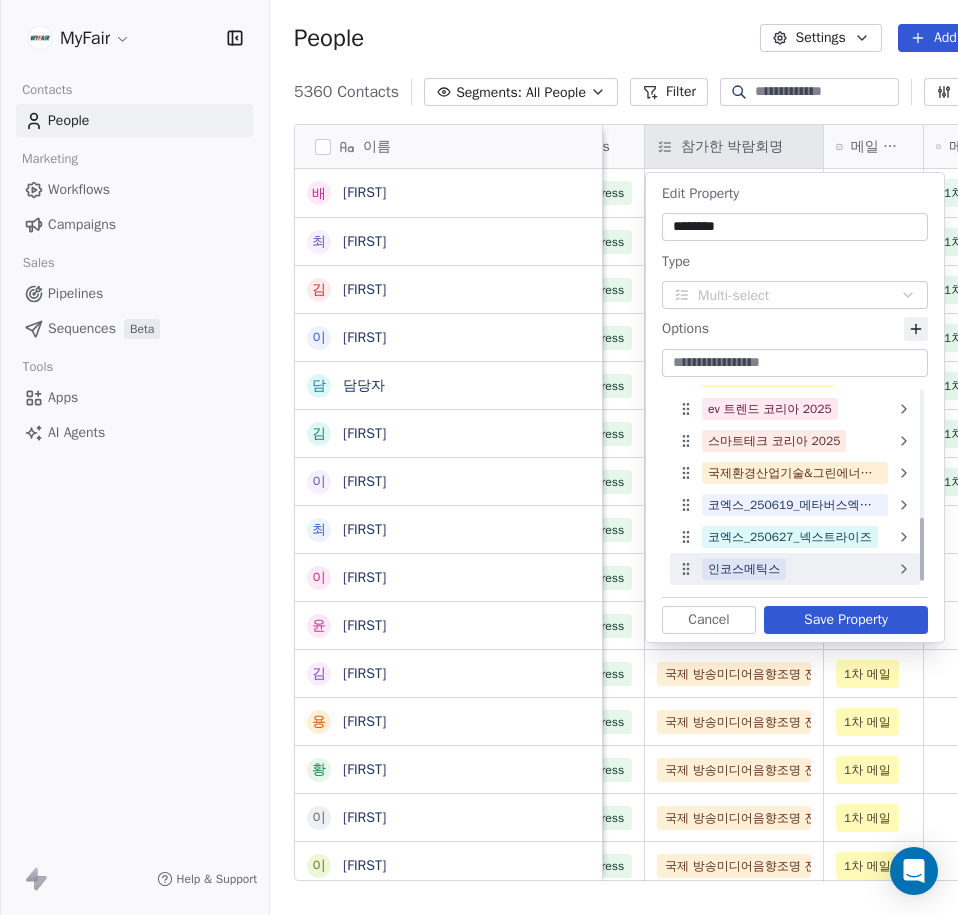click on "인코스메틱스" at bounding box center (795, 569) 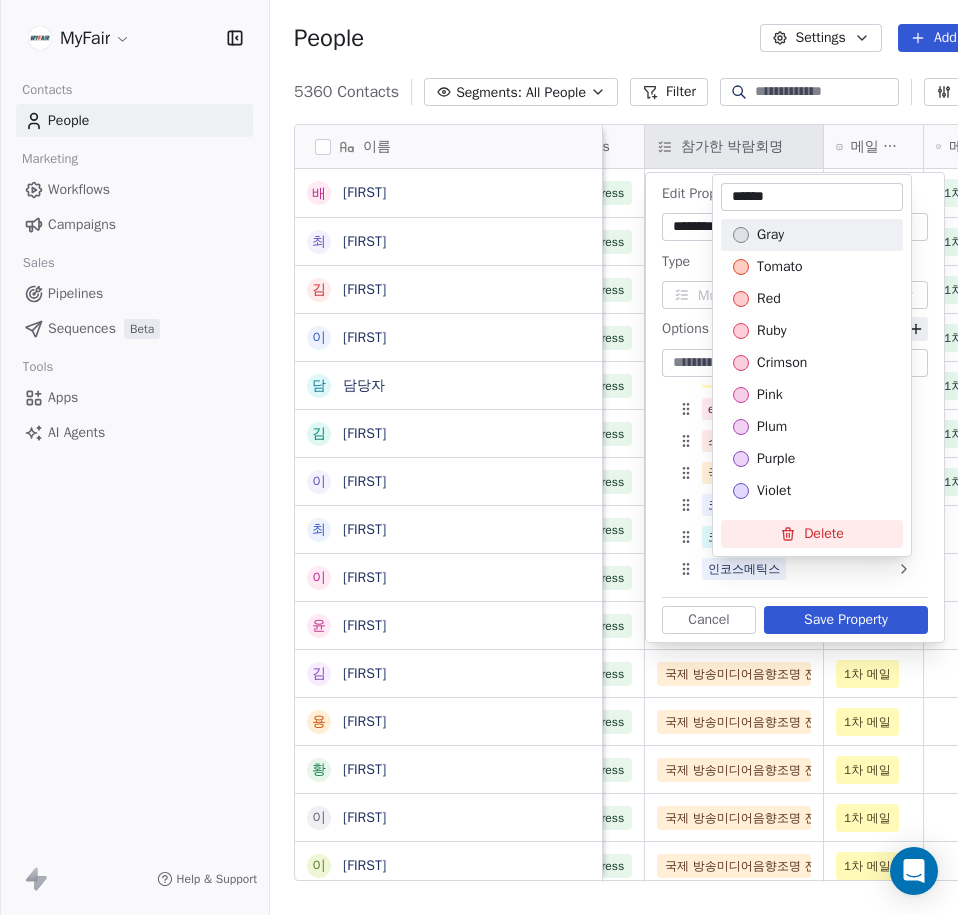 click on "******" at bounding box center (812, 197) 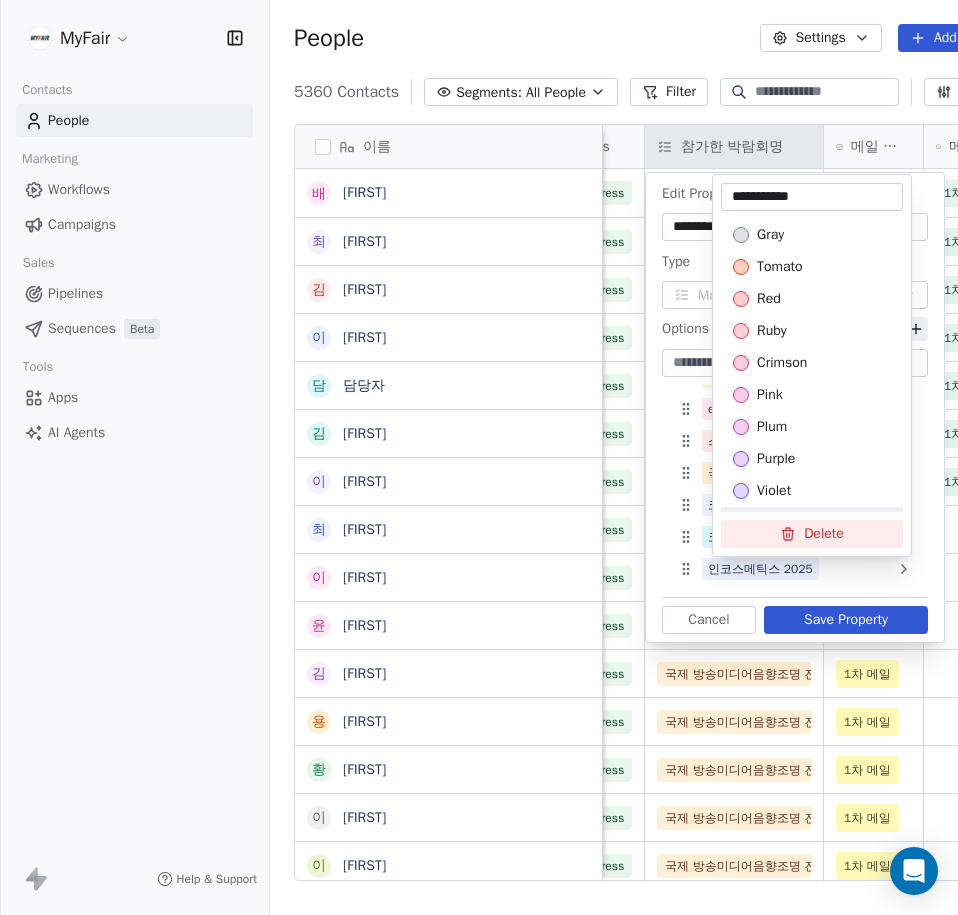 type on "**********" 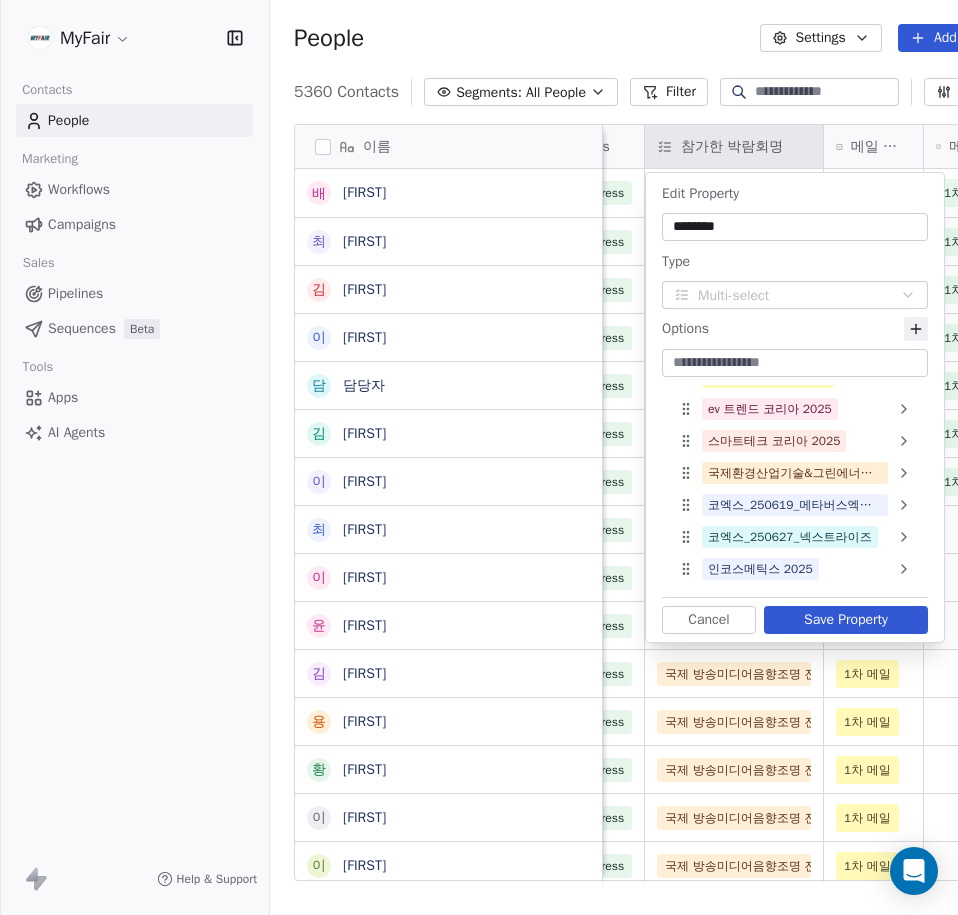 click at bounding box center [795, 363] 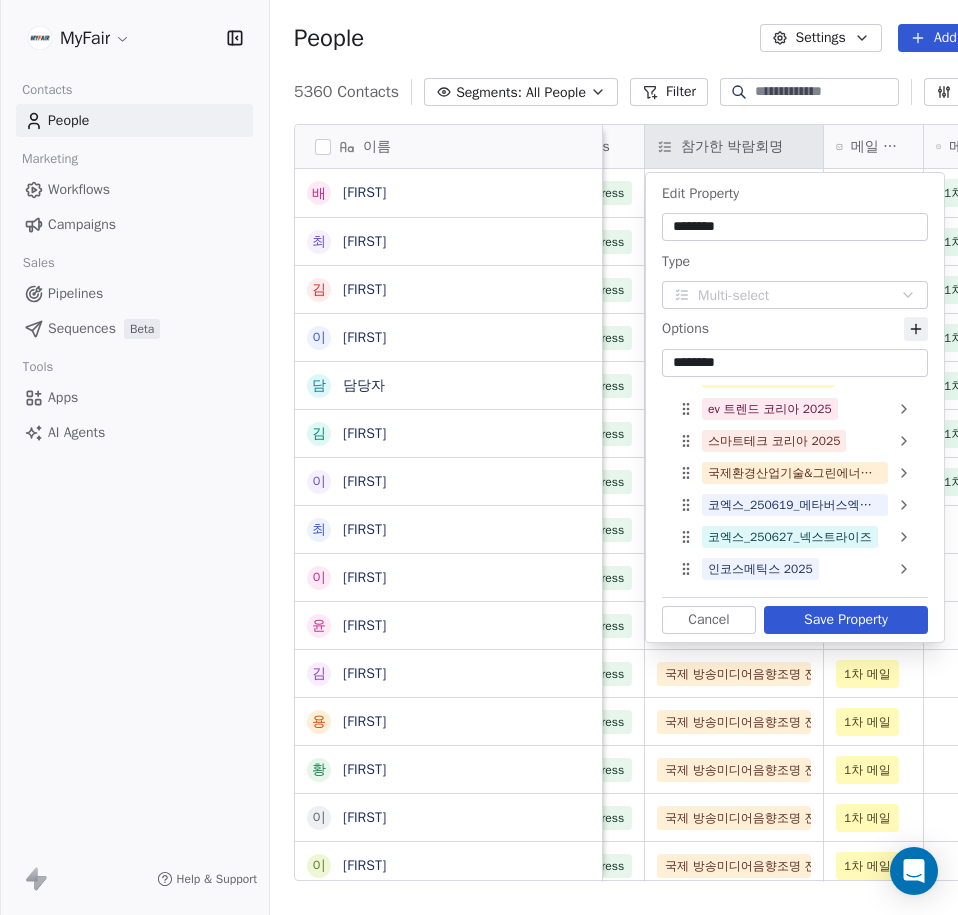 type on "*********" 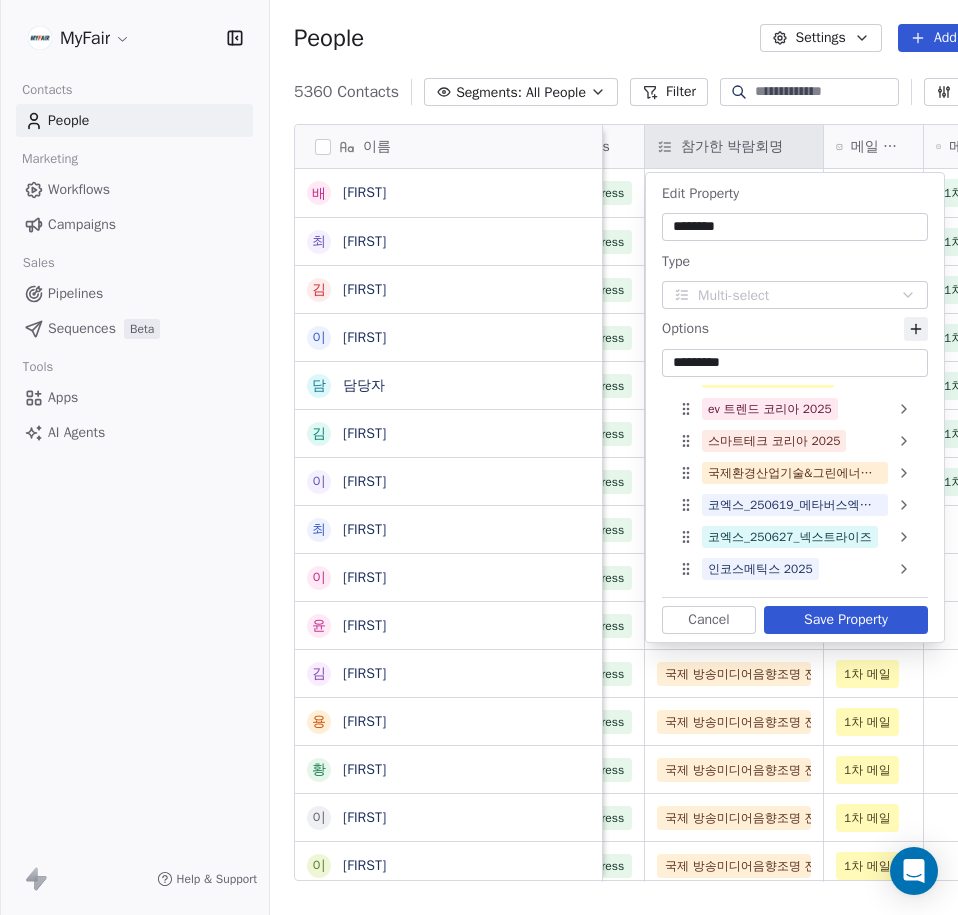 type 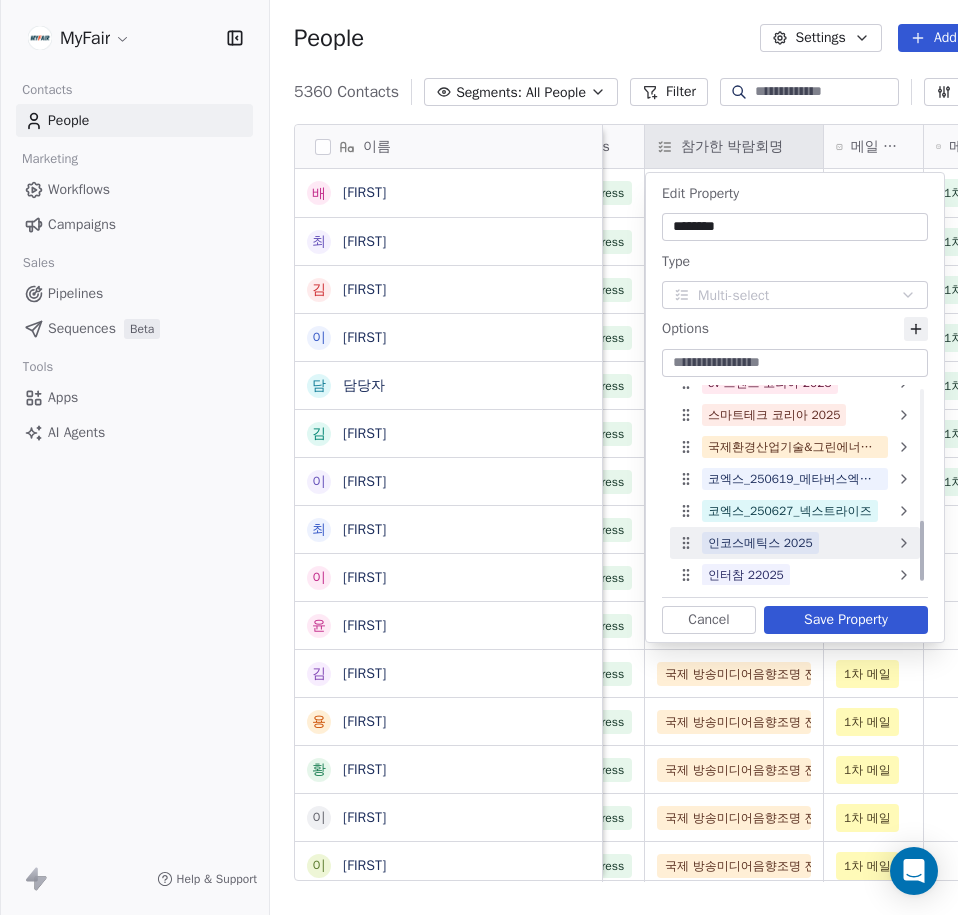 scroll, scrollTop: 440, scrollLeft: 0, axis: vertical 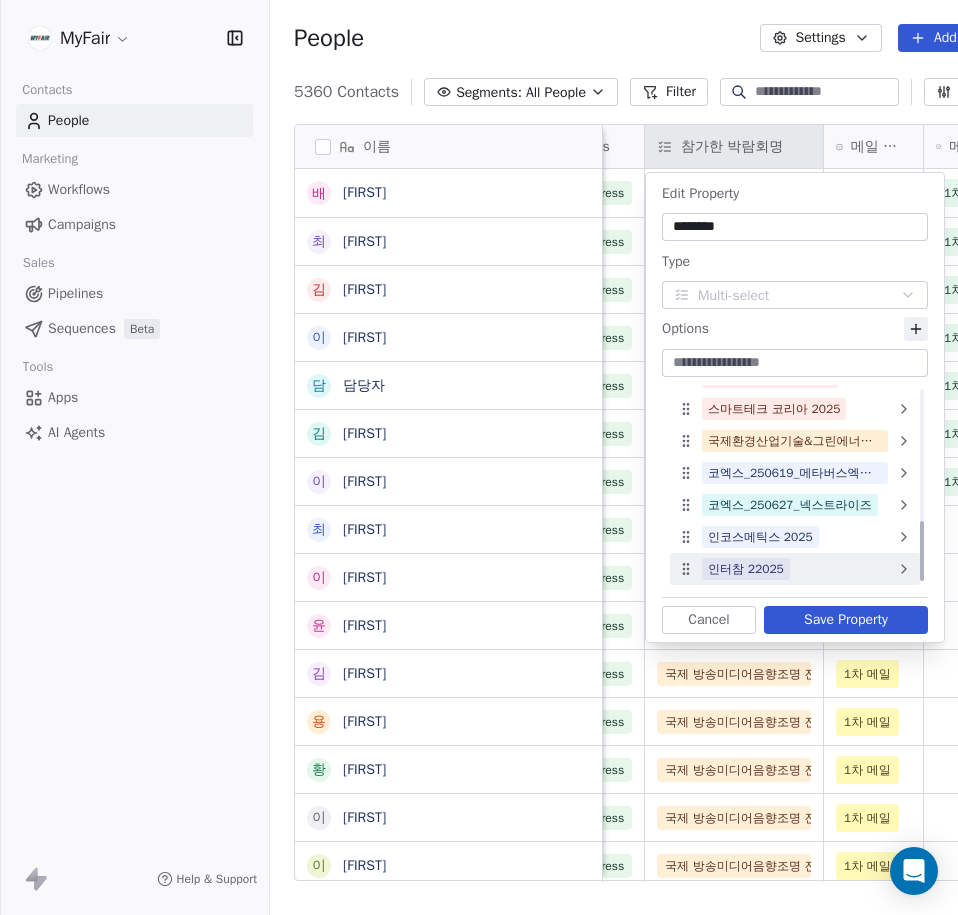 click on "인터참 22025" at bounding box center (746, 569) 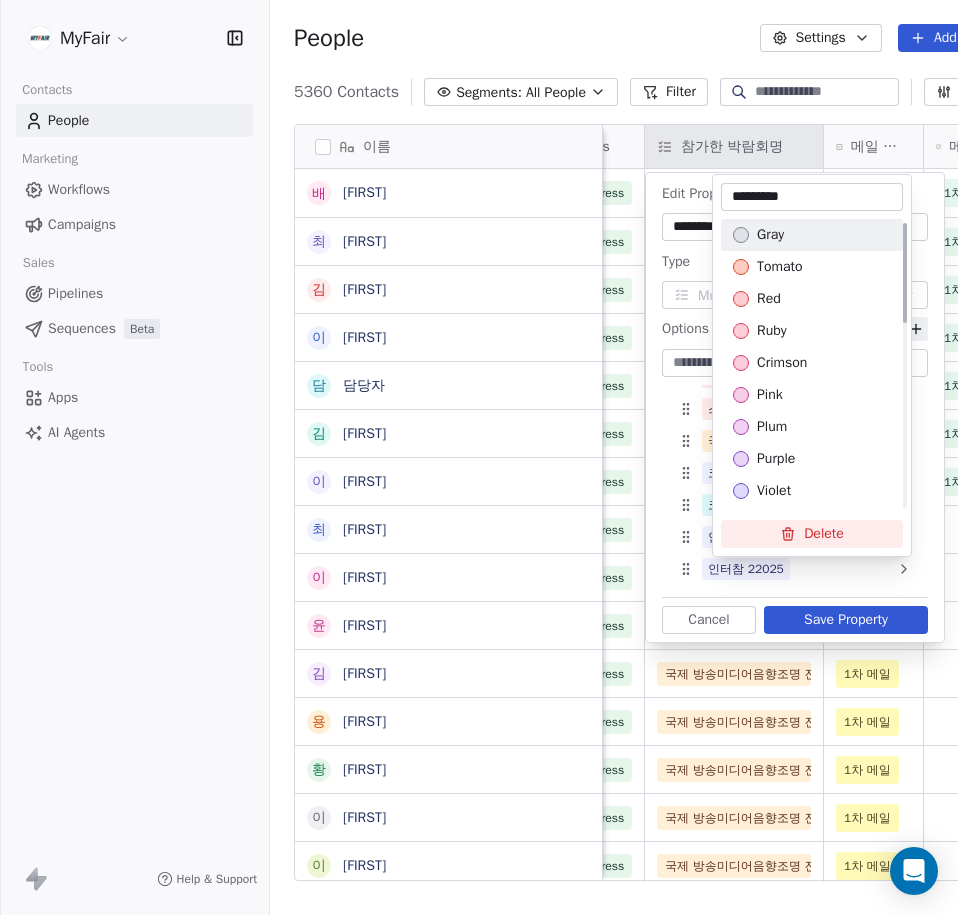 click on "*********" at bounding box center [812, 197] 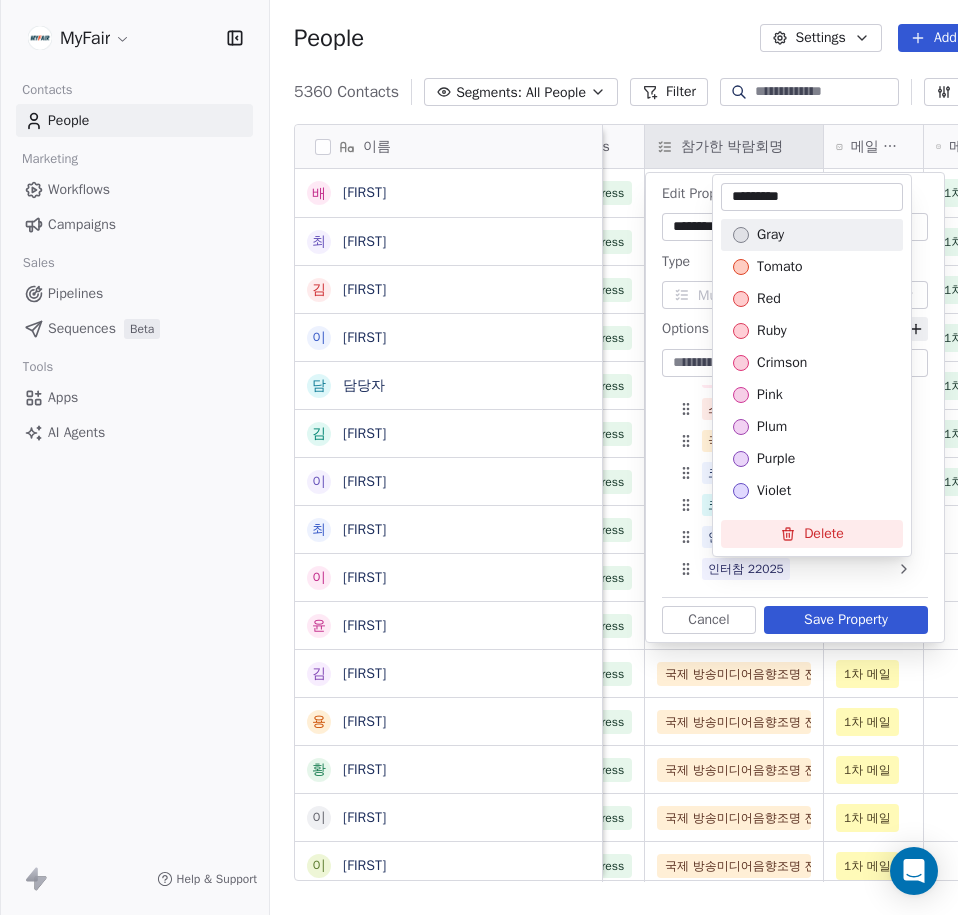 click on "*********" at bounding box center [812, 197] 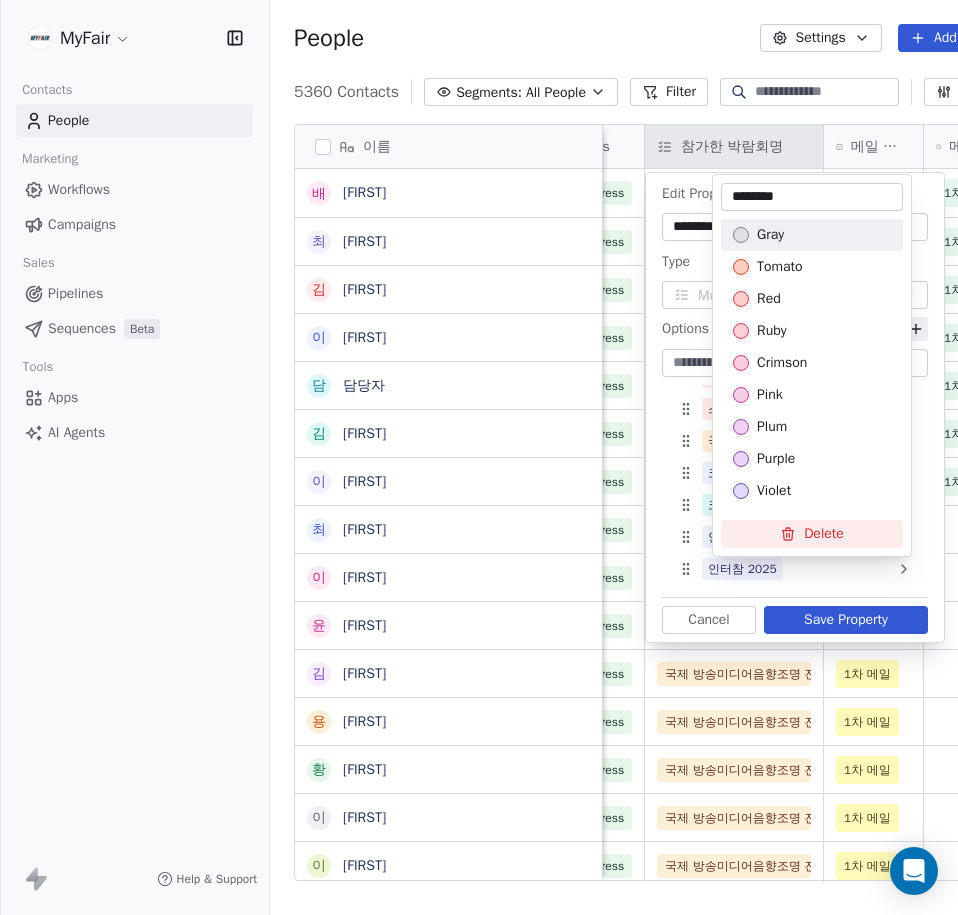 type on "********" 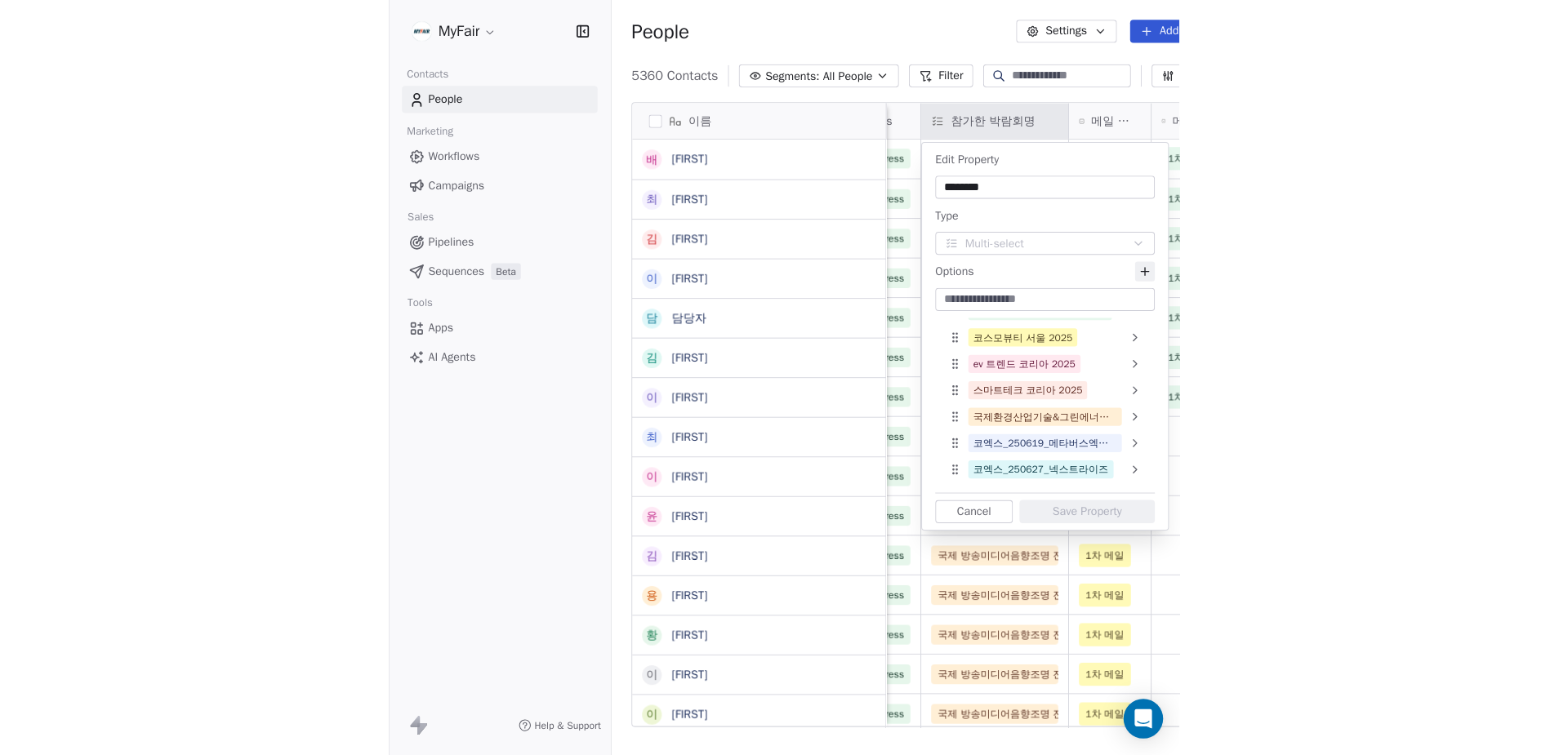 scroll, scrollTop: 307, scrollLeft: 0, axis: vertical 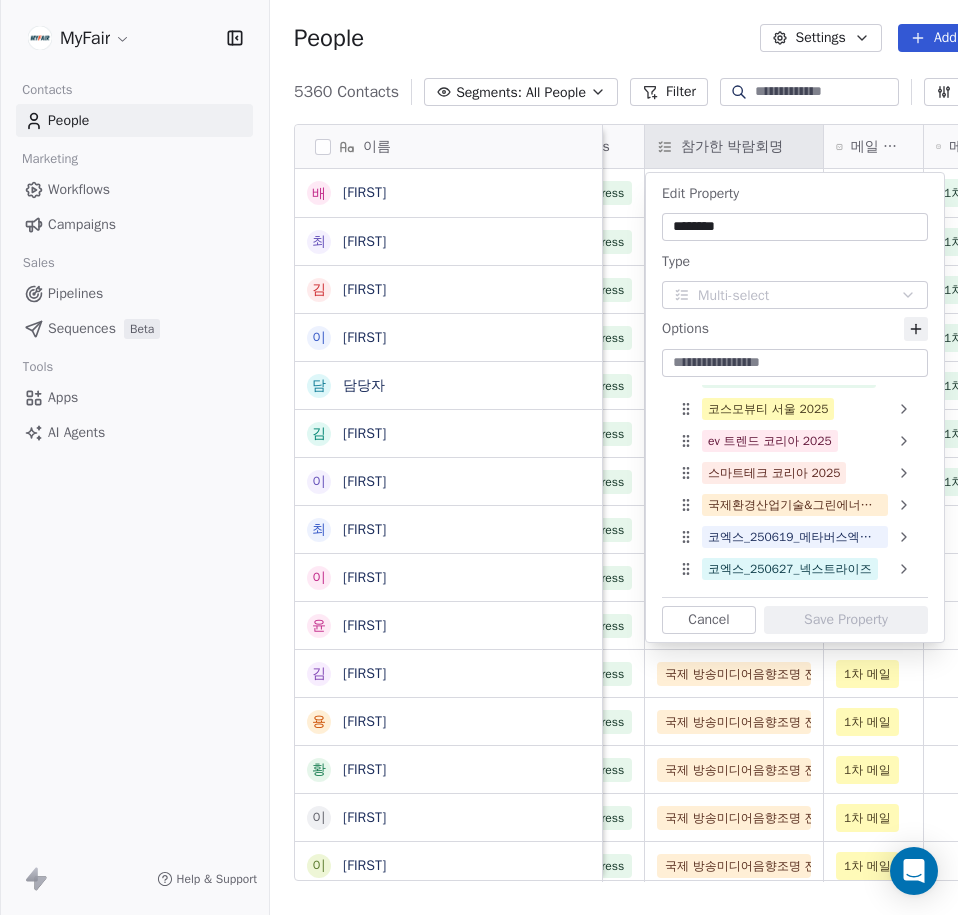 click on "Cancel" at bounding box center [709, 620] 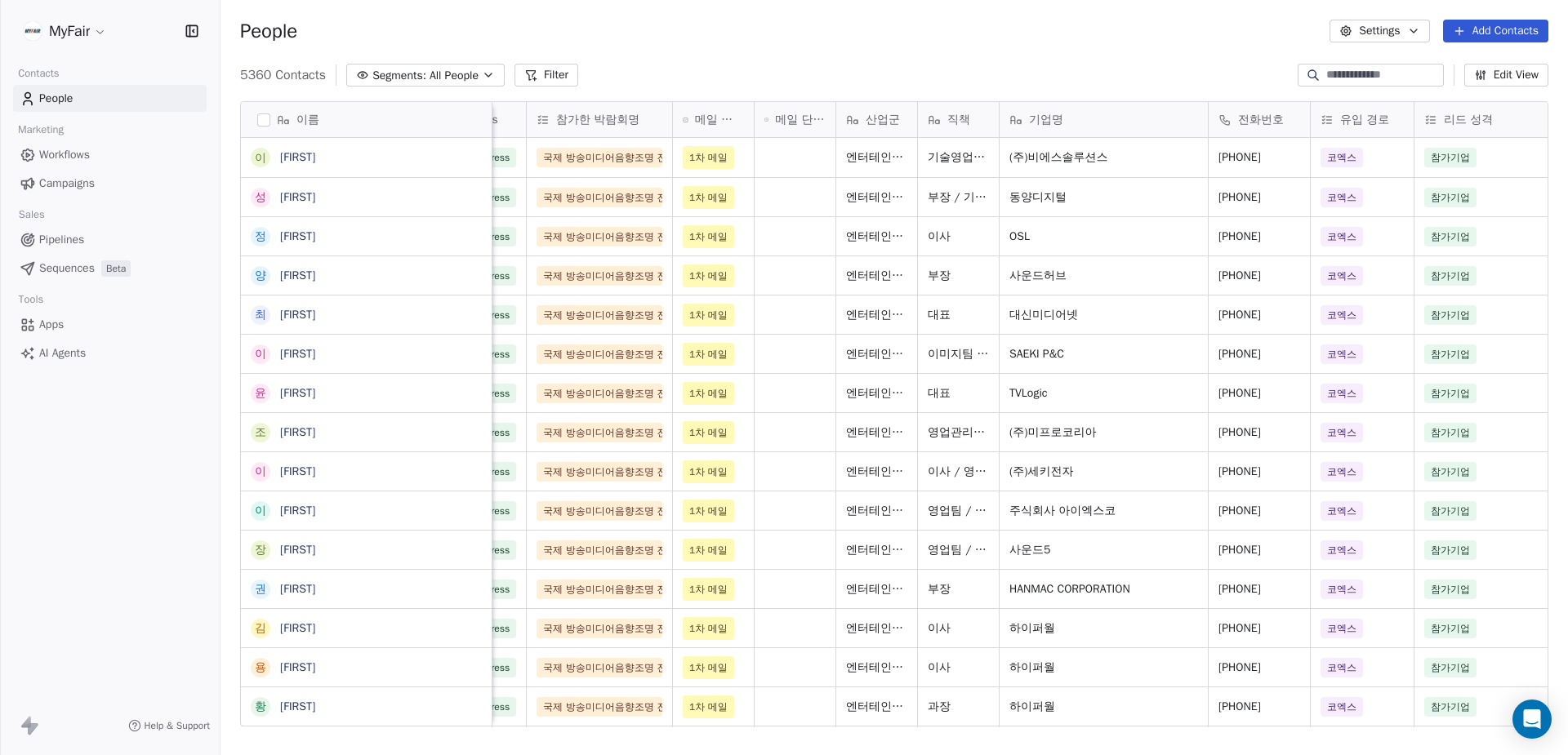 scroll, scrollTop: 1, scrollLeft: 1, axis: both 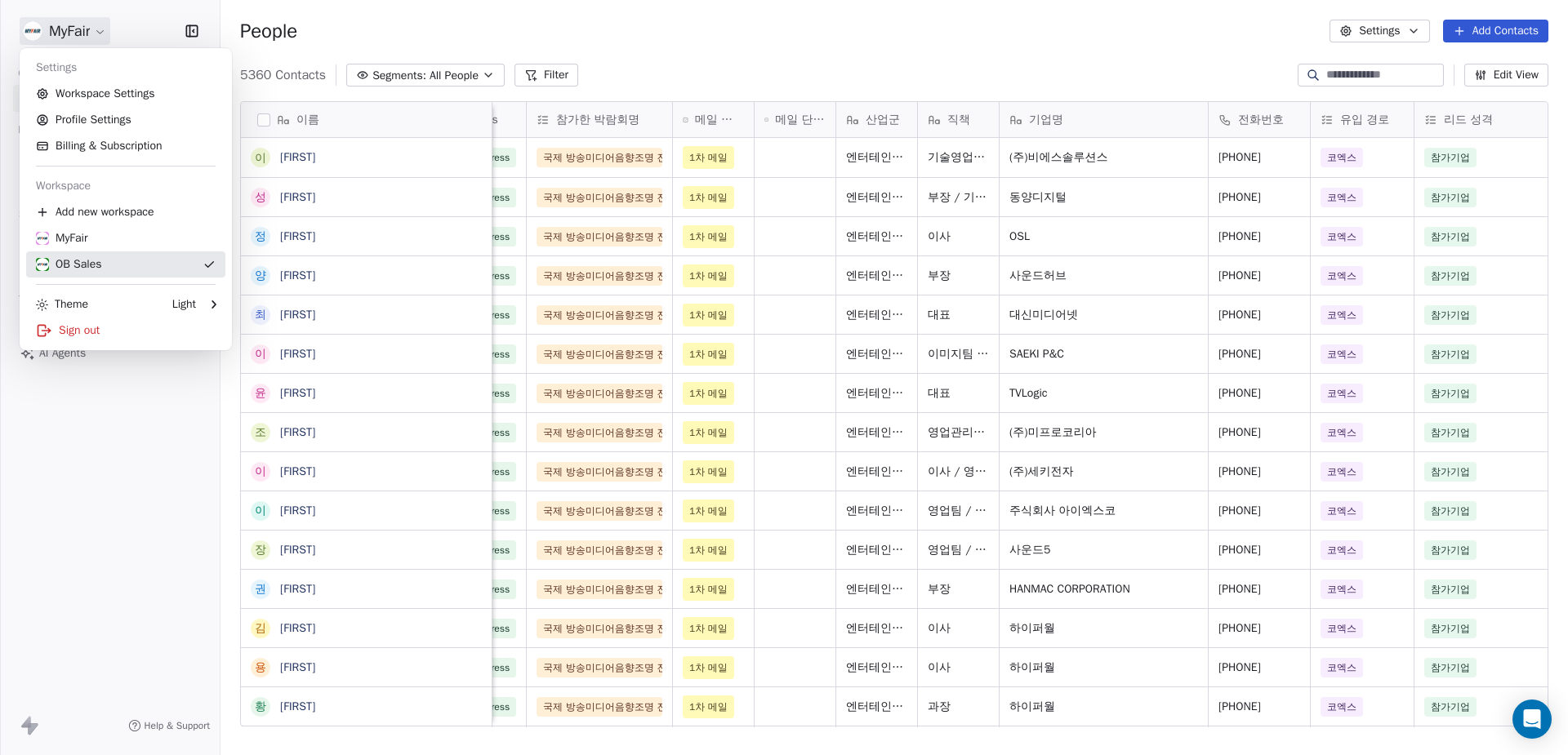 click on "OB Sales" at bounding box center [69, 264] 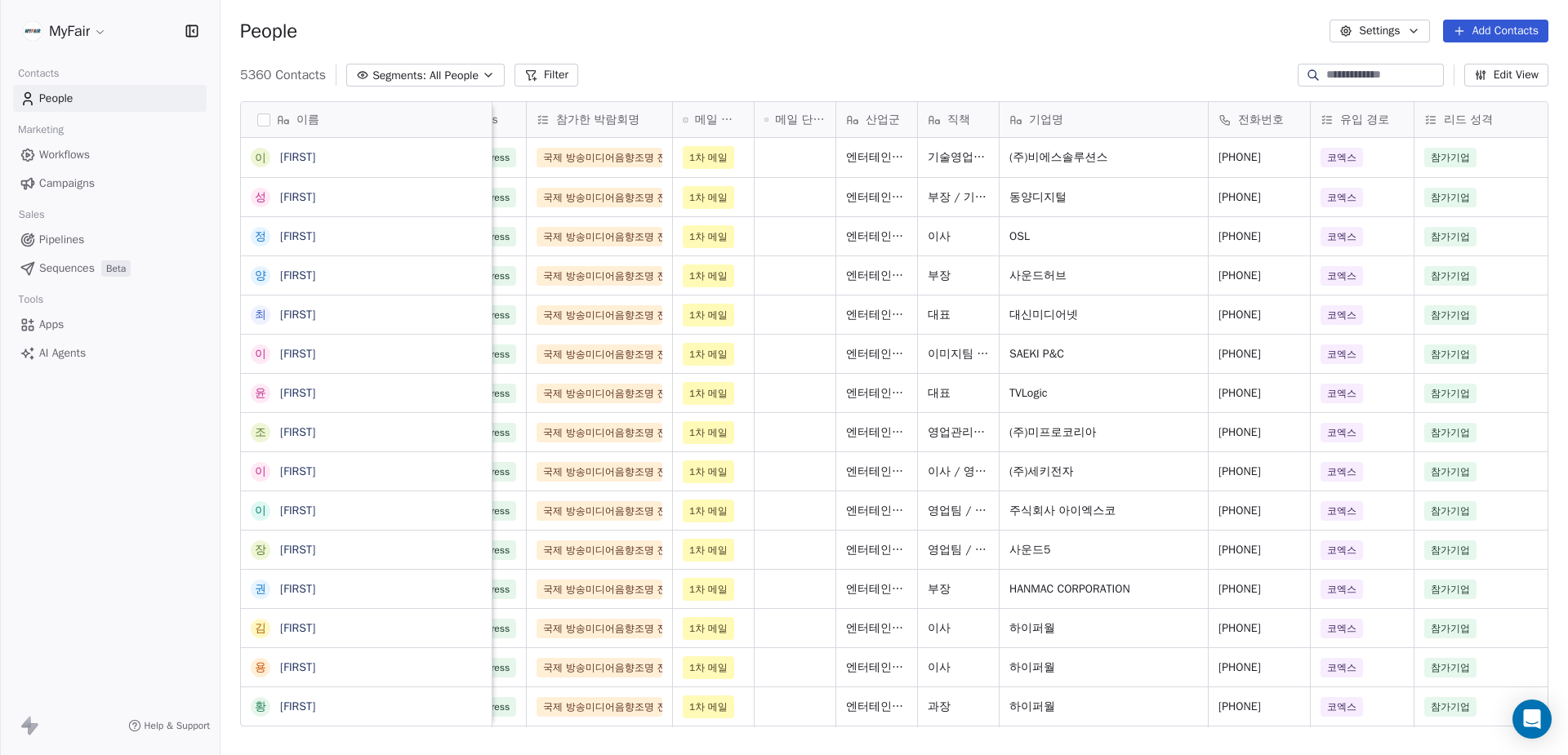 click on "MyFair" at bounding box center (109, 31) 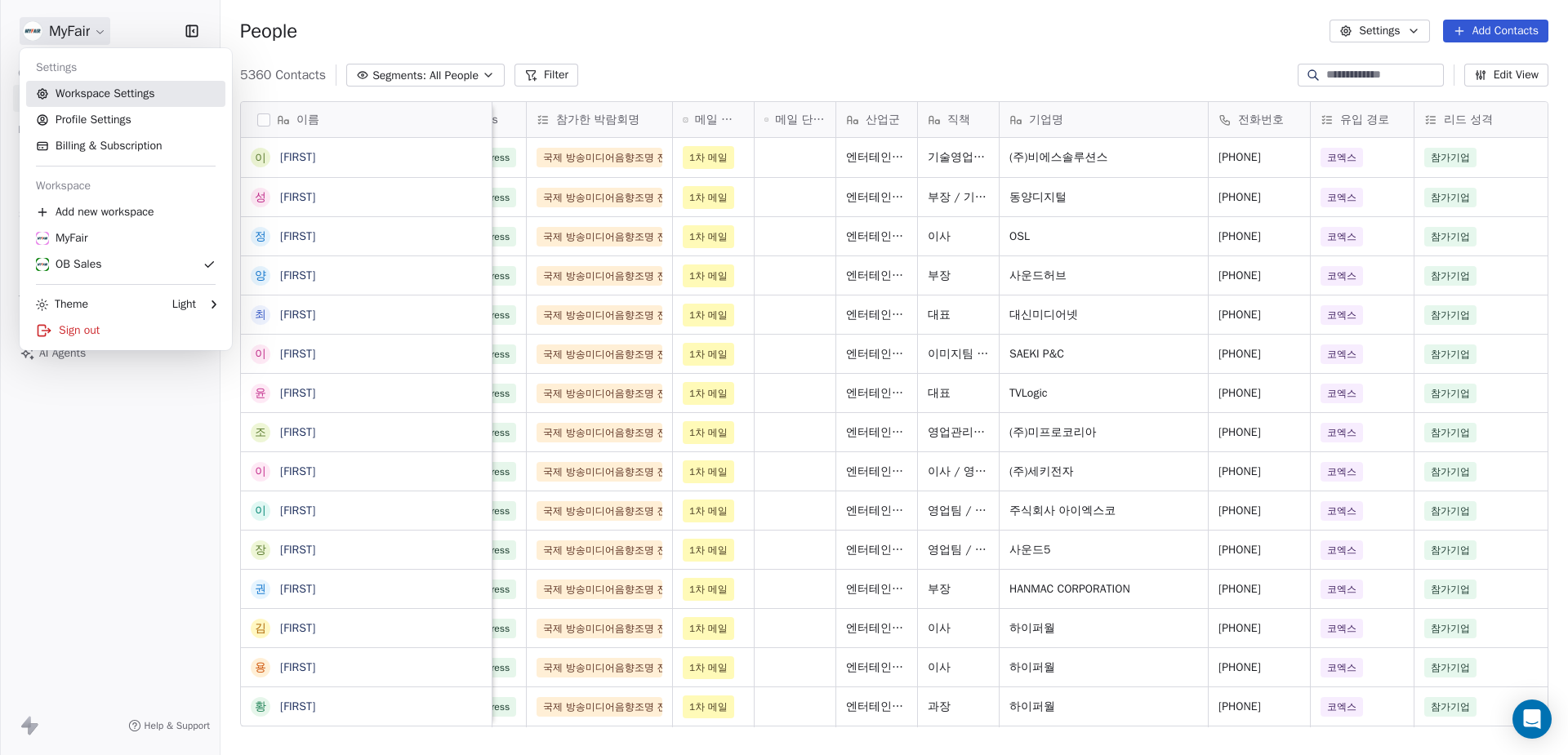 click on "Workspace Settings" at bounding box center [126, 94] 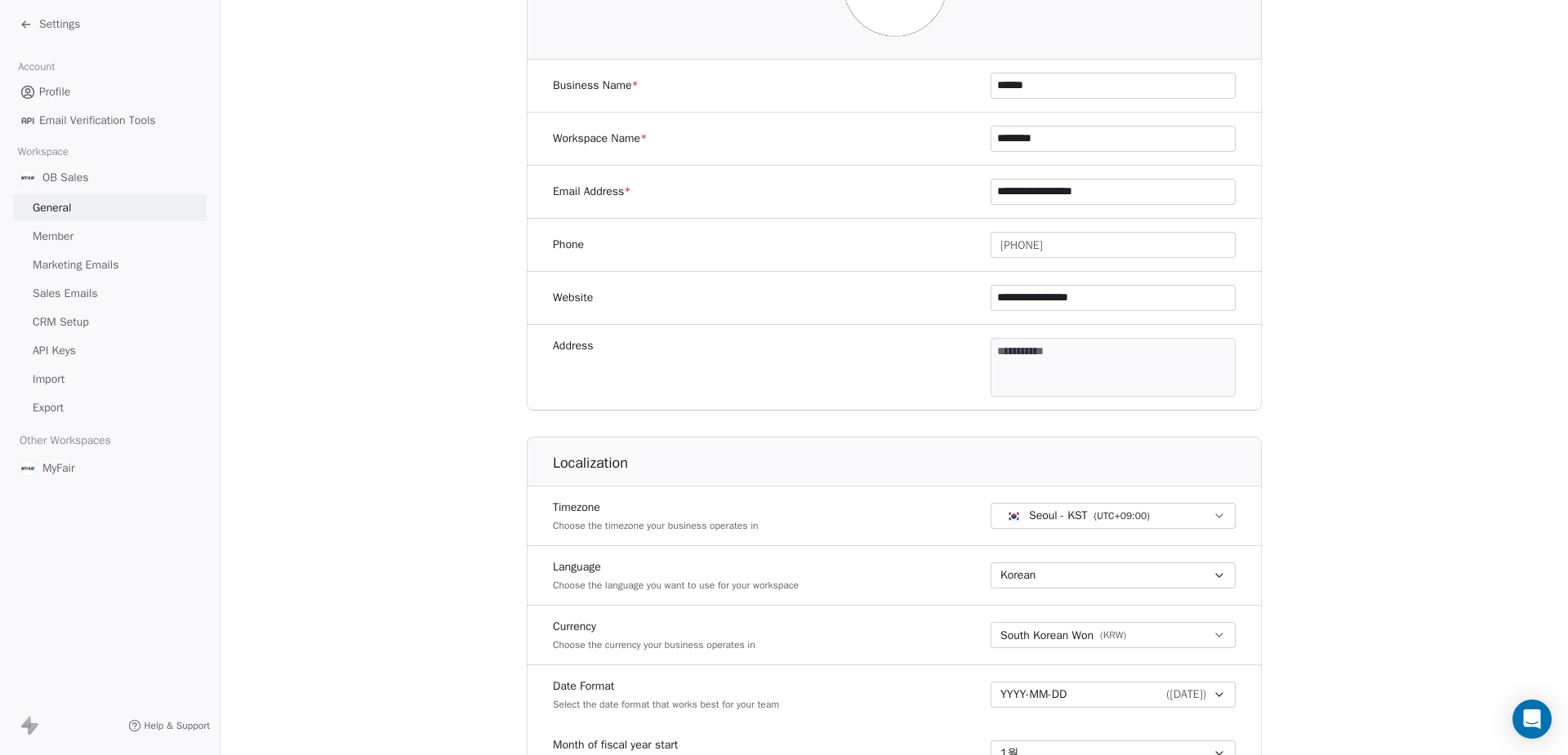 scroll, scrollTop: 237, scrollLeft: 0, axis: vertical 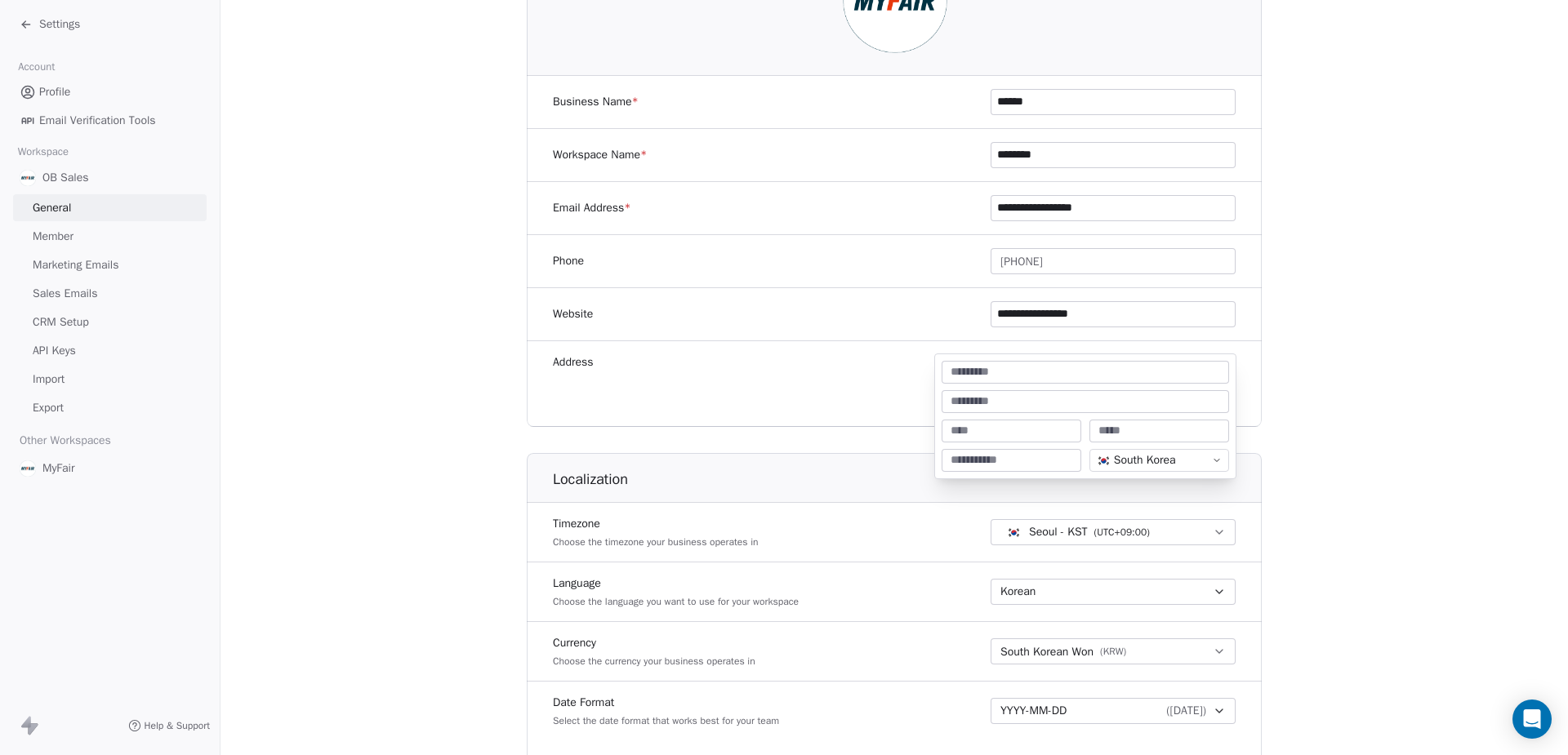 click on "**********" at bounding box center (784, 377) 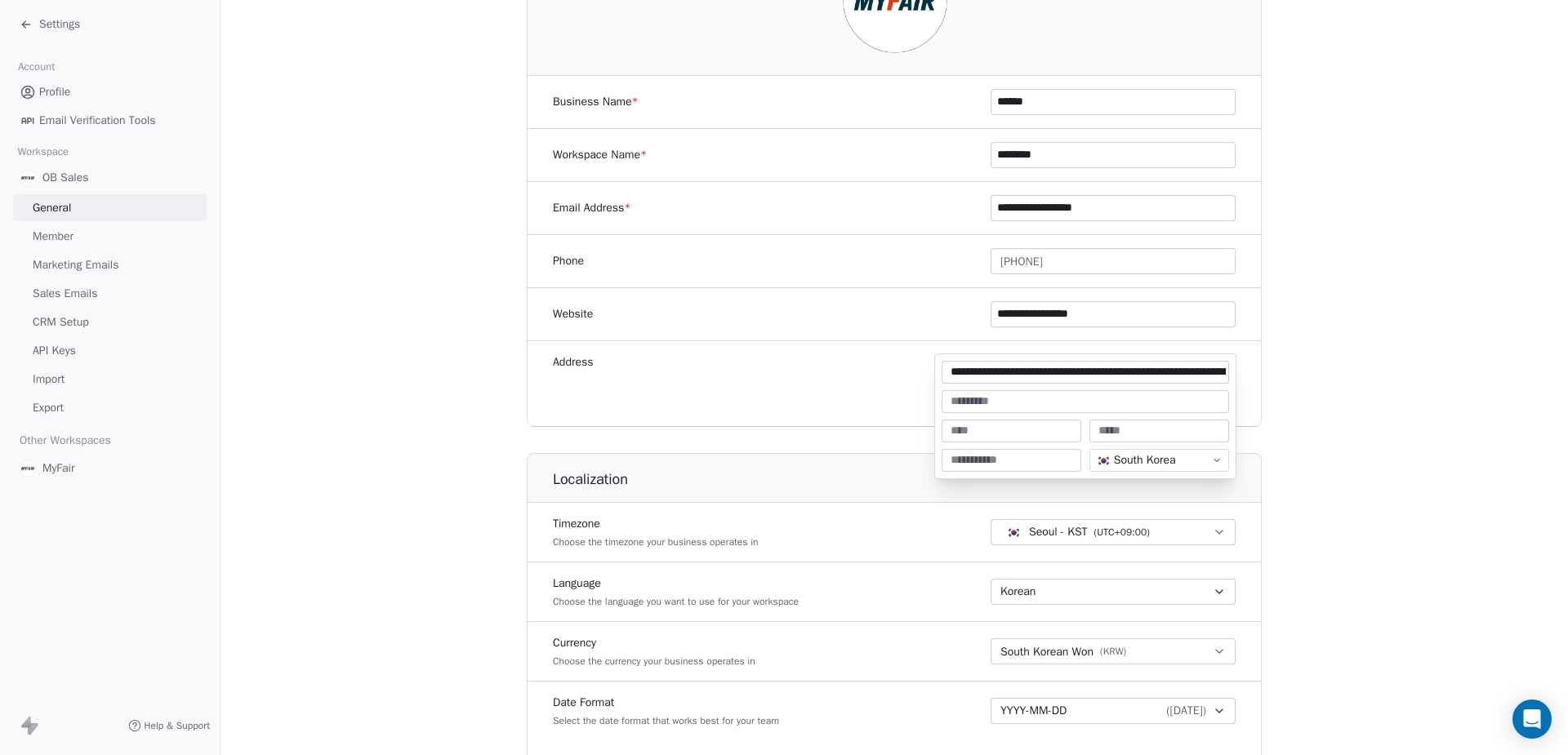type on "******" 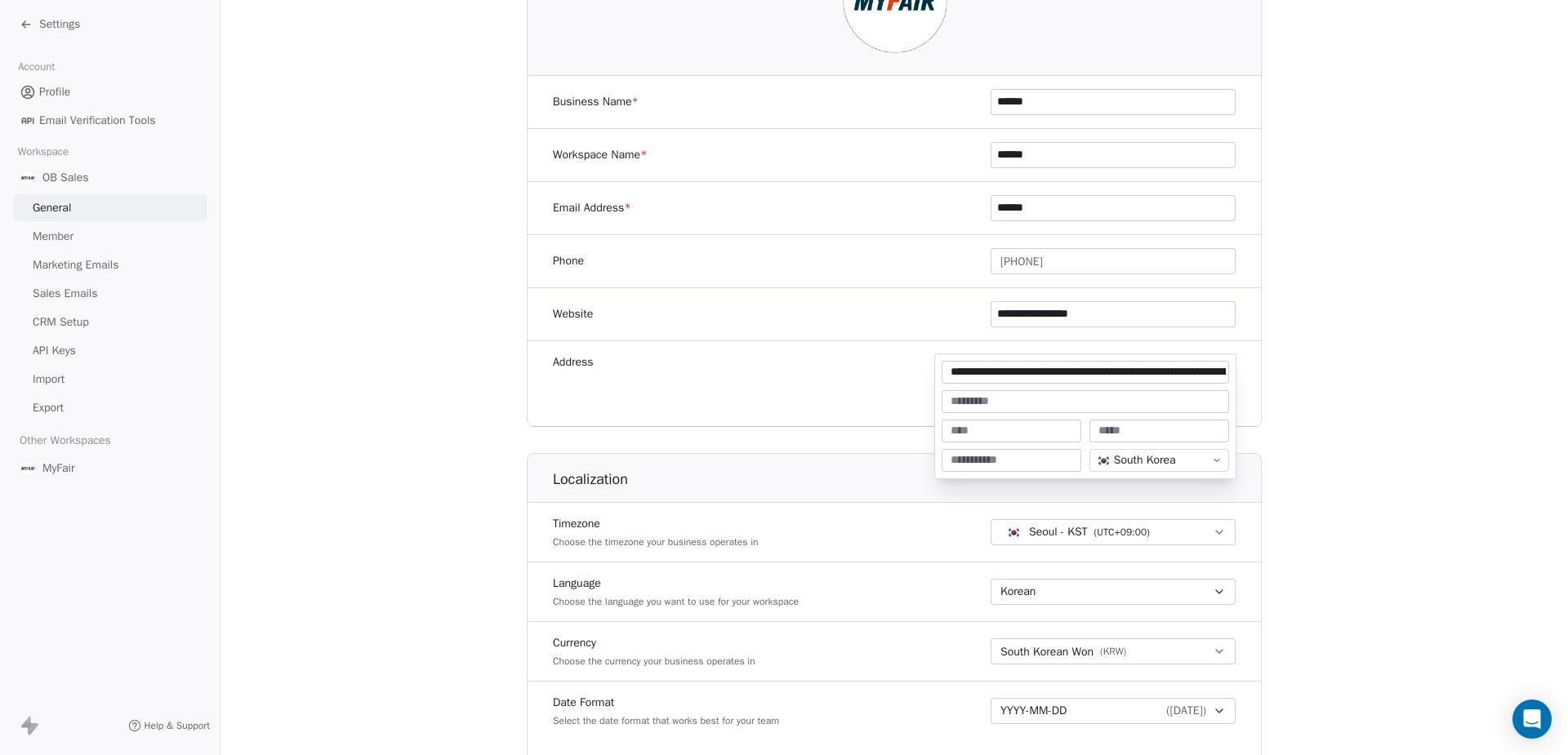 type on "******" 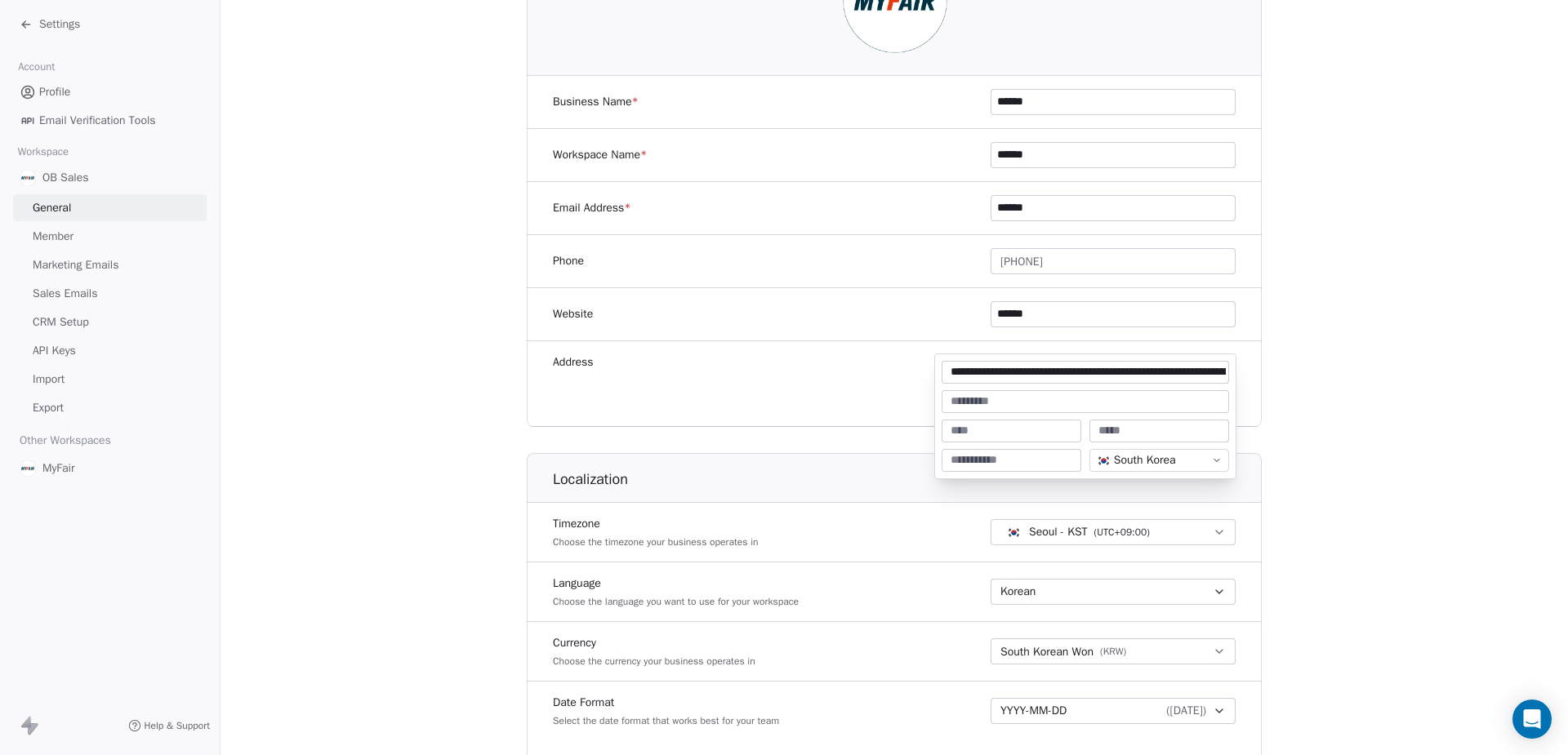 type on "*****" 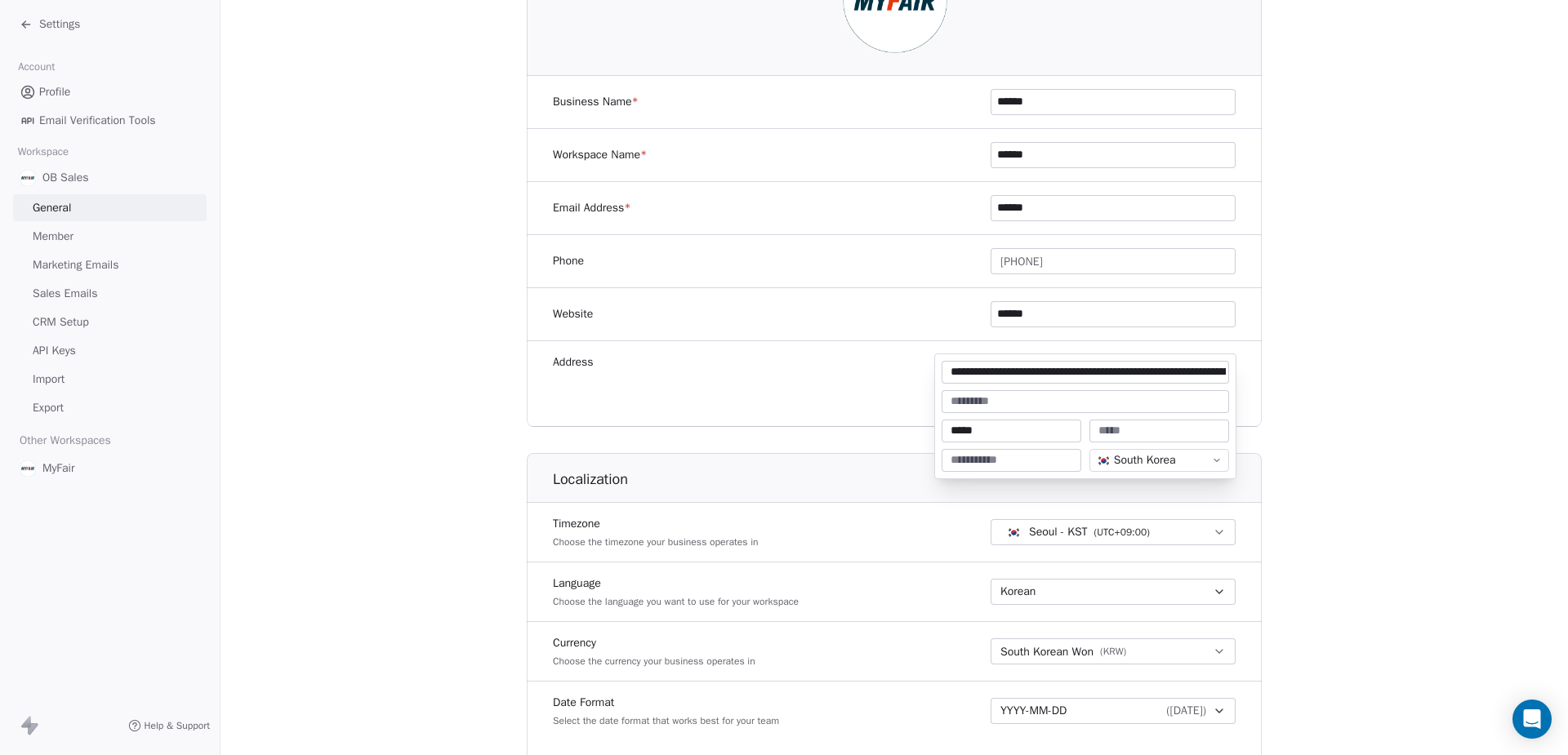 type on "**********" 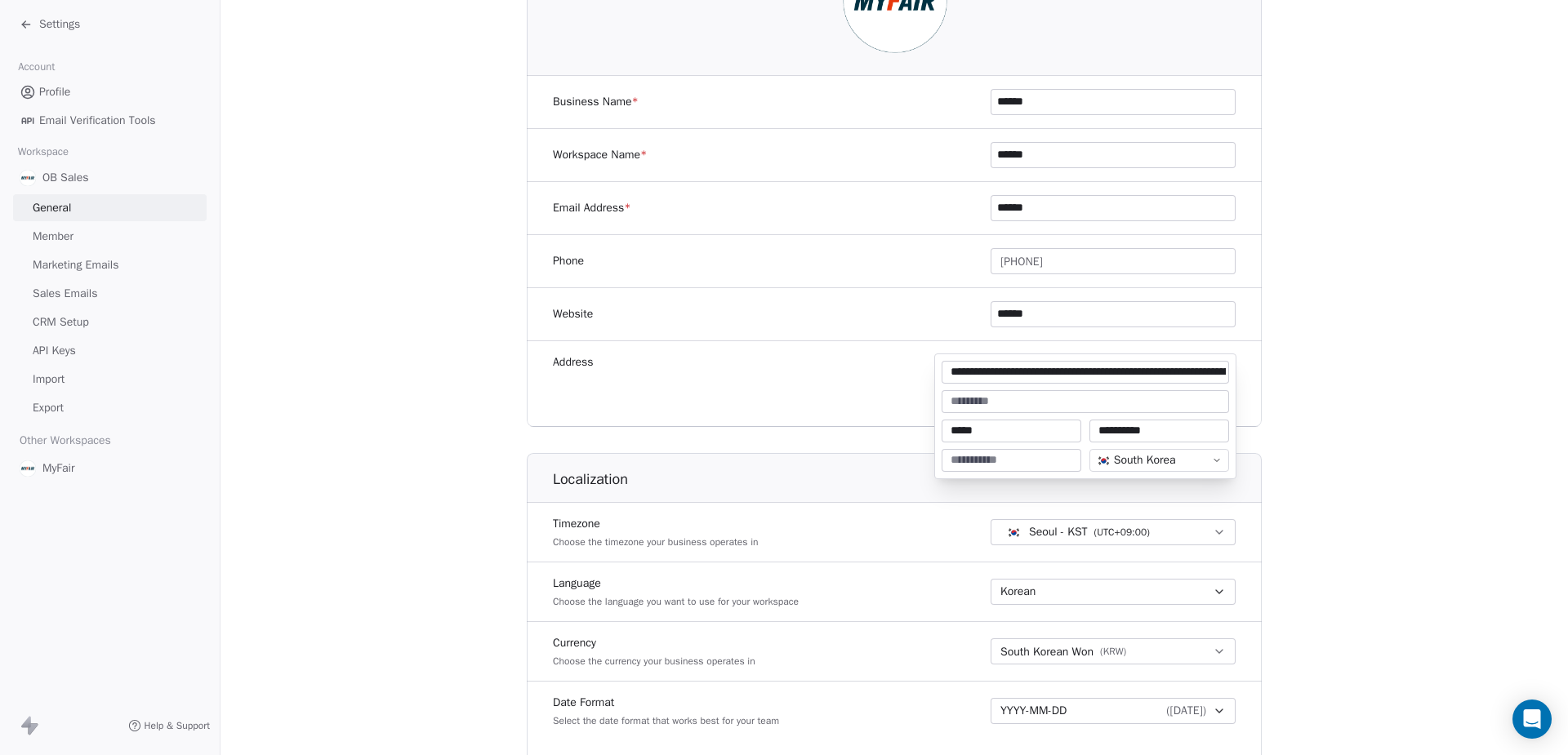type on "*****" 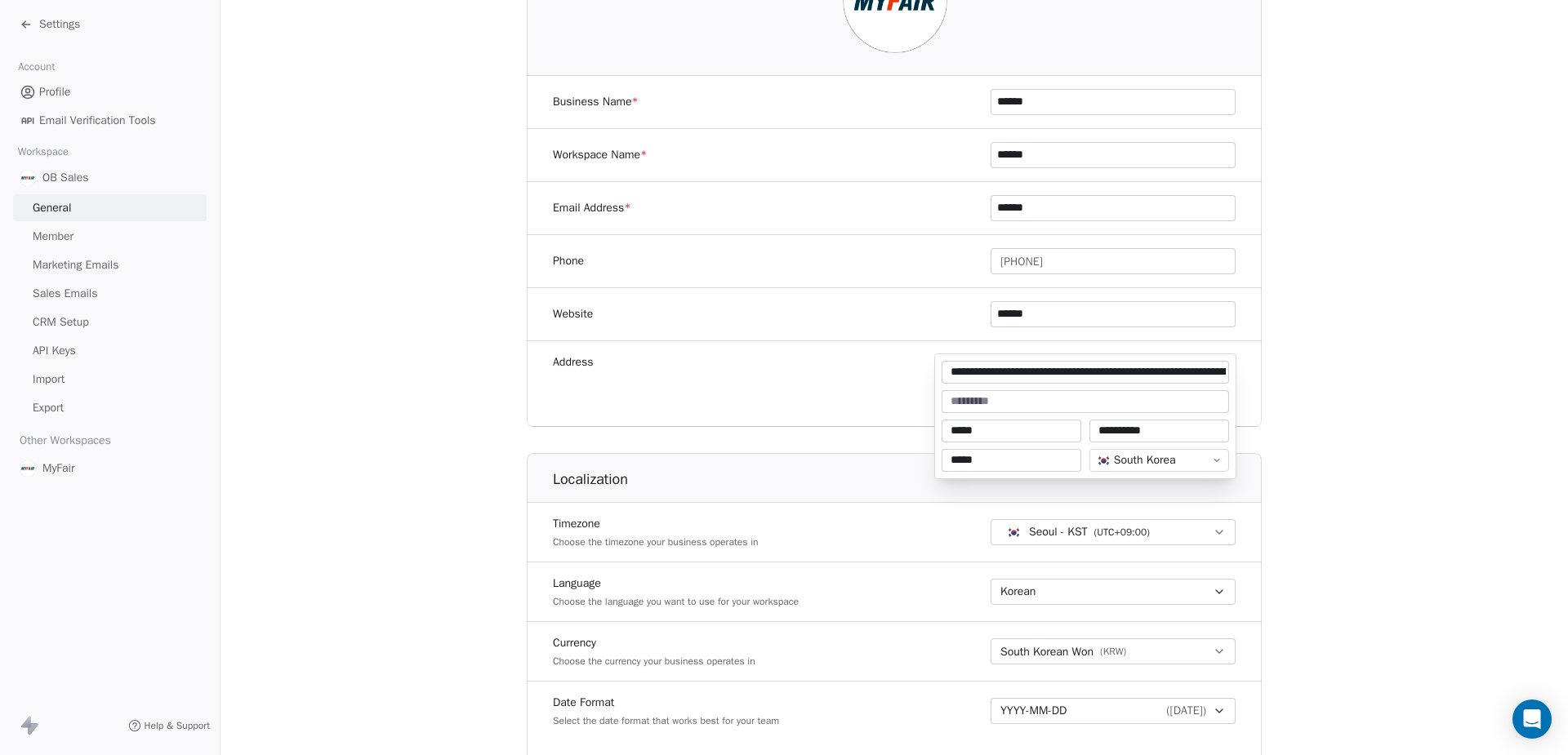 click on "**********" at bounding box center (1085, 372) 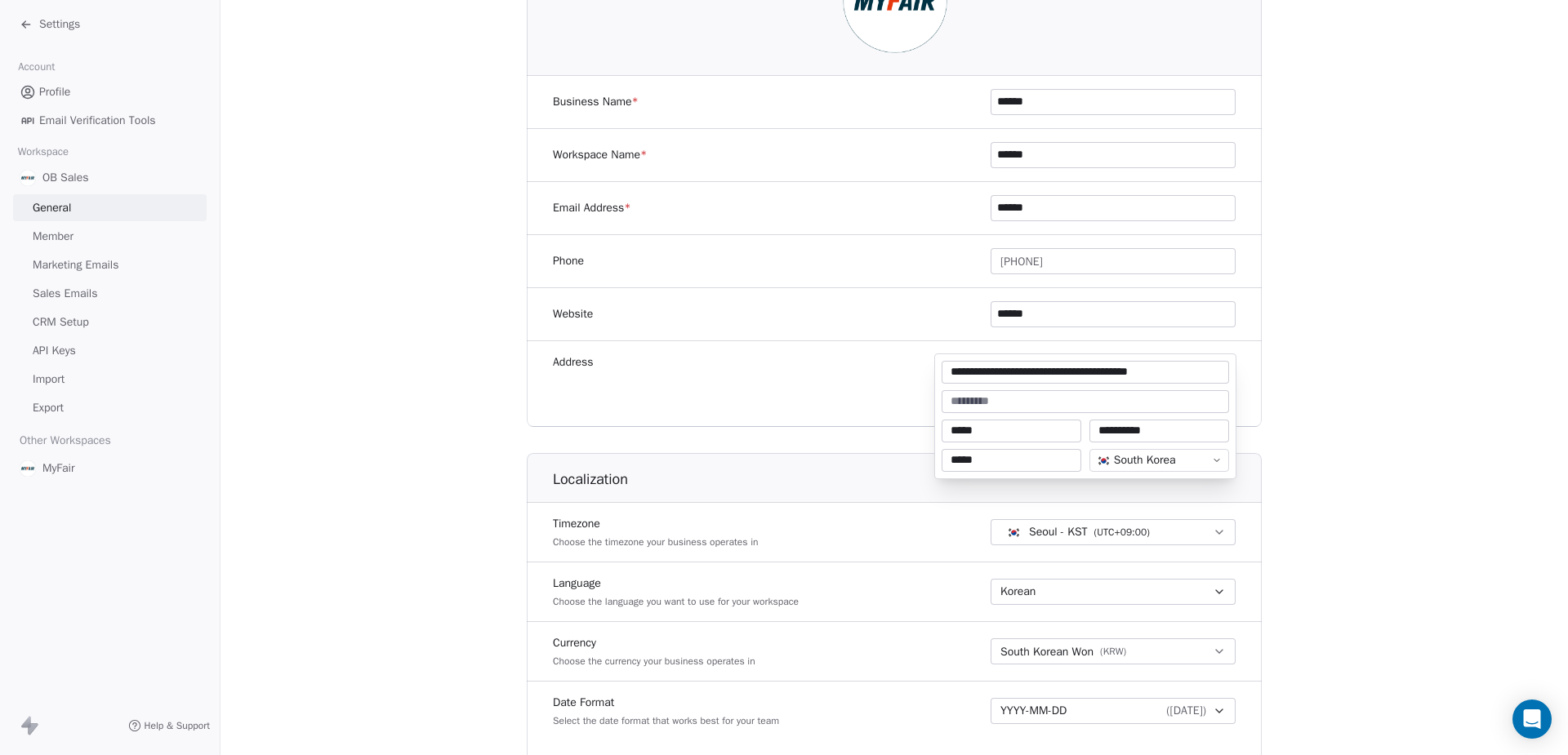 type on "**********" 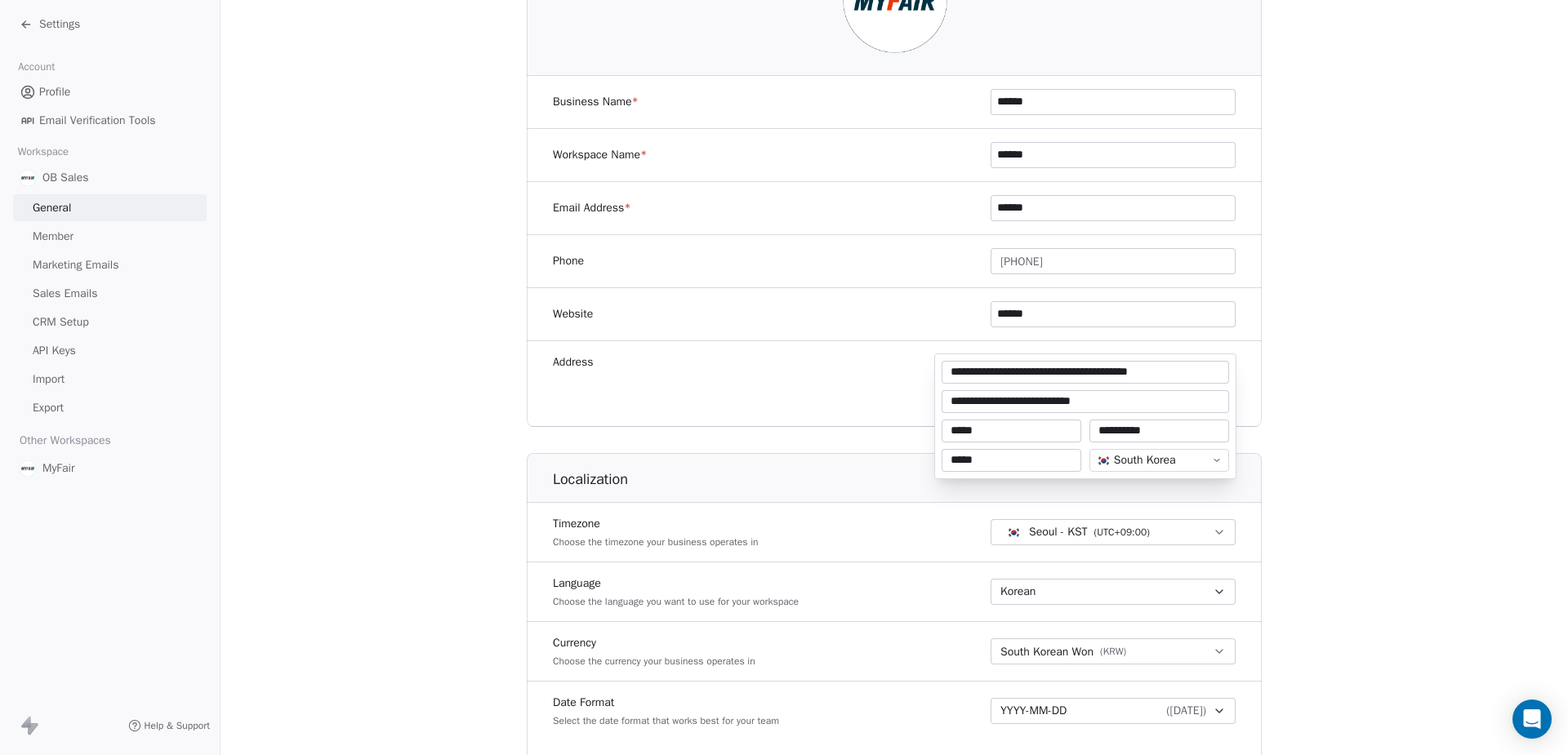 type on "**********" 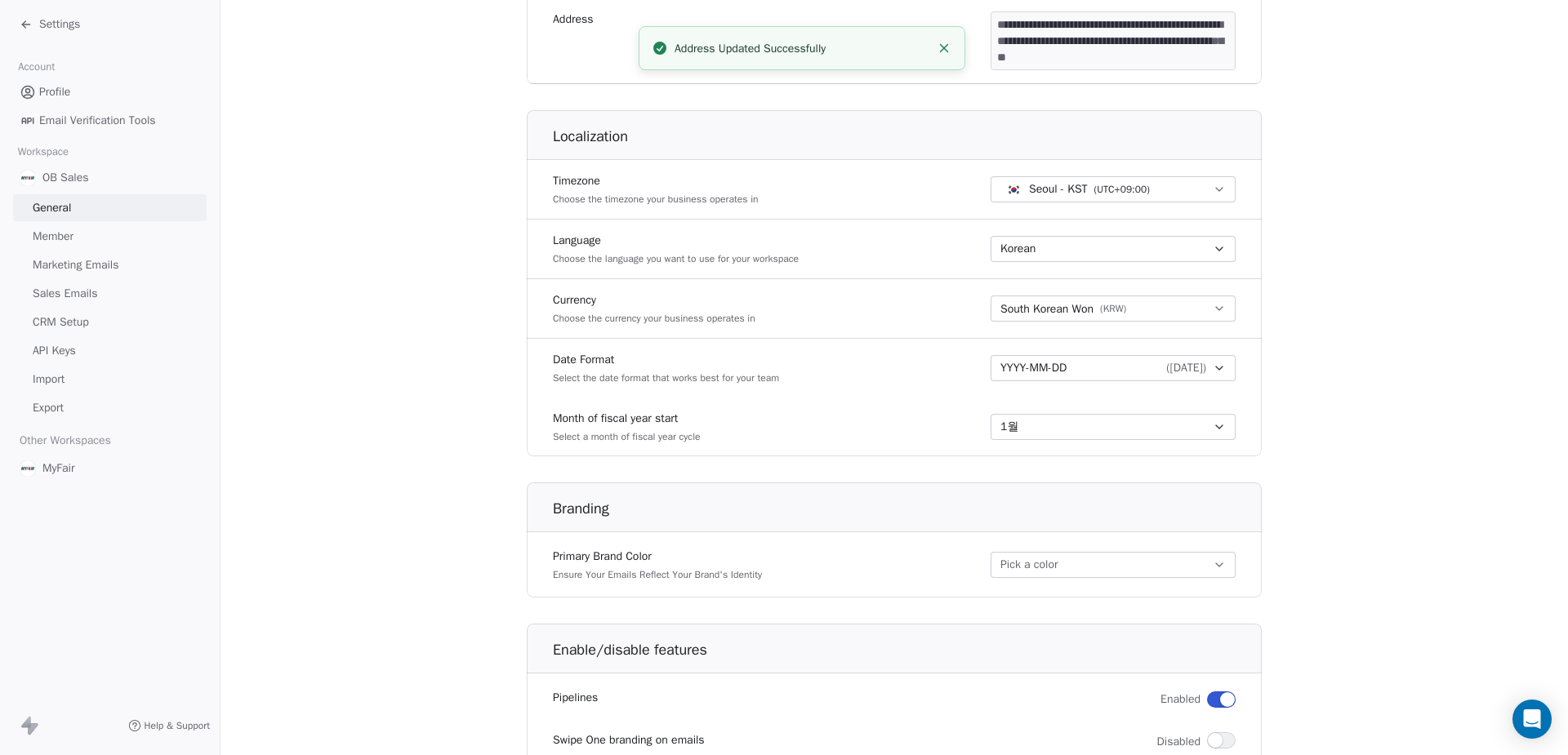 scroll, scrollTop: 645, scrollLeft: 0, axis: vertical 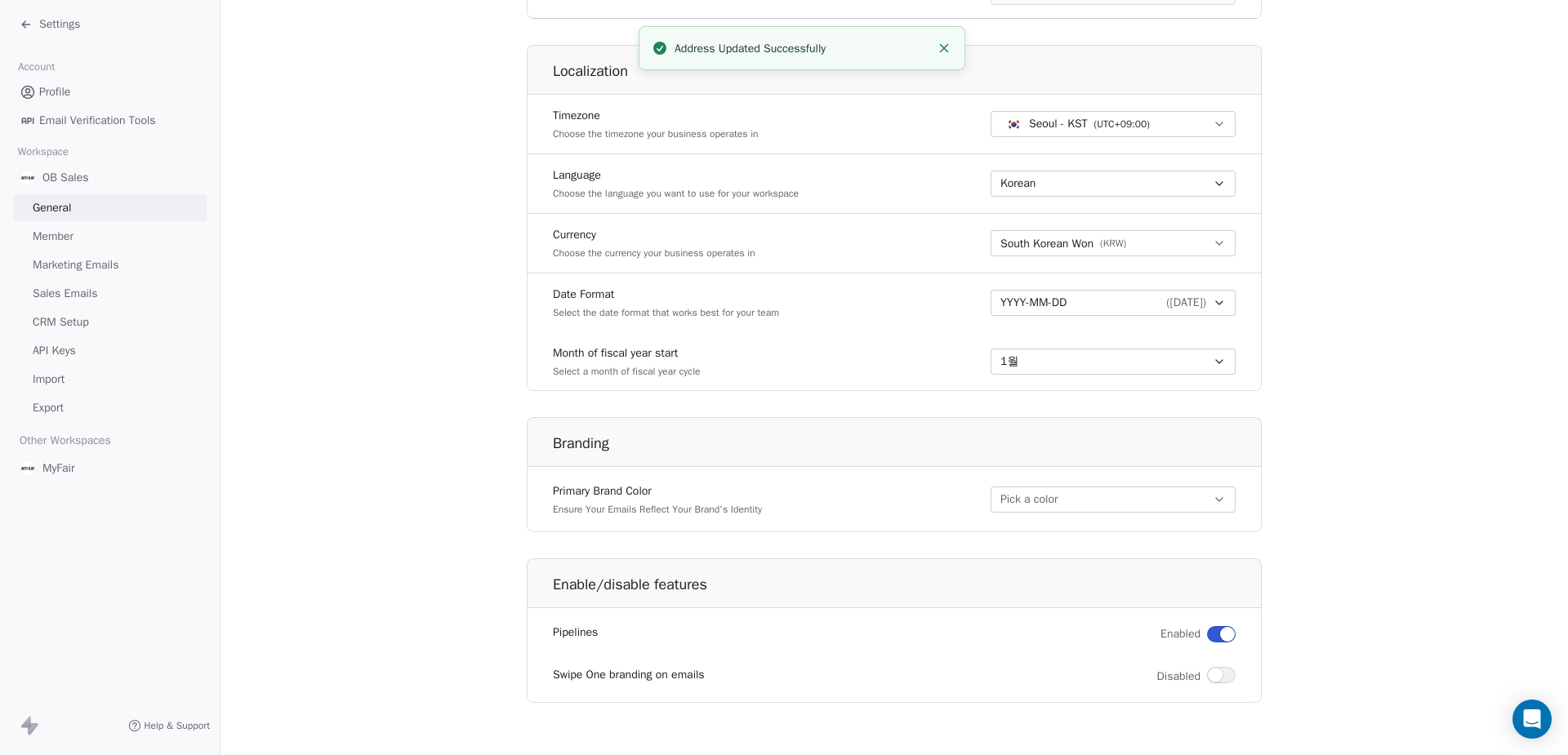type on "********" 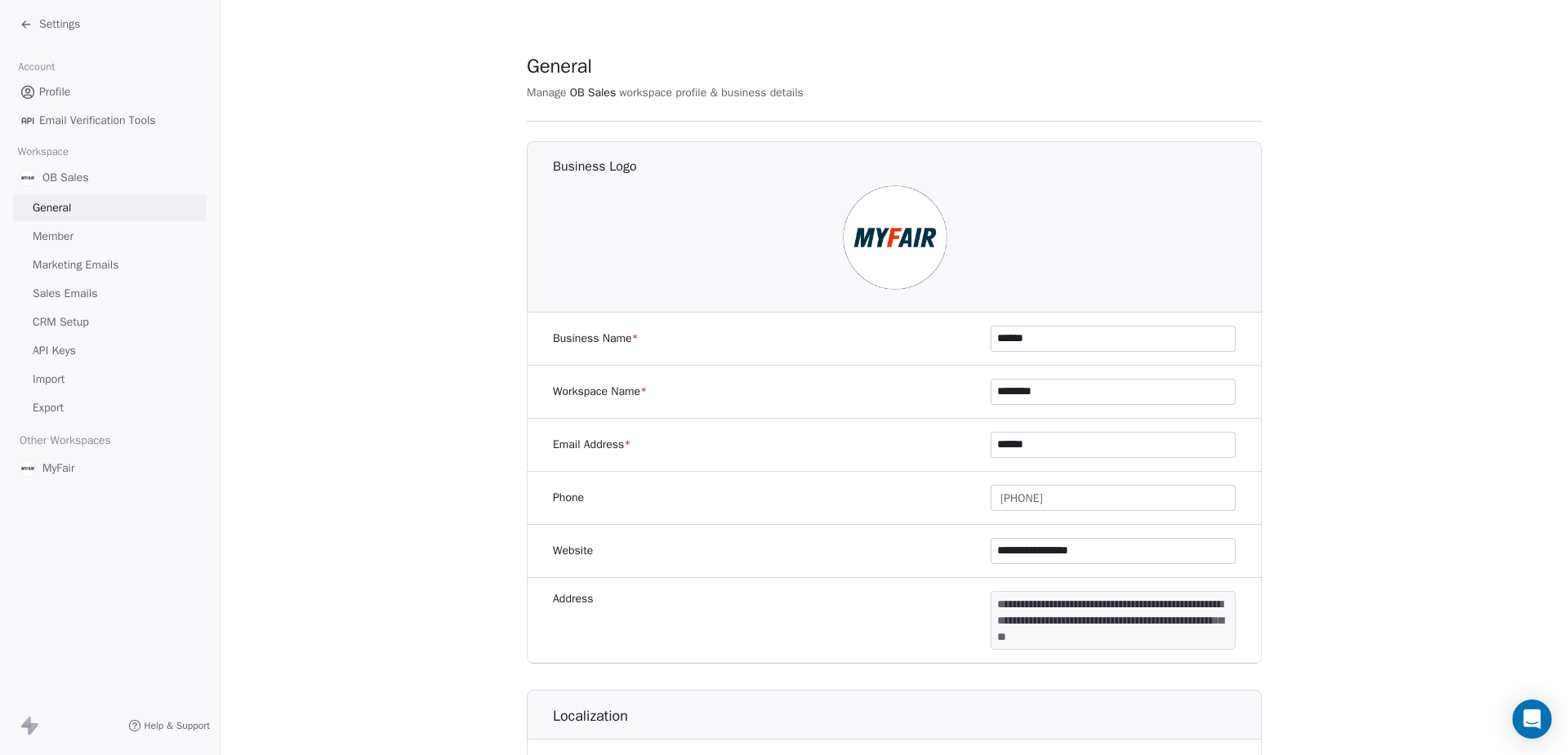 drag, startPoint x: 984, startPoint y: 96, endPoint x: 136, endPoint y: 55, distance: 848.991 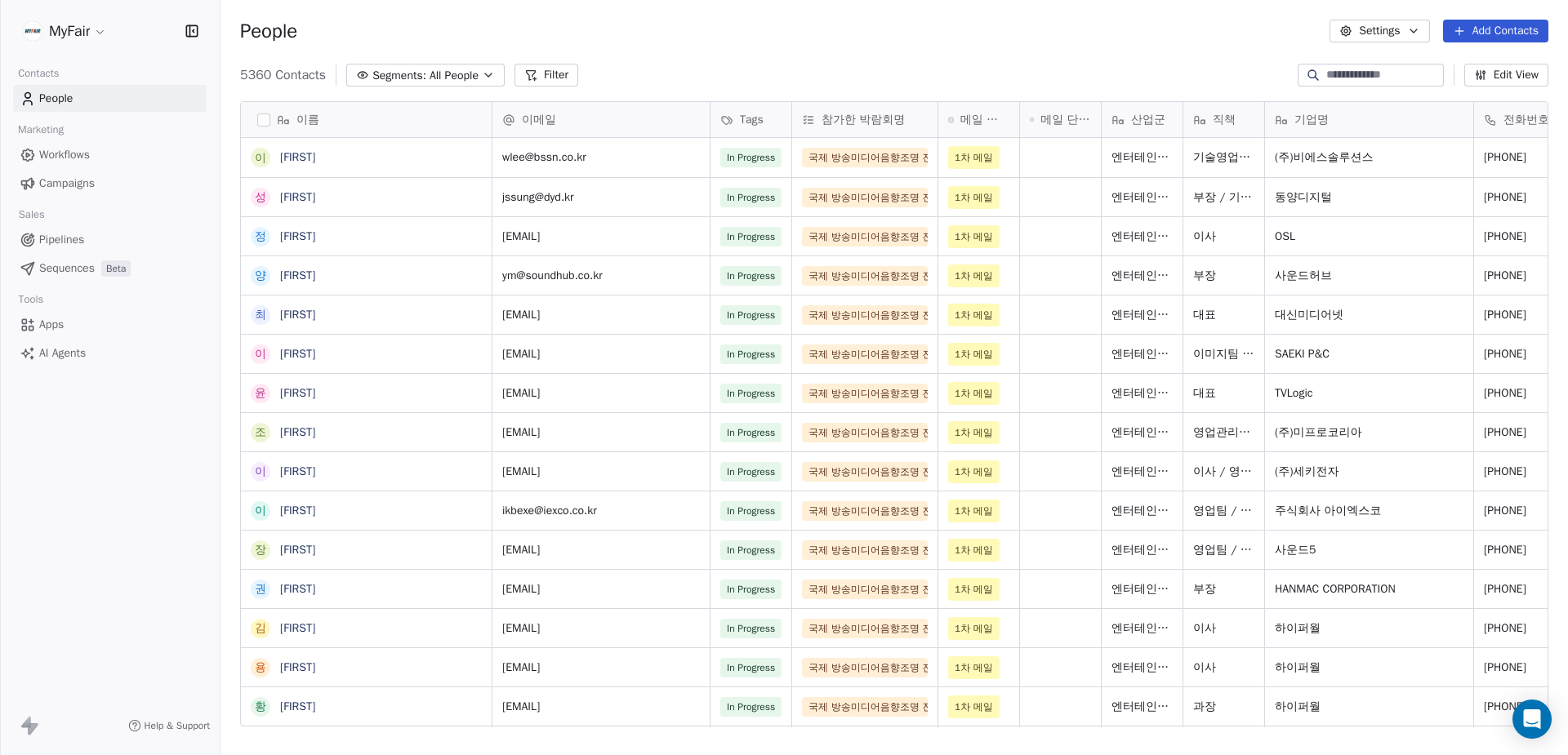 scroll, scrollTop: 1, scrollLeft: 1, axis: both 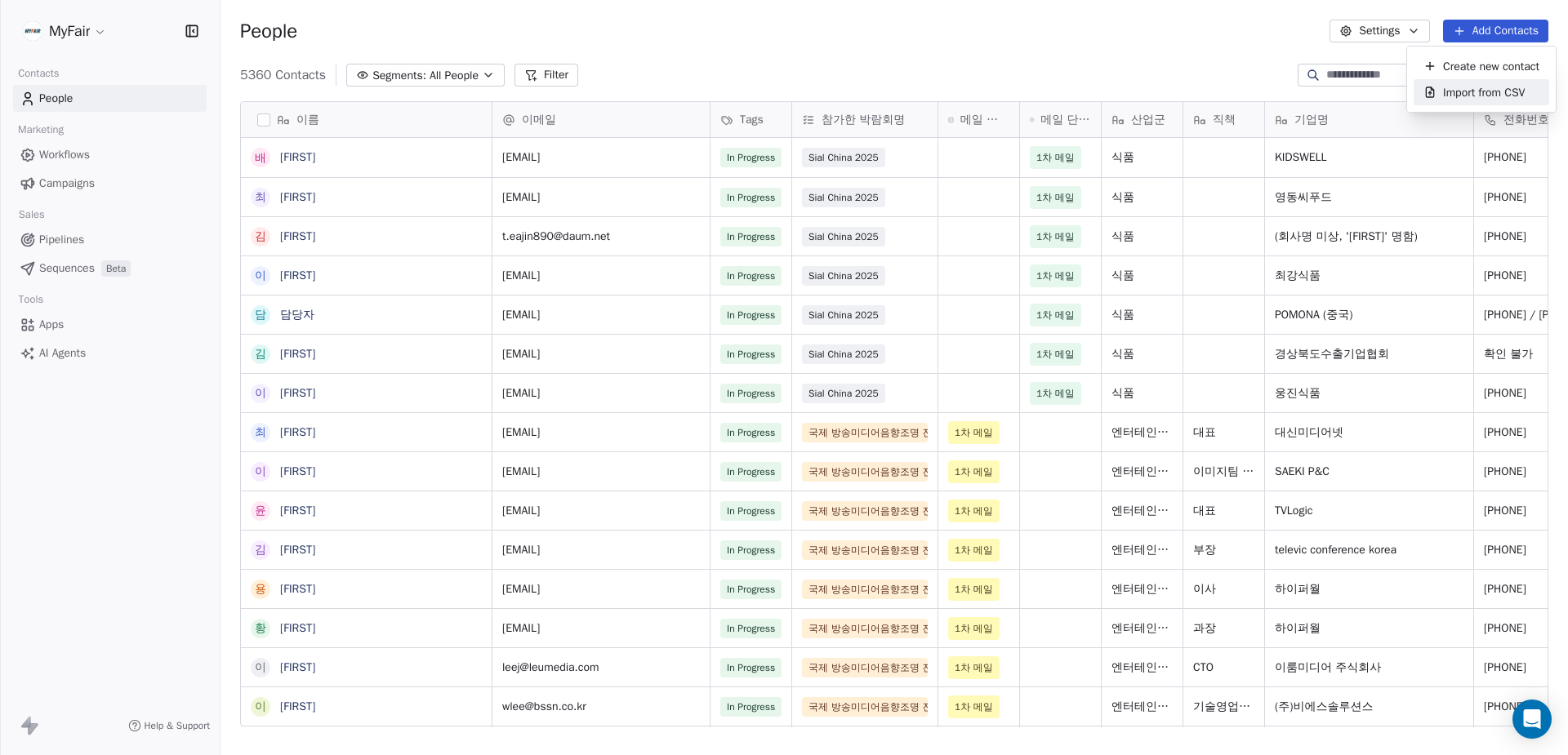click on "Import from CSV" at bounding box center [1484, 92] 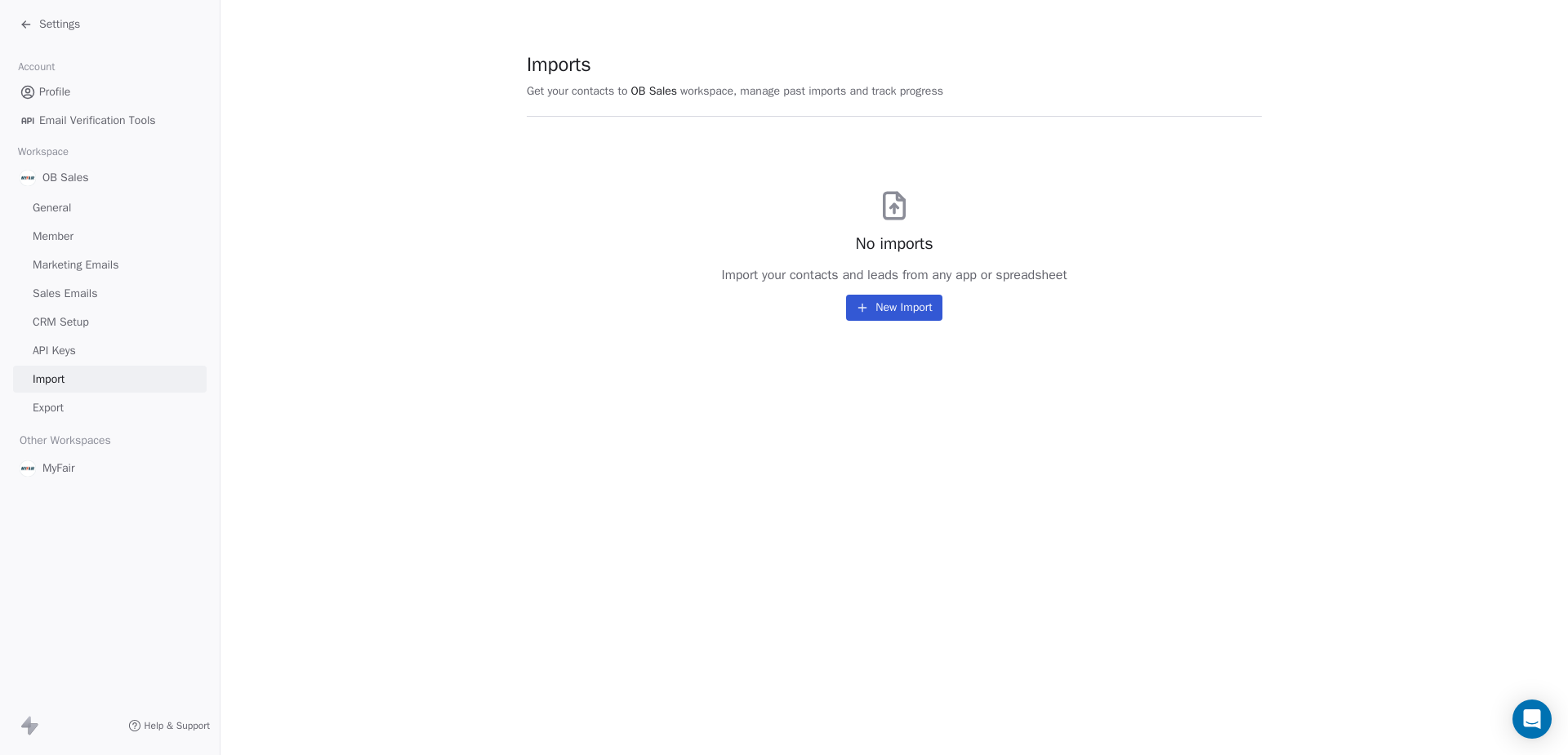 click on "New Import" at bounding box center (893, 308) 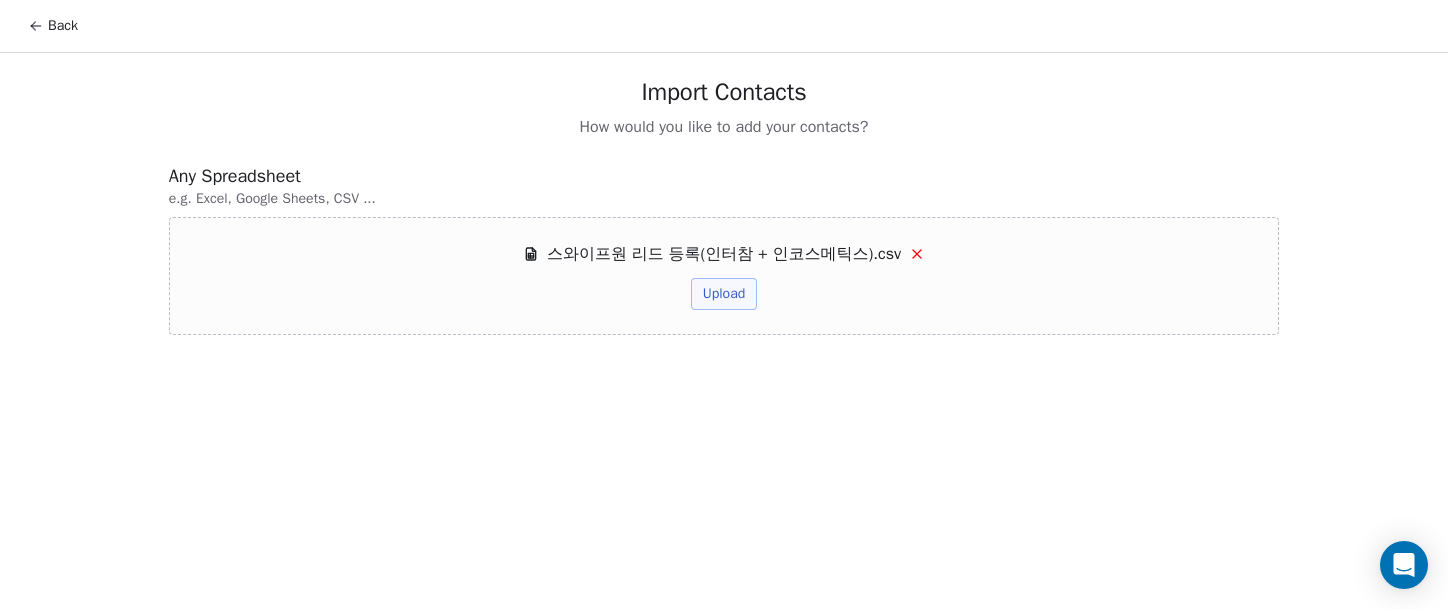 click on "Upload" at bounding box center (724, 294) 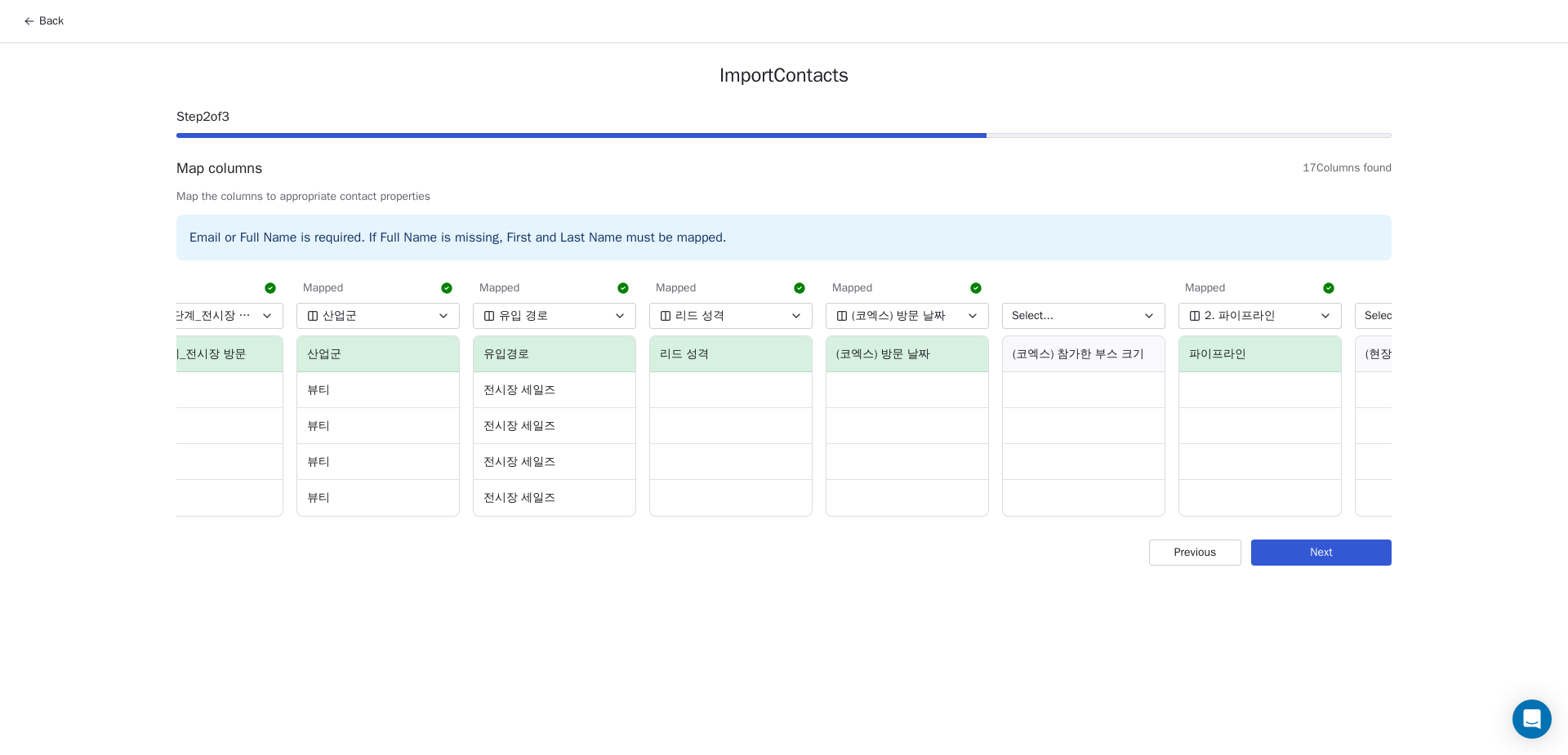 scroll, scrollTop: 0, scrollLeft: 1771, axis: horizontal 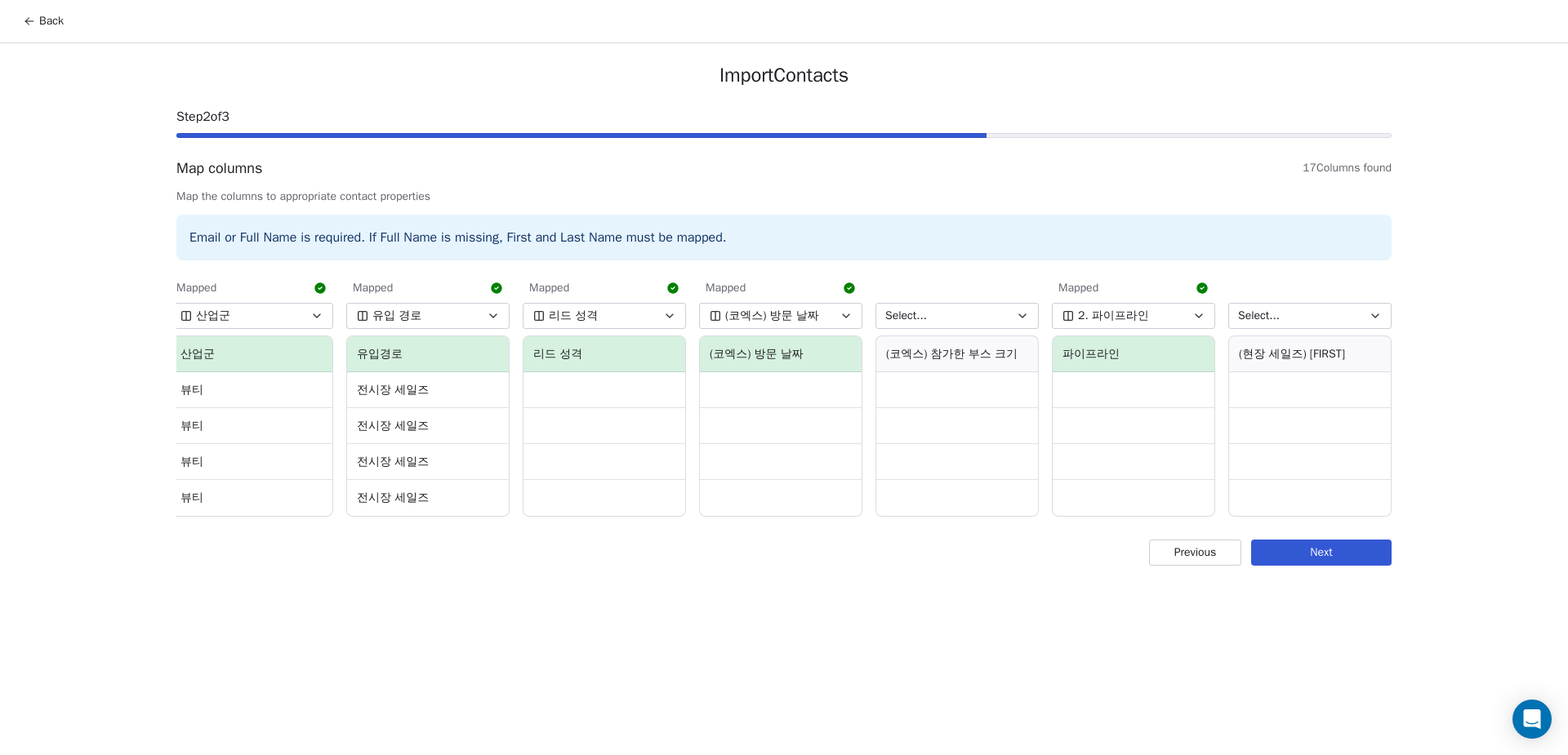 click on "Next" at bounding box center (1321, 553) 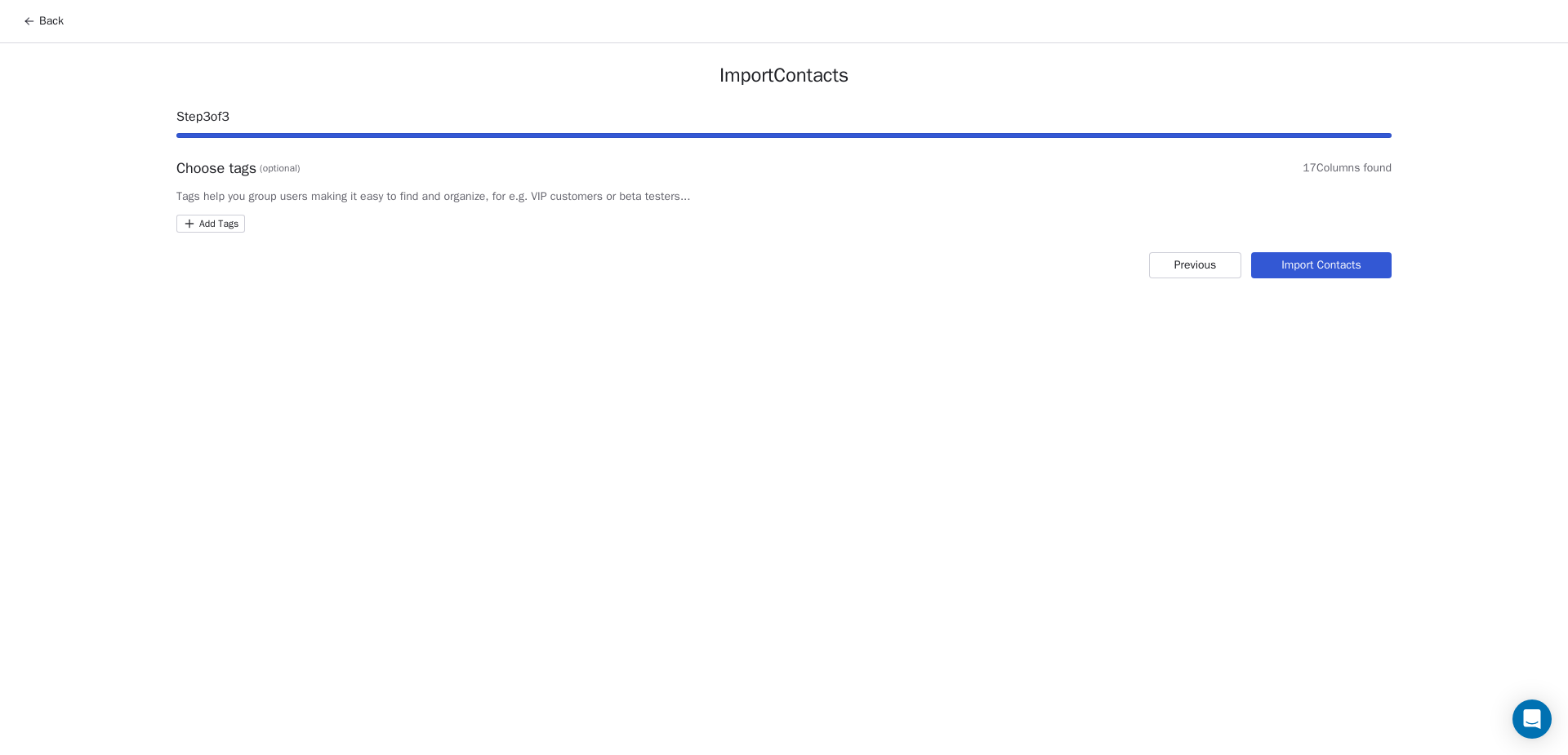 click on "Import Contacts" at bounding box center (1321, 265) 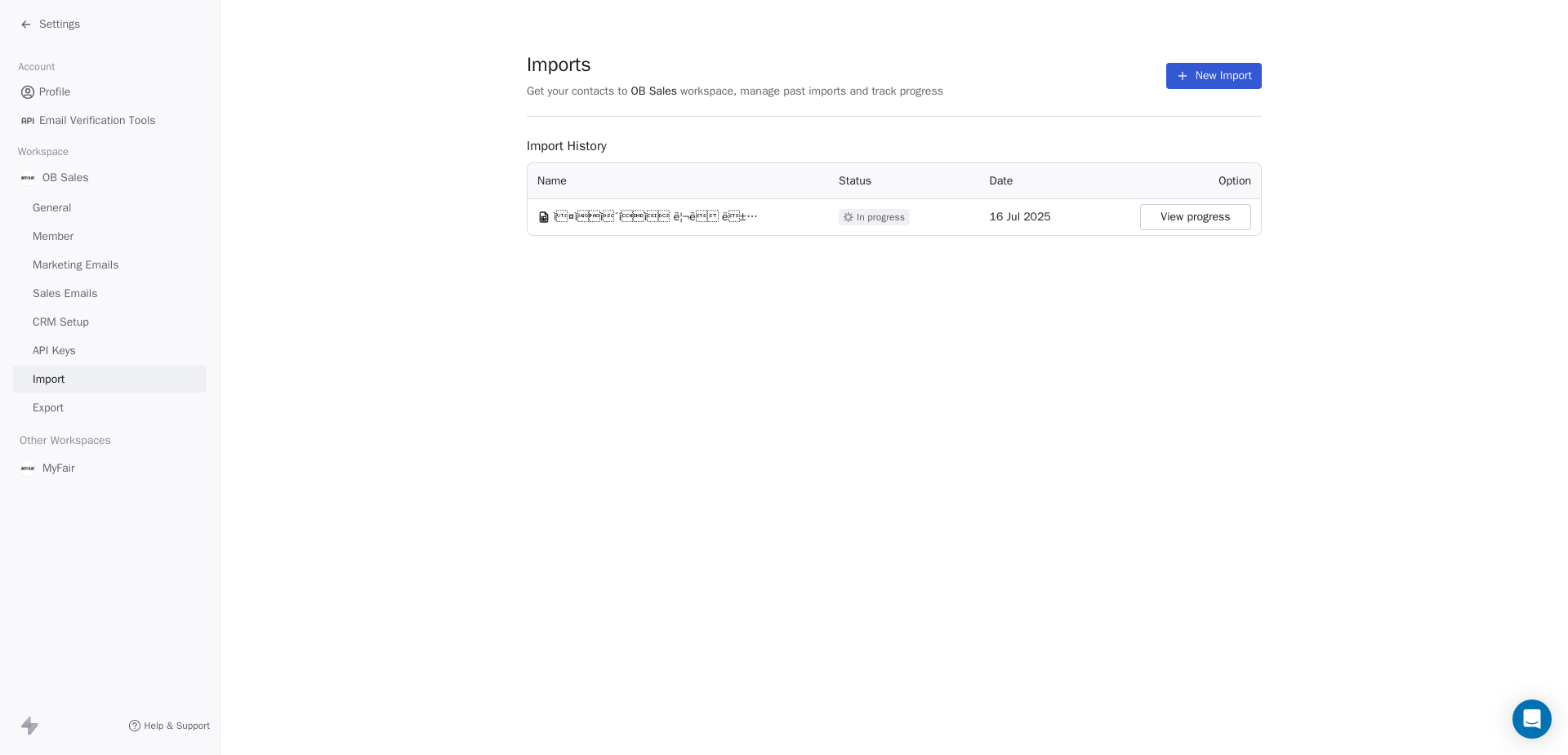 click on "View progress" at bounding box center [1196, 217] 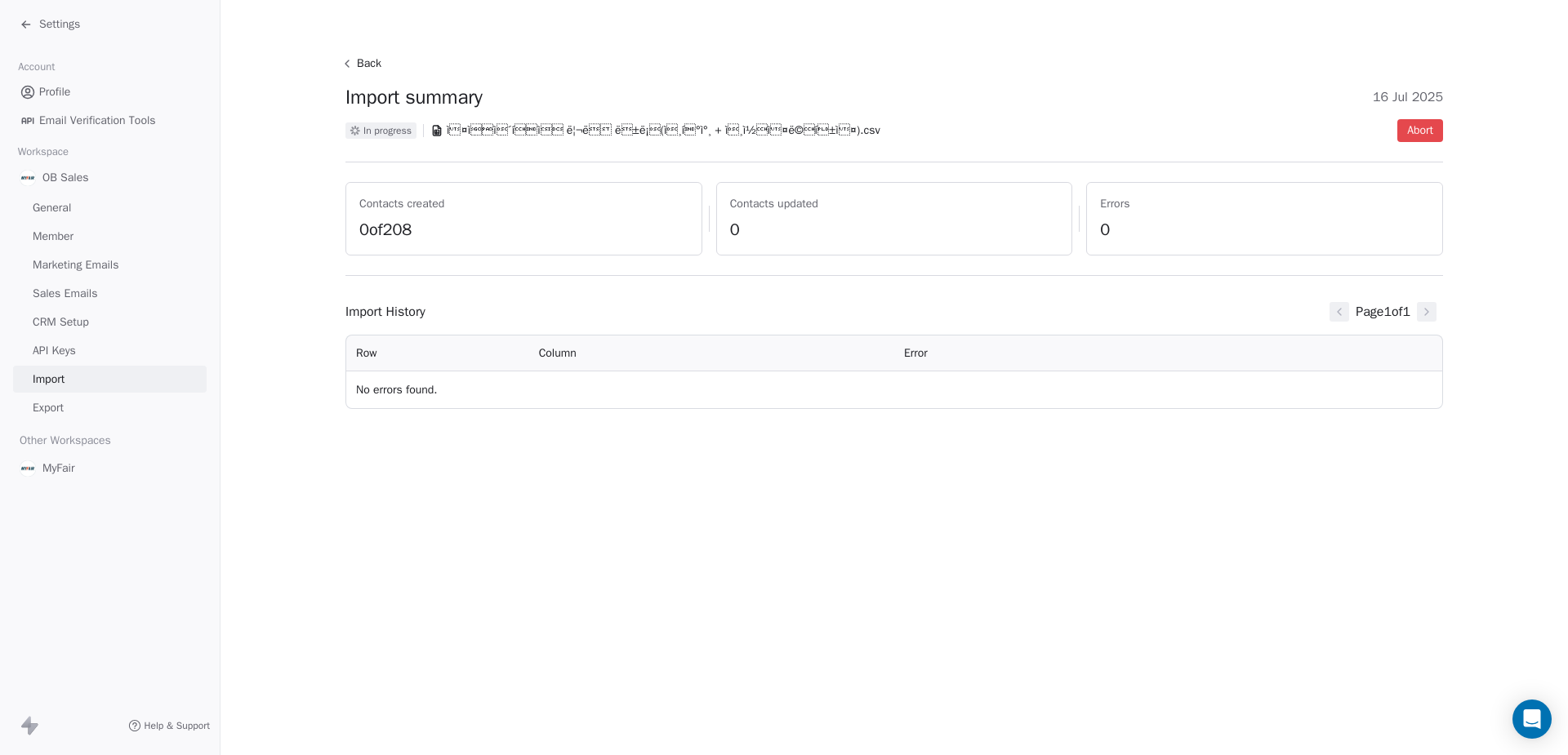 click on "Back" at bounding box center [363, 64] 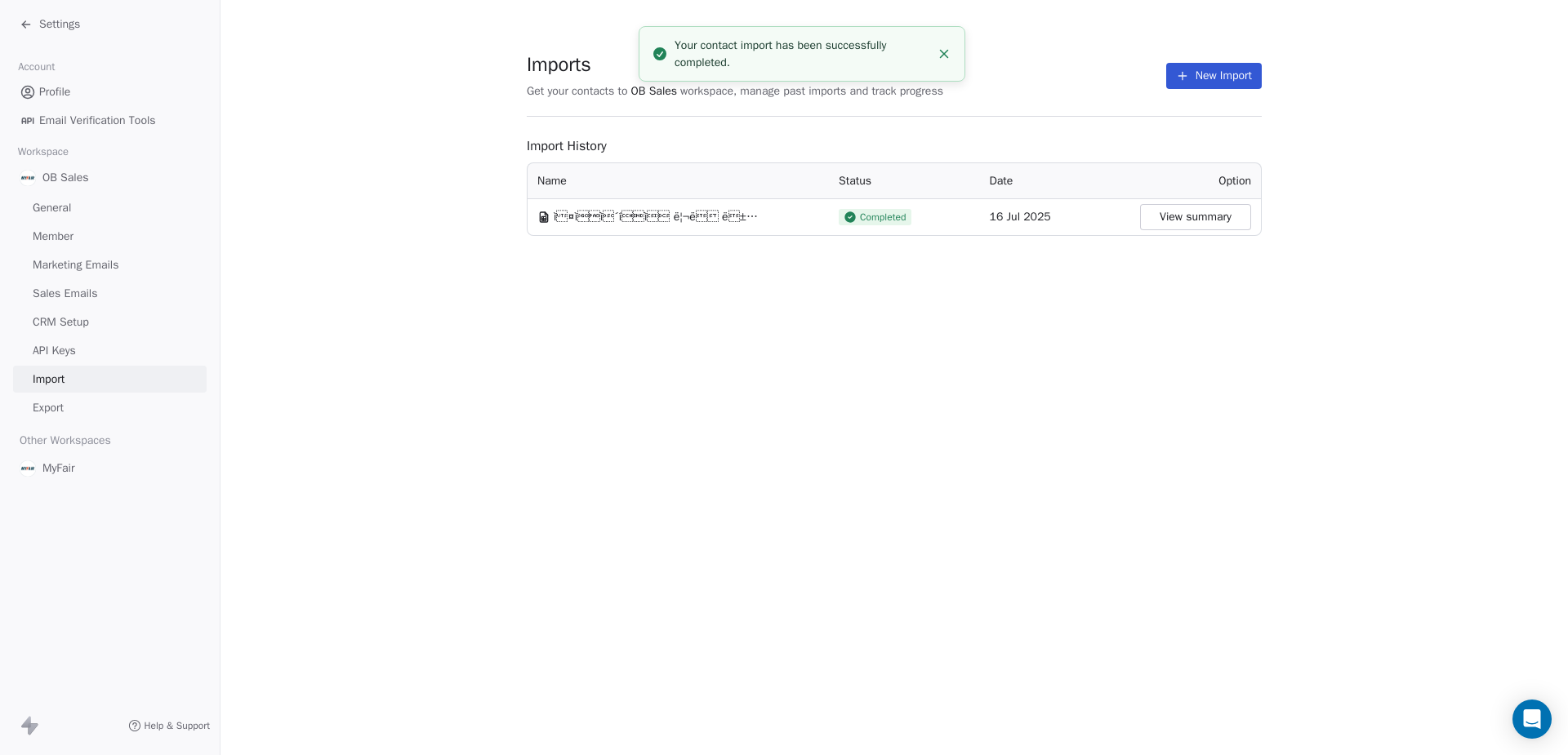 click on "View summary" at bounding box center [1196, 217] 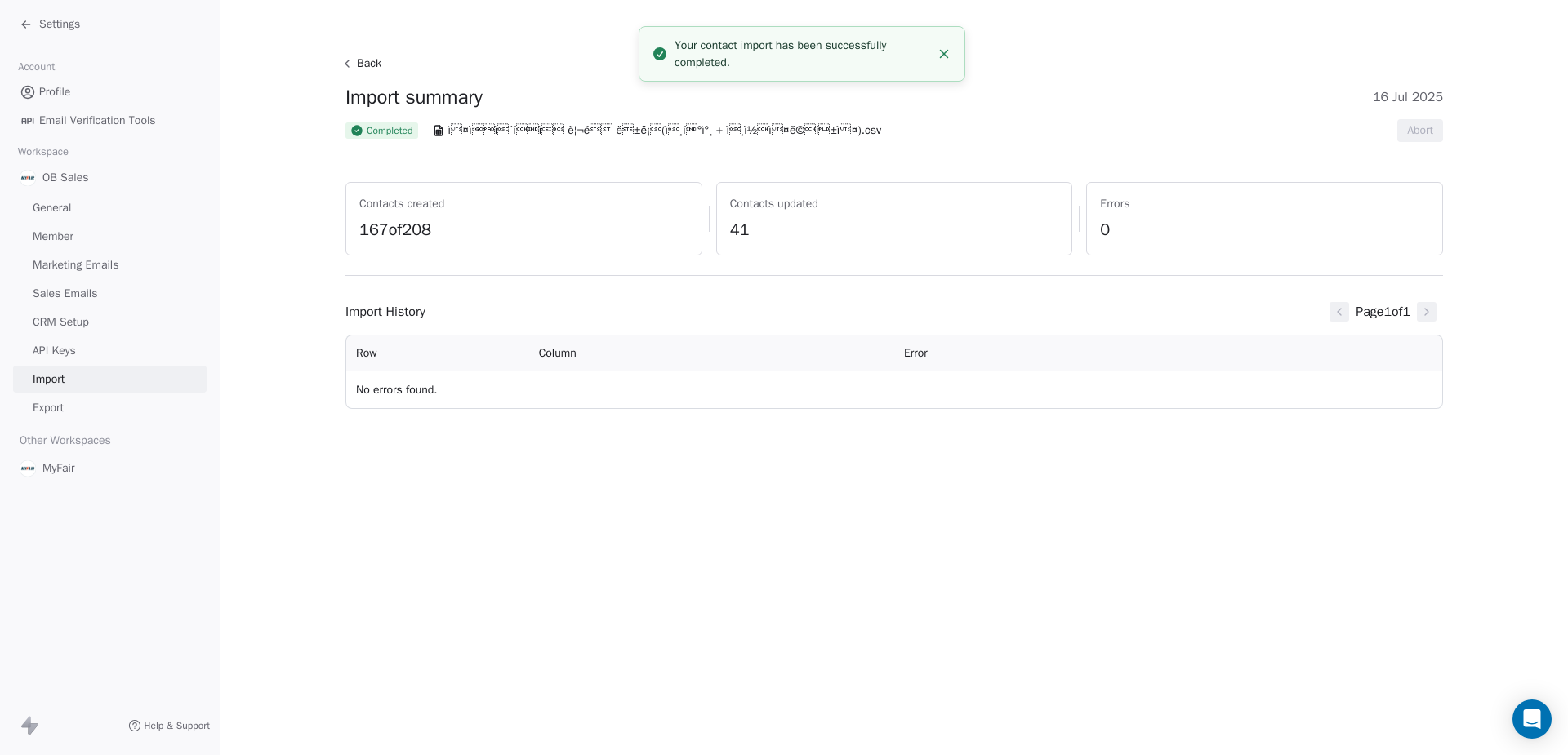 click on "Back Import summary 16 Jul 2025 Completed ì¤ìì´íì ë¦¬ë ë±ë¡(ì¸í°ì°¸ + ì¸ì½ì¤ë©í±ì¤).csv Abort Contacts created 167  of  208 Contacts updated 41 Errors 0" at bounding box center [894, 169] 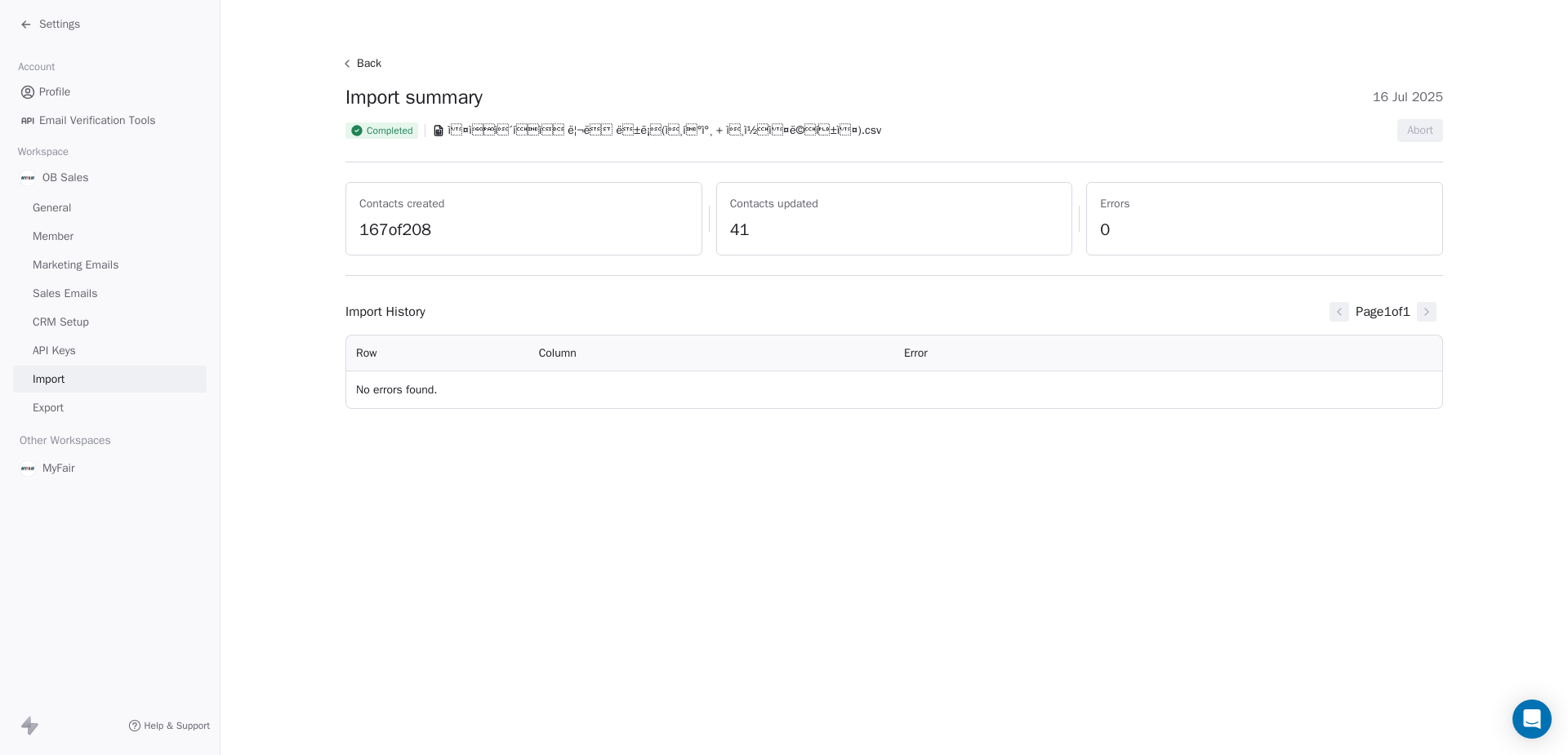 click on "Back" at bounding box center [363, 64] 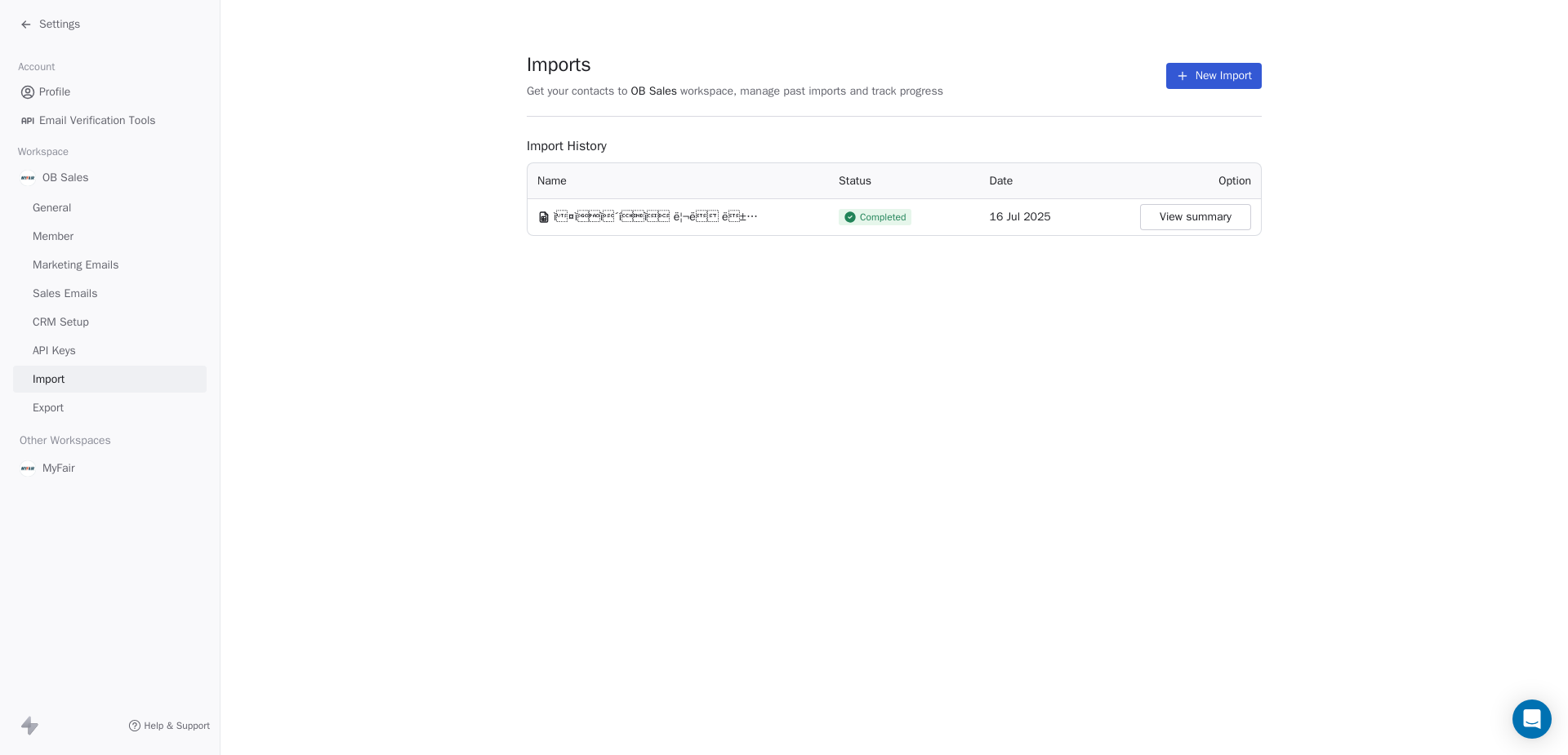 click on "New Import" at bounding box center [1214, 76] 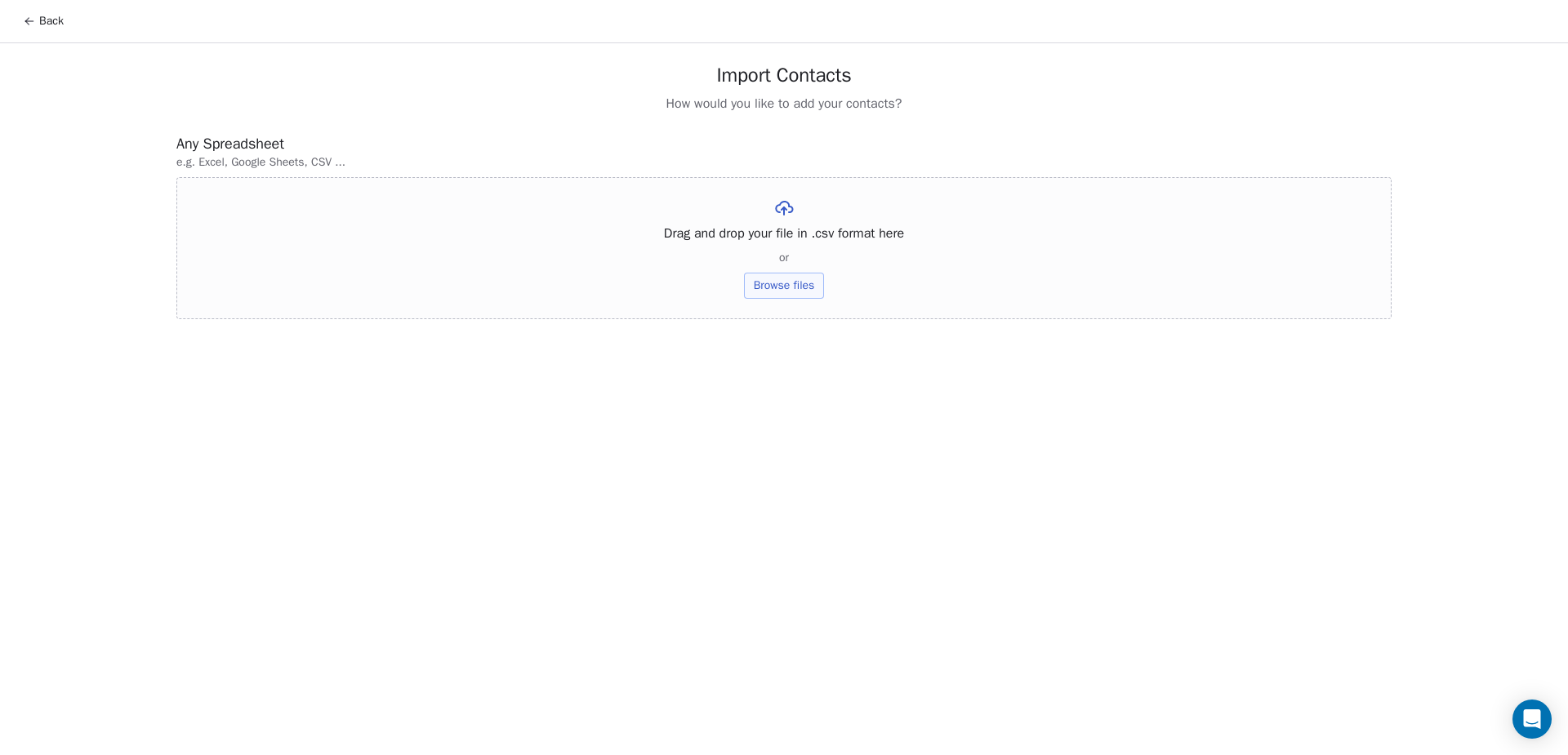 click on "Browse files" at bounding box center [784, 286] 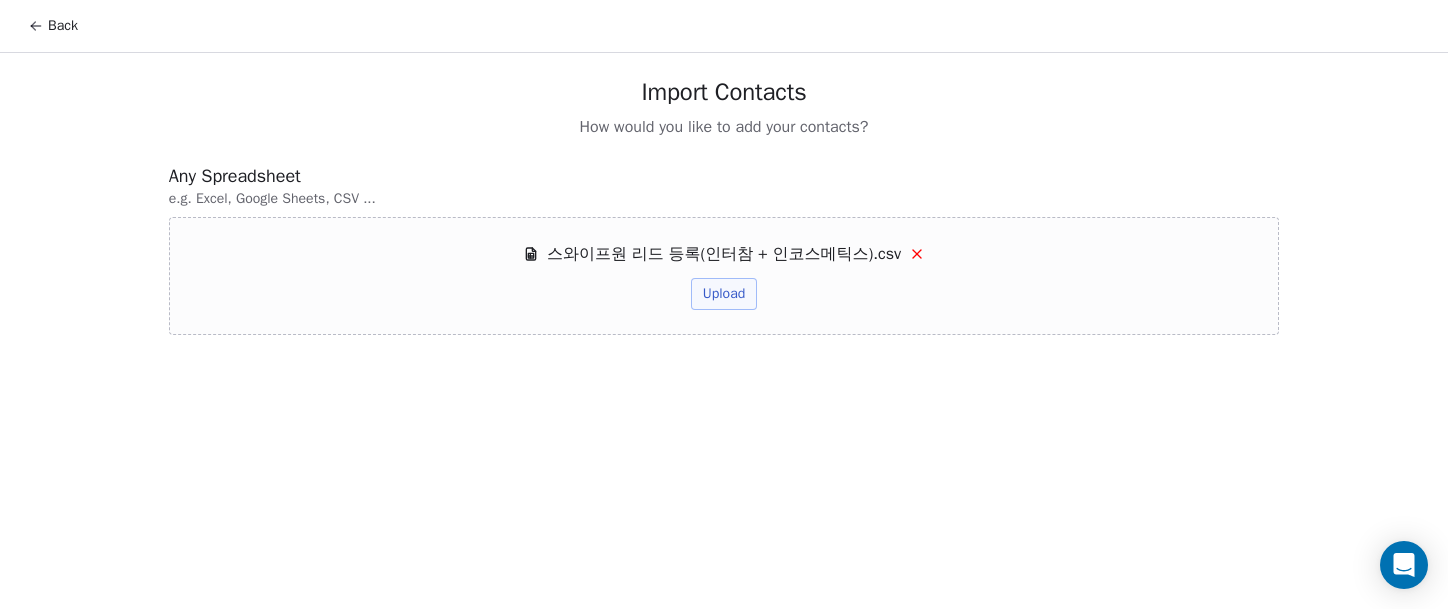 click on "Upload" at bounding box center (724, 294) 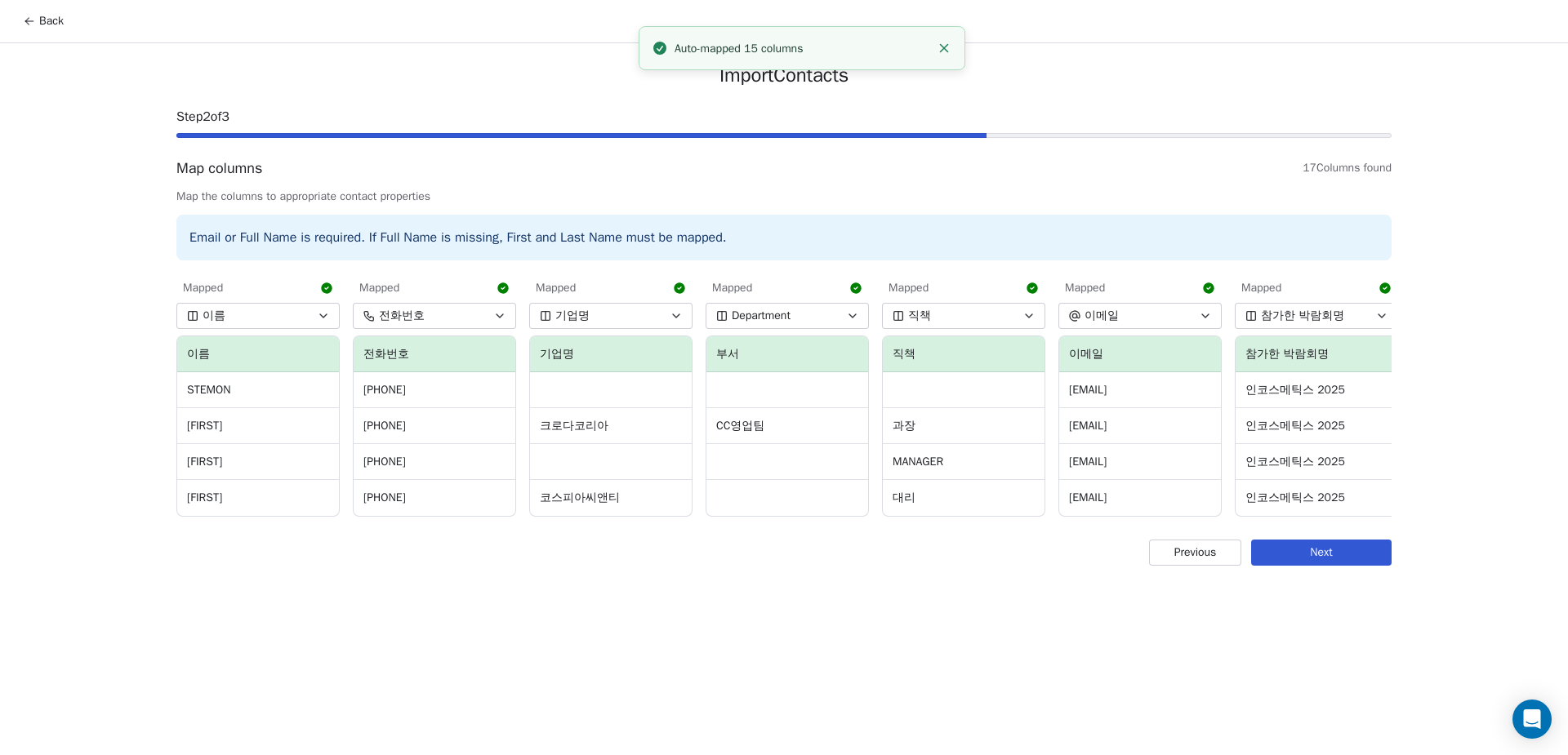 click on "Next" at bounding box center (1321, 553) 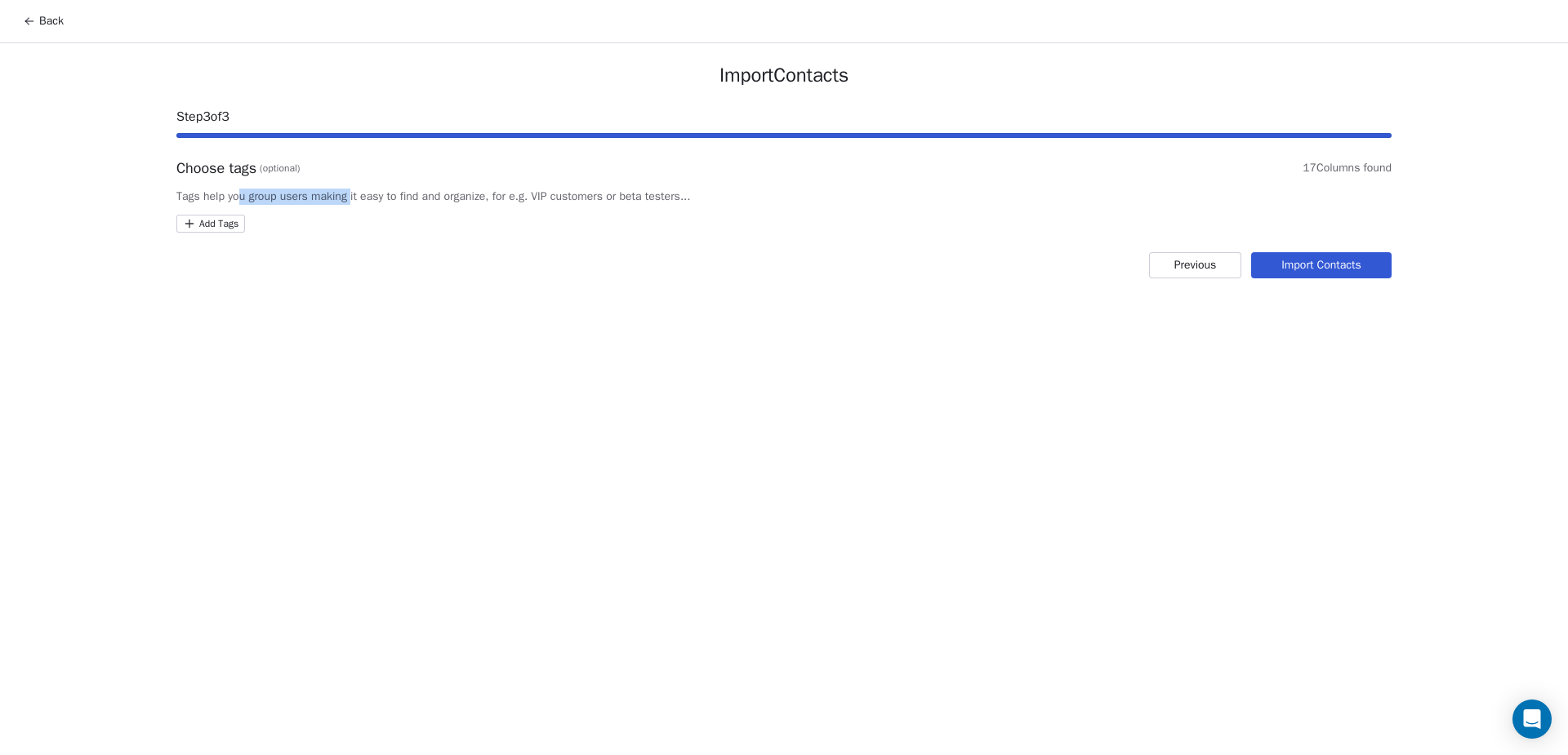 drag, startPoint x: 316, startPoint y: 201, endPoint x: 411, endPoint y: 200, distance: 95.00526 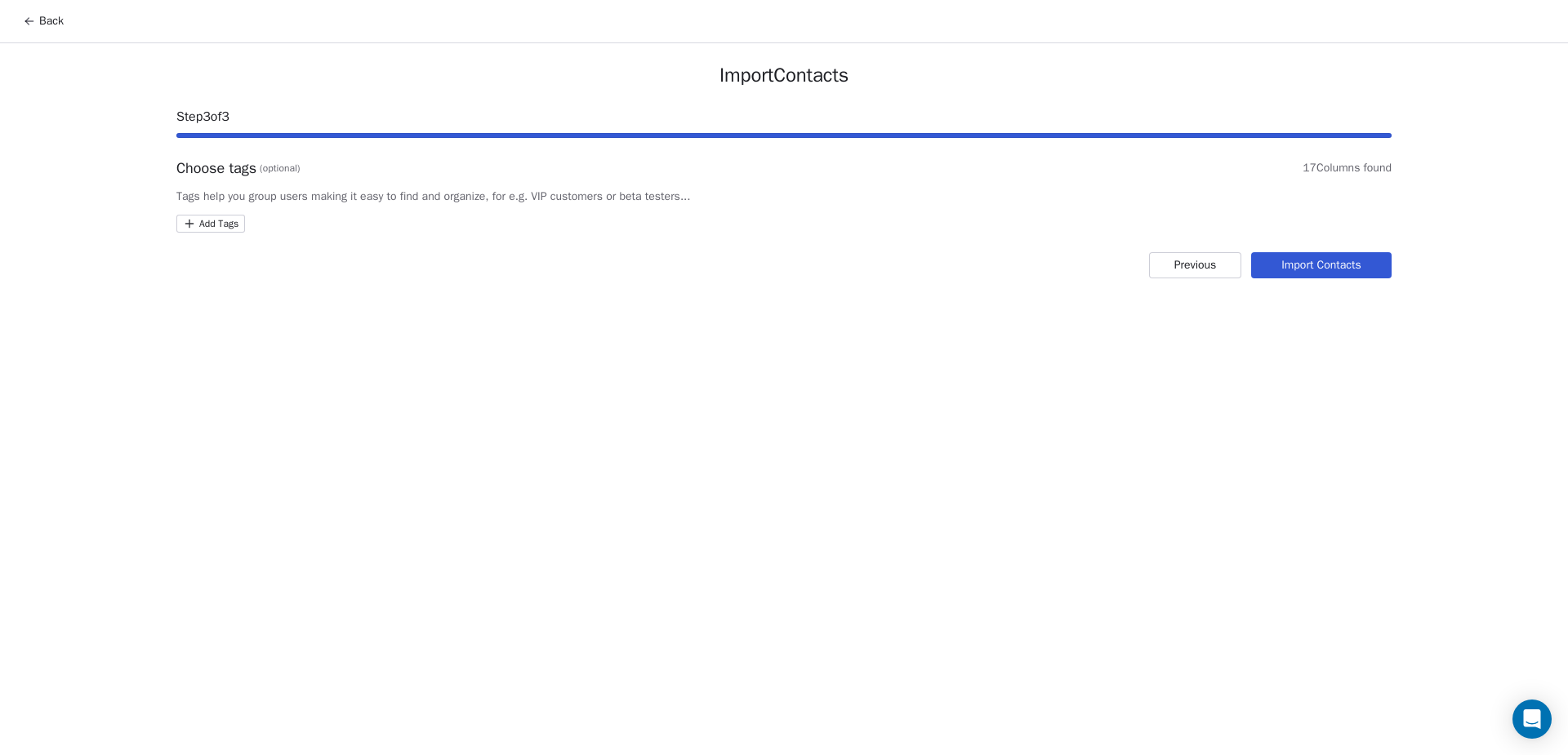 click on "Tags help you group users making it easy to find and organize, for e.g. VIP customers or beta testers..." at bounding box center [784, 197] 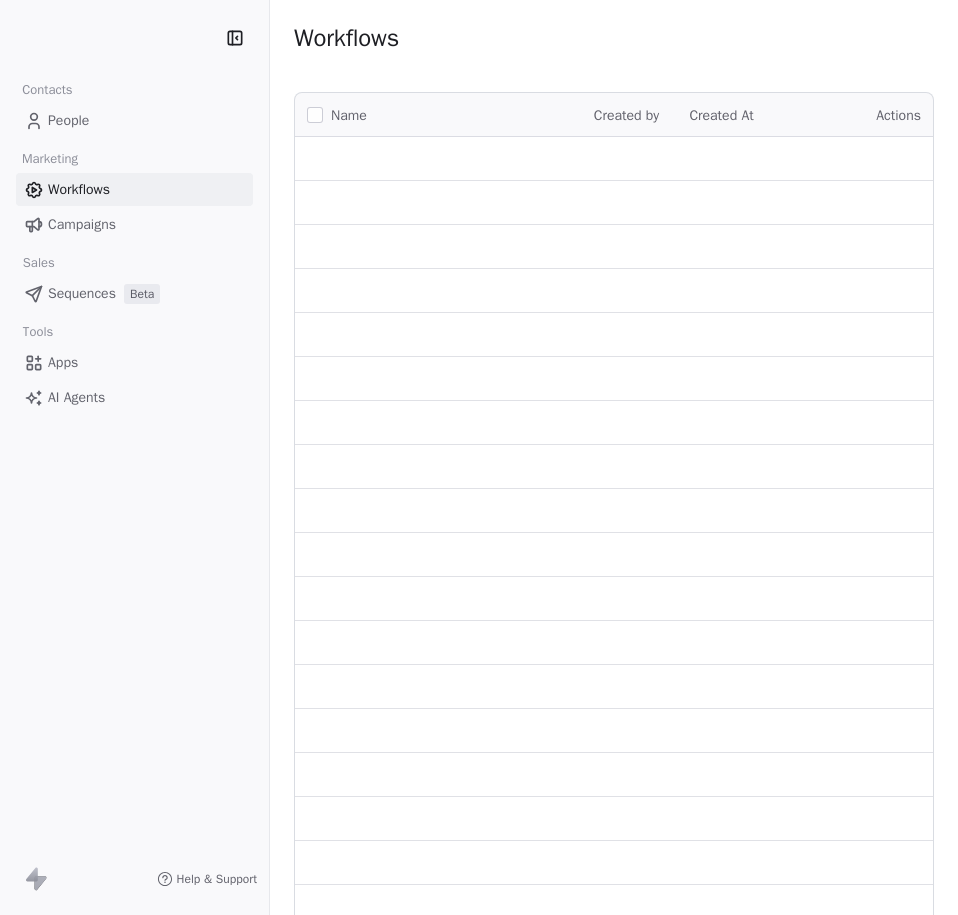 scroll, scrollTop: 0, scrollLeft: 0, axis: both 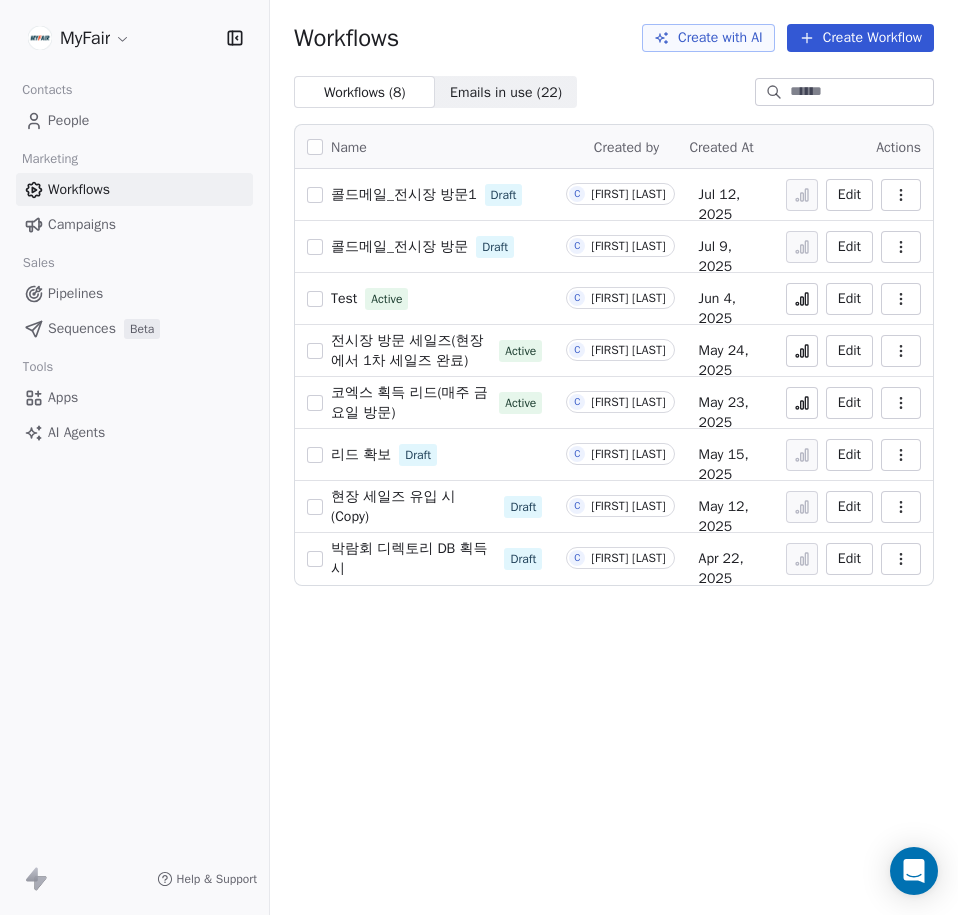 click 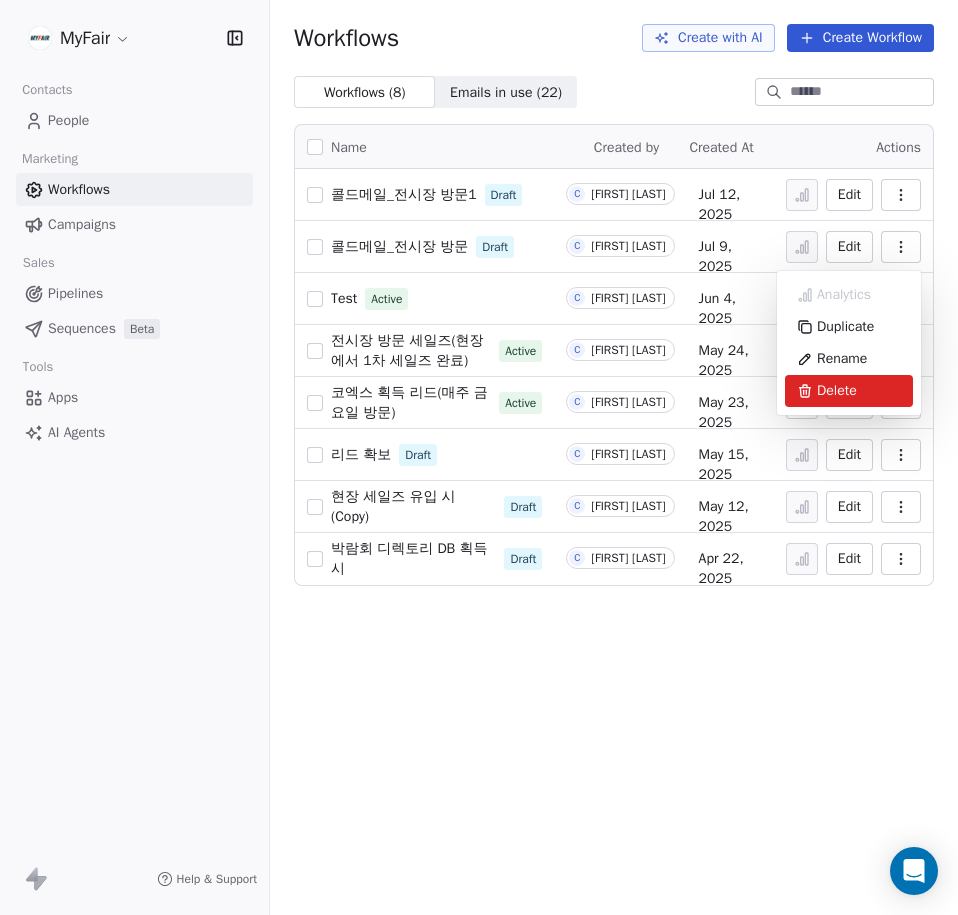 click on "Delete" at bounding box center (849, 391) 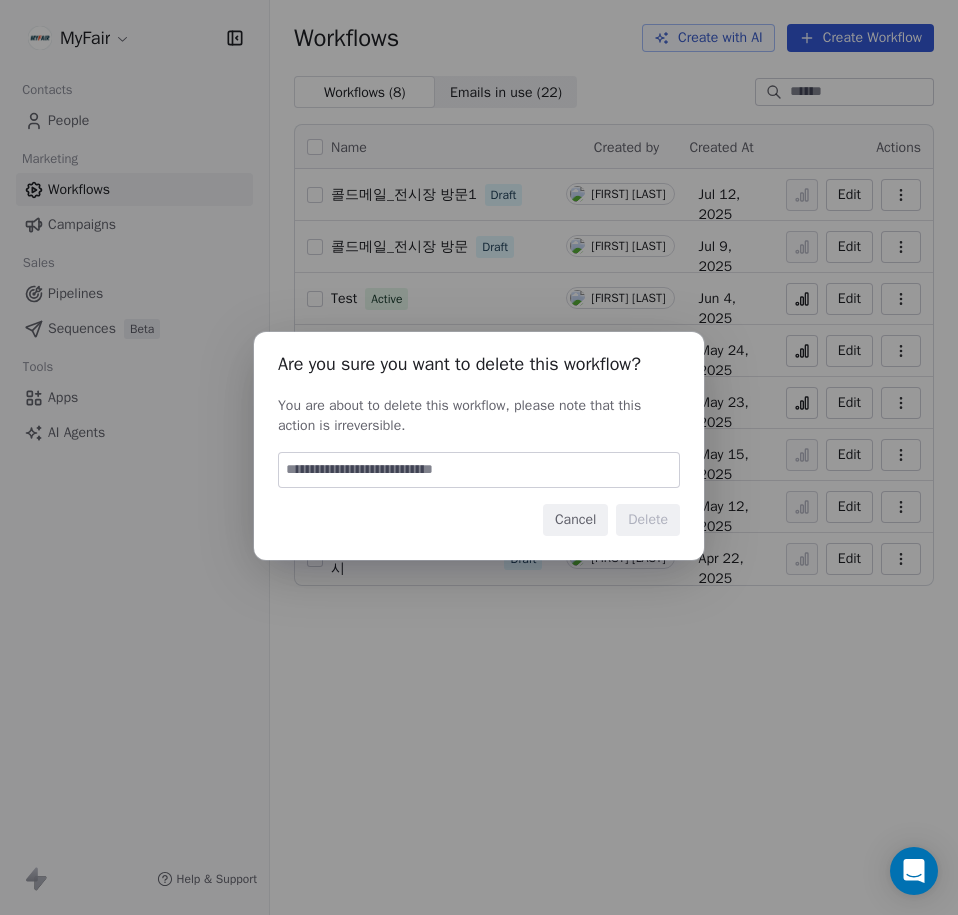 click at bounding box center [479, 470] 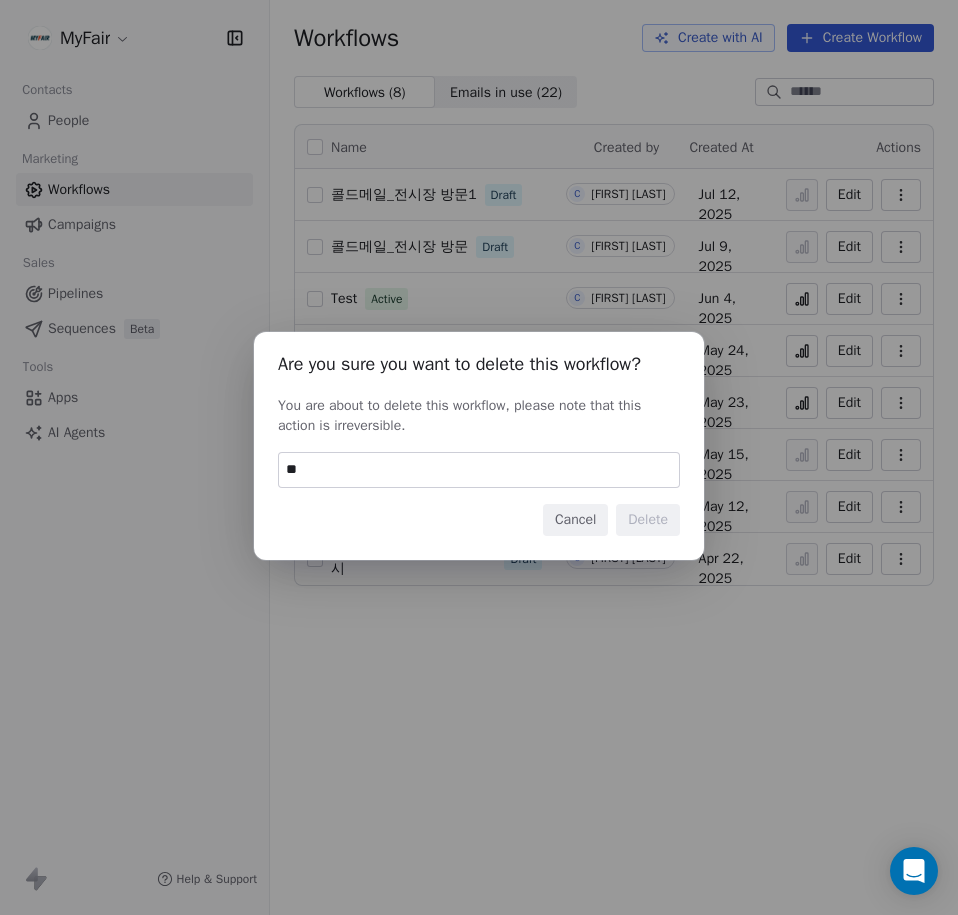 type on "*" 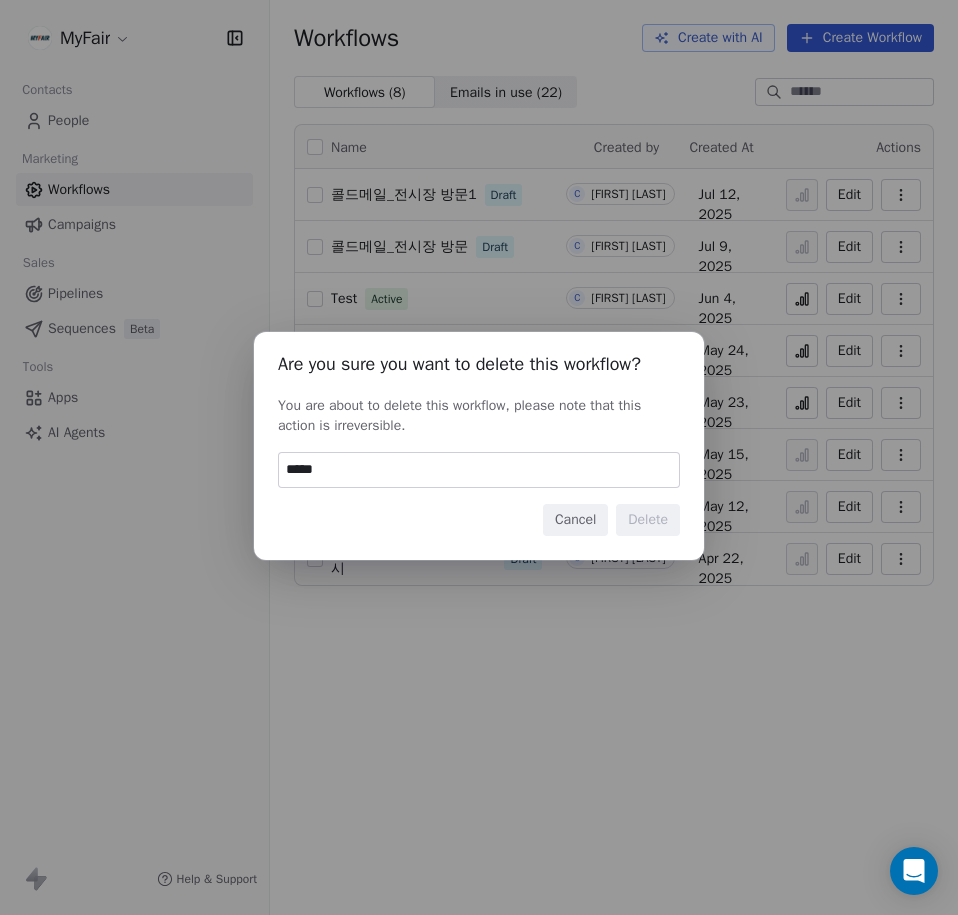 type on "******" 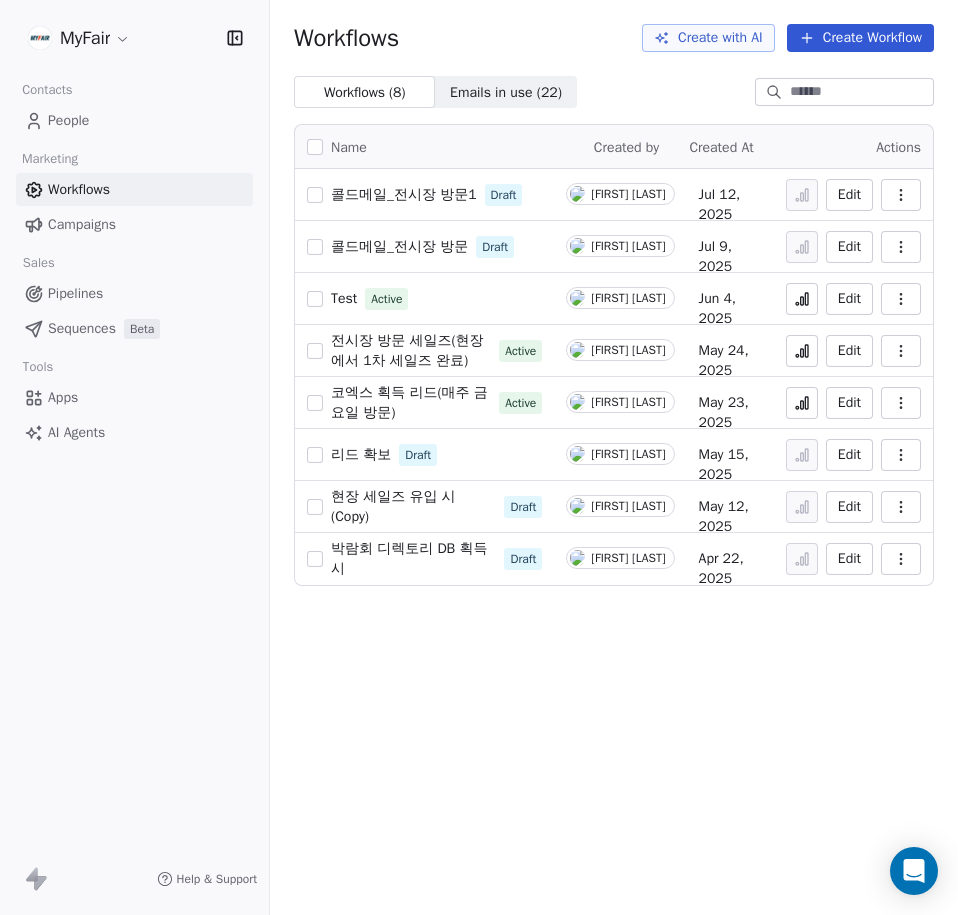 click 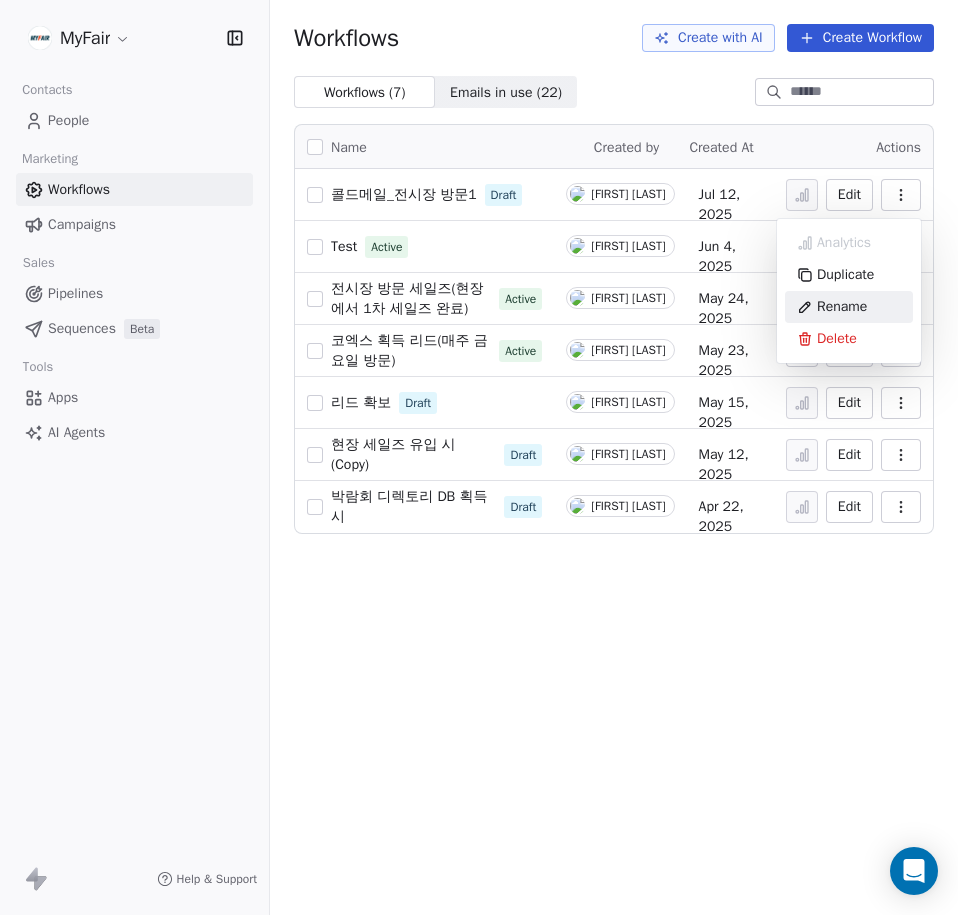 click on "Rename" at bounding box center (842, 307) 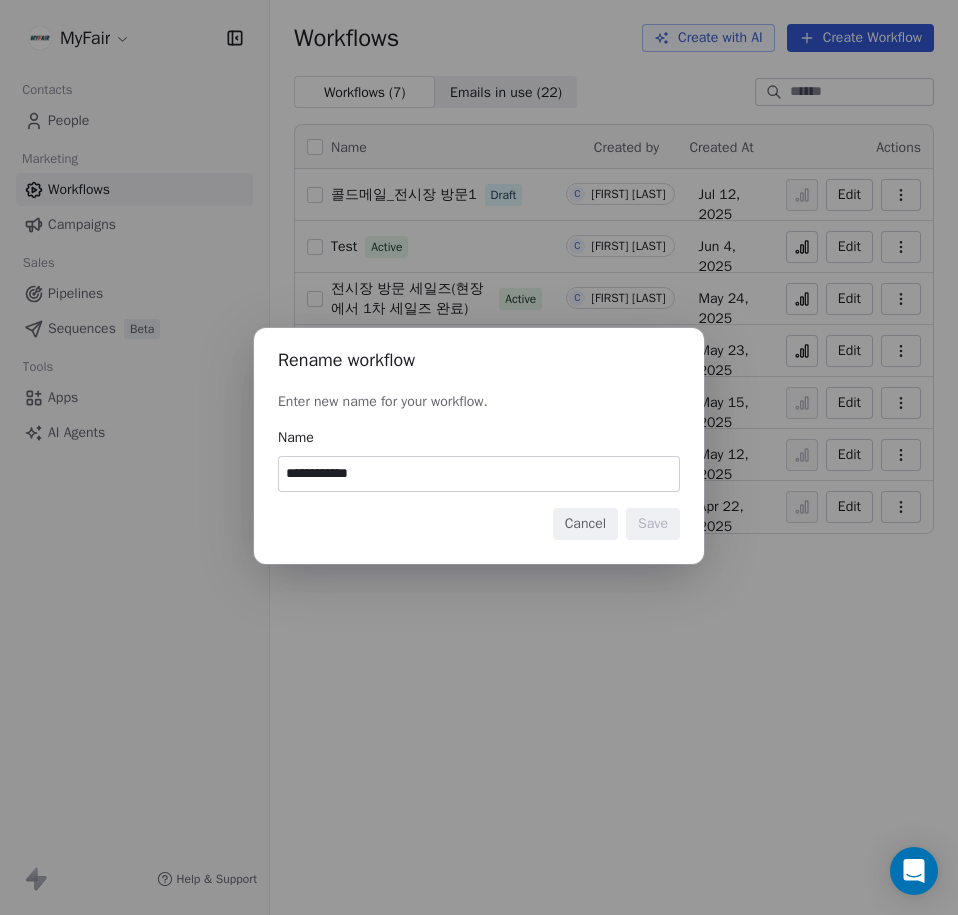 click on "**********" at bounding box center (479, 474) 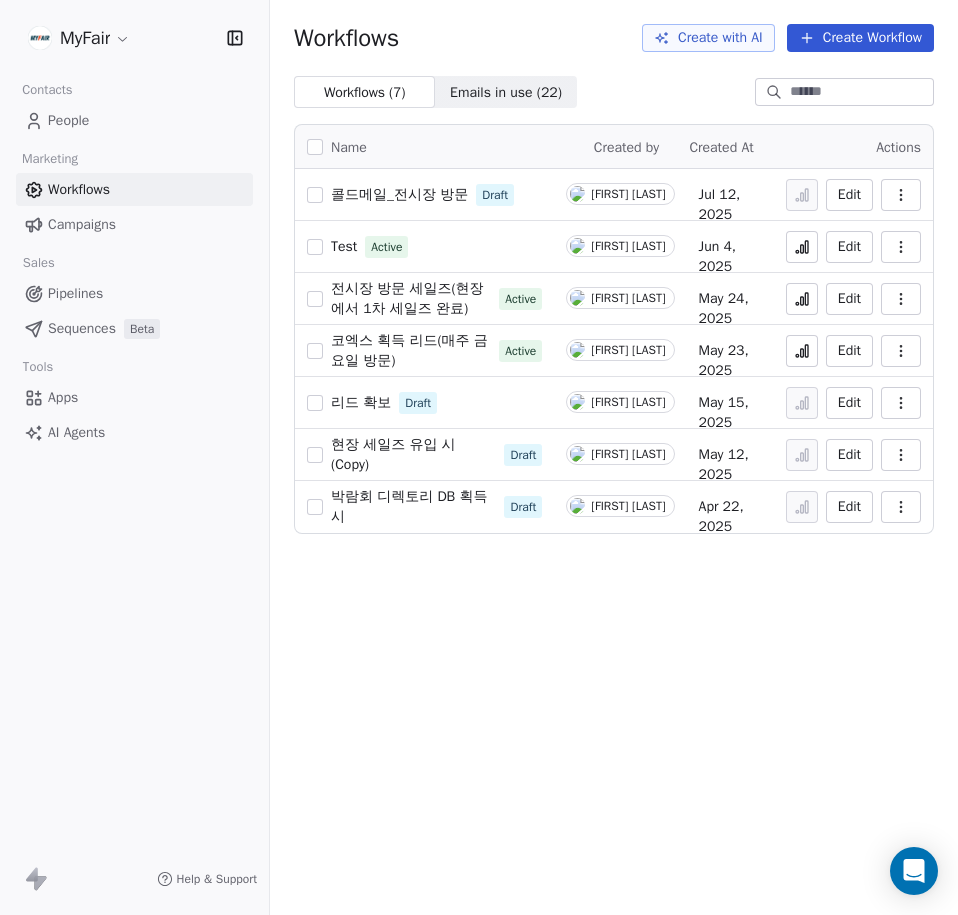 click on "콜드메일_전시장 방문" at bounding box center (399, 194) 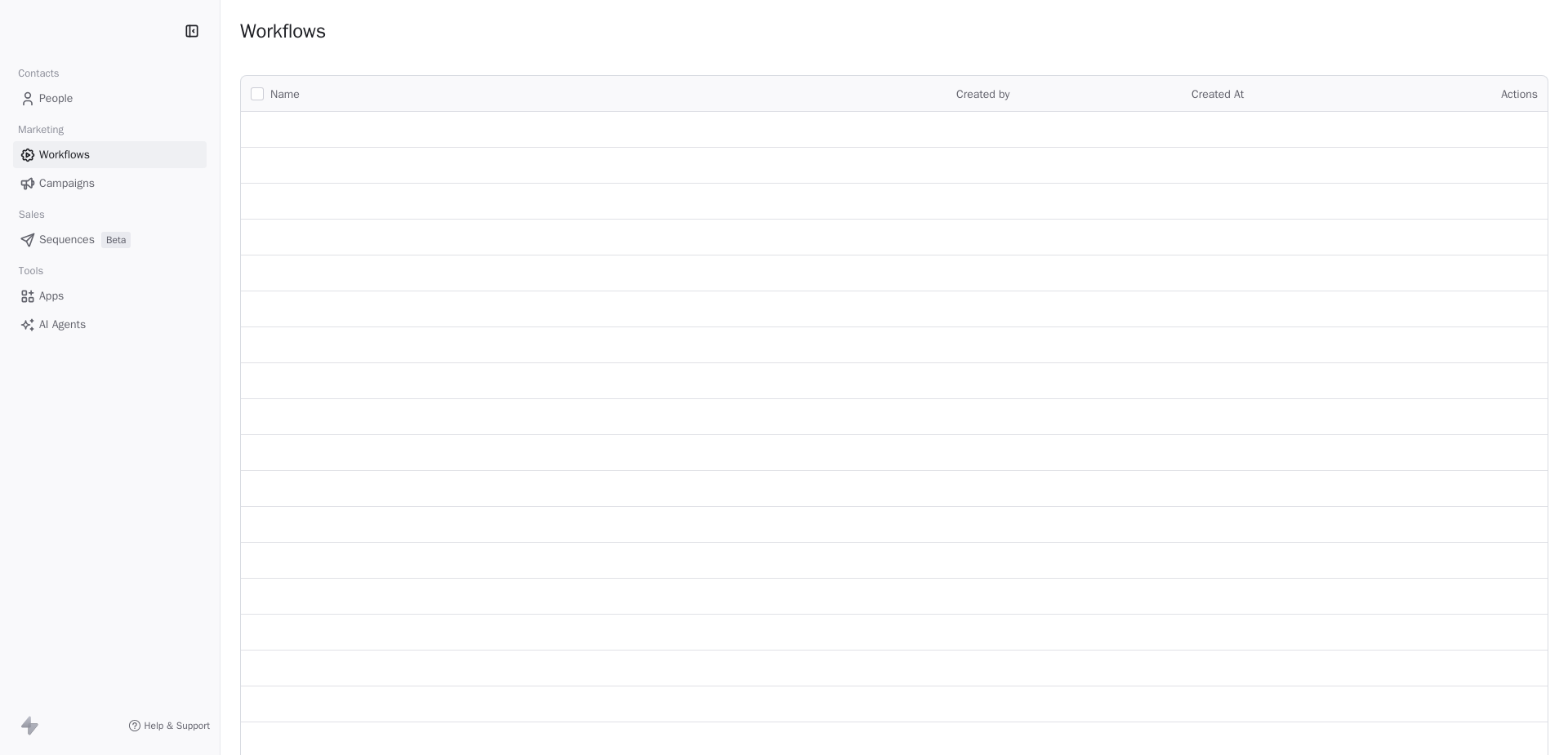 scroll, scrollTop: 0, scrollLeft: 0, axis: both 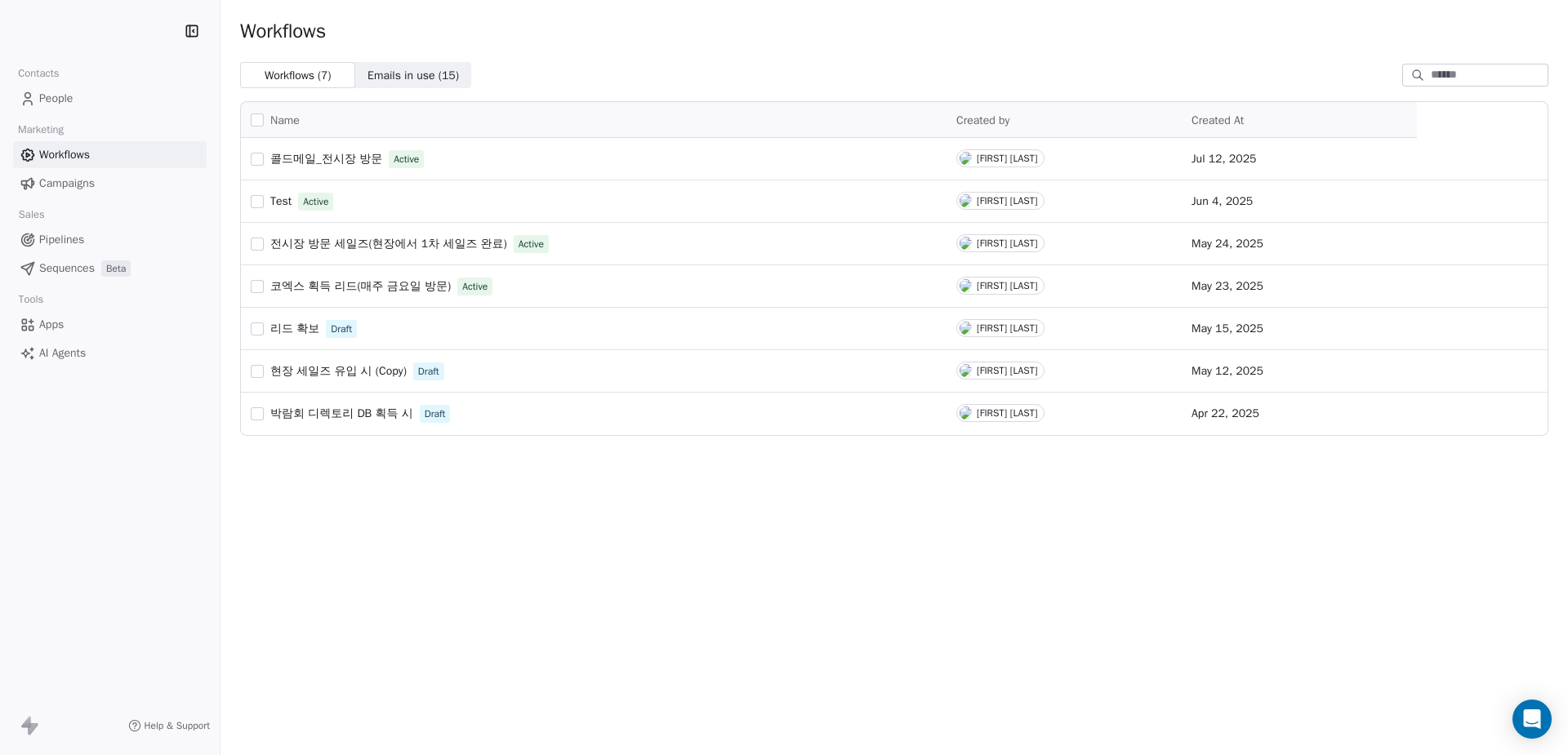 click on "콜드메일_전시장 방문" at bounding box center (326, 158) 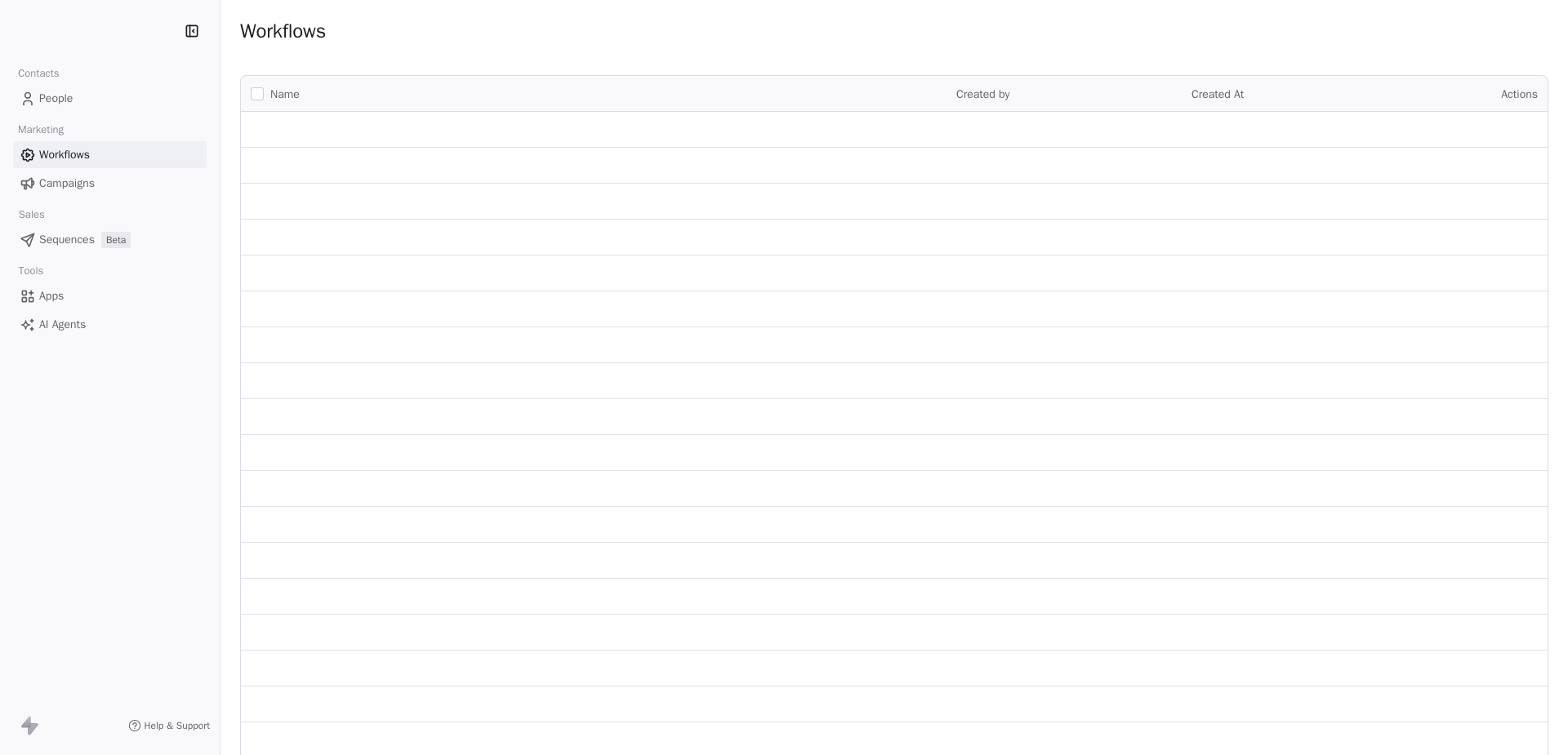 scroll, scrollTop: 0, scrollLeft: 0, axis: both 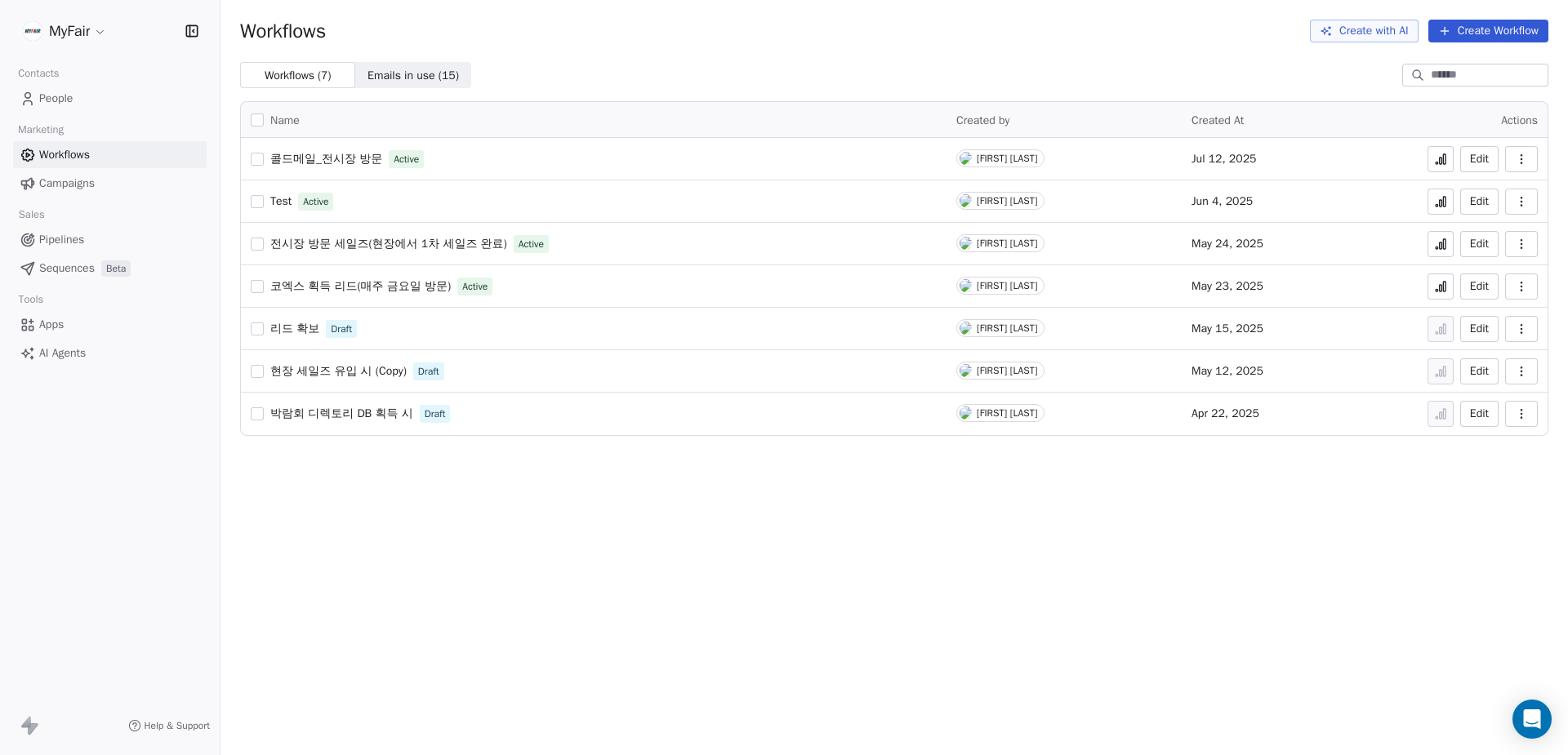 click on "Contacts" at bounding box center (38, 73) 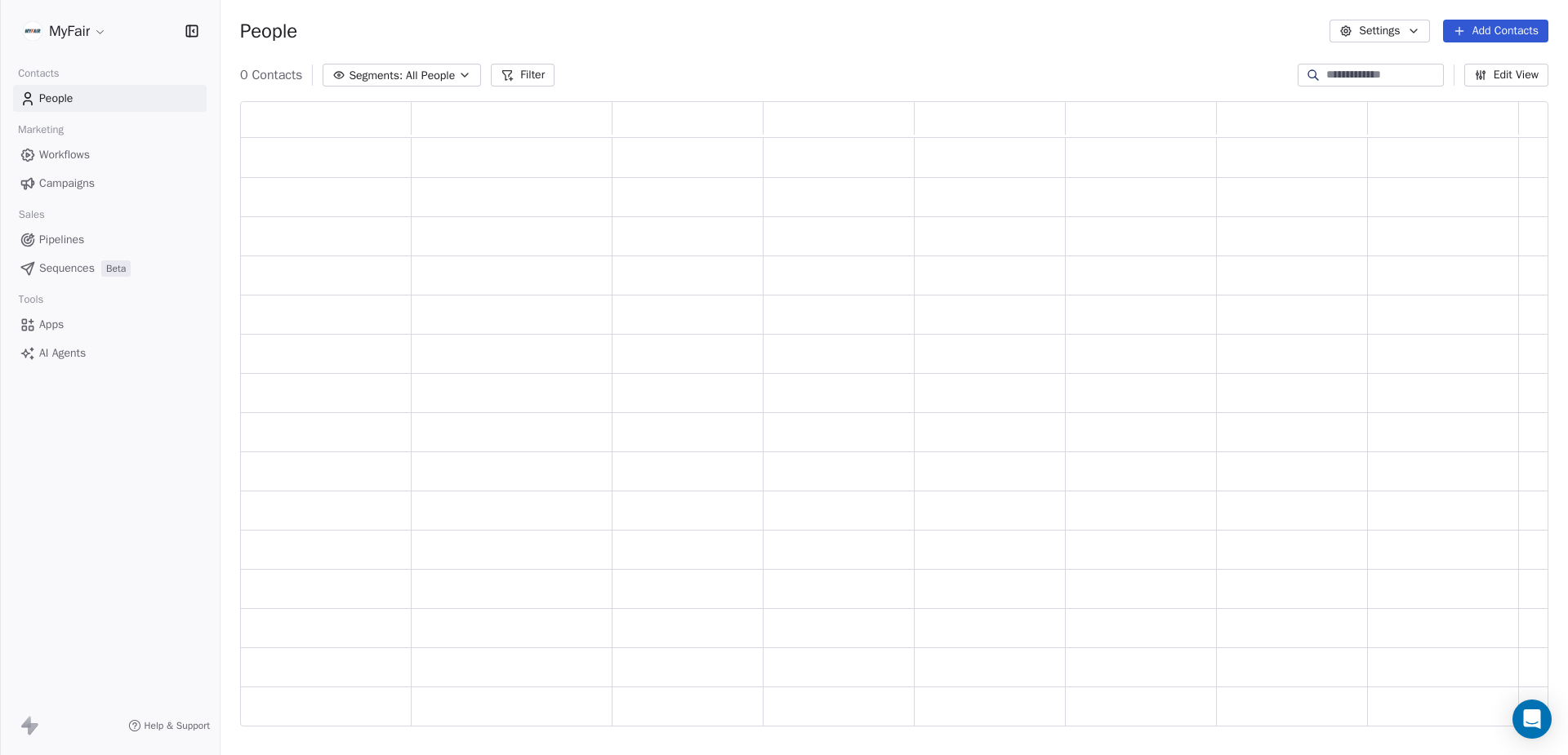 scroll, scrollTop: 1, scrollLeft: 1, axis: both 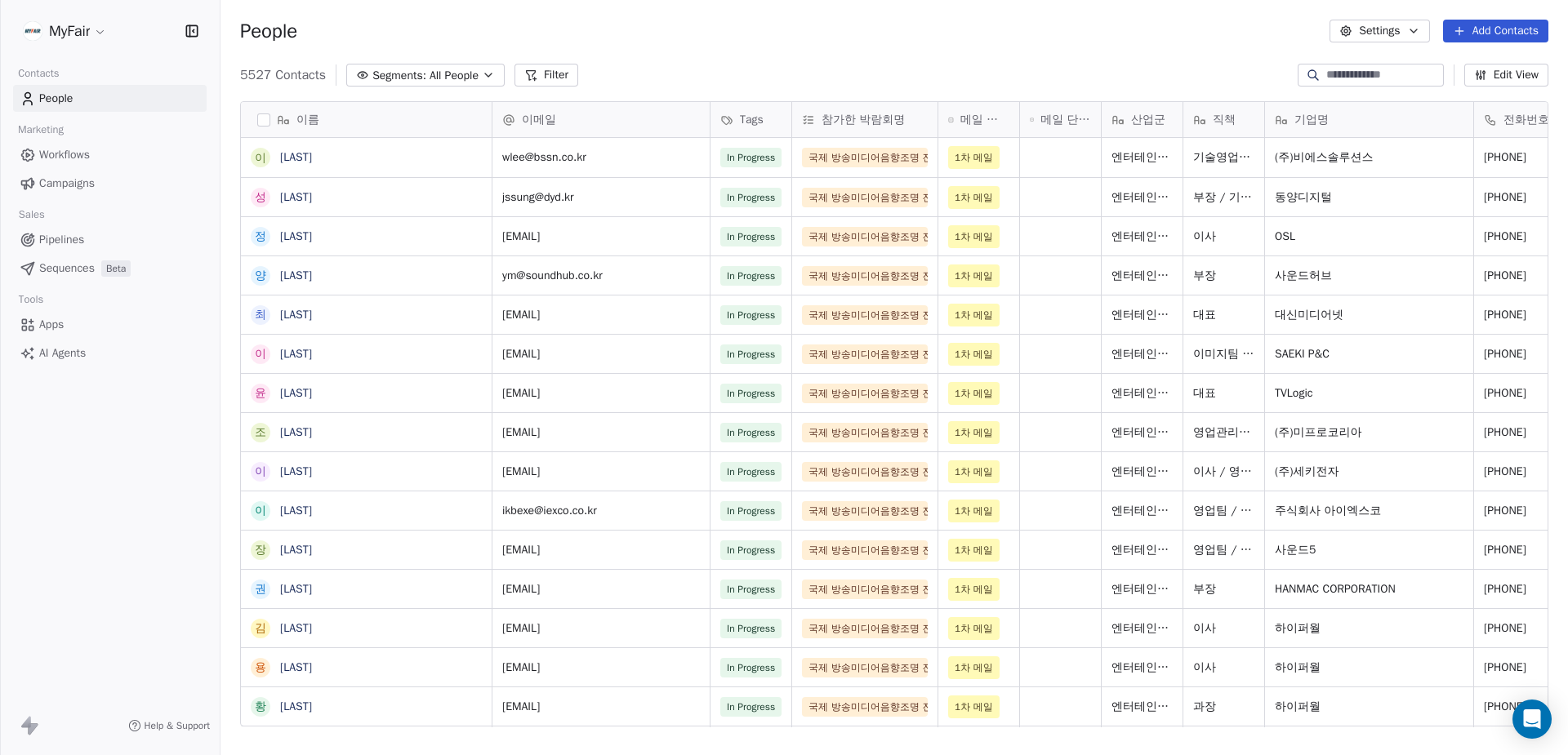 click on "Workflows" at bounding box center [65, 154] 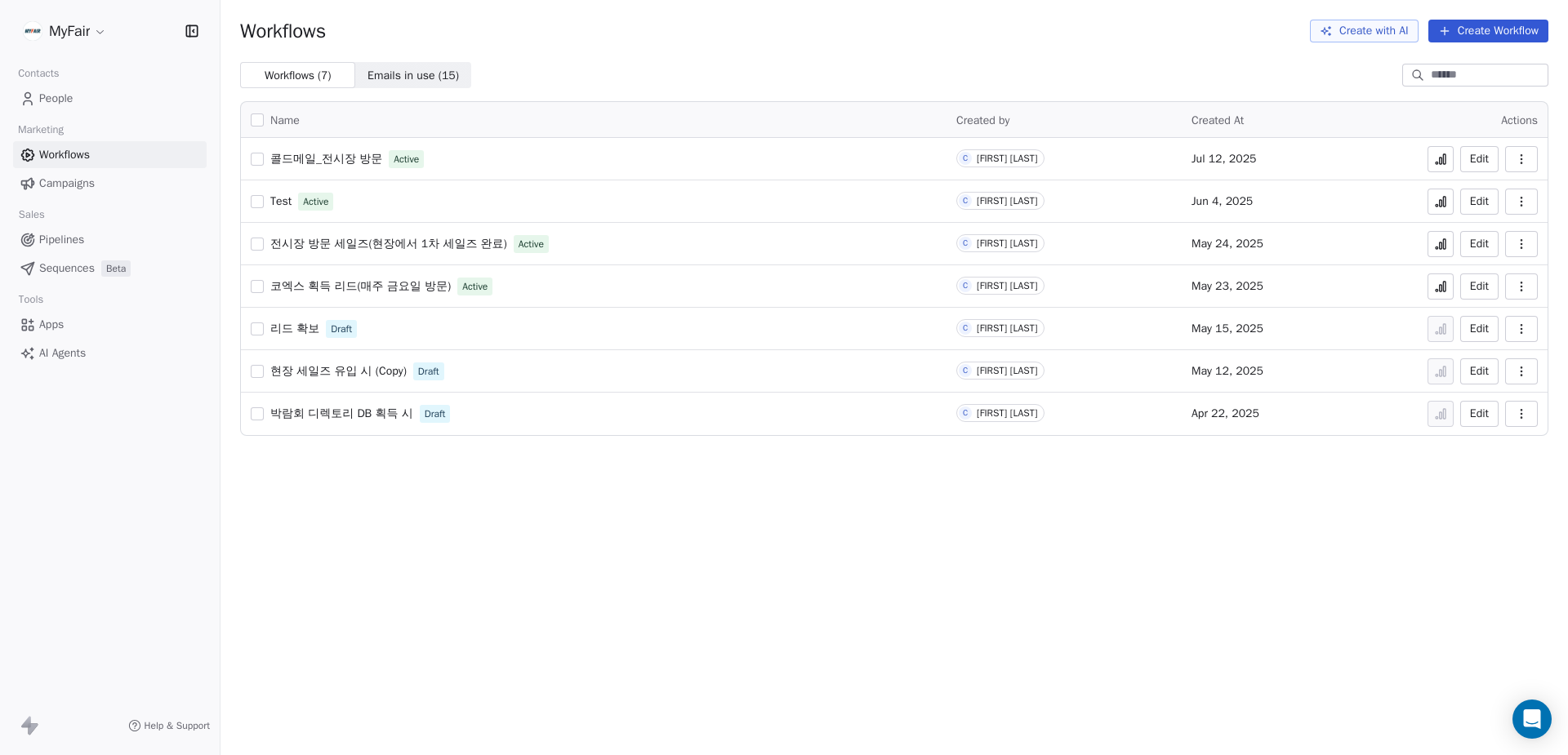 click on "콜드메일_전시장 방문" at bounding box center (326, 158) 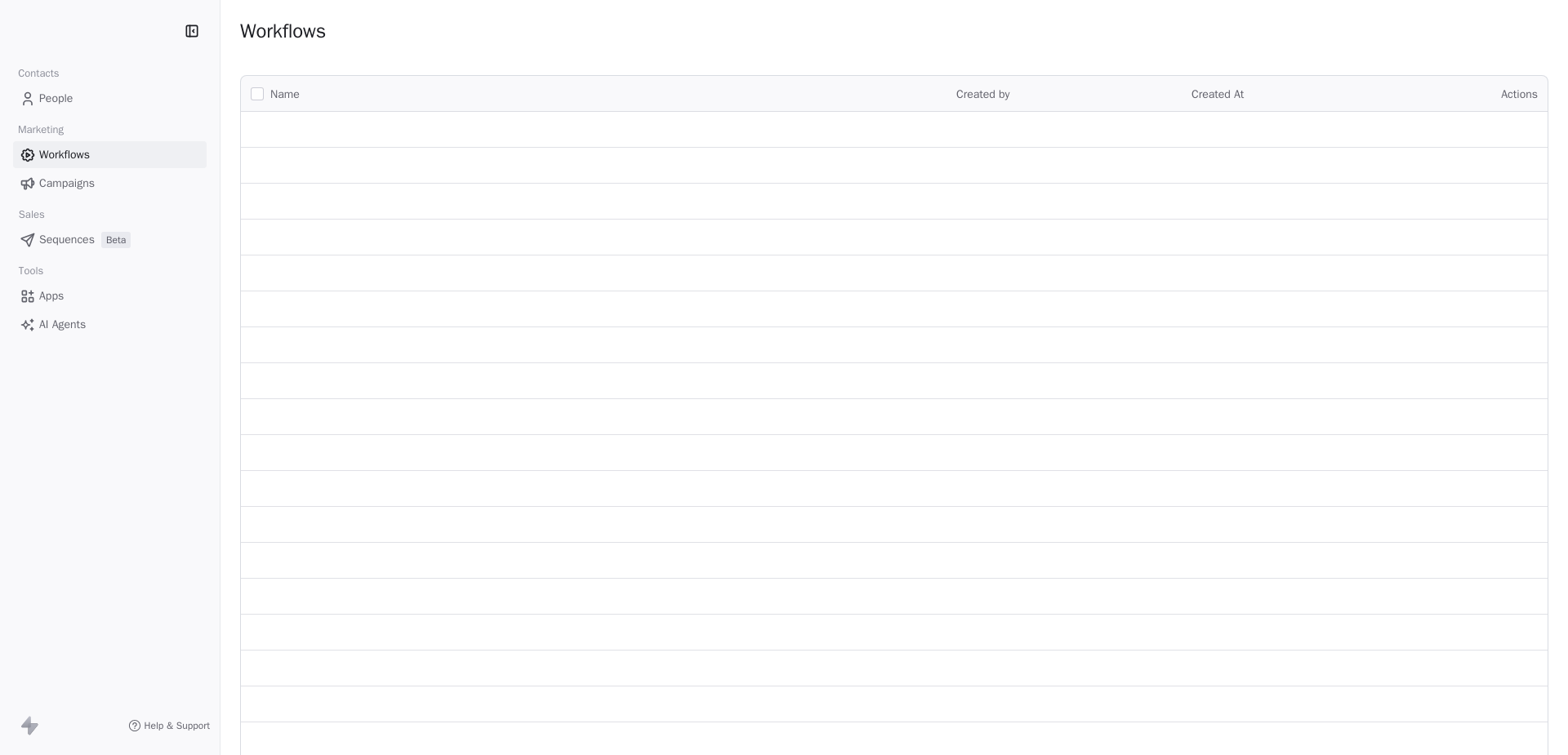 scroll, scrollTop: 0, scrollLeft: 0, axis: both 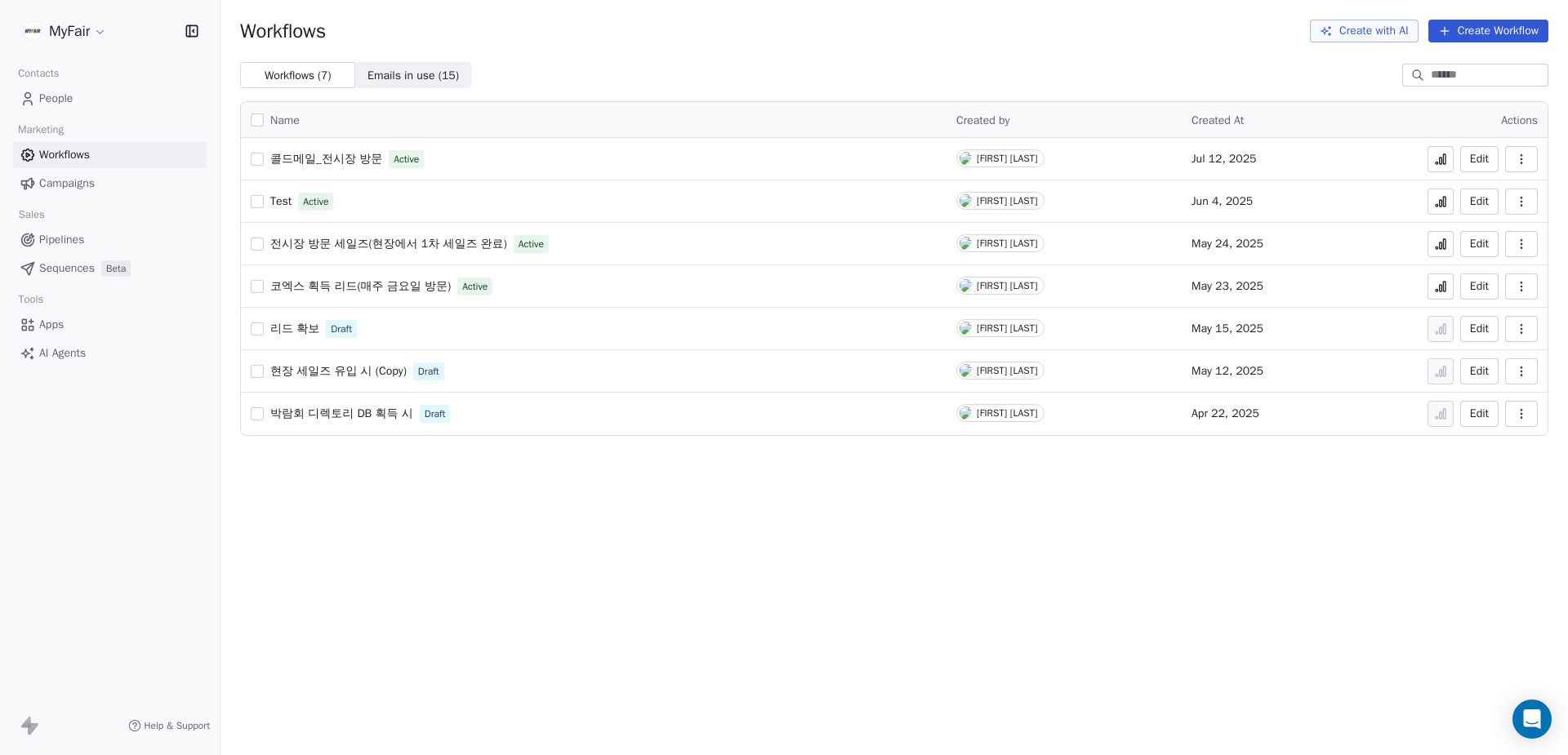 click at bounding box center (1521, 159) 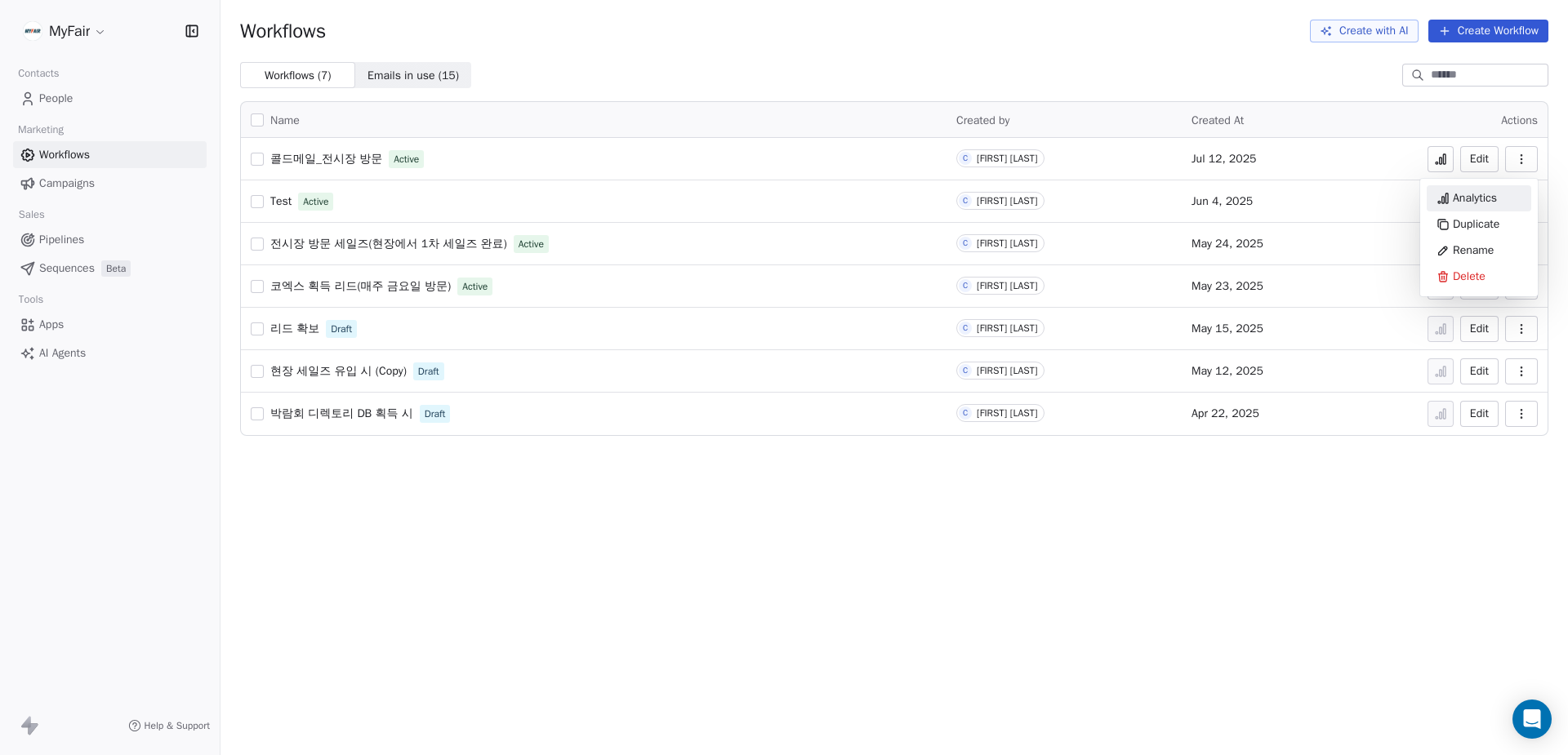 click on "Analytics" at bounding box center (1475, 198) 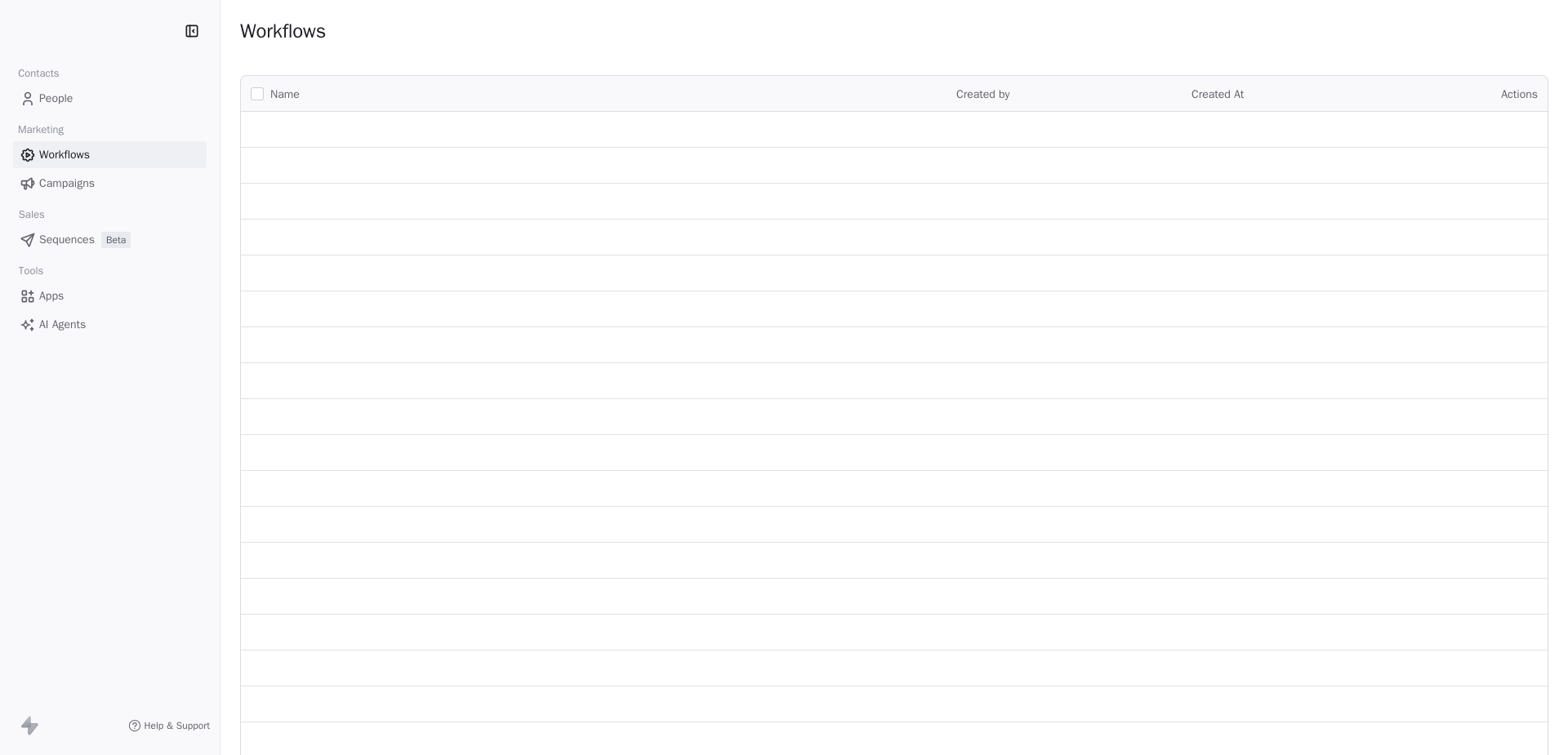 scroll, scrollTop: 0, scrollLeft: 0, axis: both 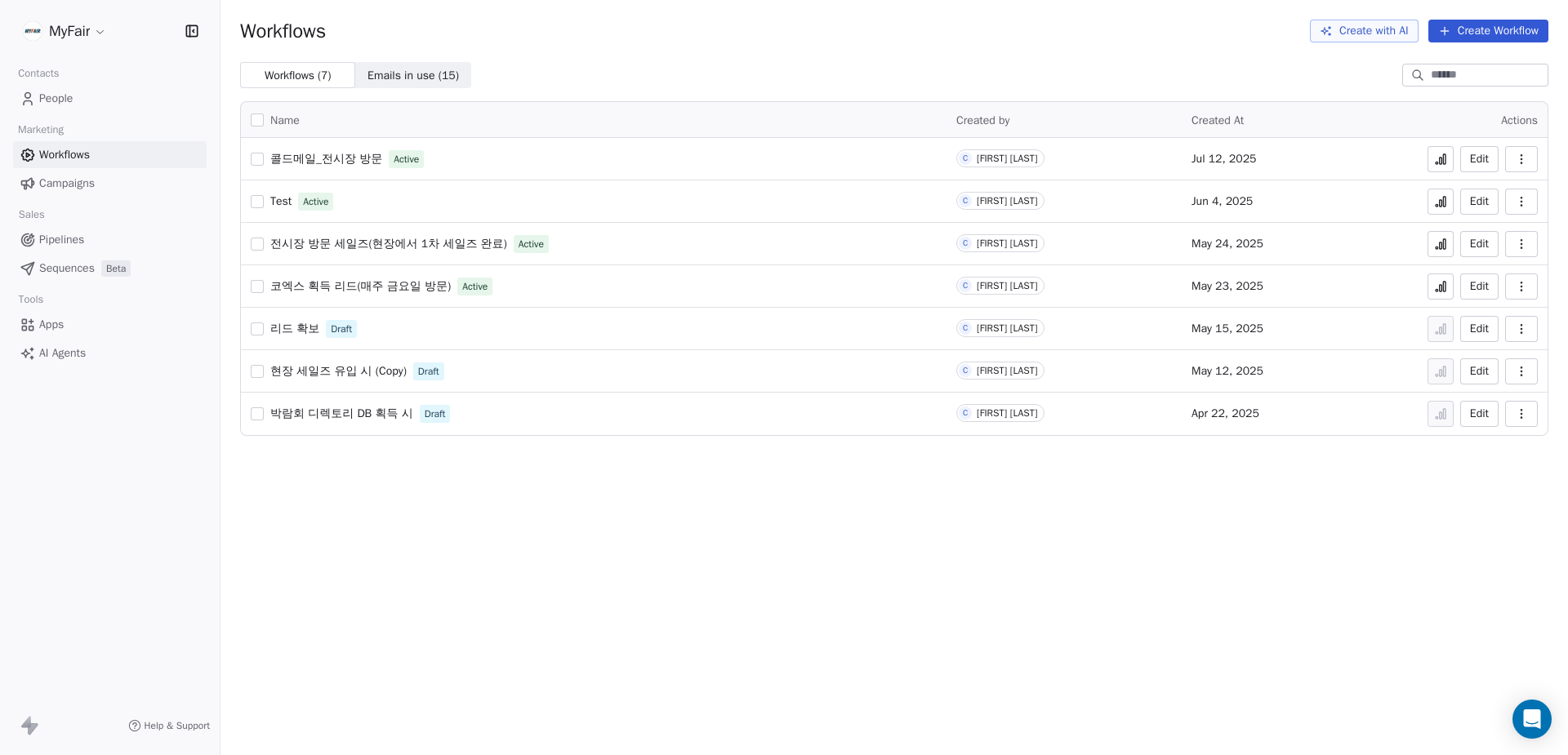 click on "콜드메일_전시장 방문" at bounding box center [326, 158] 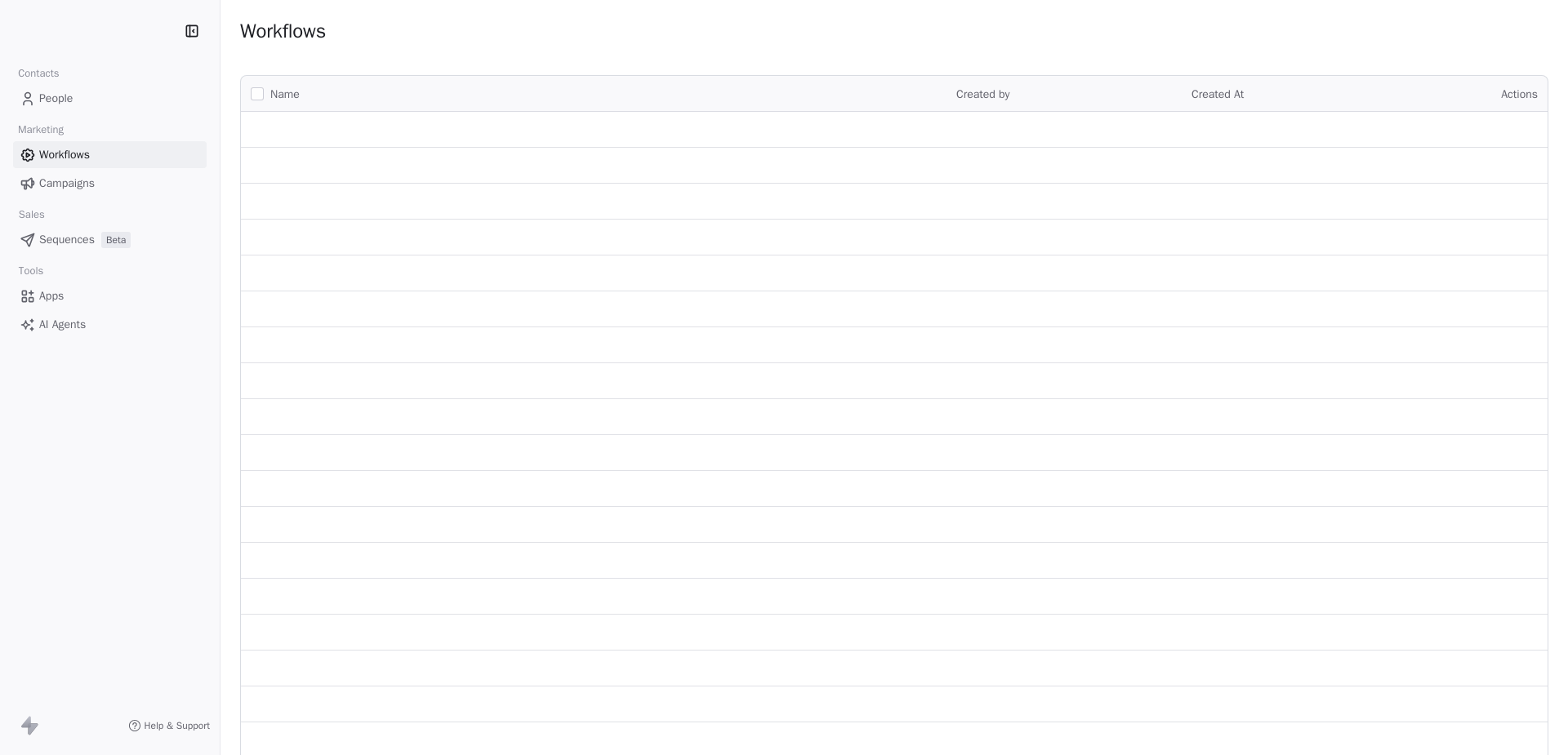 scroll, scrollTop: 0, scrollLeft: 0, axis: both 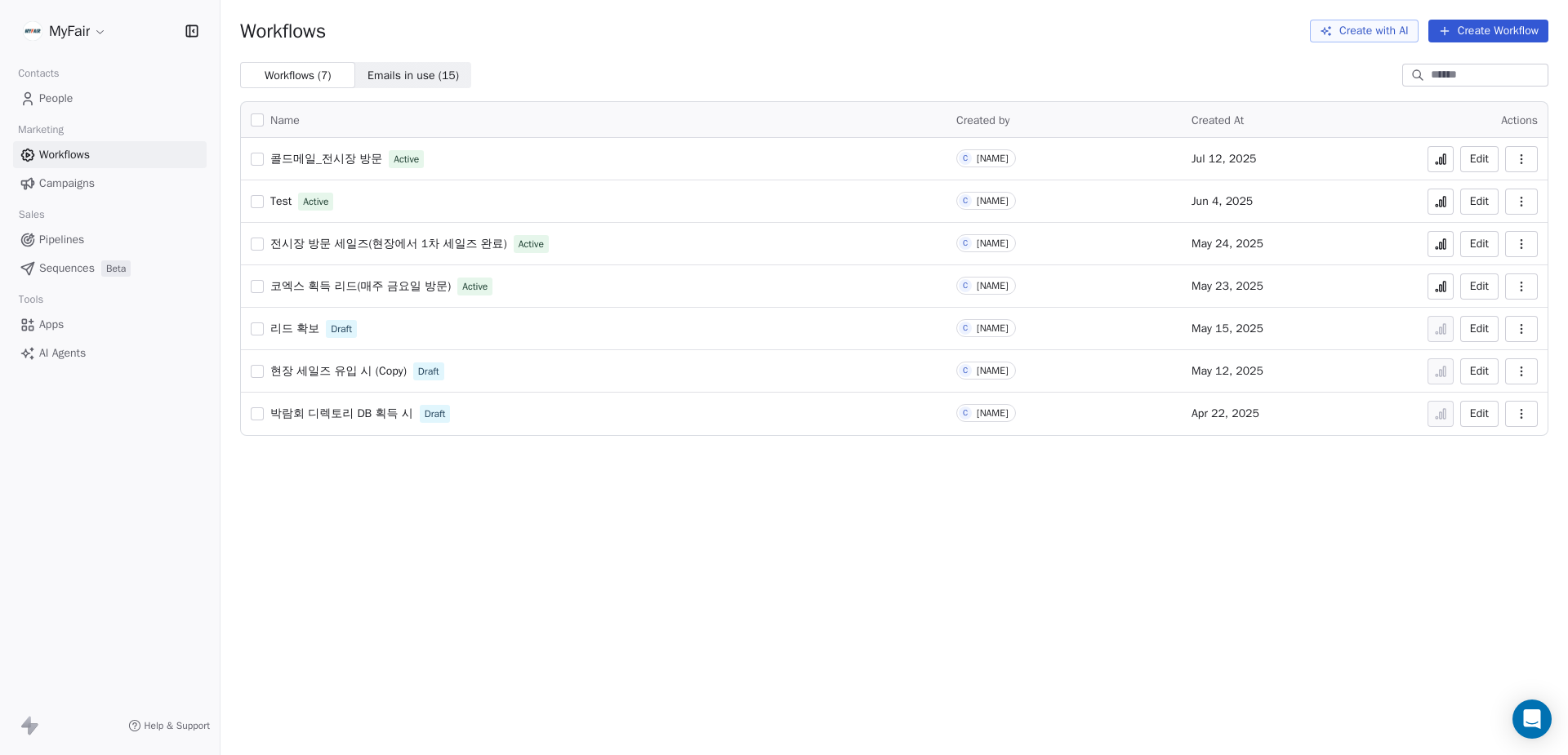 click on "Workflows ( 7 ) Workflows ( 7 ) Emails in use ( 15 ) Emails in use ( 15 )" at bounding box center (894, 75) 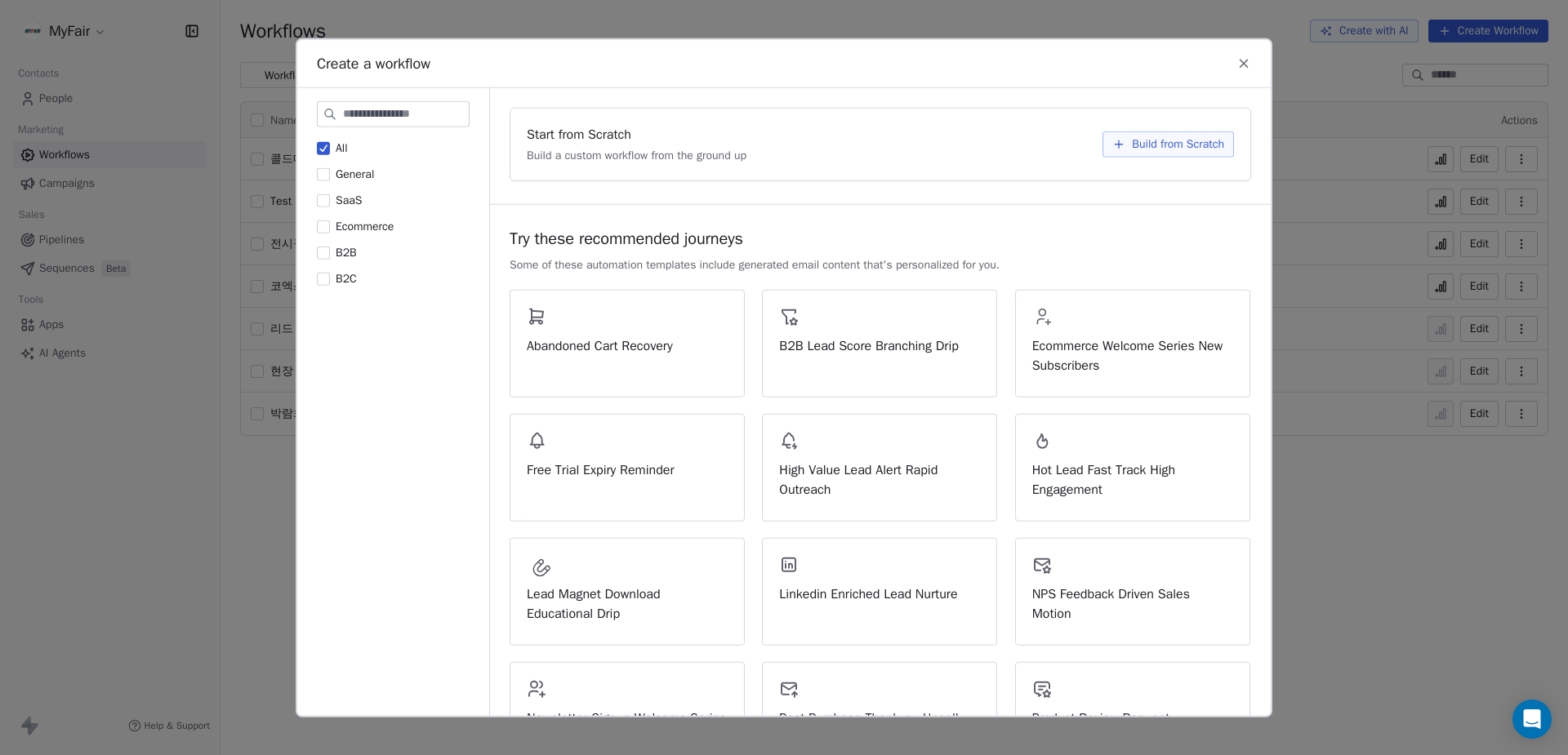click 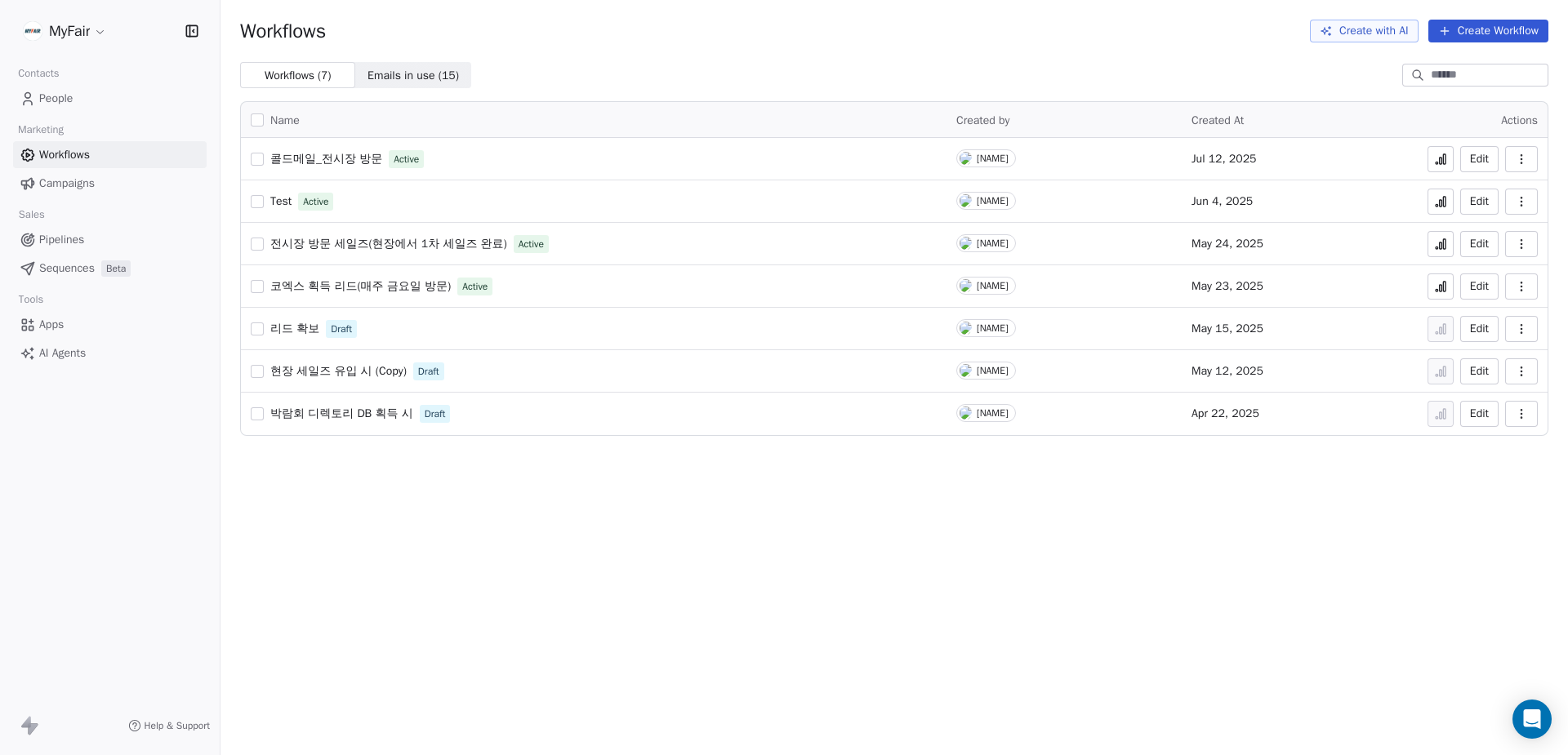 click on "People" at bounding box center (109, 98) 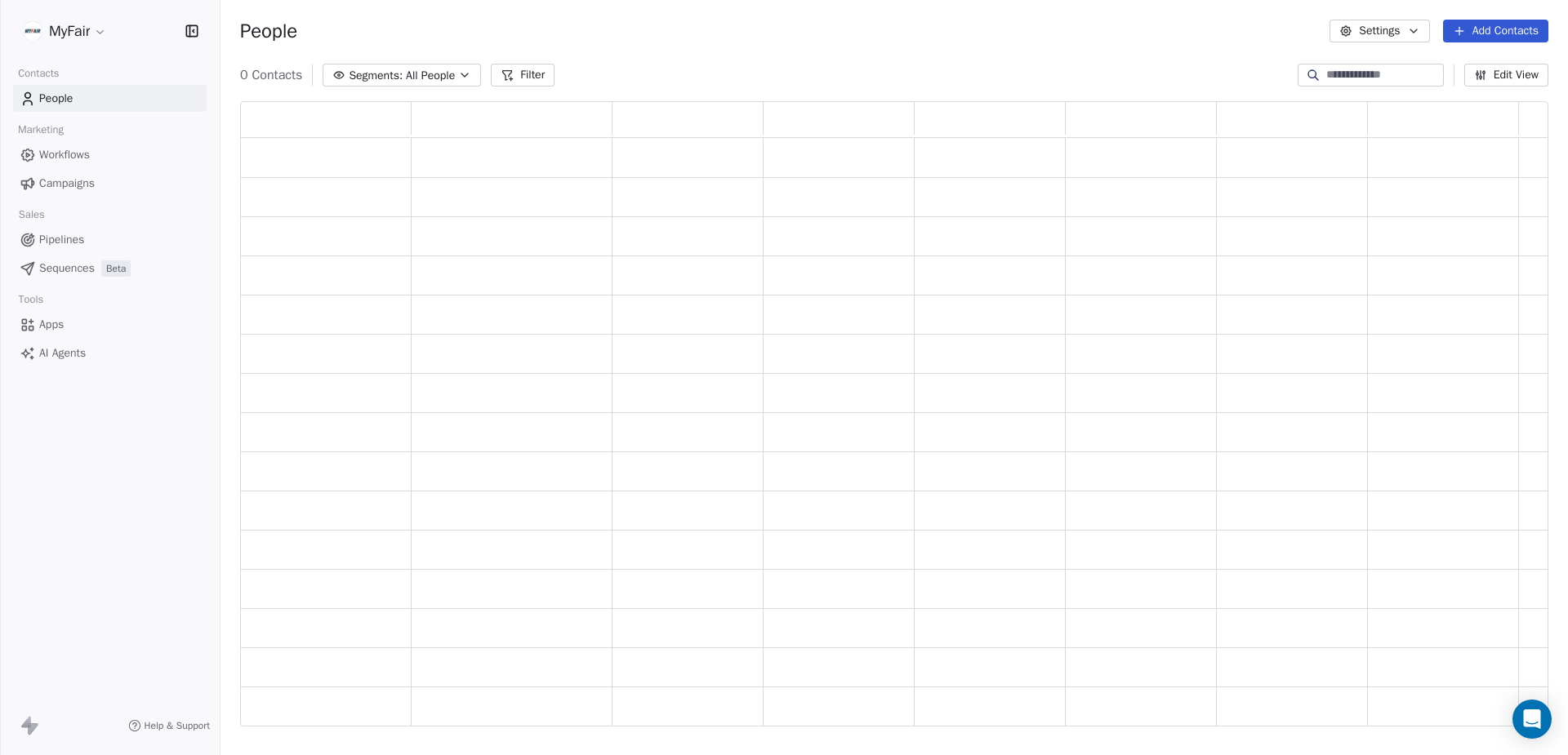 scroll, scrollTop: 1, scrollLeft: 1, axis: both 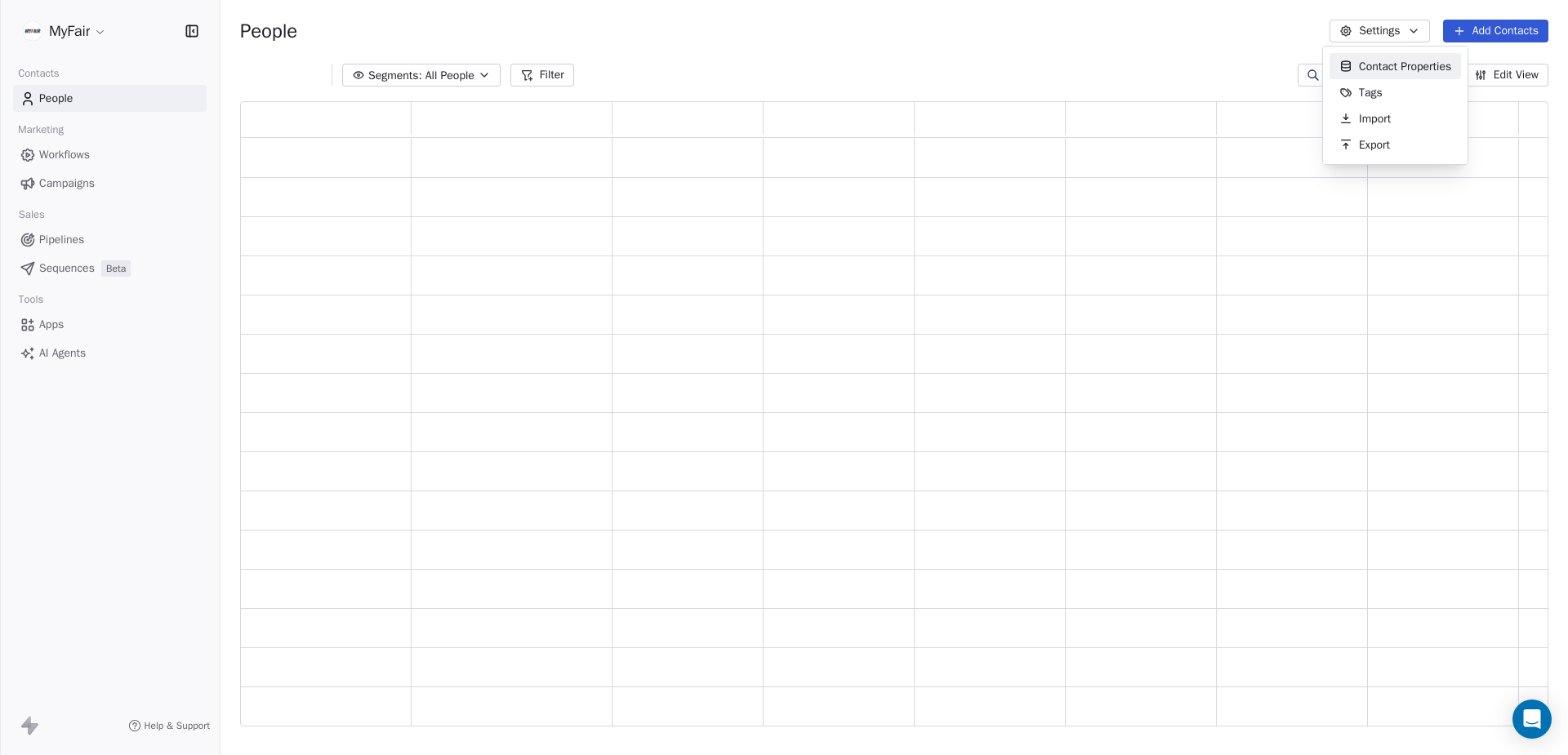 click on "MyFair Contacts People Marketing Workflows Campaigns Sales Pipelines Sequences Beta Tools Apps AI Agents Help & Support People Settings  Add Contacts Segments: All People Filter  Edit View Tag Add to Sequence Export
Contact Properties Tags Import Export" at bounding box center [784, 377] 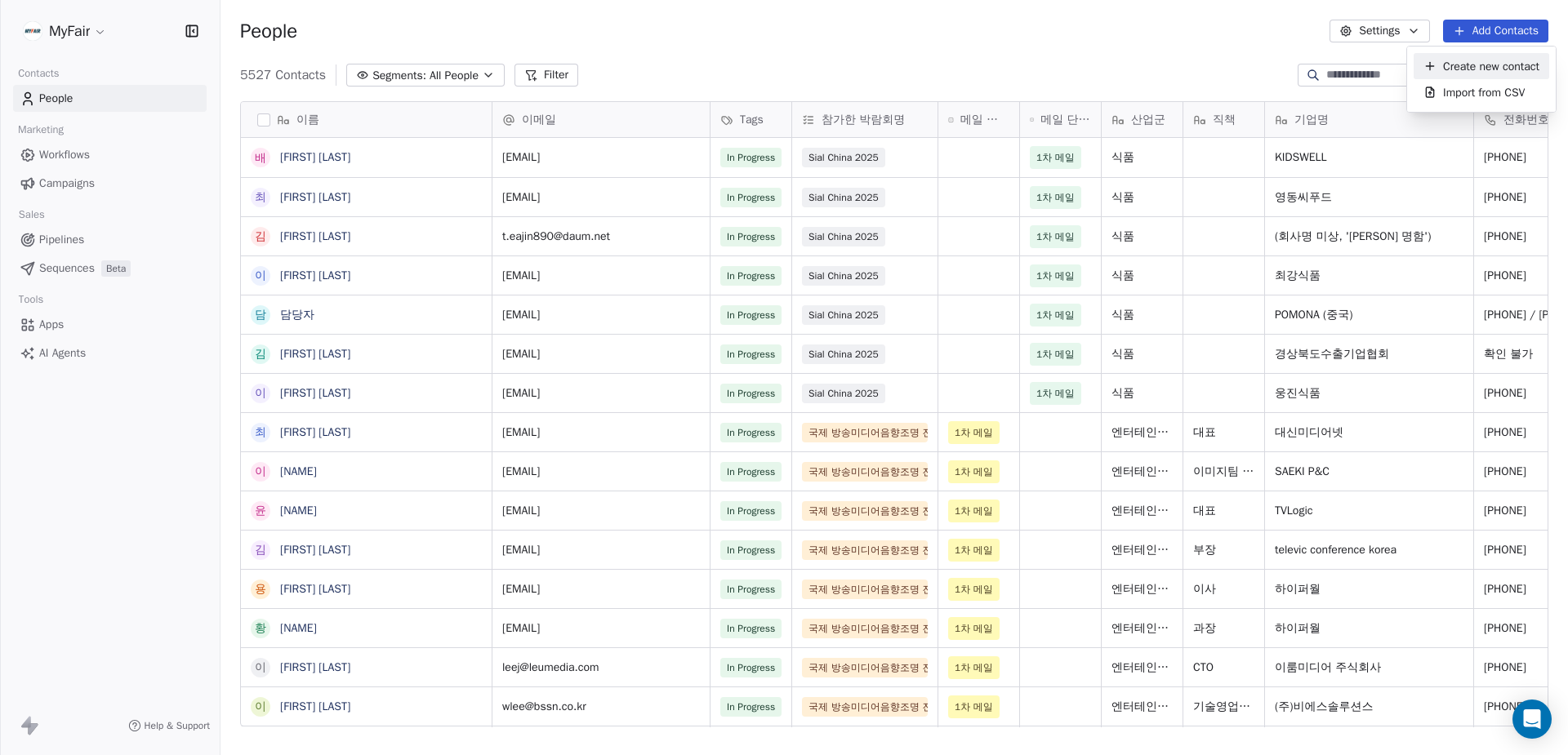 scroll, scrollTop: 1, scrollLeft: 1, axis: both 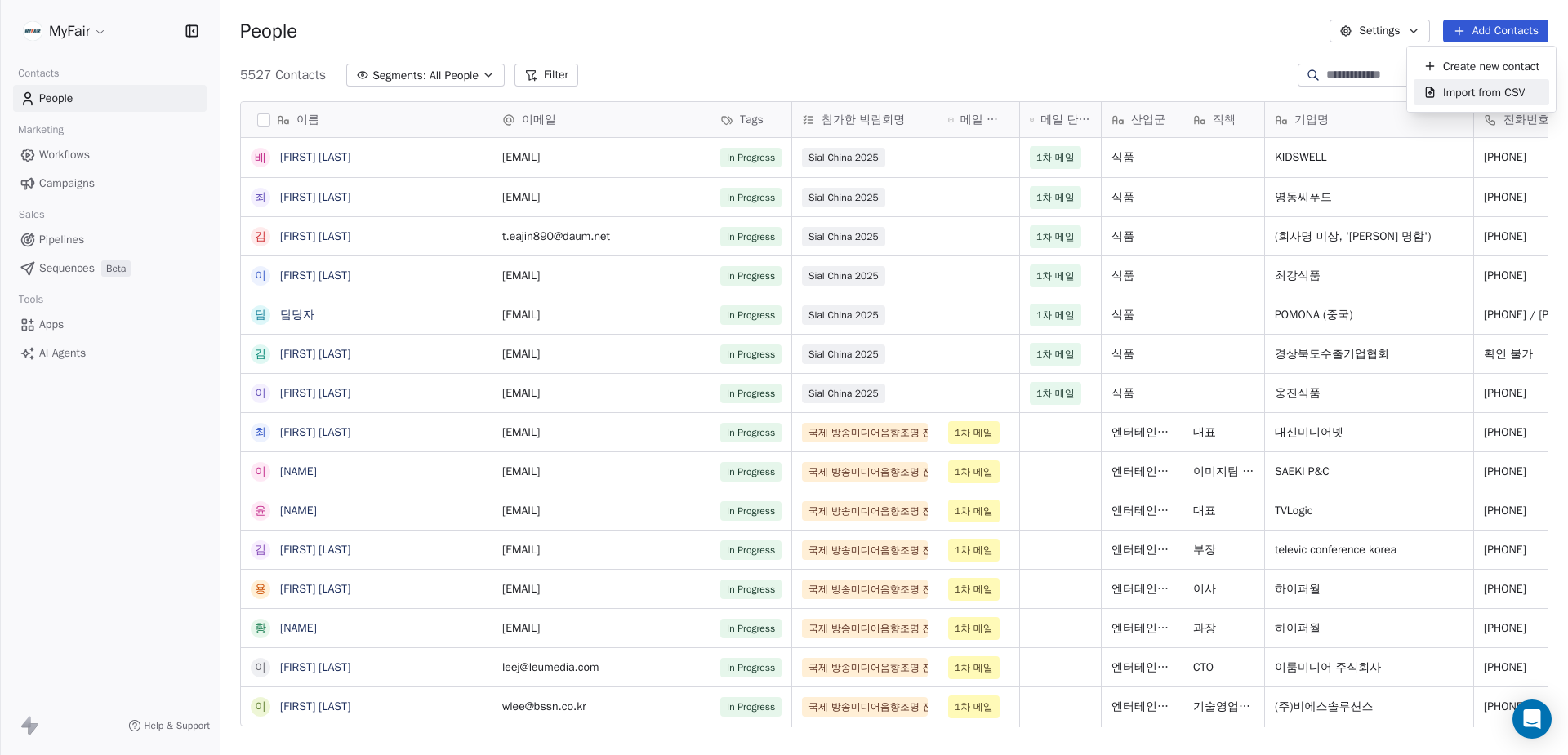 click on "Import from CSV" at bounding box center [1484, 92] 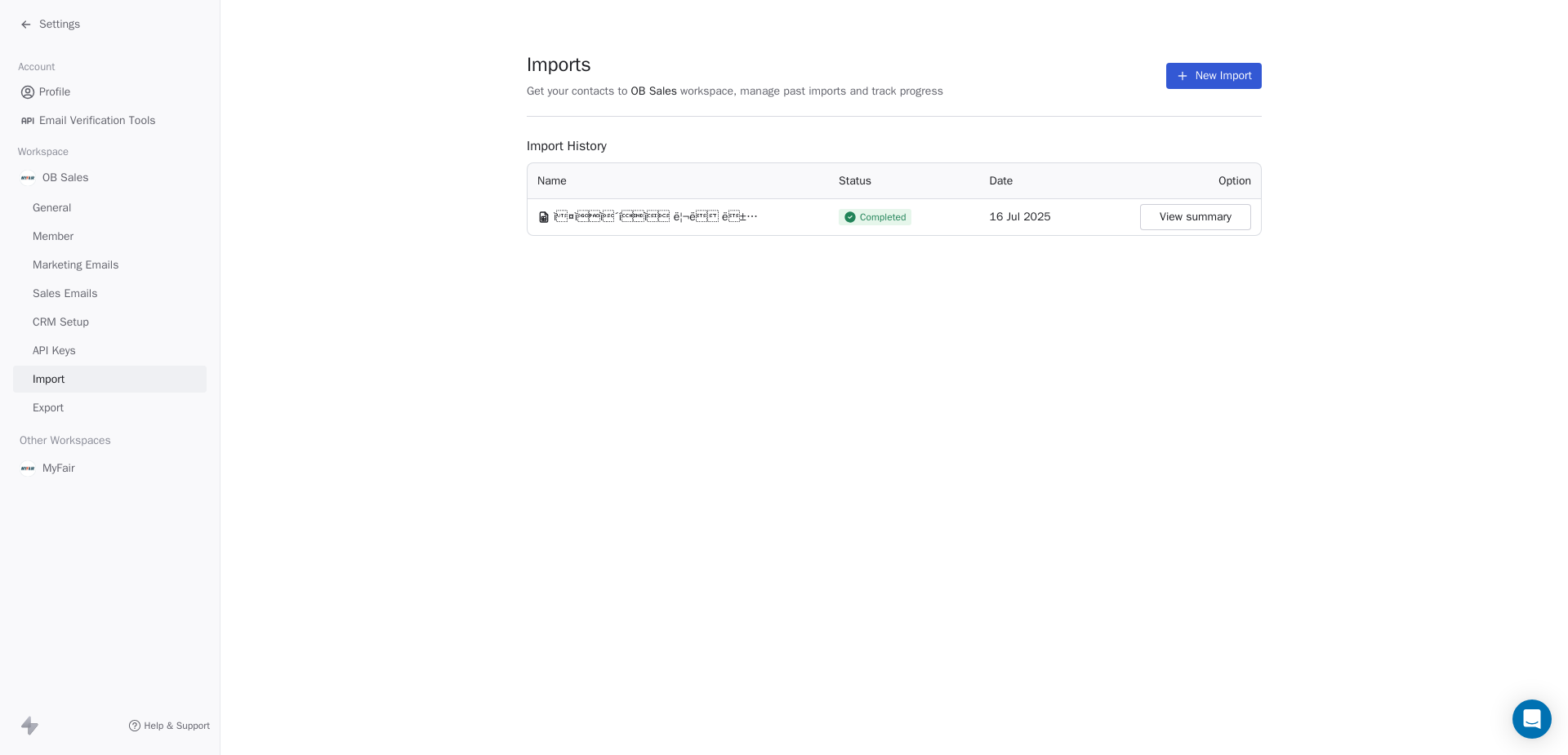 click on "Completed" at bounding box center (883, 217) 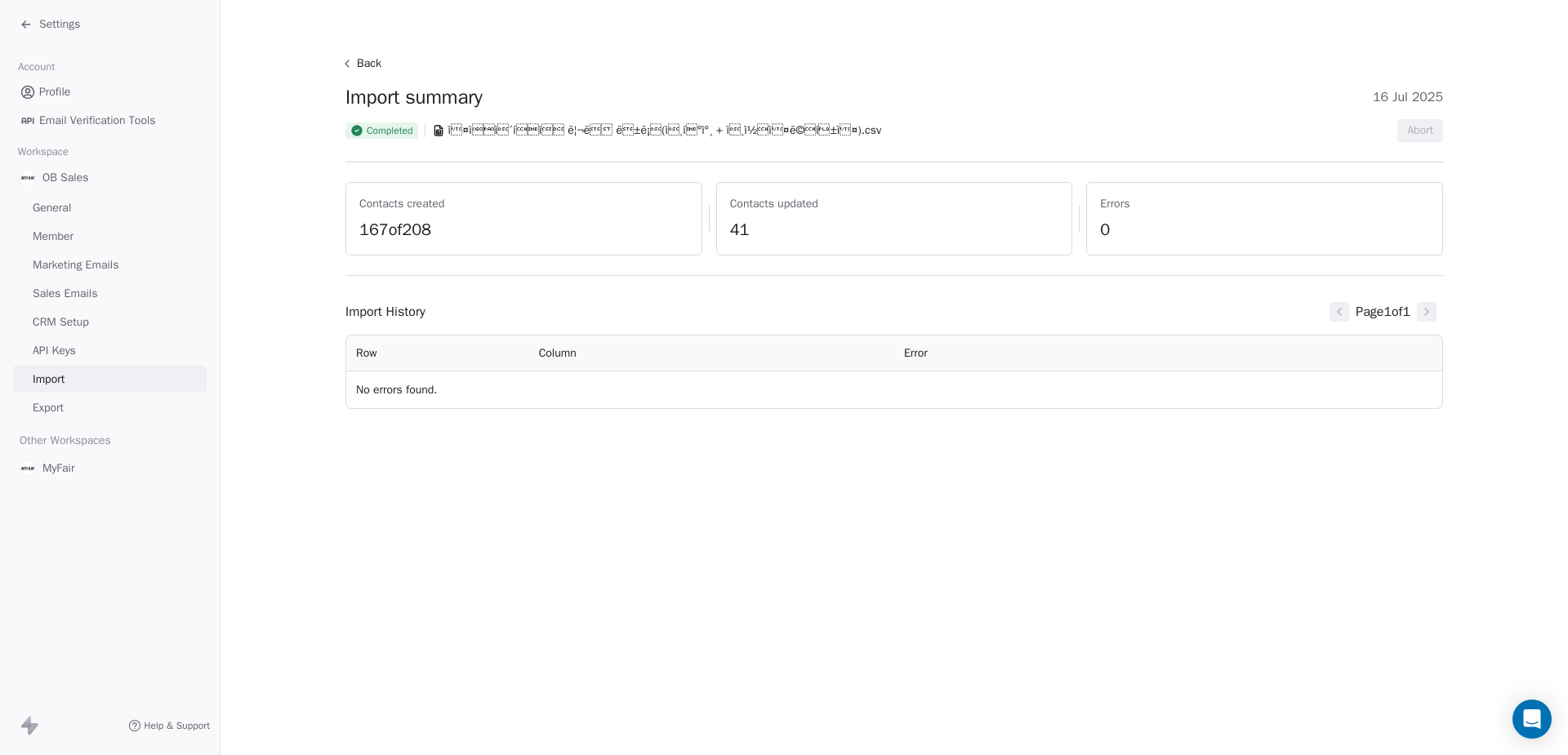 drag, startPoint x: 730, startPoint y: 227, endPoint x: 742, endPoint y: 215, distance: 16.970563 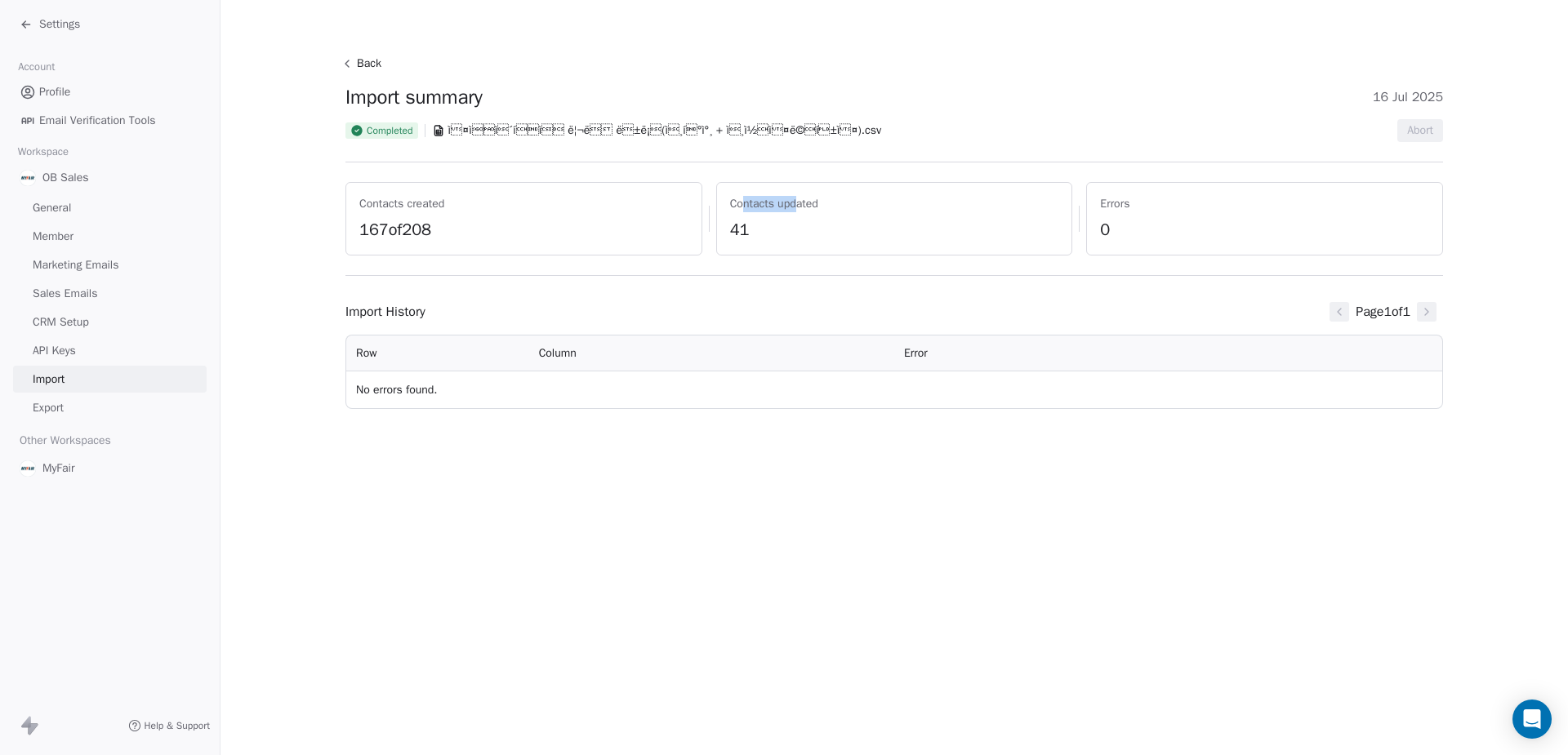 drag, startPoint x: 741, startPoint y: 202, endPoint x: 832, endPoint y: 218, distance: 92.395887 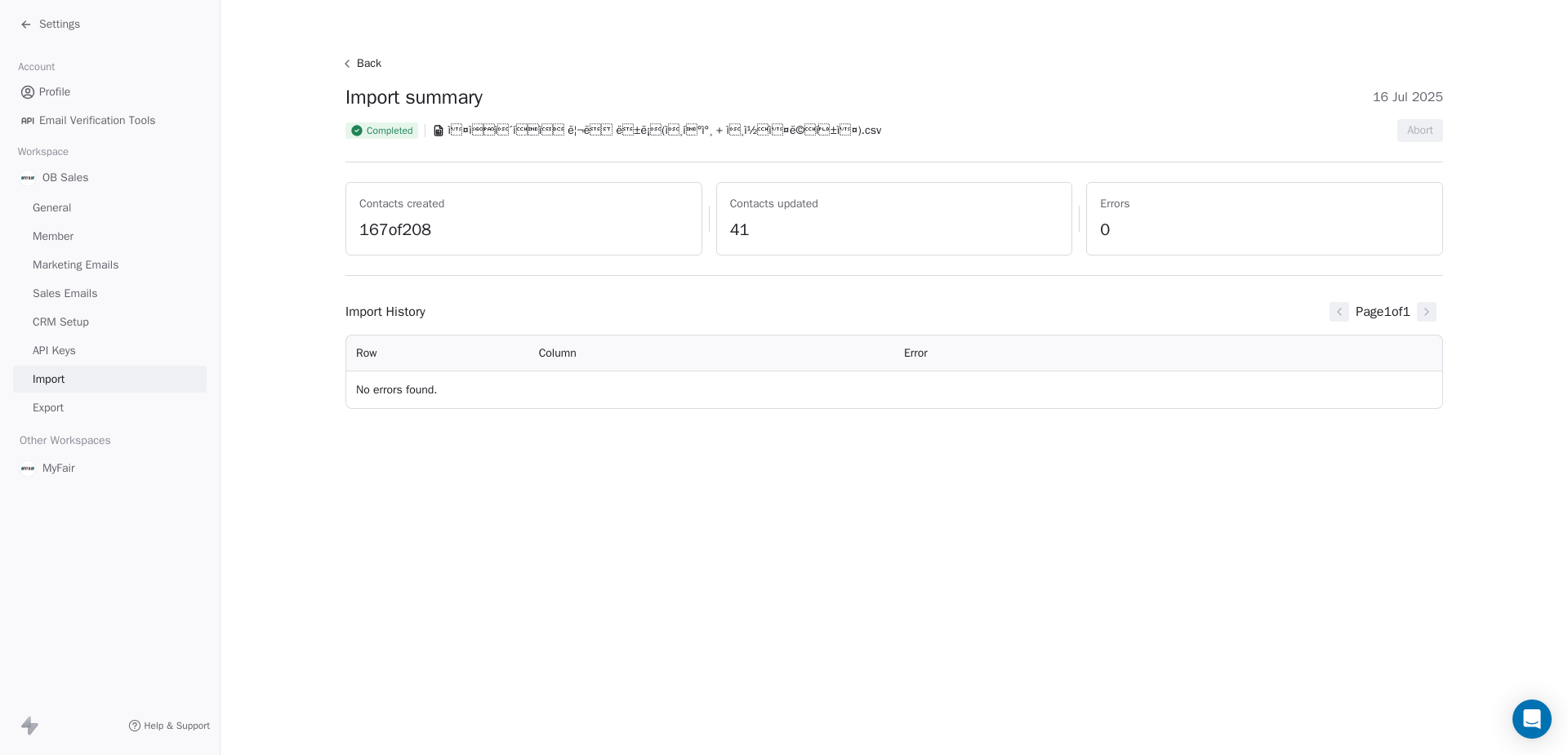 click on "41" at bounding box center (894, 230) 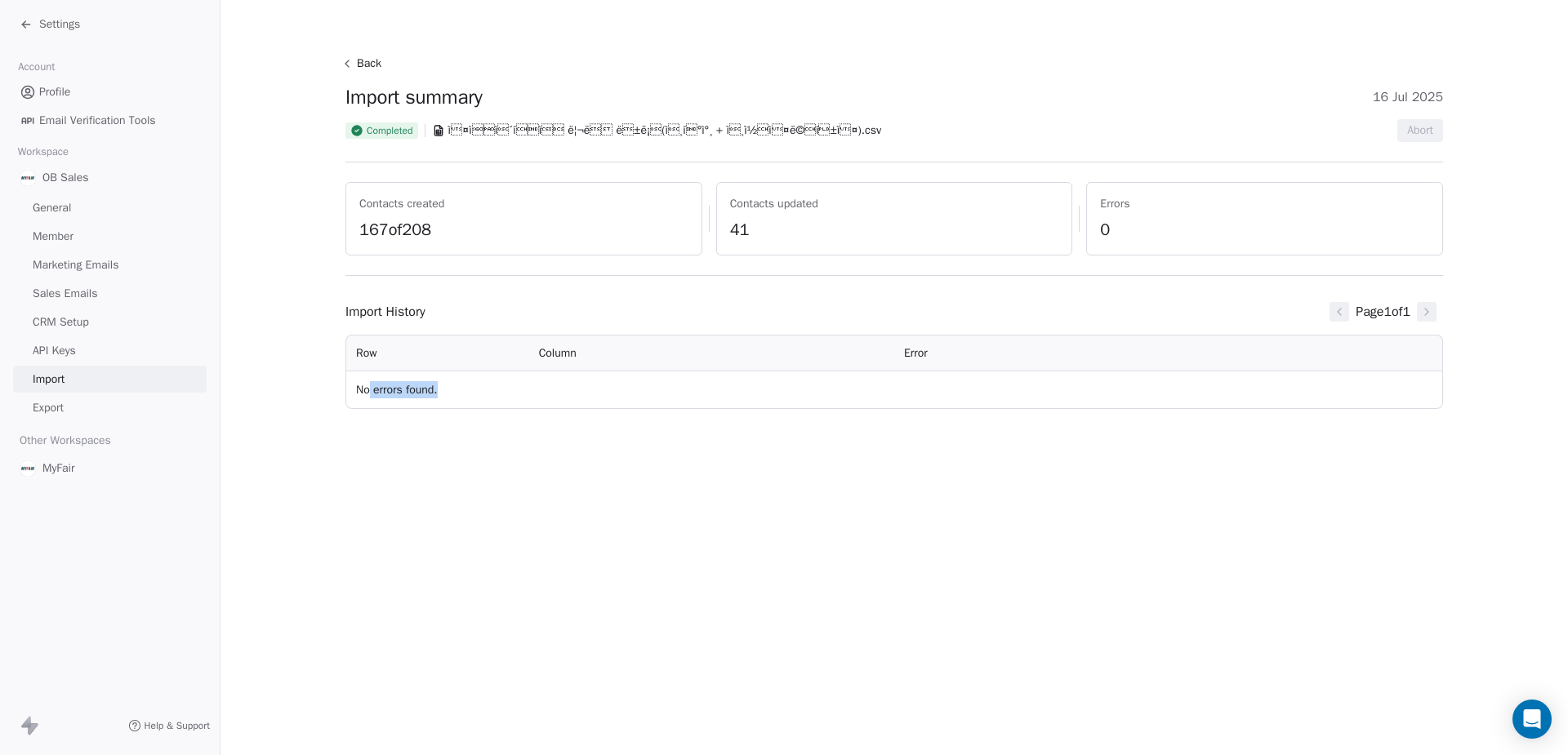 drag, startPoint x: 372, startPoint y: 393, endPoint x: 553, endPoint y: 395, distance: 181.01105 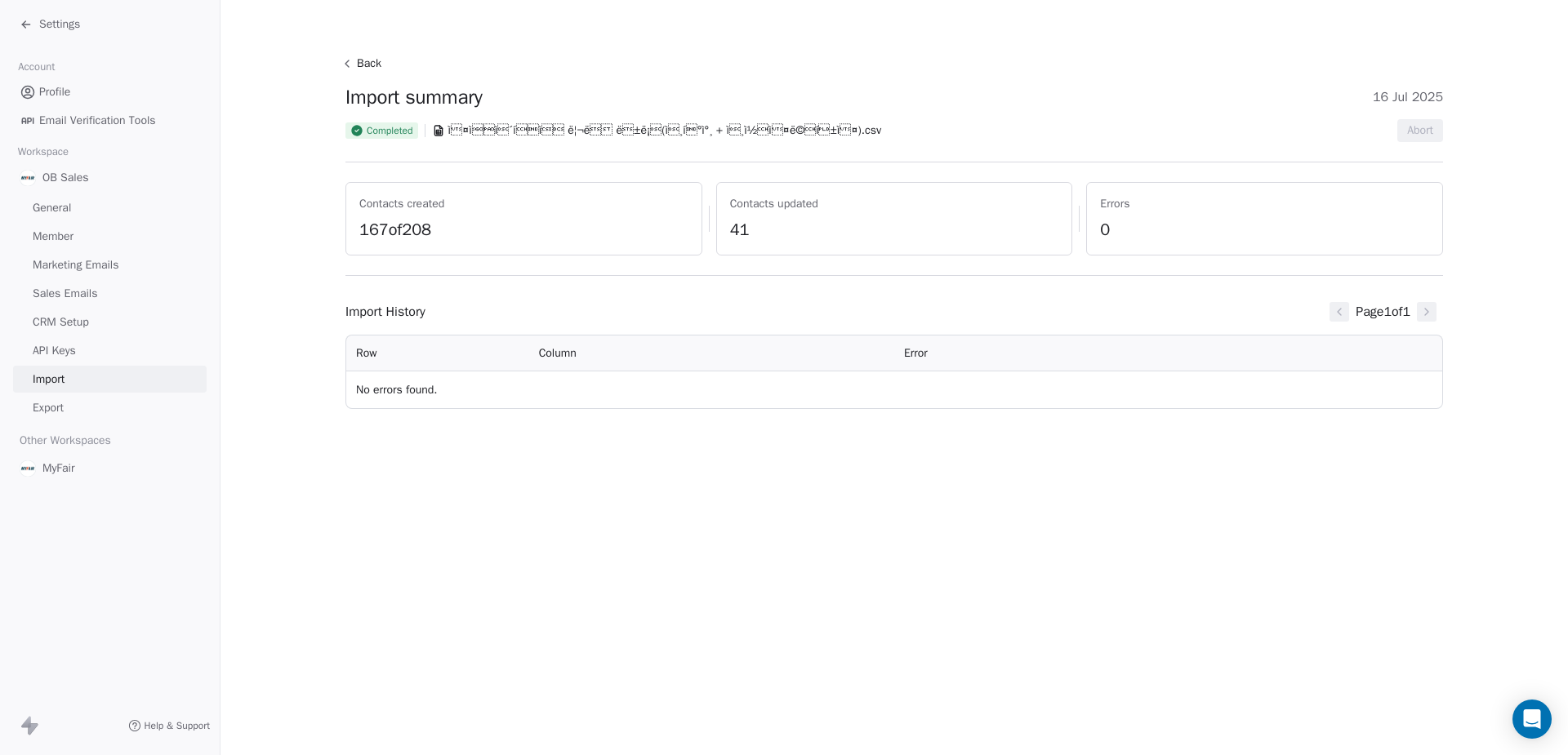 drag, startPoint x: 384, startPoint y: 282, endPoint x: 381, endPoint y: 315, distance: 33.1361 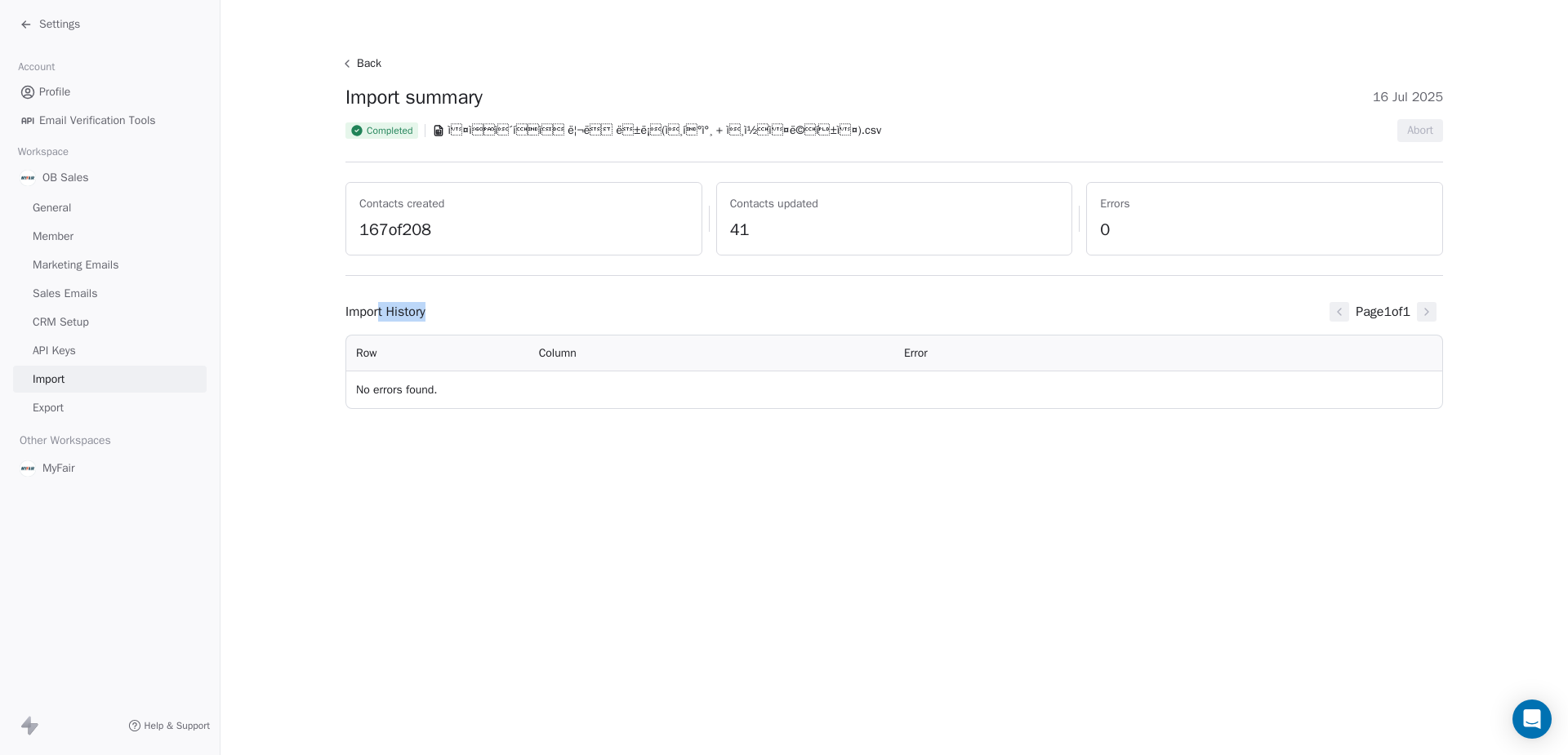 drag, startPoint x: 381, startPoint y: 315, endPoint x: 506, endPoint y: 297, distance: 126.28935 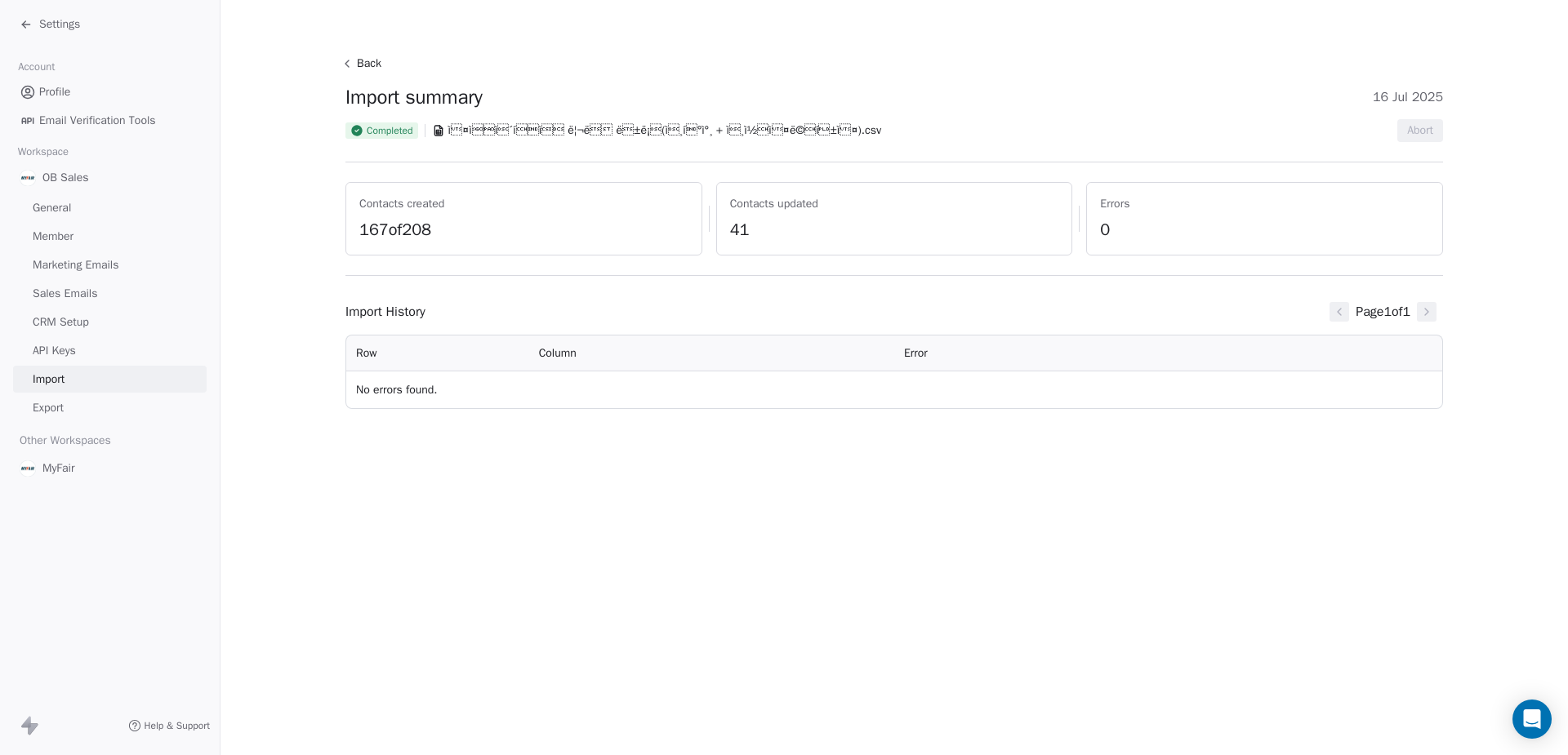 click on "Back Import summary 16 Jul 2025 Completed ì¤ìì´íì ë¦¬ë ë±ë¡(ì¸í°ì°¸ + ì¸ì½ì¤ë©í±ì¤).csv Abort Contacts created 167  of  208 Contacts updated 41 Errors 0" at bounding box center (894, 169) 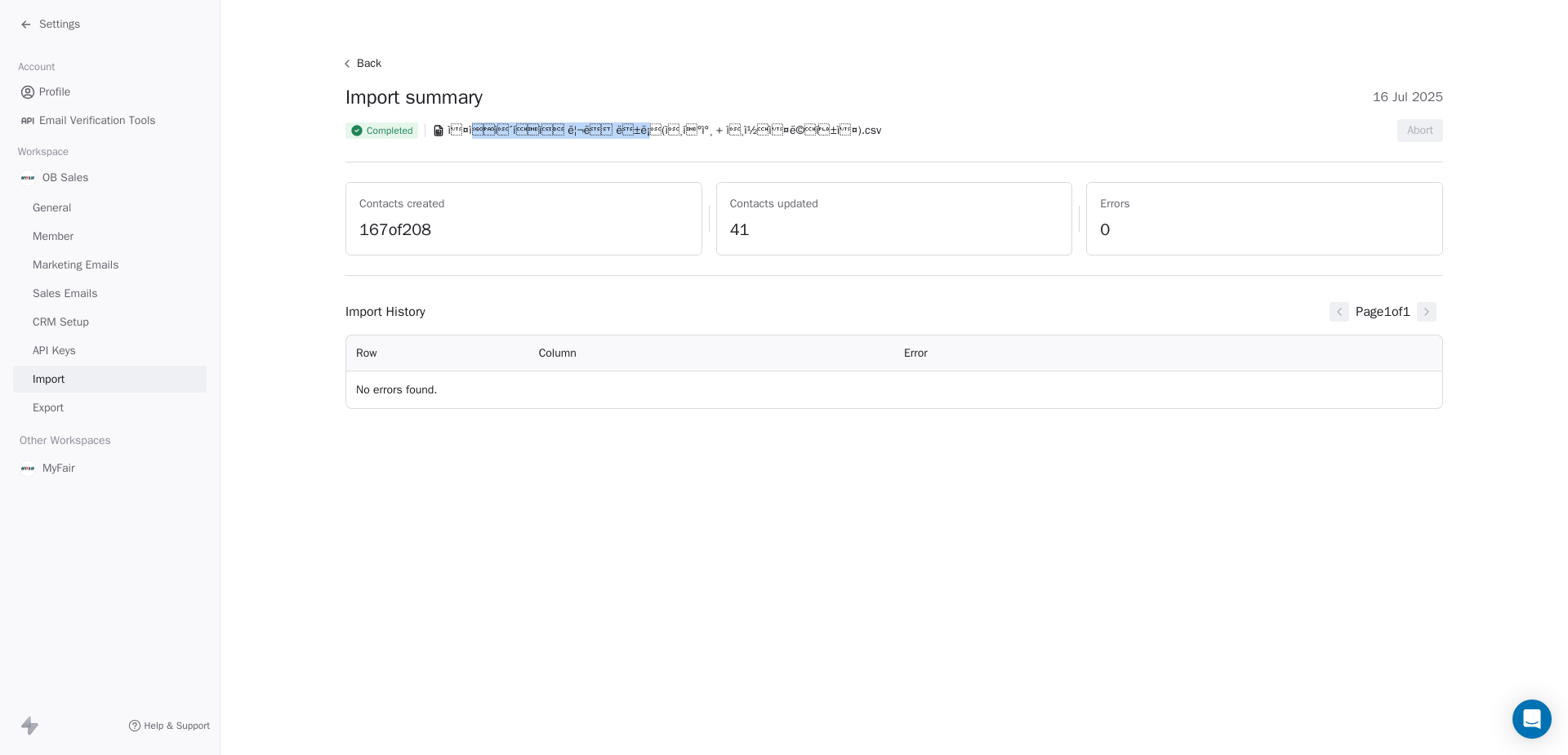 drag, startPoint x: 499, startPoint y: 131, endPoint x: 860, endPoint y: 134, distance: 361.0125 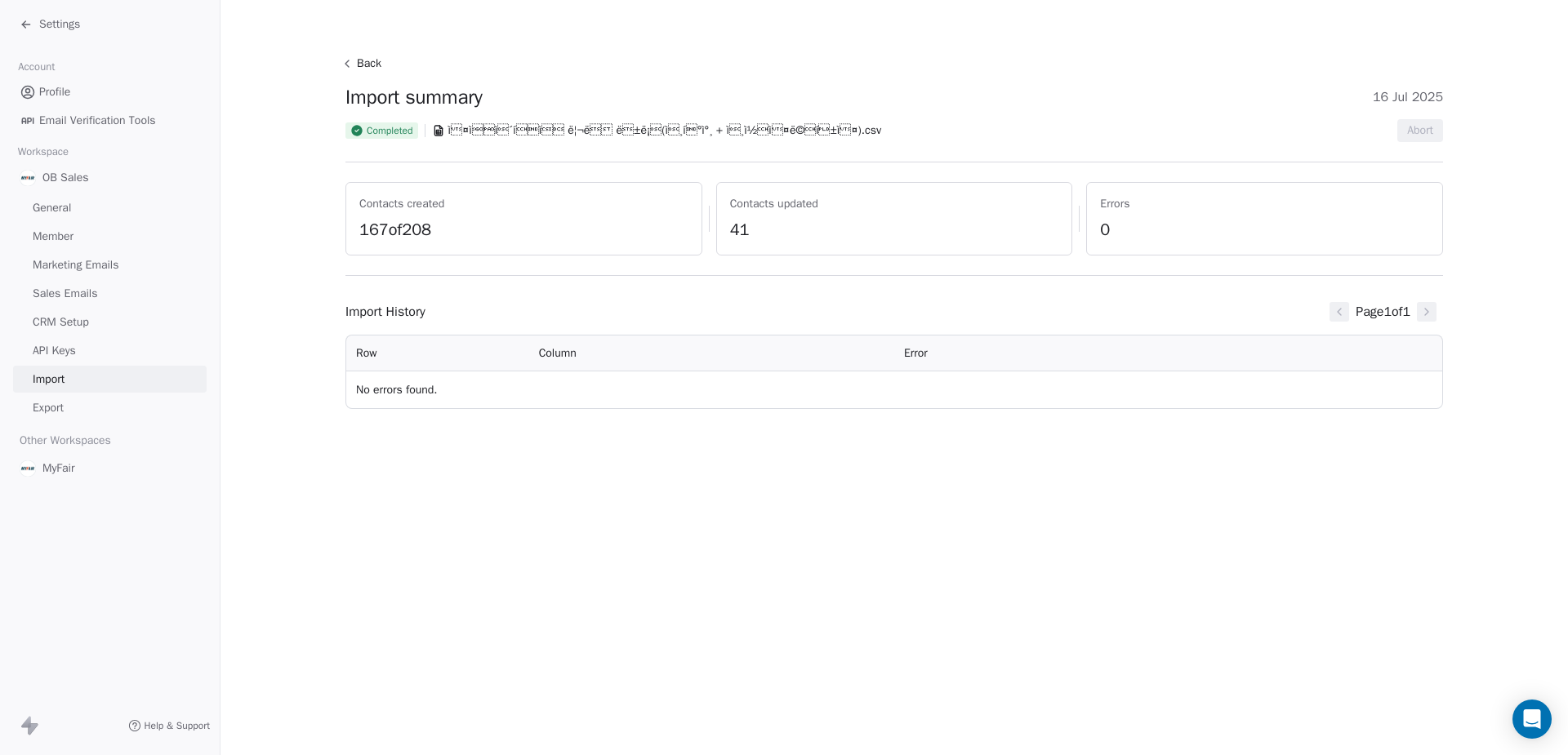 drag, startPoint x: 860, startPoint y: 134, endPoint x: 853, endPoint y: 218, distance: 84.29116 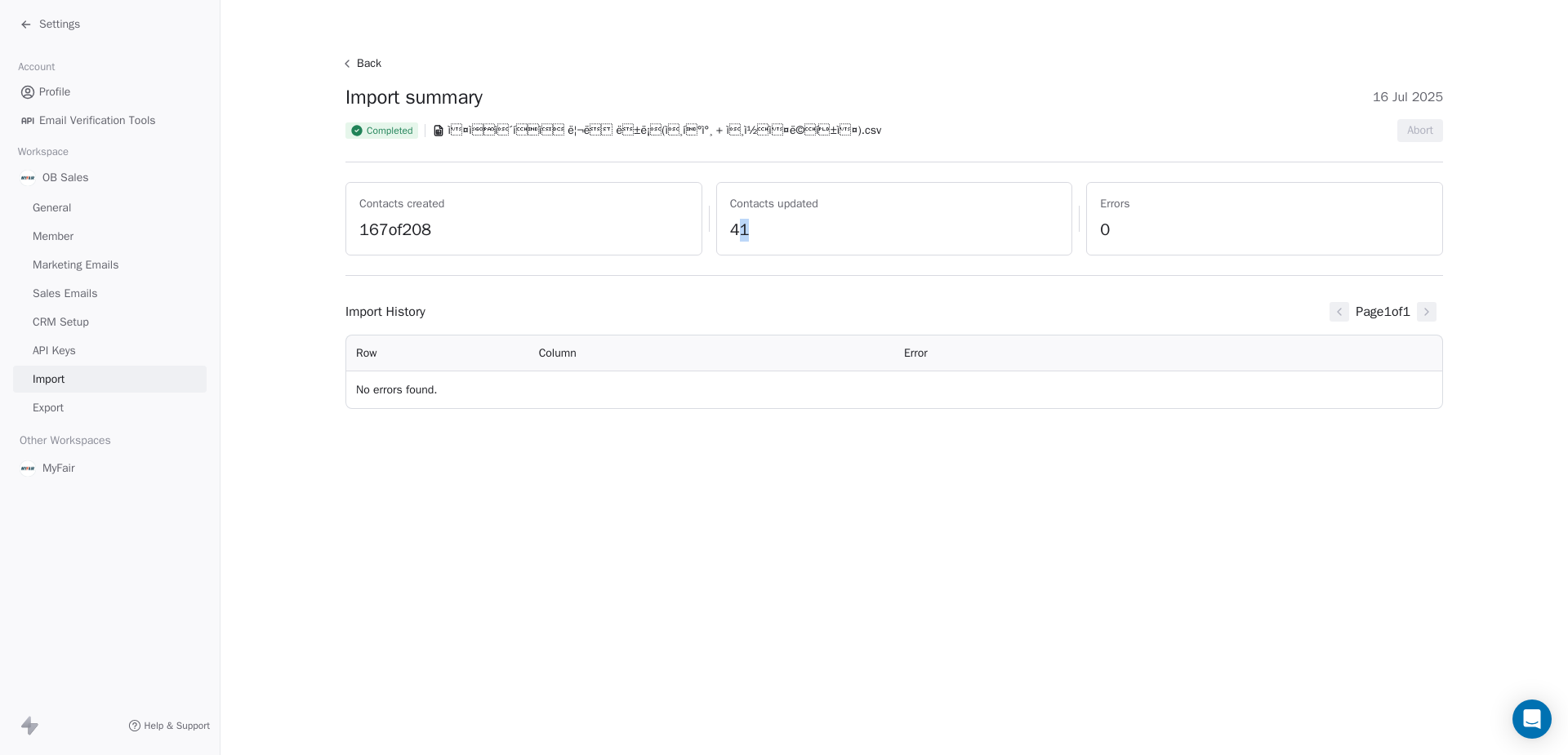 click on "41" at bounding box center [894, 230] 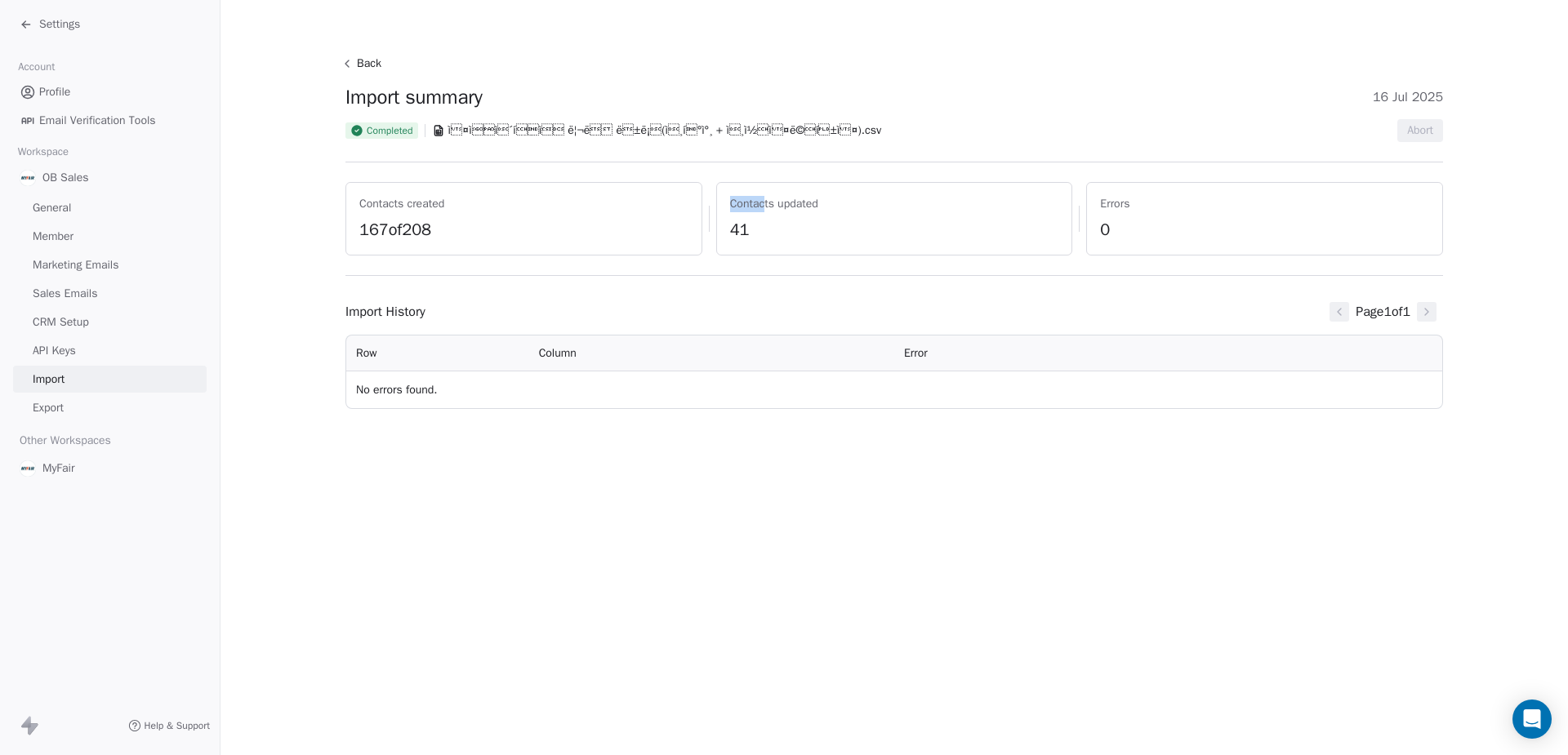 drag, startPoint x: 728, startPoint y: 208, endPoint x: 773, endPoint y: 206, distance: 45.044423 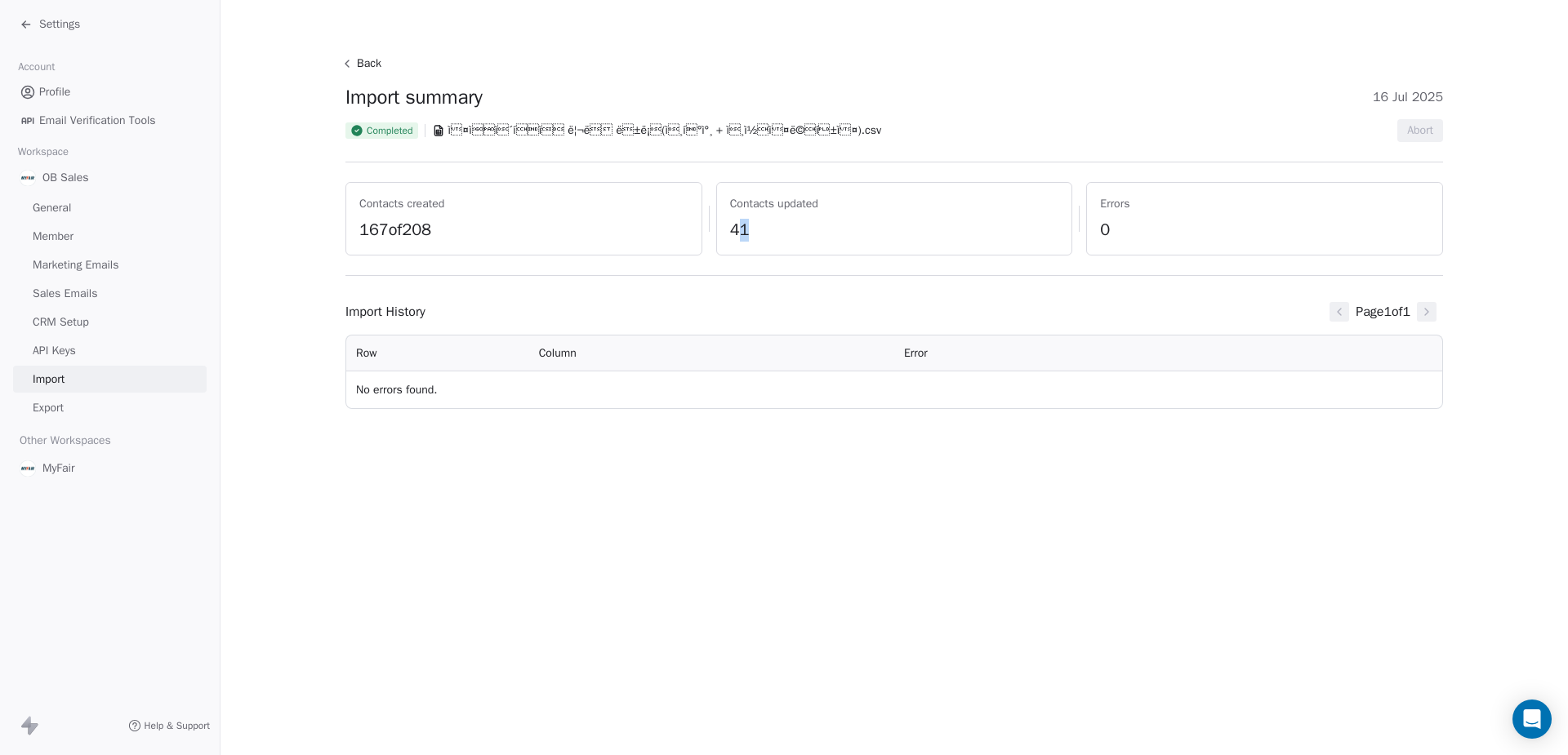 drag, startPoint x: 756, startPoint y: 244, endPoint x: 865, endPoint y: 222, distance: 111.19802 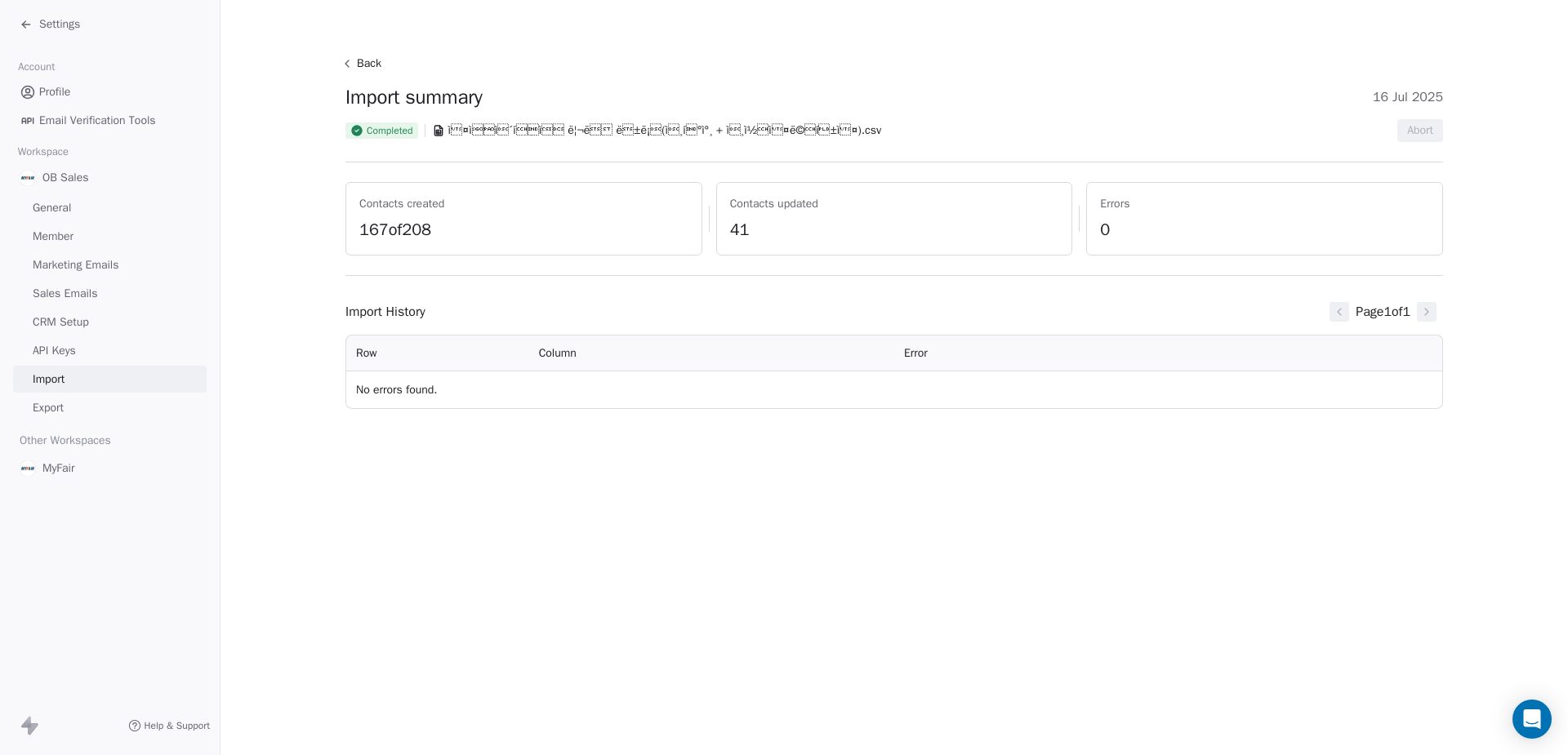 click on "Errors" at bounding box center [1264, 204] 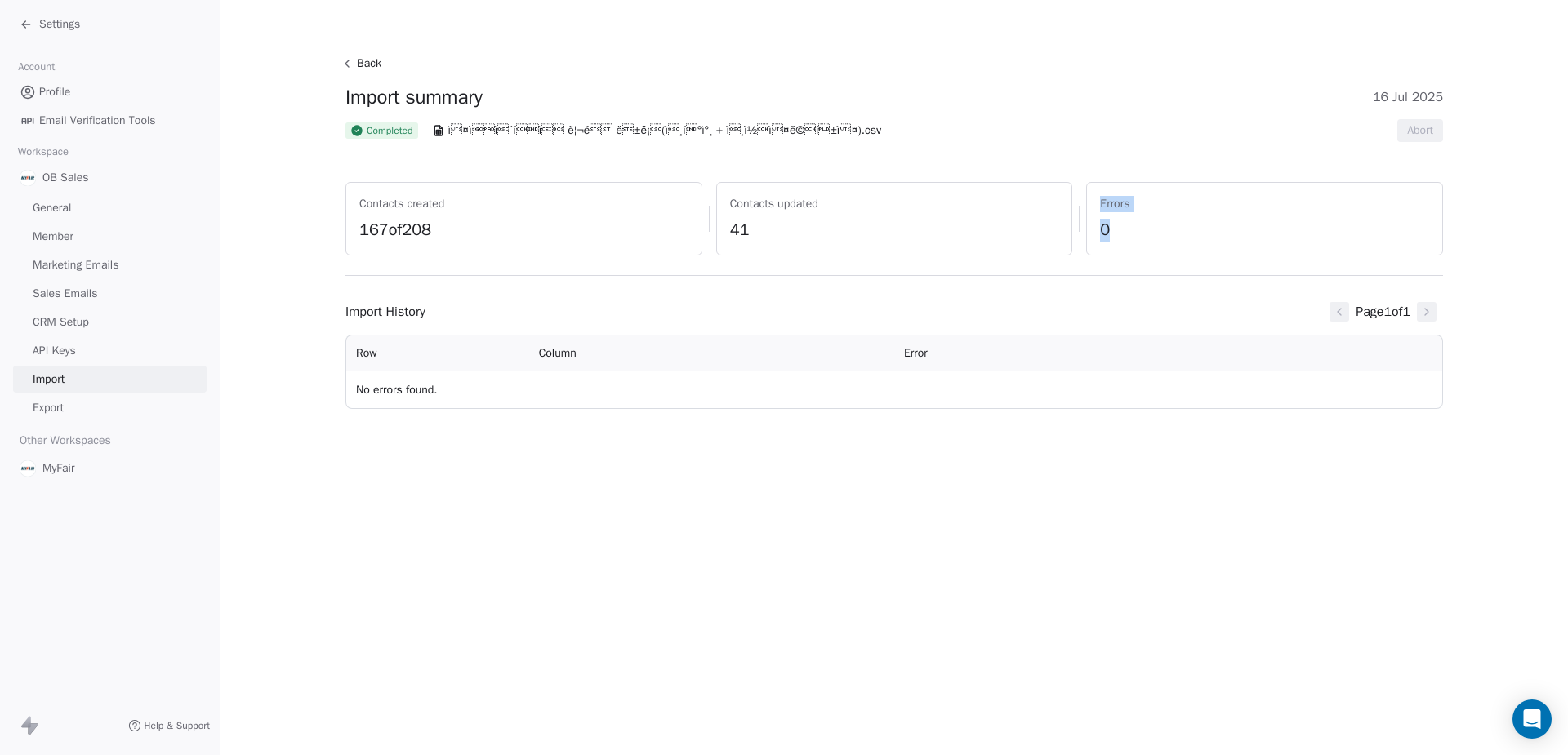 drag, startPoint x: 1092, startPoint y: 216, endPoint x: 1157, endPoint y: 243, distance: 70.38466 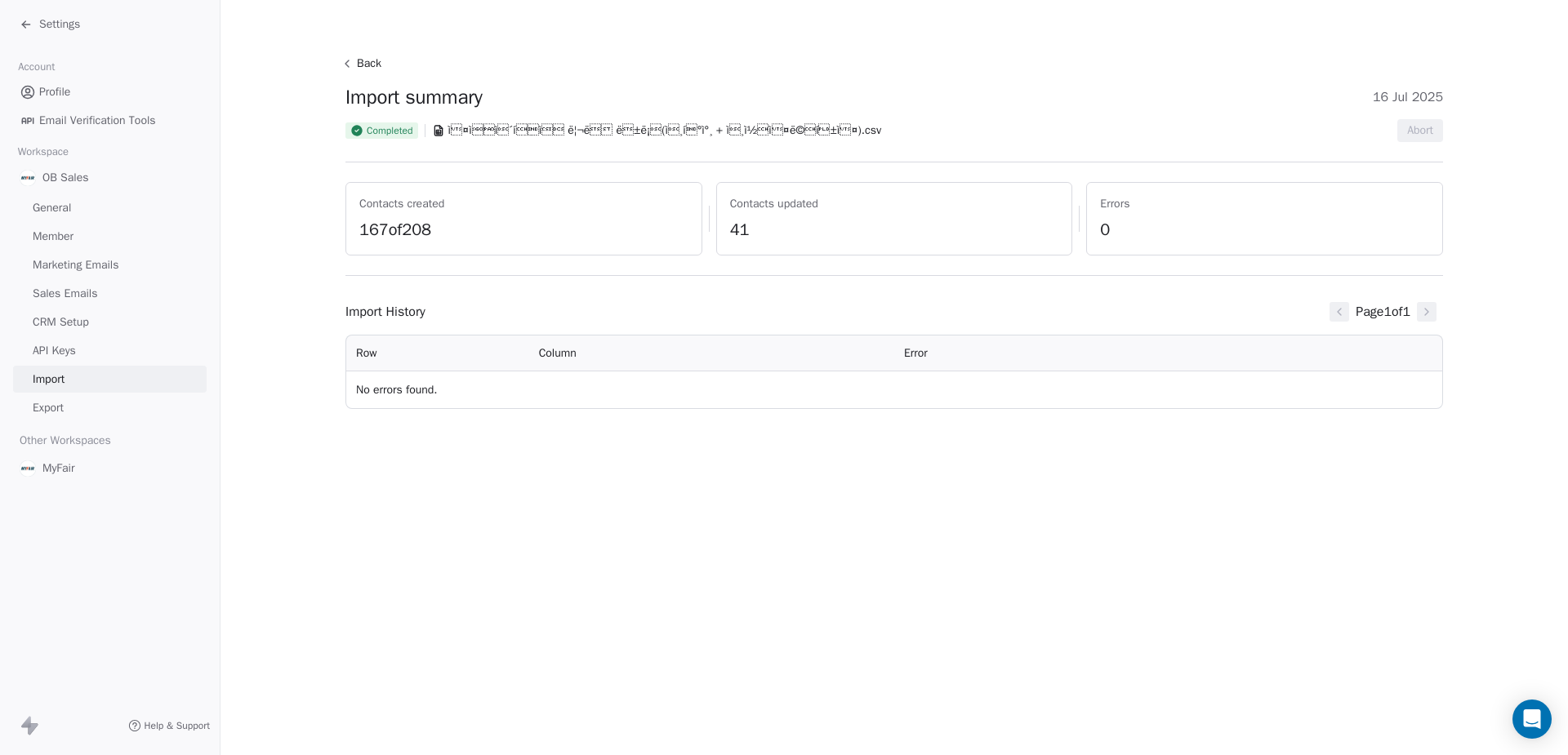 drag, startPoint x: 1337, startPoint y: 298, endPoint x: 1326, endPoint y: 309, distance: 15.556349 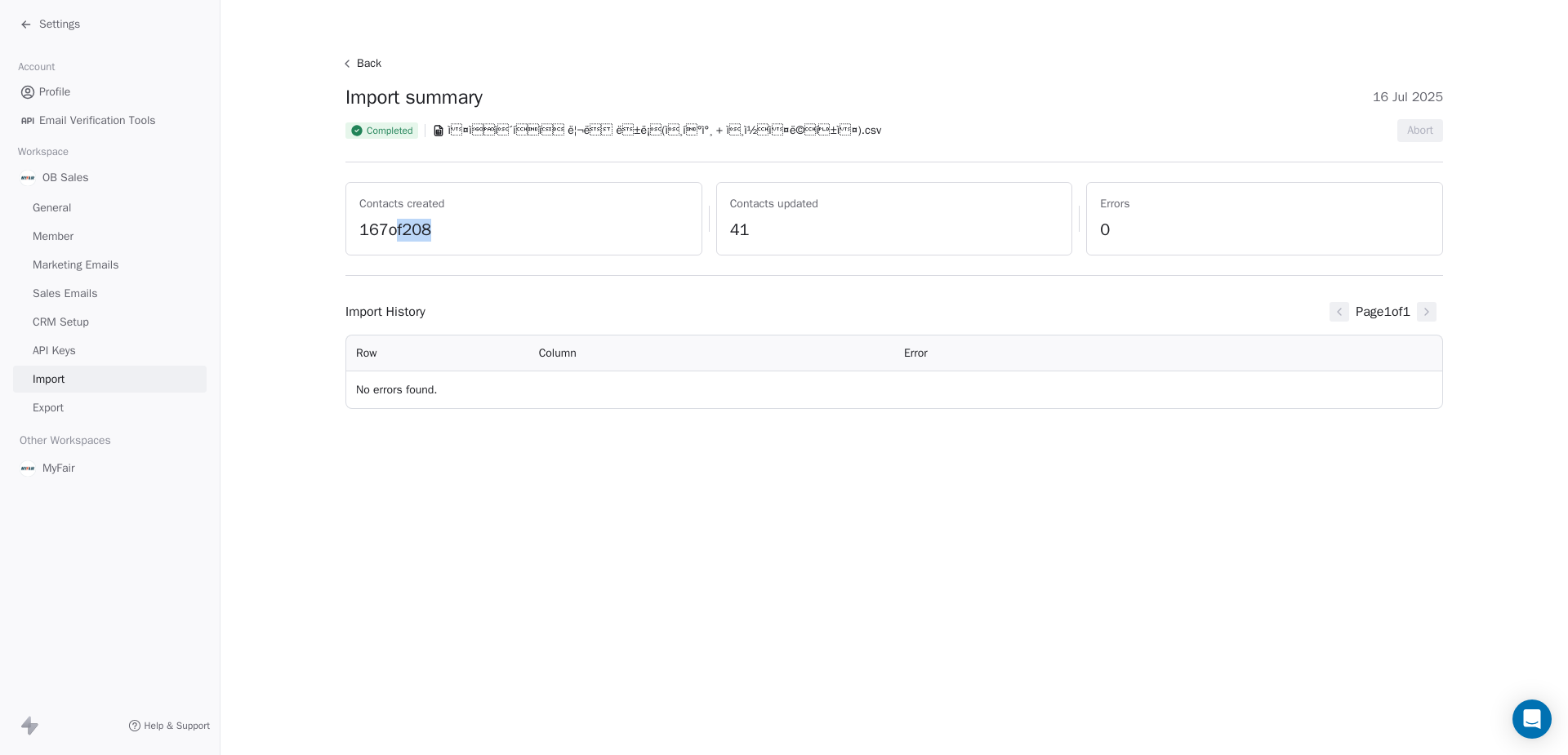 drag, startPoint x: 391, startPoint y: 219, endPoint x: 479, endPoint y: 224, distance: 88.141931 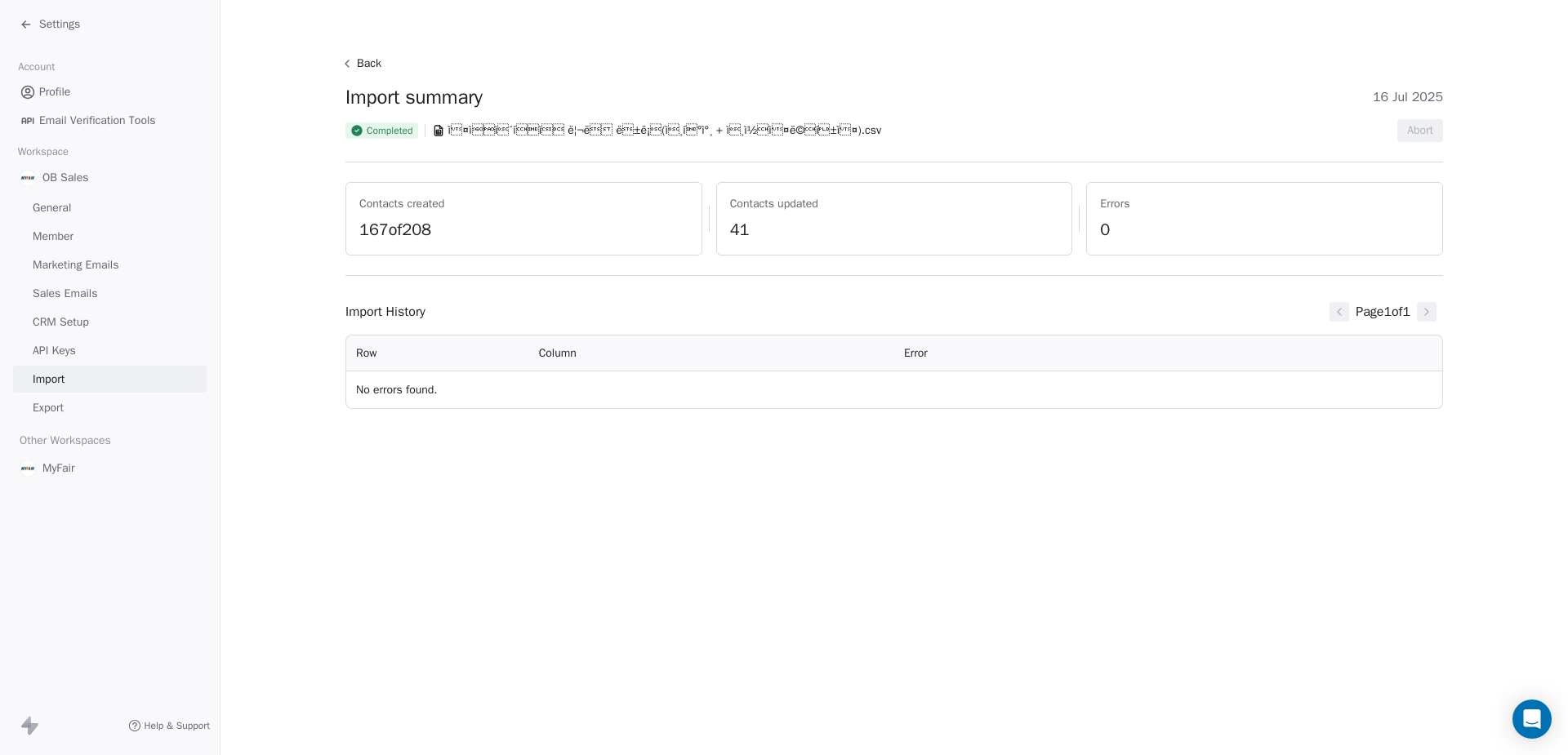 click on "Settings" at bounding box center (60, 24) 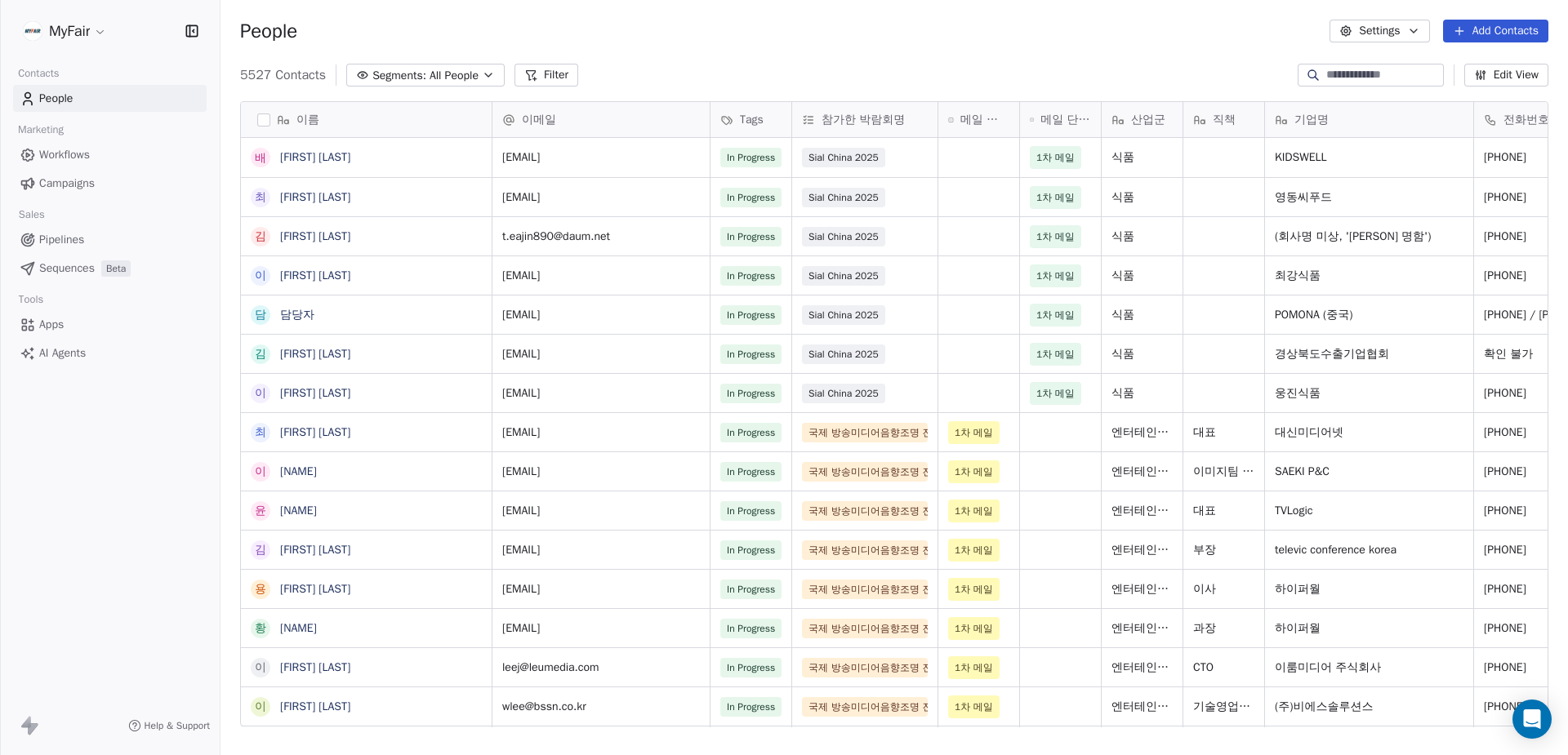 scroll, scrollTop: 1, scrollLeft: 1, axis: both 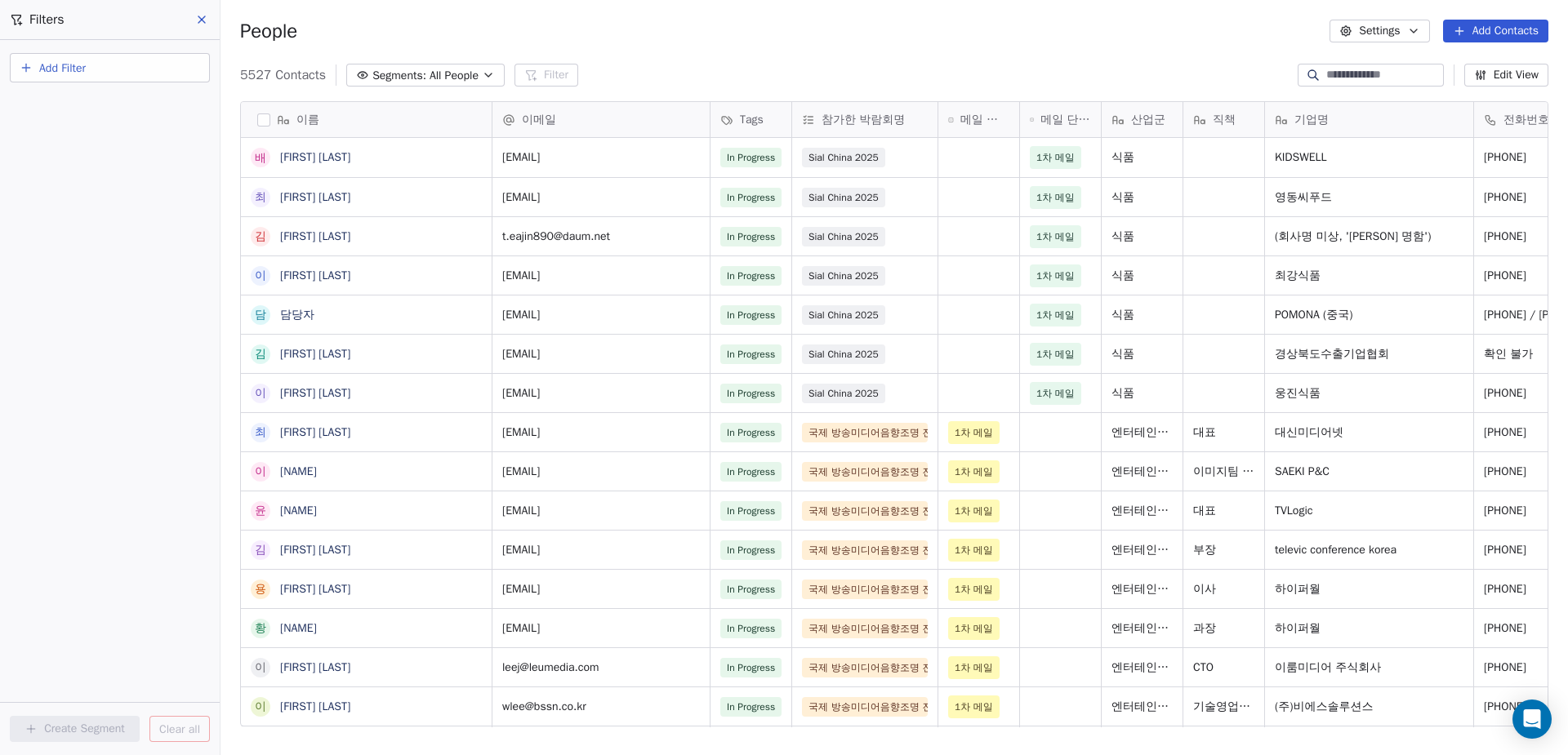 click on "Add Filter" at bounding box center [109, 68] 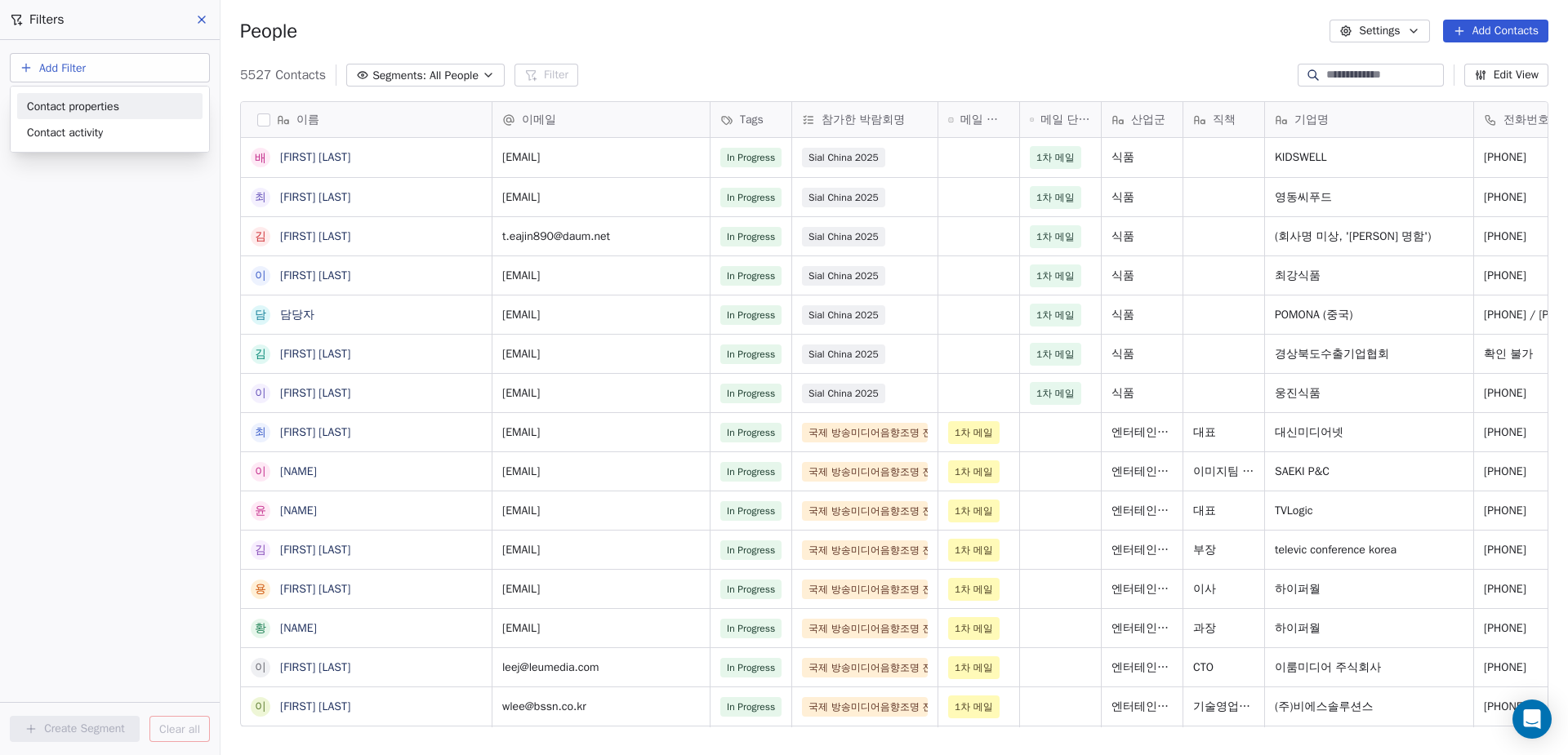 click on "Contact properties" at bounding box center (73, 106) 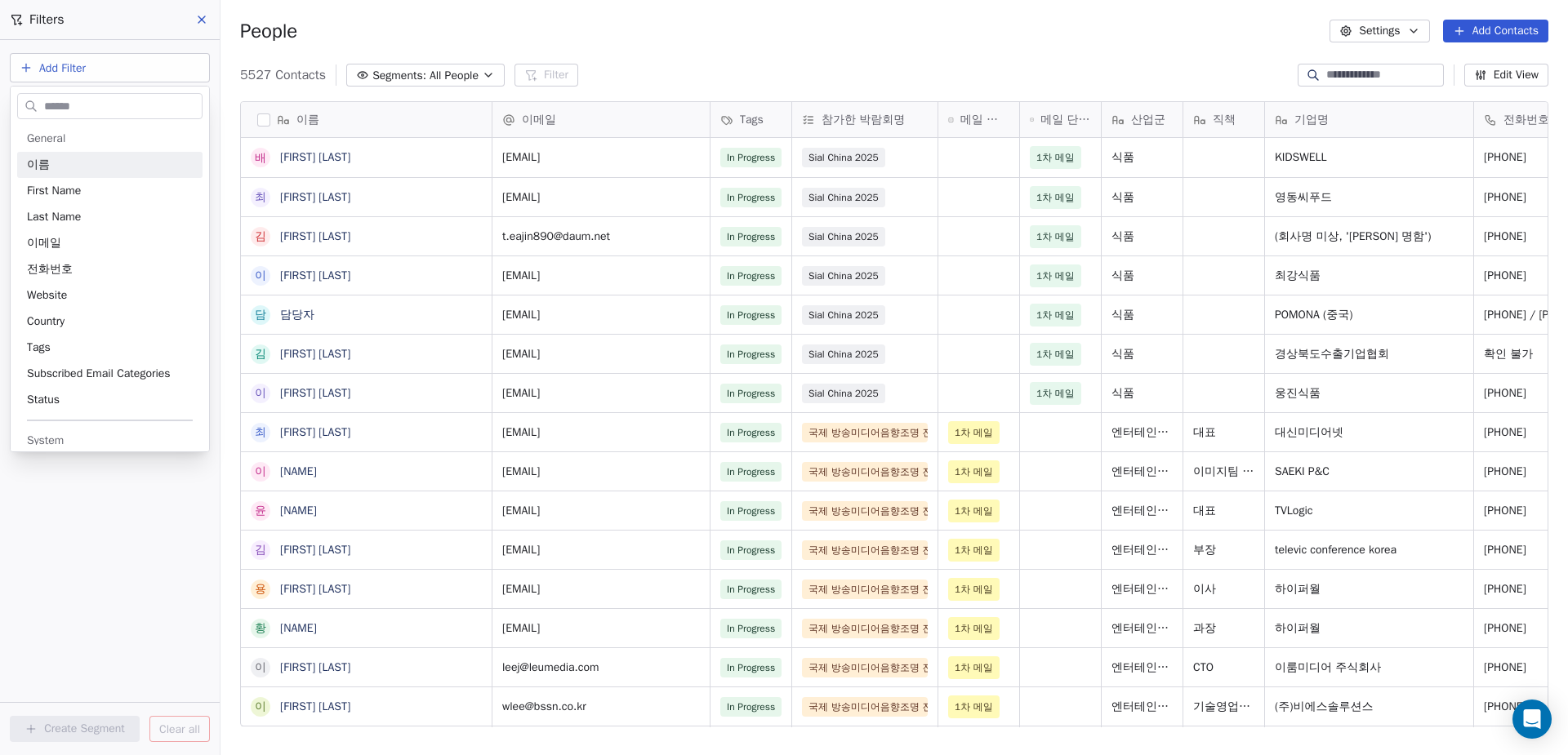 click at bounding box center [121, 106] 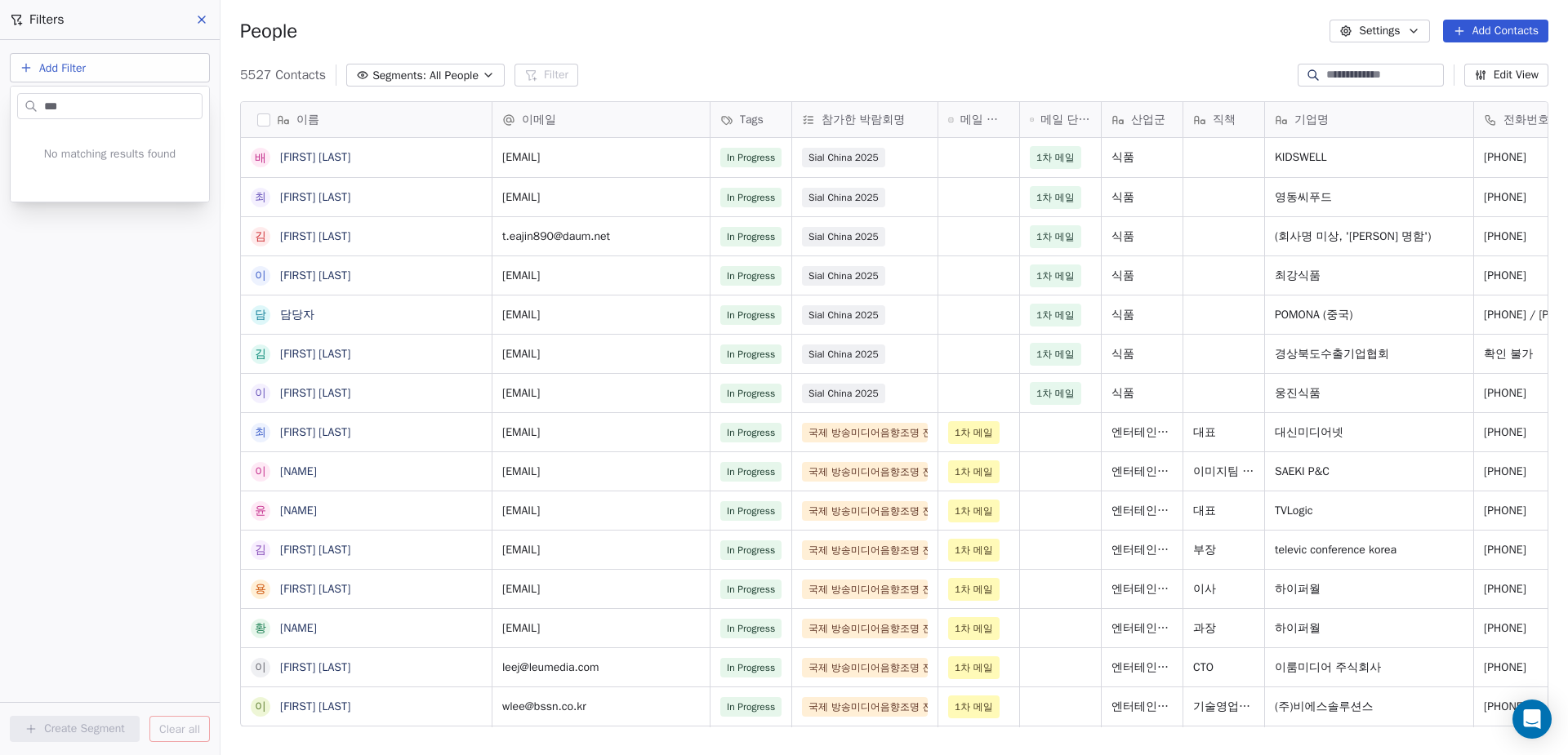 type on "***" 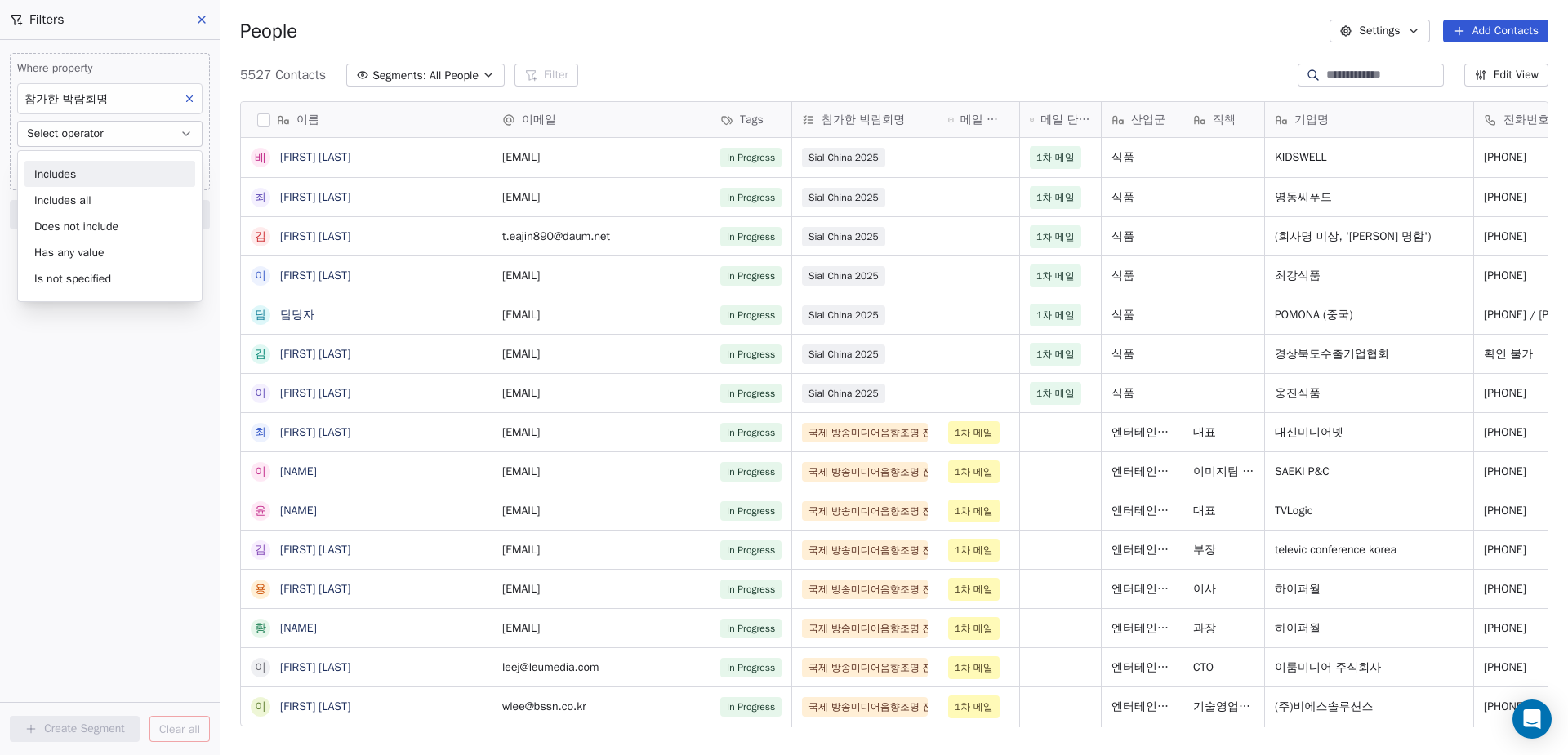 click on "Includes" at bounding box center [109, 174] 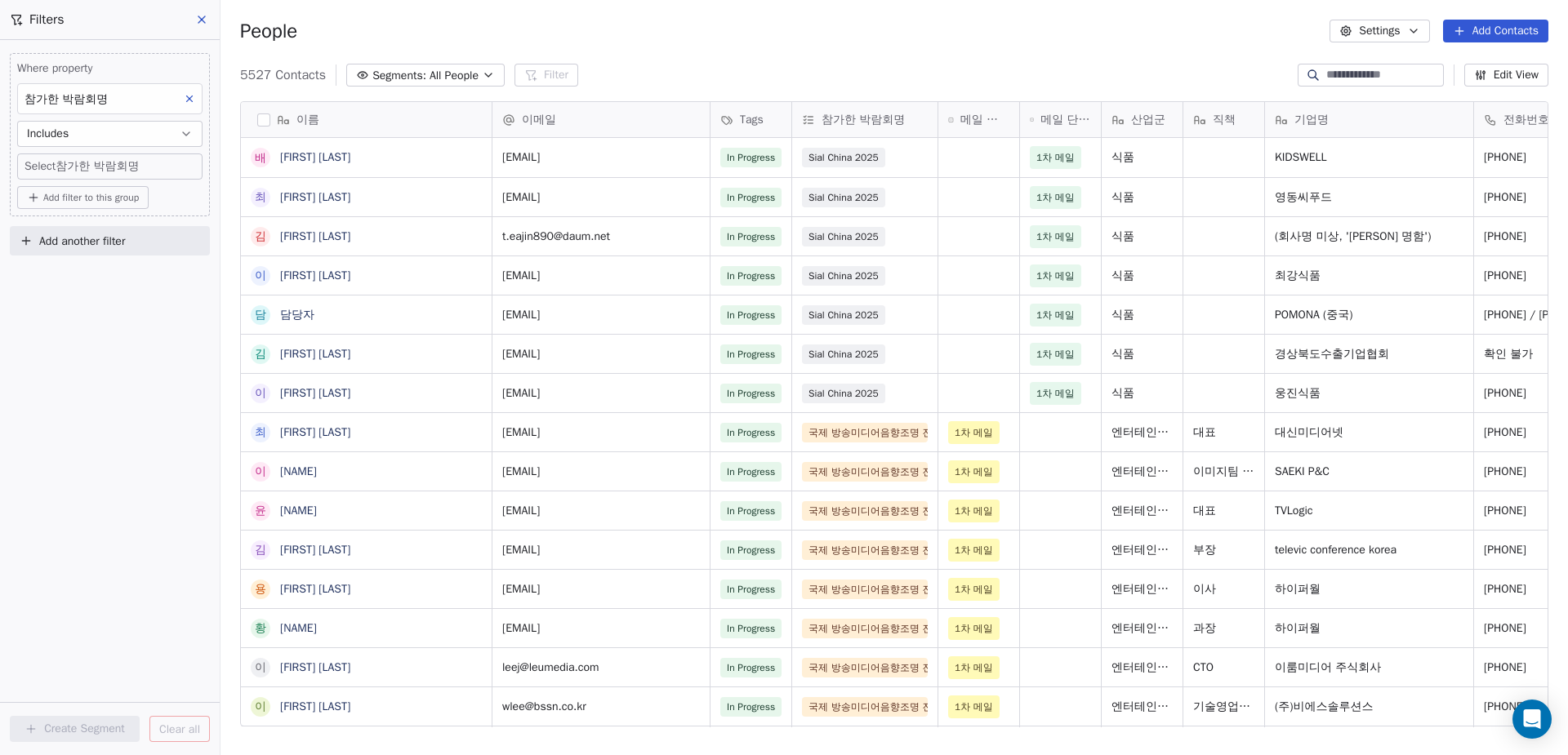 click on "MyFair Contacts People Marketing Workflows Campaigns Sales Pipelines Sequences Beta Tools Apps AI Agents Help & Support Filters Where property   참가한 박람회명   Includes Select  참가한 박람회명 Add filter to this group Add another filter  Create Segment Clear all People Settings  Add Contacts 5527 Contacts Segments: All People Filter  Edit View Tag Add to Sequence Export 이름 배 배세린 최 최병훈 김 김태진 이 이종우 담 담당자 김 김나연 이 이민경 최 최영민 이 이신영 윤 윤문종 김 김상진 용 용주헌 황 황주연 이 이병주 이 이종우 홍 홍호선 권 권영현 성 성진수 정 정웅문 양 양준모 조 조용운 이 이현훈 이 이경봉 장 장성욱 김 김동일 조 조용석 류 류지만 정 정복실 정 정재연 신 신윤검 박 박이영 서 서금숙 배 배상민 문 문자환 박 박정진 김 김종배 이메일 Tags 참가한 박람회명 메일 단계_코엑스 획득 메일 단계_전시장 방문 세일즈 산업군" at bounding box center [784, 377] 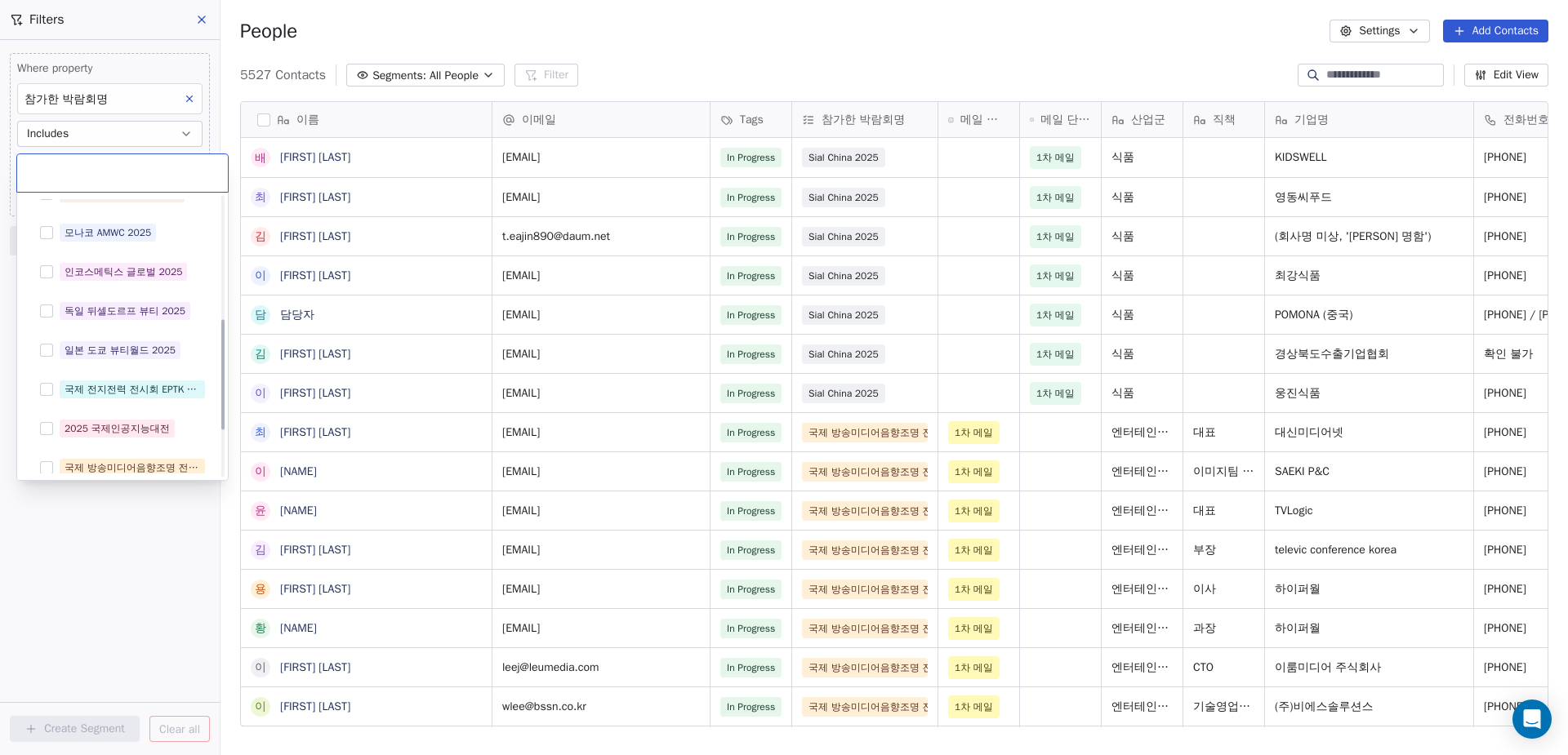 scroll, scrollTop: 0, scrollLeft: 0, axis: both 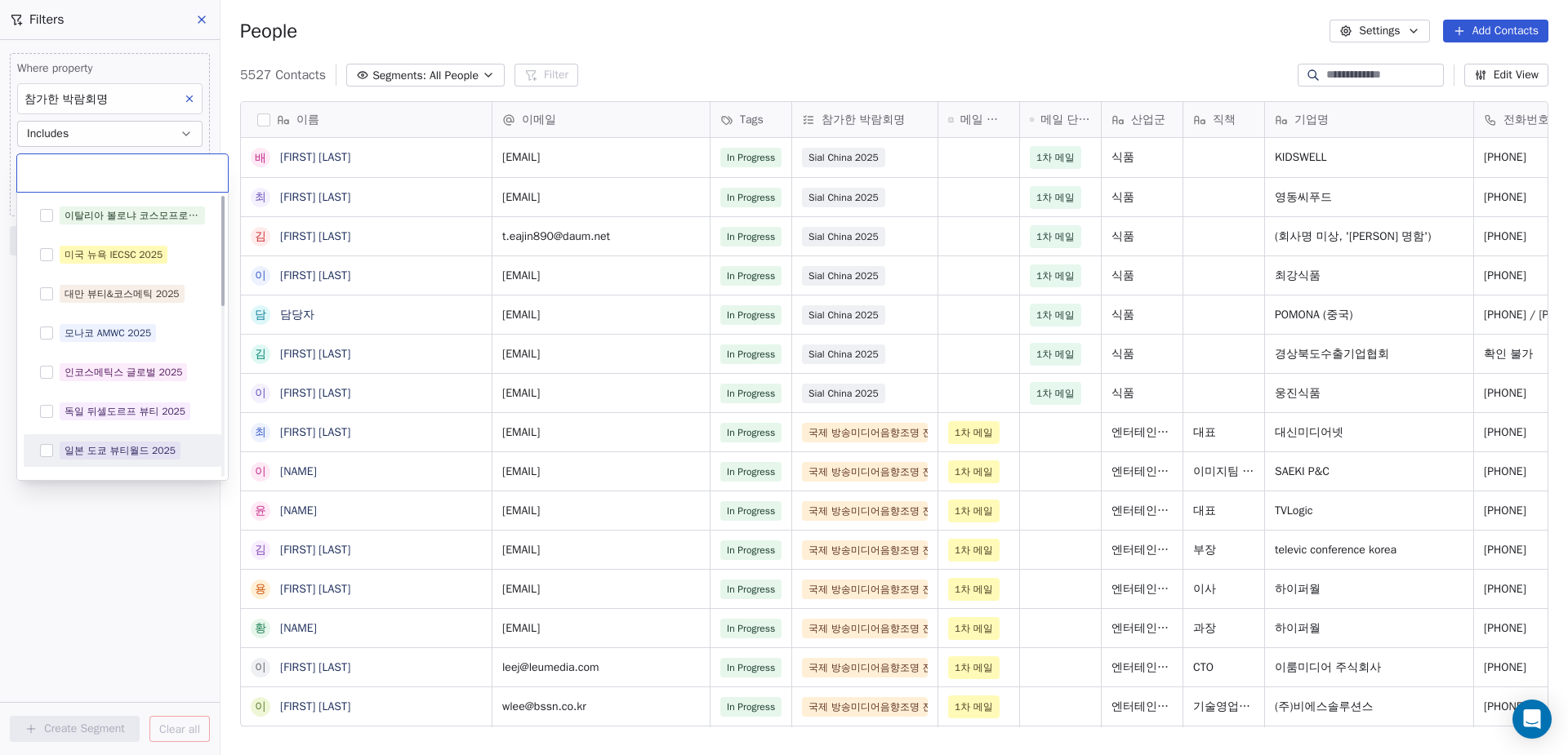 click on "MyFair Contacts People Marketing Workflows Campaigns Sales Pipelines Sequences Beta Tools Apps AI Agents Help & Support Filters Where property   참가한 박람회명   Includes Select  참가한 박람회명 Add filter to this group Add another filter  Create Segment Clear all People Settings  Add Contacts 5527 Contacts Segments: All People Filter  Edit View Tag Add to Sequence Export 이름 배 배세린 최 최병훈 김 김태진 이 이종우 담 담당자 김 김나연 이 이민경 최 최영민 이 이신영 윤 윤문종 김 김상진 용 용주헌 황 황주연 이 이병주 이 이종우 홍 홍호선 권 권영현 성 성진수 정 정웅문 양 양준모 조 조용운 이 이현훈 이 이경봉 장 장성욱 김 김동일 조 조용석 류 류지만 정 정복실 정 정재연 신 신윤검 박 박이영 서 서금숙 배 배상민 문 문자환 박 박정진 김 김종배 이메일 Tags 참가한 박람회명 메일 단계_코엑스 획득 메일 단계_전시장 방문 세일즈 산업군" at bounding box center [784, 377] 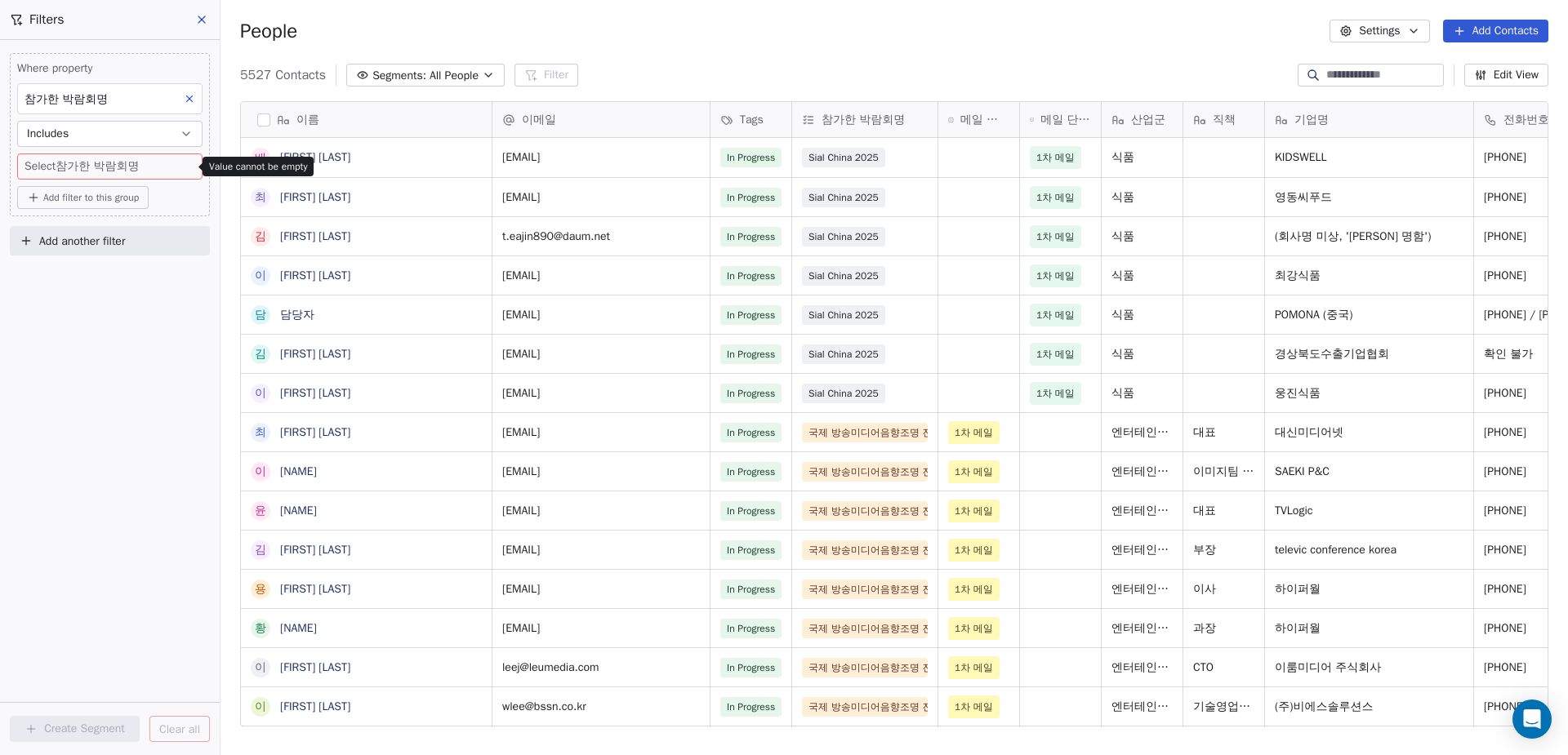 click 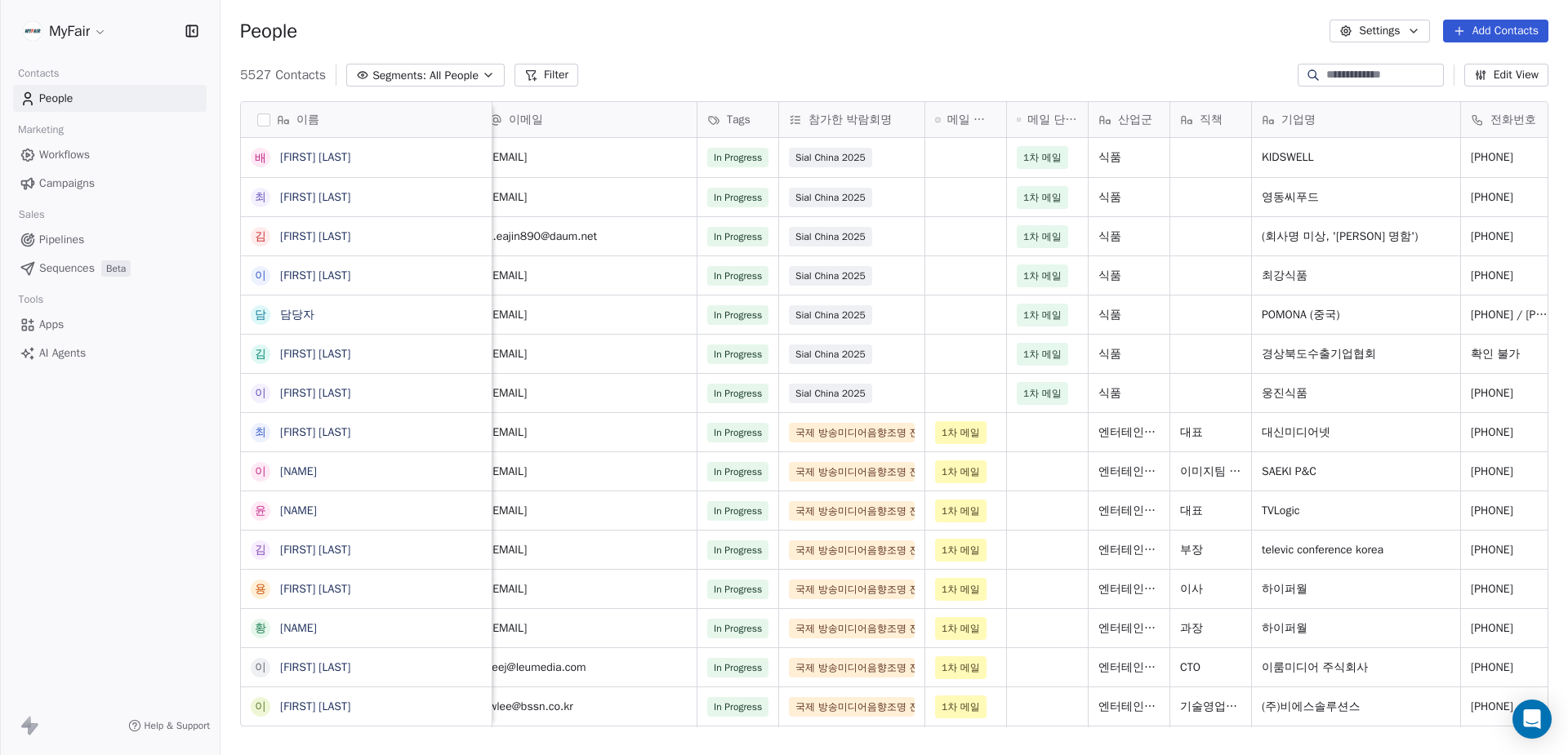 scroll, scrollTop: 0, scrollLeft: 20, axis: horizontal 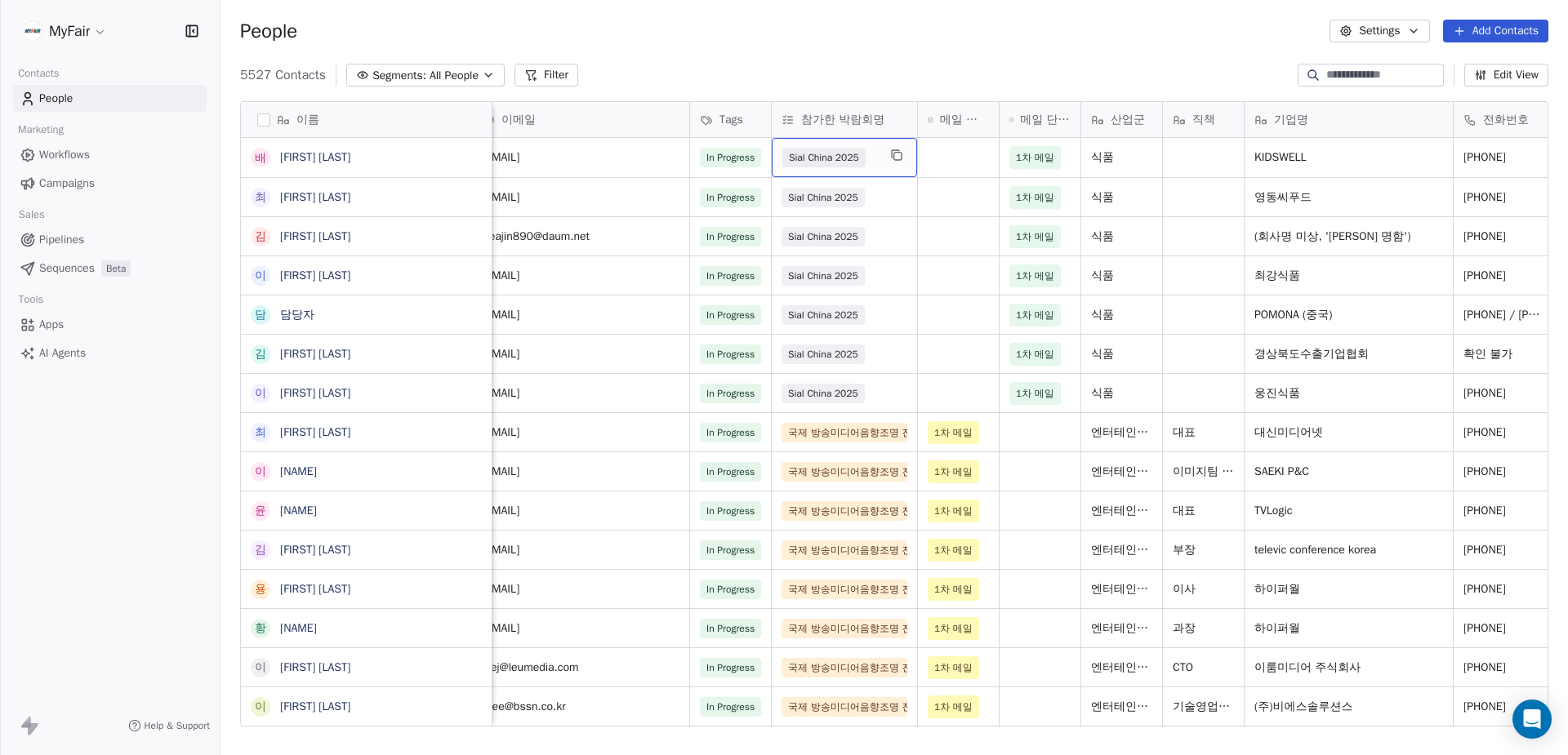 click on "Sial China 2025" at bounding box center (844, 158) 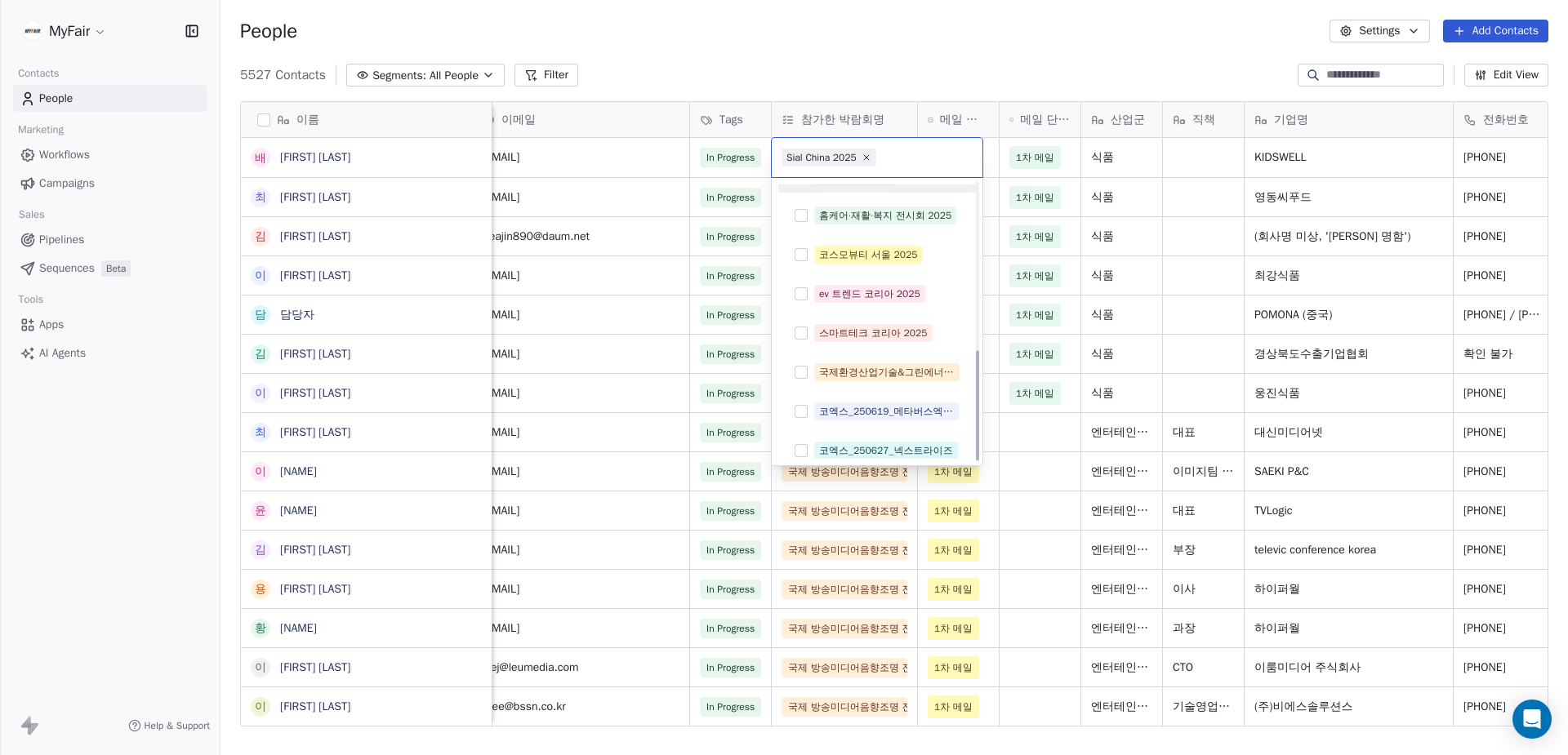 scroll, scrollTop: 424, scrollLeft: 0, axis: vertical 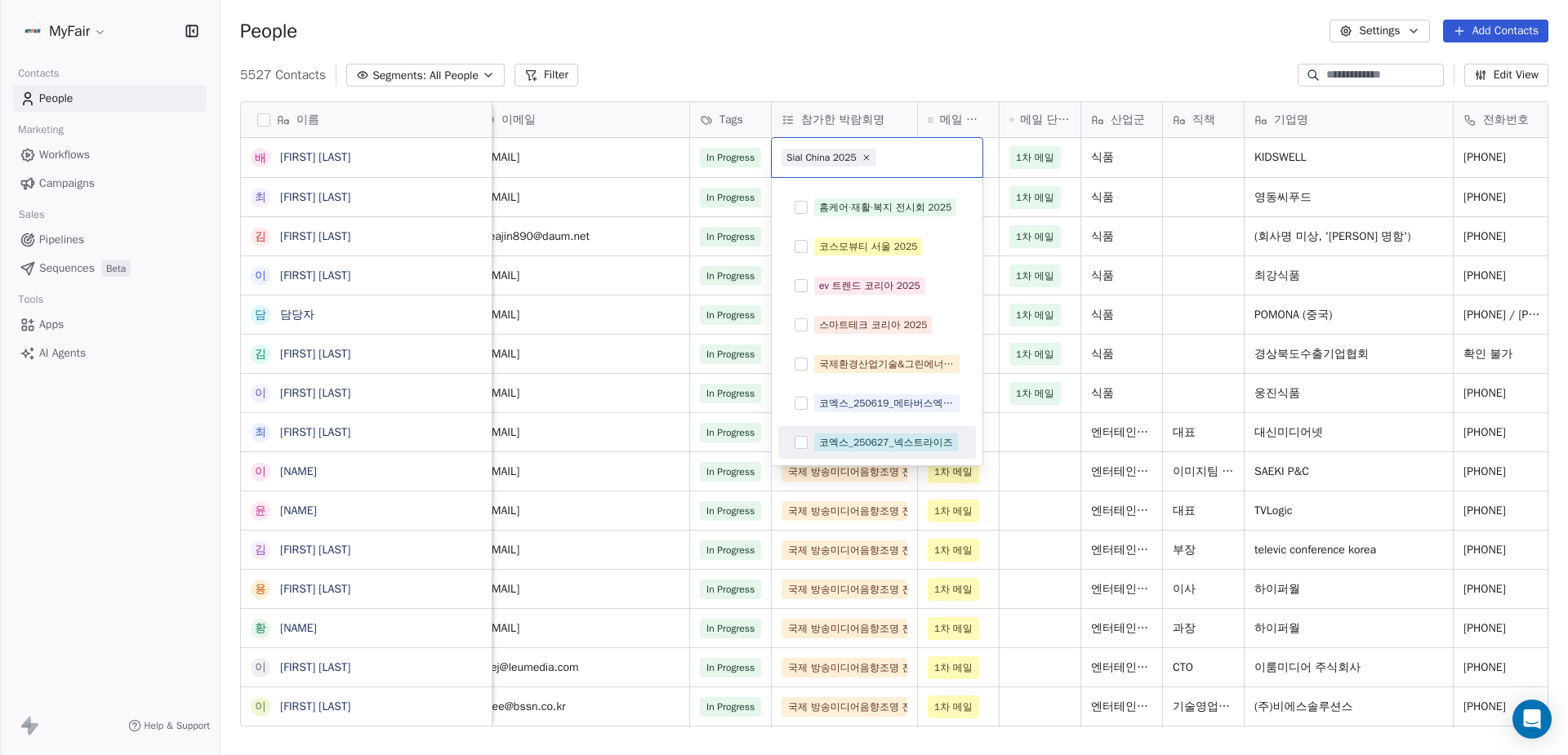 click on "MyFair Contacts People Marketing Workflows Campaigns Sales Pipelines Sequences Beta Tools Apps AI Agents Help & Support People Settings  Add Contacts 5527 Contacts Segments: All People Filter  Edit View Tag Add to Sequence Export 이름 배 배세린 최 최병훈 김 김태진 이 이종우 담 담당자 김 김나연 이 이민경 최 최영민 이 이신영 윤 윤문종 김 김상진 용 용주헌 황 황주연 이 이병주 이 이종우 홍 홍호선 권 권영현 성 성진수 정 정웅문 양 양준모 조 조용운 이 이현훈 이 이경봉 장 장성욱 김 김동일 조 조용석 류 류지만 정 정복실 정 정재연 신 신윤검 박 박이영 서 서금숙 배 배상민 문 문자환 박 박정진 김 김종배 이메일 Tags 참가한 박람회명 메일 단계_코엑스 획득 메일 단계_전시장 방문 세일즈 산업군 직책 기업명 전화번호 유입 경로 리드 성격 (코엑스) 방문 날짜 baser@kidswell.net In Progress Sial China 2025 1차 메일 식품 KIDSWELL" at bounding box center [784, 377] 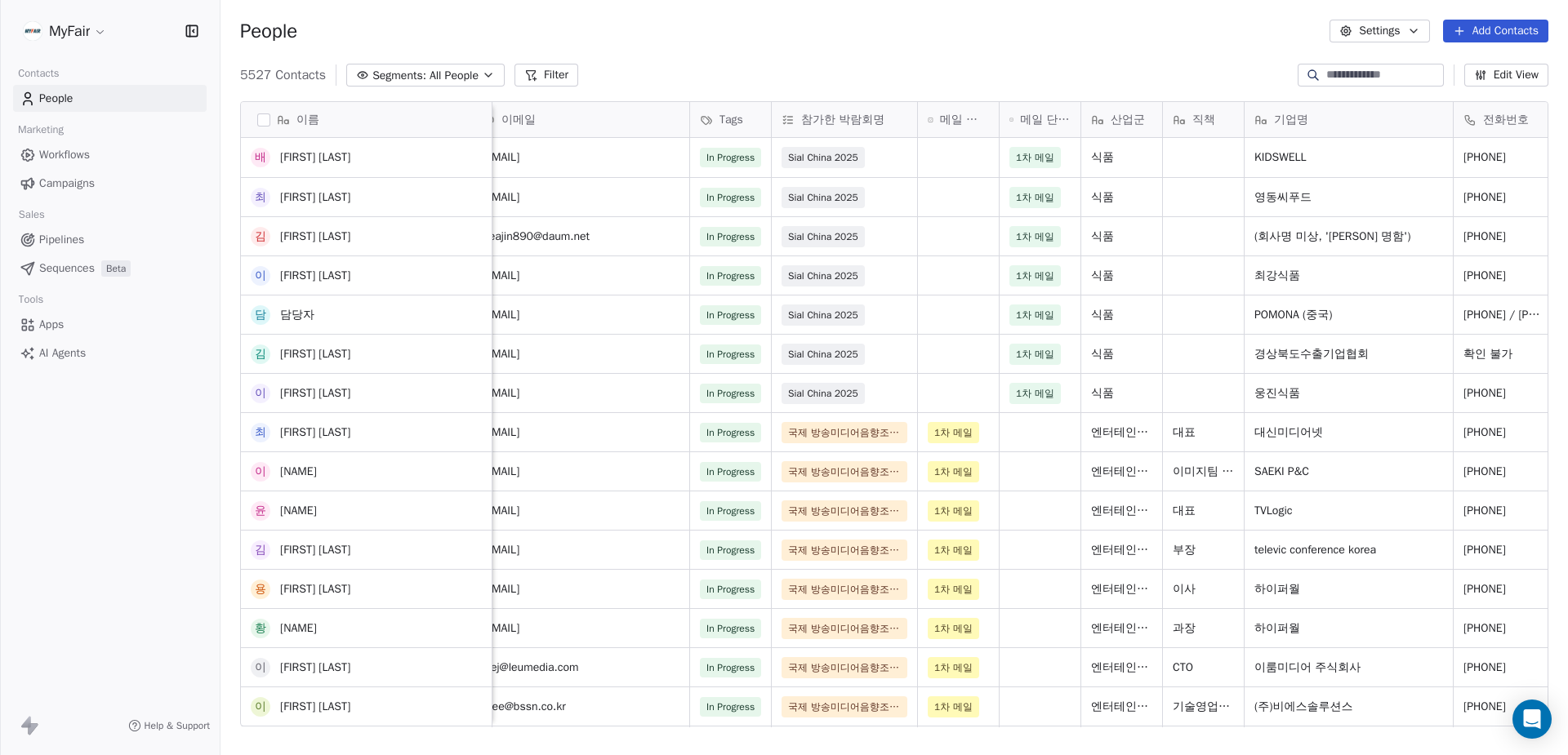 scroll, scrollTop: 405, scrollLeft: 0, axis: vertical 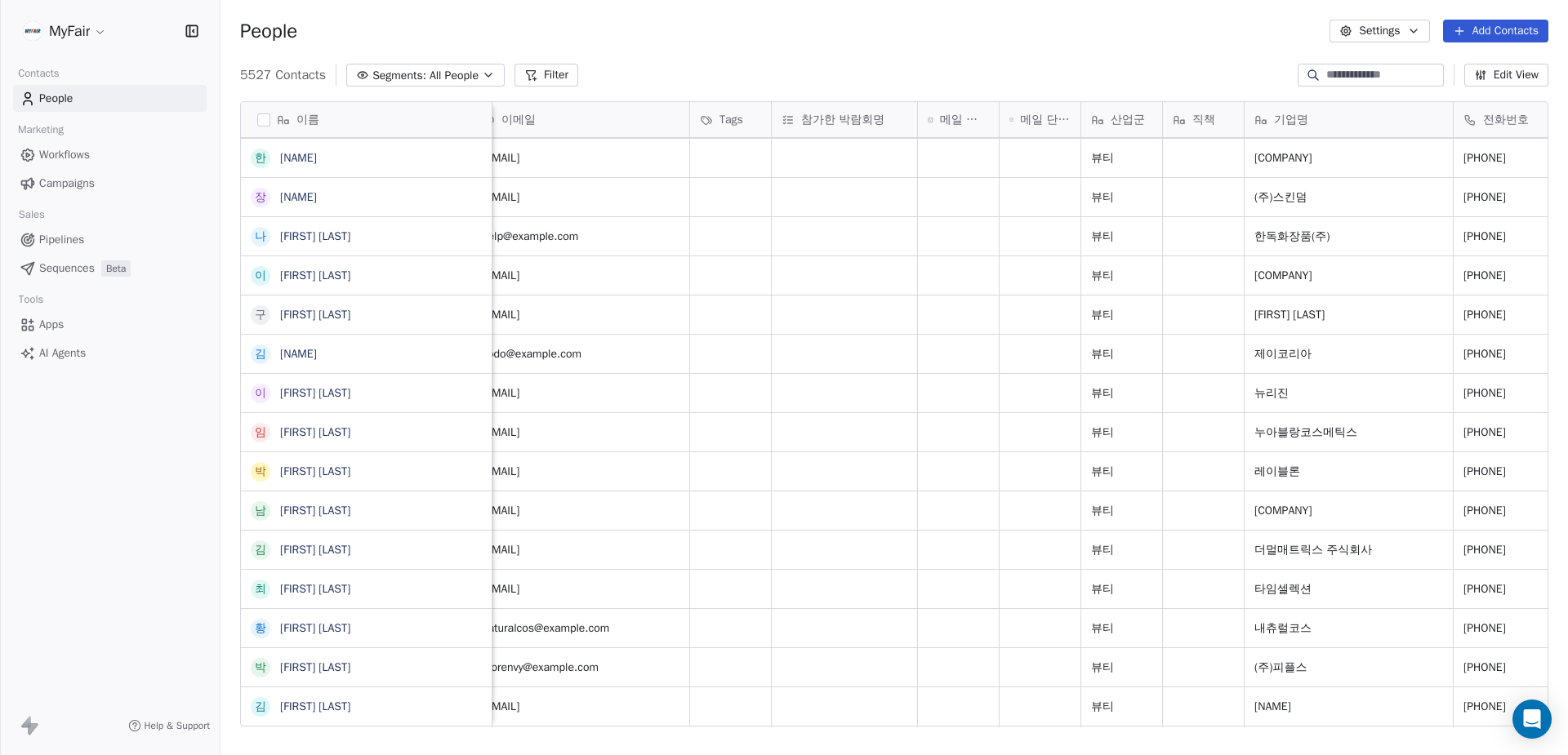 click 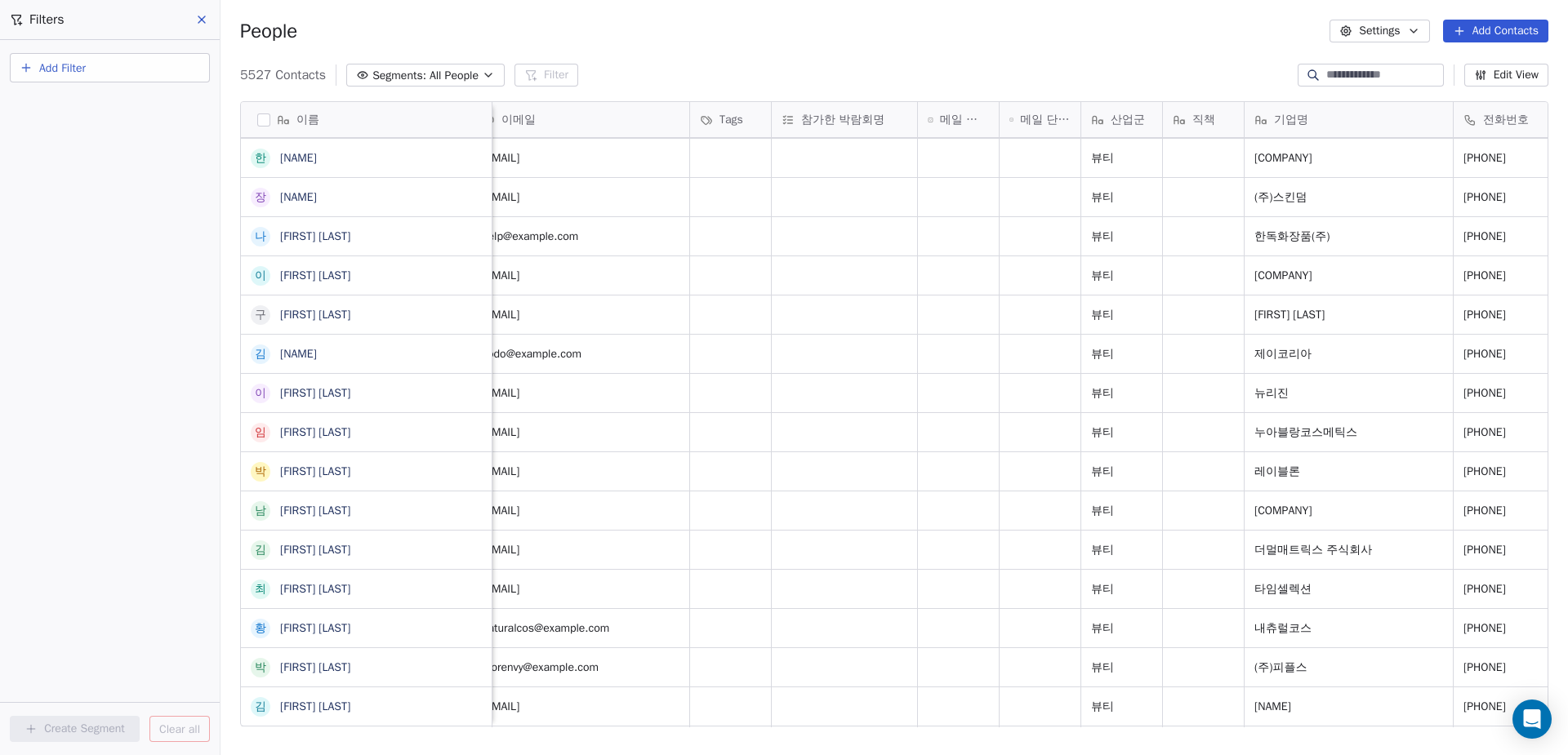 click on "Add Filter" at bounding box center (109, 68) 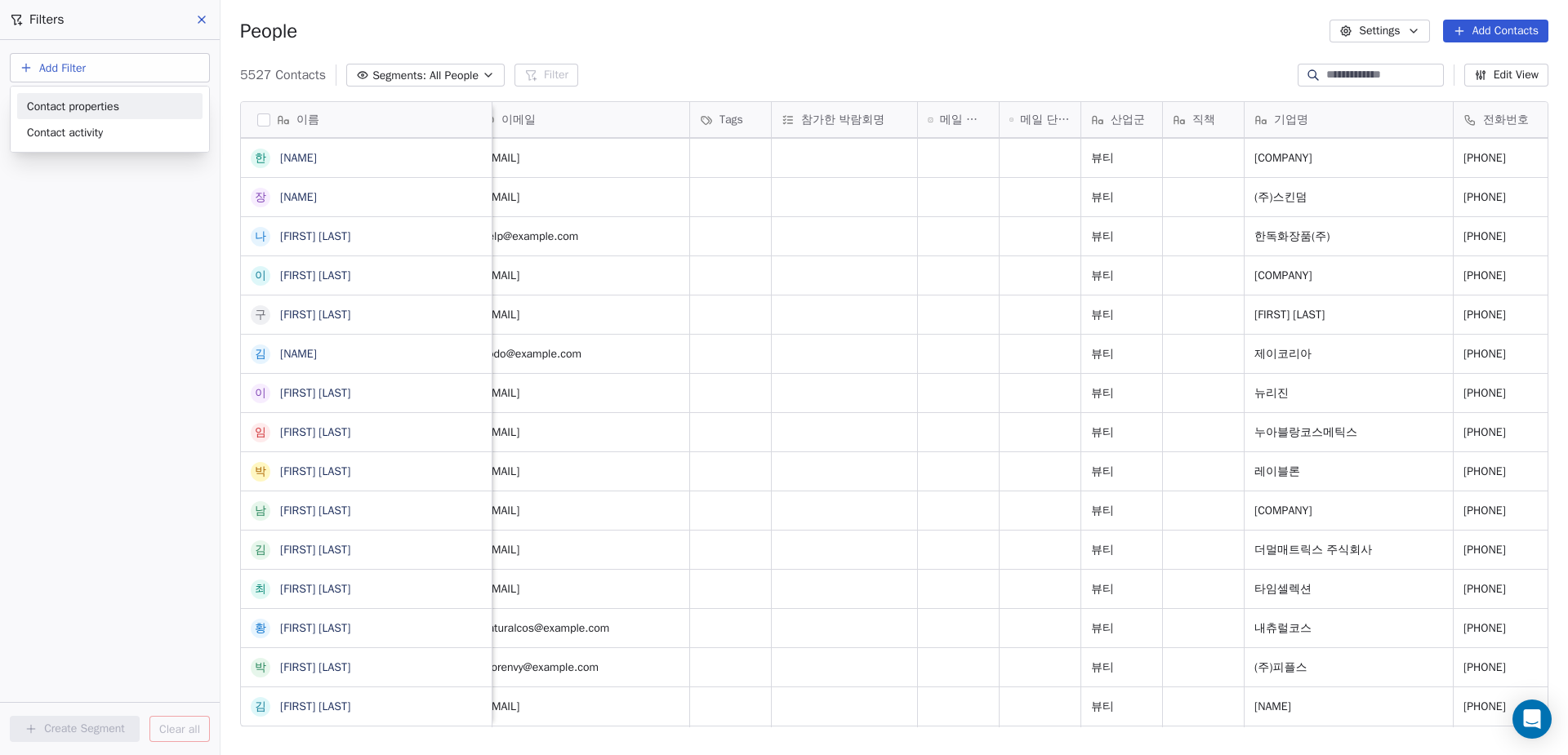 click on "Contact properties" at bounding box center (73, 106) 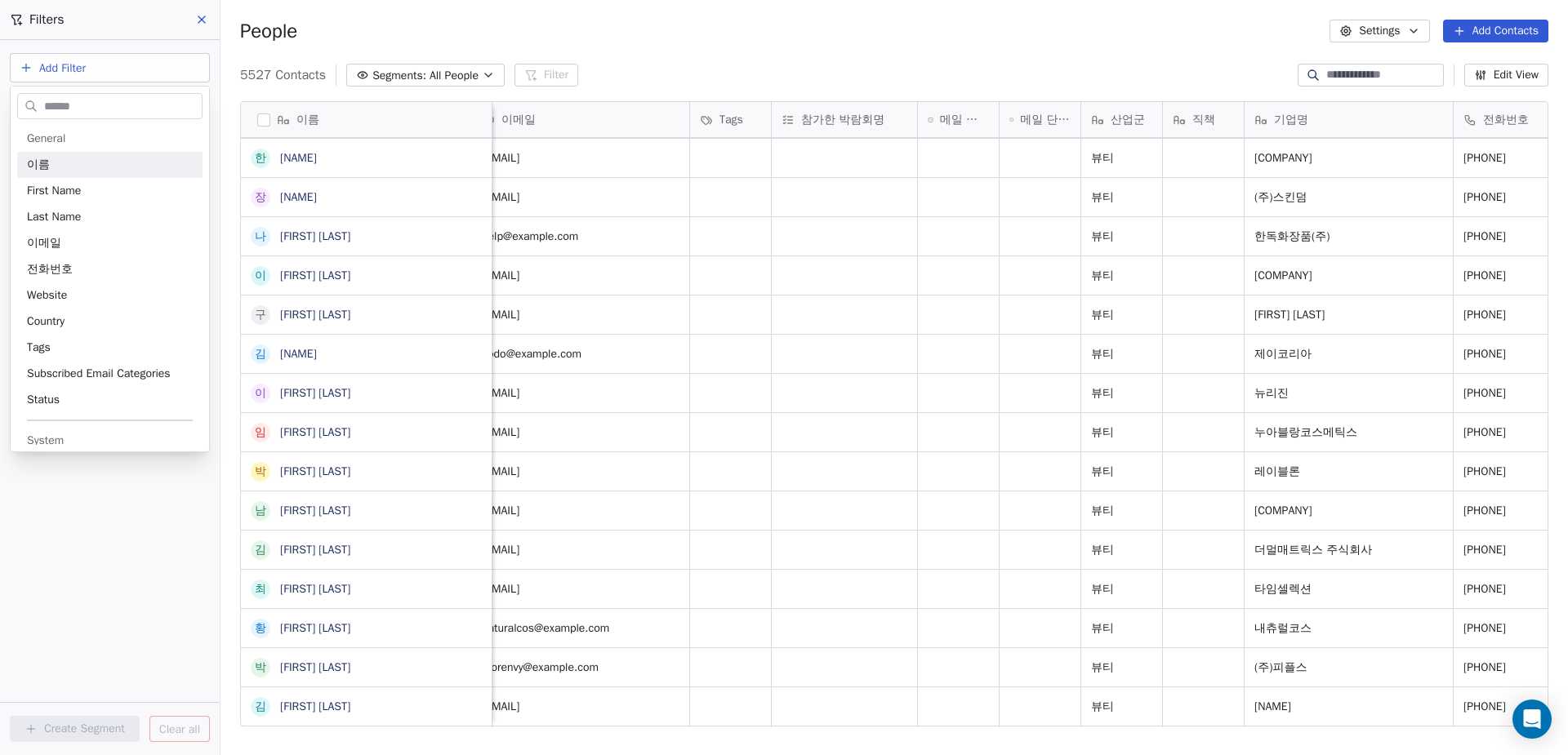 click at bounding box center (121, 106) 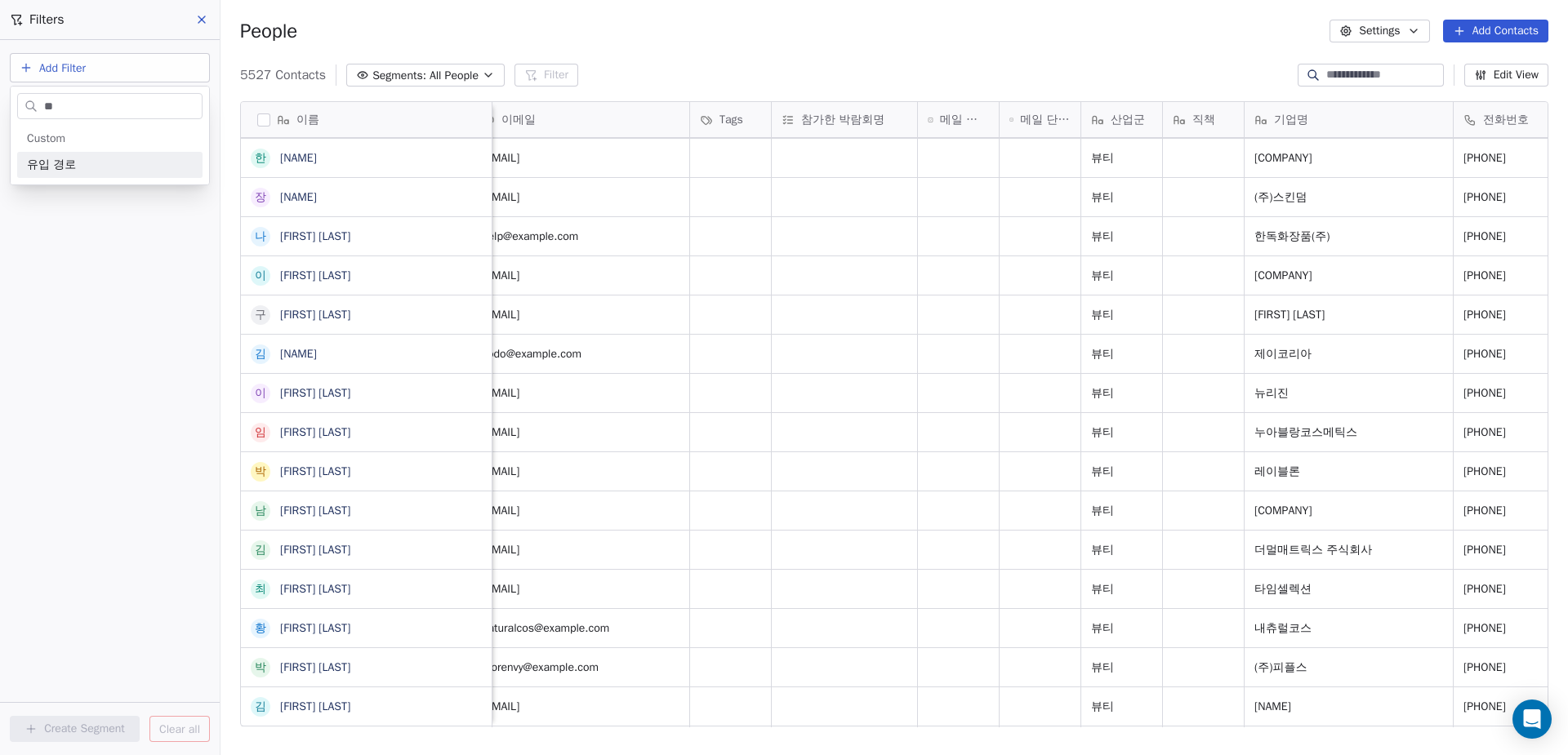 type on "**" 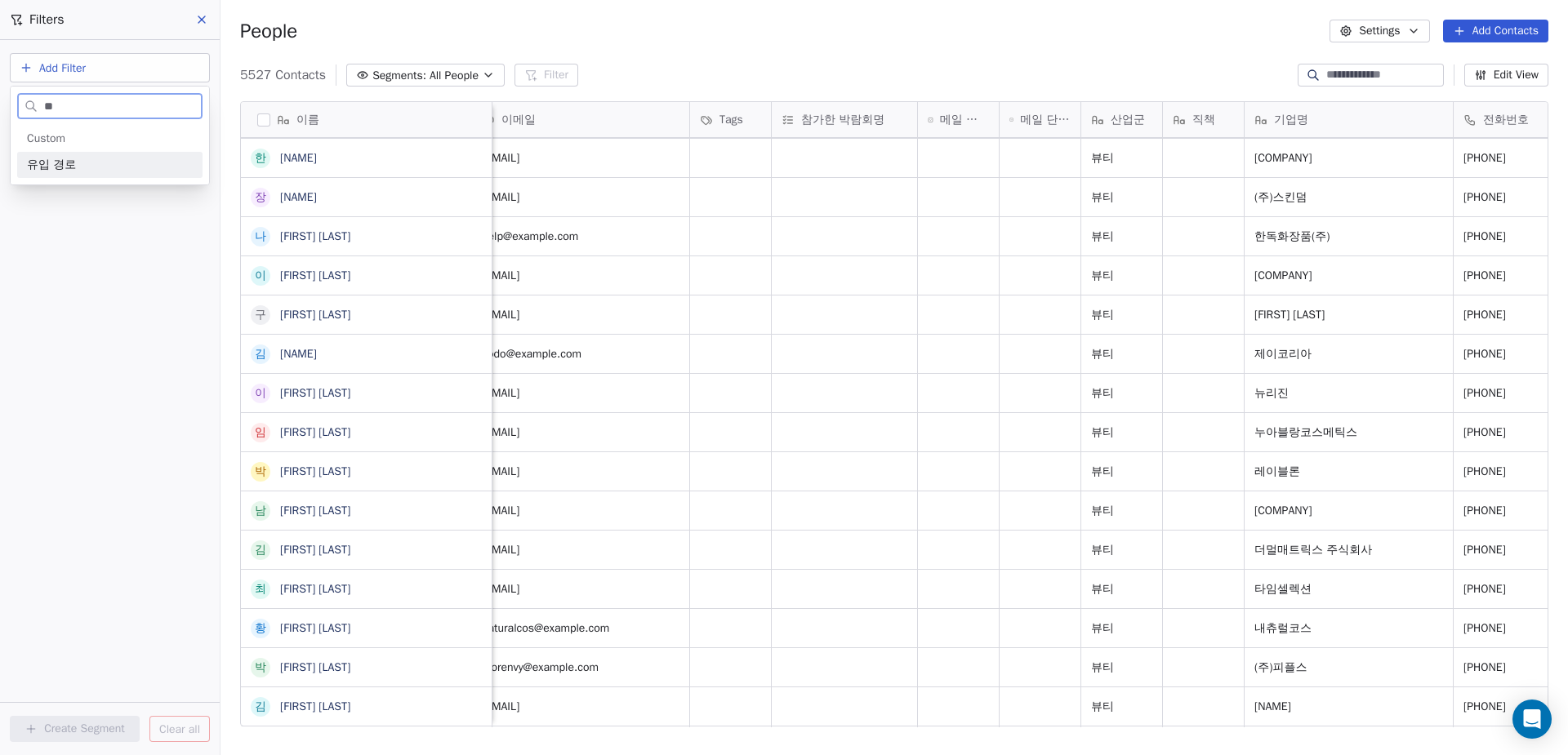 click on "유입 경로" at bounding box center [109, 165] 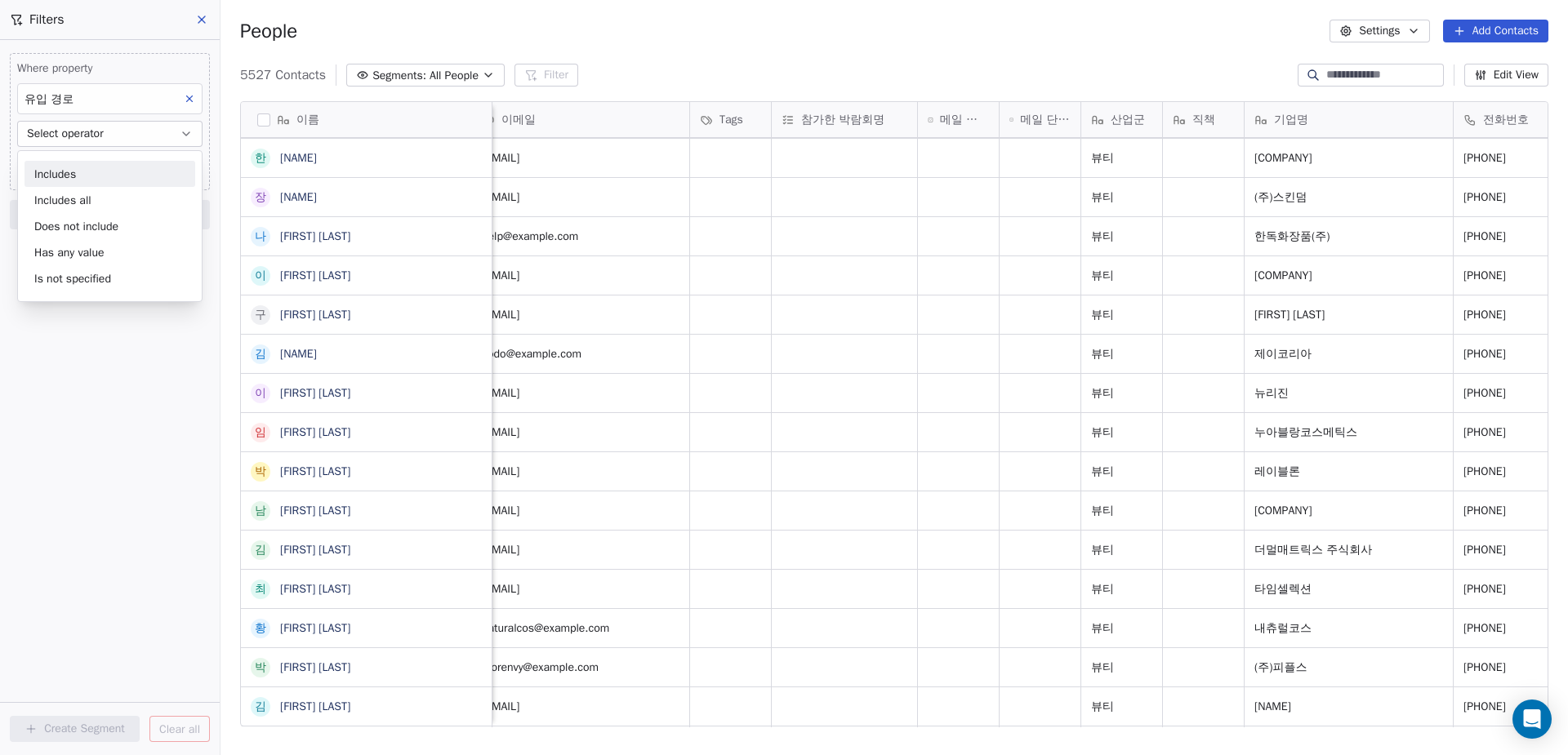 click on "Includes" at bounding box center (109, 174) 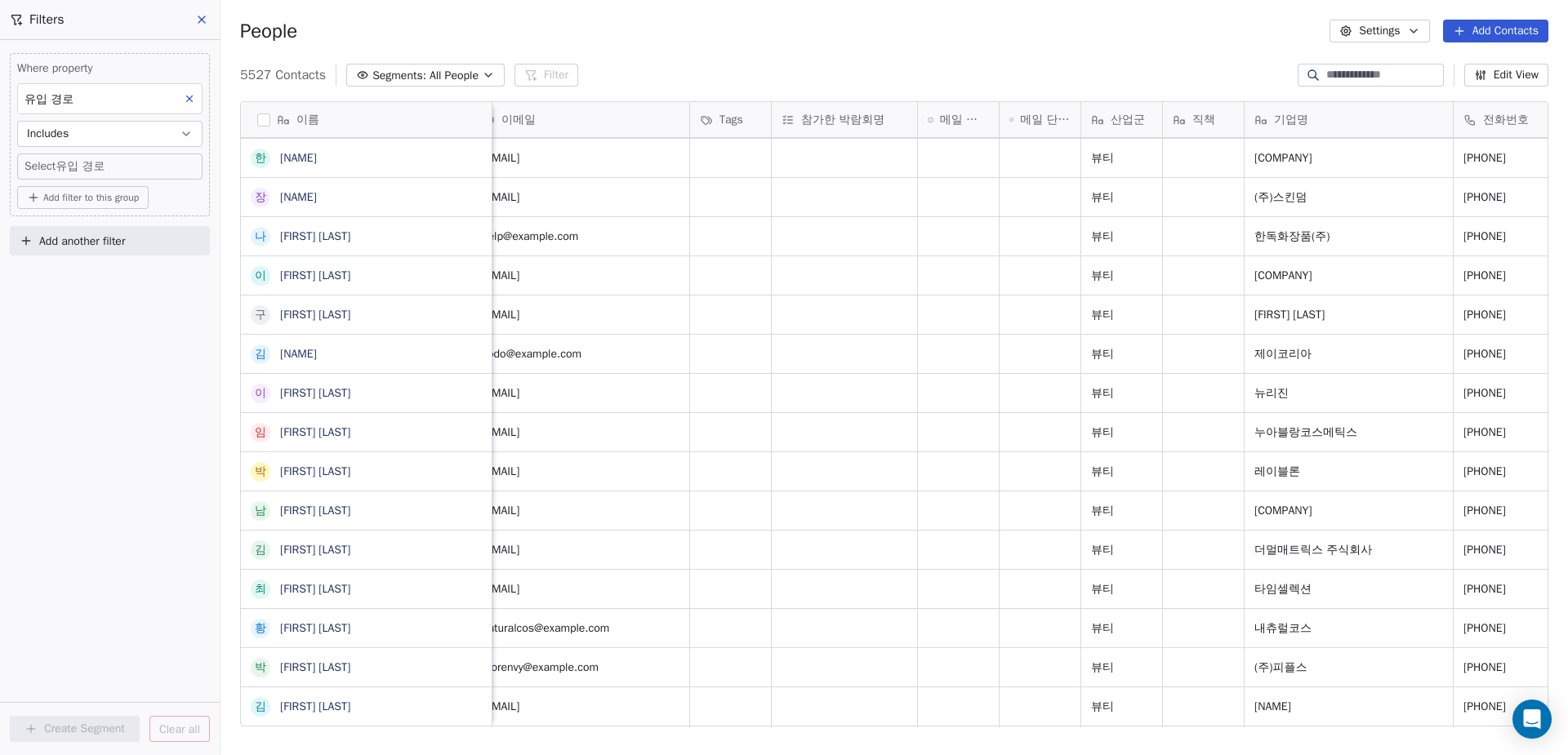 click on "MyFair Contacts People Marketing Workflows Campaigns Sales Pipelines Sequences Beta Tools Apps AI Agents Help & Support Filters Where property   유입 경로   Includes Select  유입 경로 Add filter to this group Add another filter  Create Segment Clear all People Settings  Add Contacts 5527 Contacts Segments: All People Filter  Edit View Tag Add to Sequence Export 이름 전 전용석 황 황창희 지 지혜자 이 이영호 김 김성원 박 박병진 송 송홍종 정 정의섭 조 조우영 유 유광호 전 전광석 정 정하일 전 전경국 장 장문식, 장두식 박 박경신 조 조윤 김 김영필 이 이주희 강 강봉규 최 최영덕 한 한성수 장 장동원 나 나애숙 이 이송희 구 구미래 김 김종순 이 이현호 임 임정희 박 박래원 남 남태성 김 김주영 최 최영규 황 황선민 박 박용민 김 김규태 김 김창규 김 김교필 이 이동환 최 최미화 정 정경숙 김 김건중 손 손재호 김 김형진 김 김진숙 신 신동언 Tags" at bounding box center [784, 377] 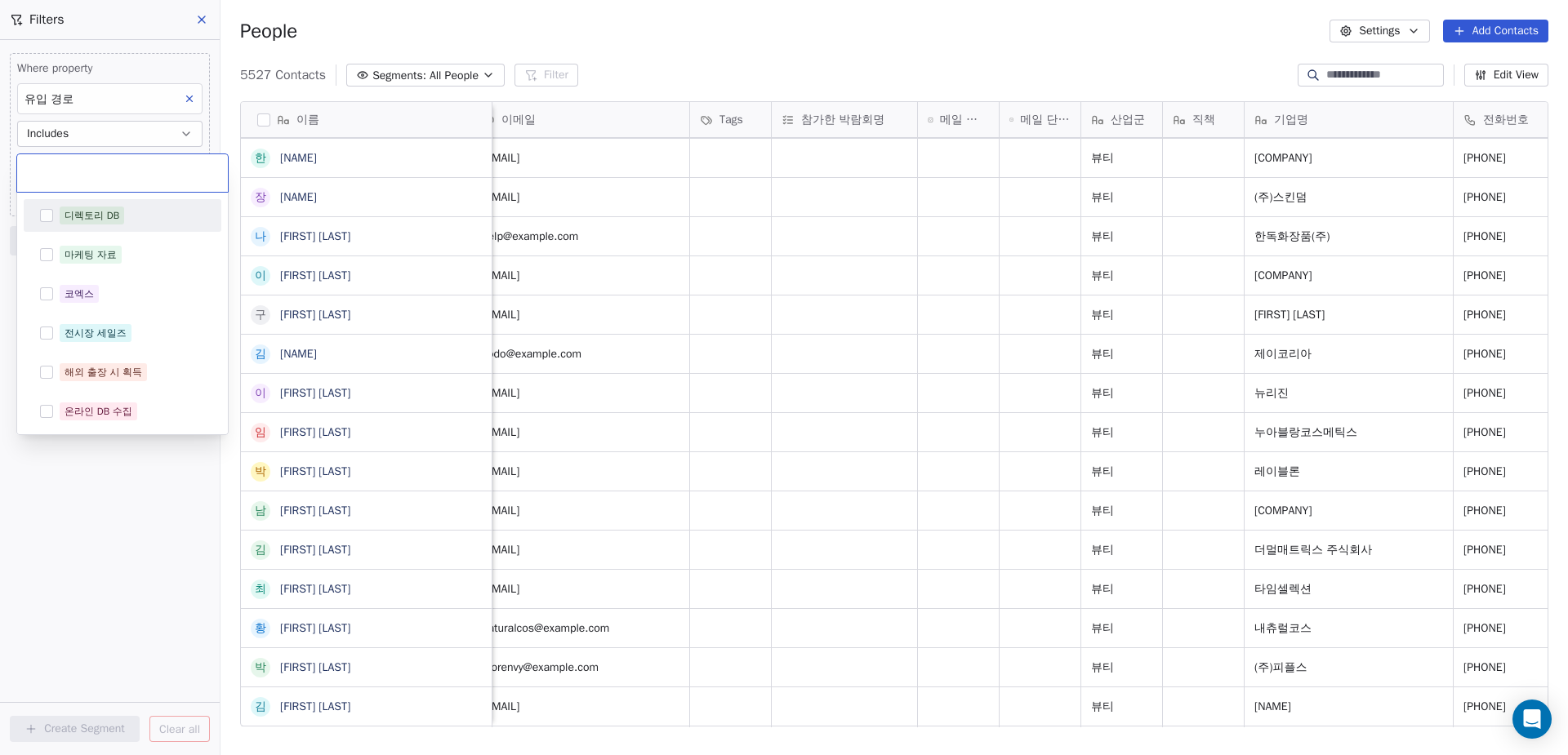 click on "MyFair Contacts People Marketing Workflows Campaigns Sales Pipelines Sequences Beta Tools Apps AI Agents Help & Support Filters Where property   유입 경로   Includes Select  유입 경로 Add filter to this group Add another filter  Create Segment Clear all People Settings  Add Contacts 5527 Contacts Segments: All People Filter  Edit View Tag Add to Sequence Export 이름 전 전용석 황 황창희 지 지혜자 이 이영호 김 김성원 박 박병진 송 송홍종 정 정의섭 조 조우영 유 유광호 전 전광석 정 정하일 전 전경국 장 장문식, 장두식 박 박경신 조 조윤 김 김영필 이 이주희 강 강봉규 최 최영덕 한 한성수 장 장동원 나 나애숙 이 이송희 구 구미래 김 김종순 이 이현호 임 임정희 박 박래원 남 남태성 김 김주영 최 최영규 황 황선민 박 박용민 김 김규태 김 김창규 김 김교필 이 이동환 최 최미화 정 정경숙 김 김건중 손 손재호 김 김형진 김 김진숙 신 신동언 Tags" at bounding box center (784, 377) 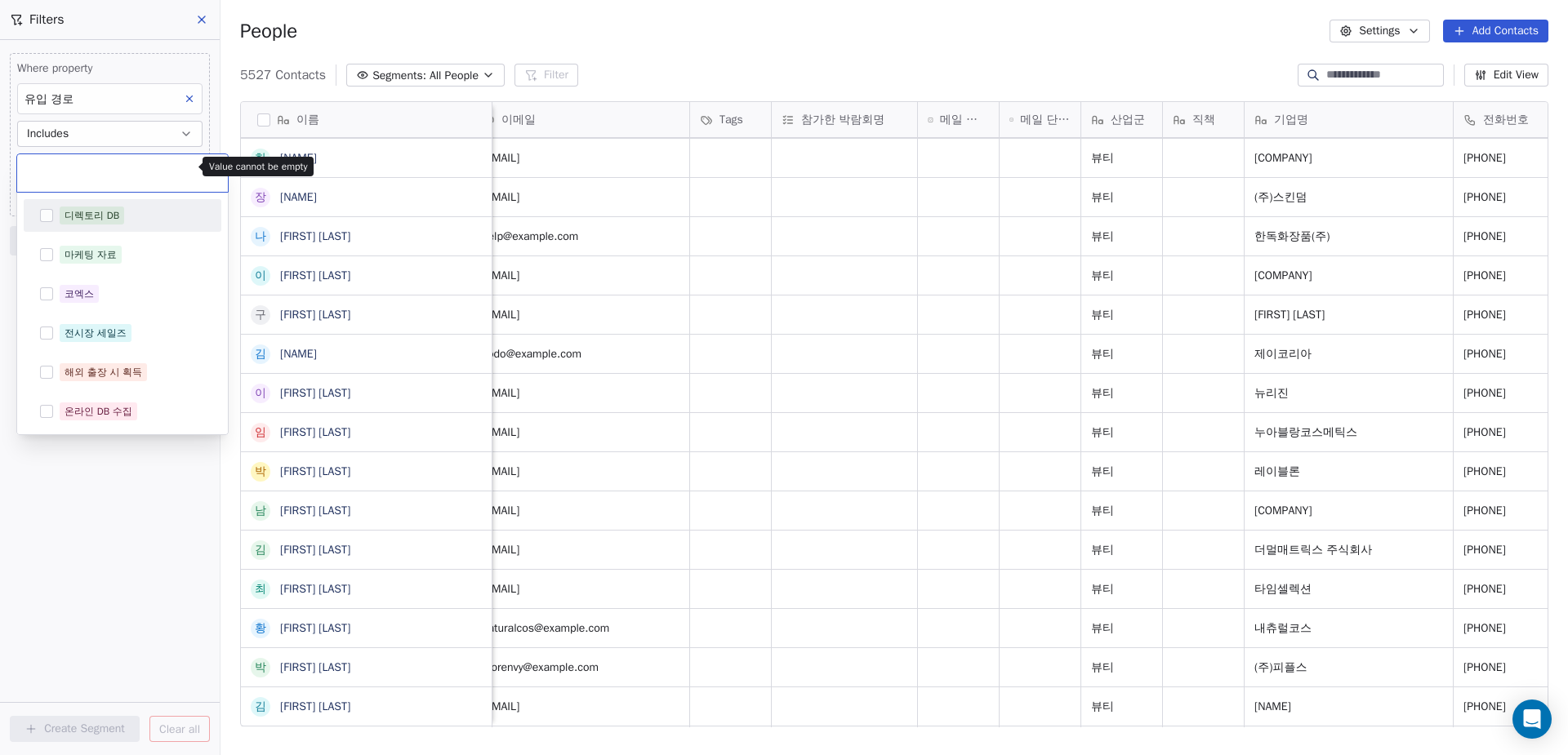 click on "MyFair Contacts People Marketing Workflows Campaigns Sales Pipelines Sequences Beta Tools Apps AI Agents Help & Support Filters Where property   유입 경로   Includes Select  유입 경로 Add filter to this group Add another filter  Create Segment Clear all People Settings  Add Contacts 5527 Contacts Segments: All People Filter  Edit View Tag Add to Sequence Export 이름 전 전용석 황 황창희 지 지혜자 이 이영호 김 김성원 박 박병진 송 송홍종 정 정의섭 조 조우영 유 유광호 전 전광석 정 정하일 전 전경국 장 장문식, 장두식 박 박경신 조 조윤 김 김영필 이 이주희 강 강봉규 최 최영덕 한 한성수 장 장동원 나 나애숙 이 이송희 구 구미래 김 김종순 이 이현호 임 임정희 박 박래원 남 남태성 김 김주영 최 최영규 황 황선민 박 박용민 김 김규태 김 김창규 김 김교필 이 이동환 최 최미화 정 정경숙 김 김건중 손 손재호 김 김형진 김 김진숙 신 신동언 Tags" at bounding box center [784, 377] 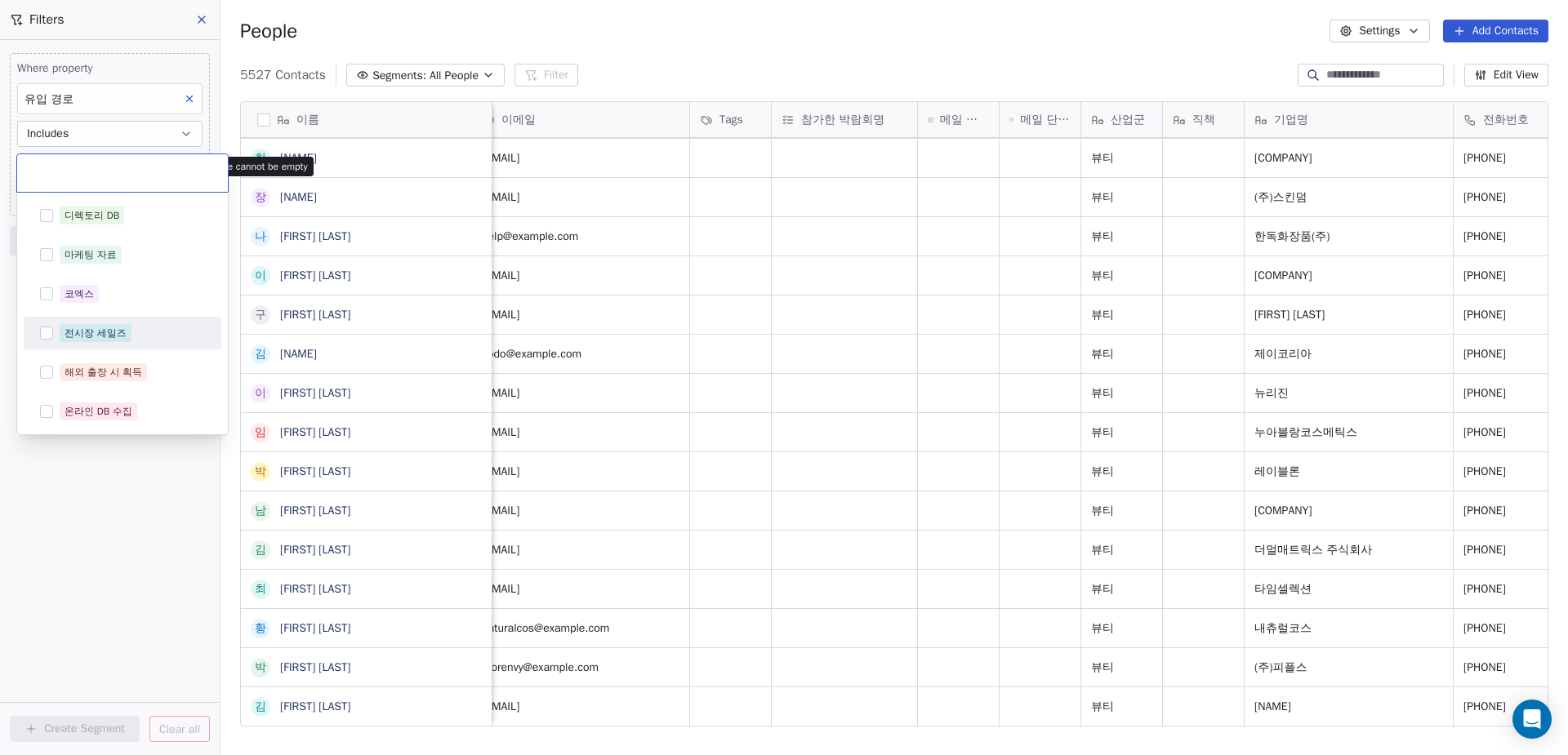 click on "전시장 세일즈" at bounding box center [96, 333] 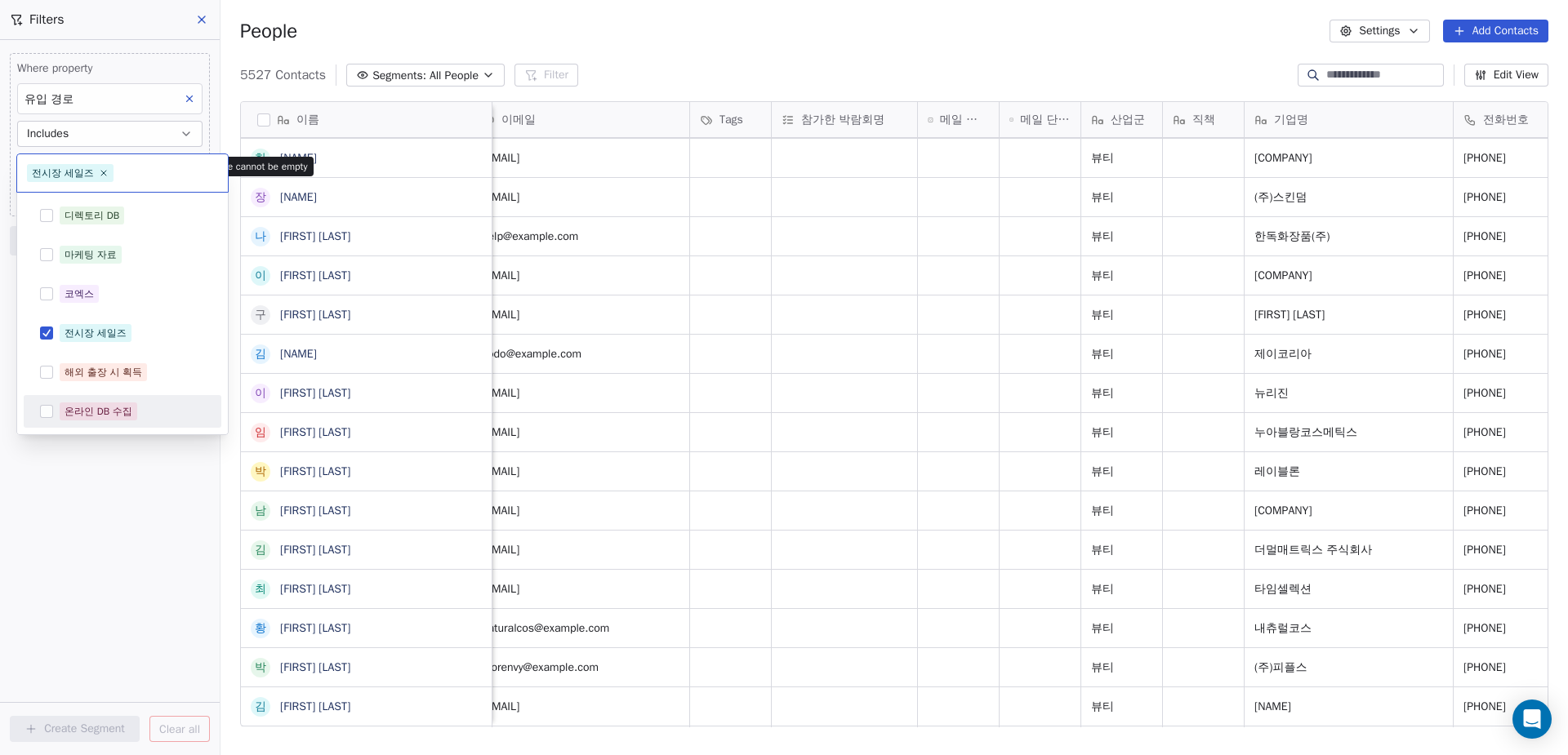 click on "MyFair Contacts People Marketing Workflows Campaigns Sales Pipelines Sequences Beta Tools Apps AI Agents Help & Support Filters Where property   유입 경로   Includes Select  유입 경로 Add filter to this group Add another filter  Create Segment Clear all People Settings  Add Contacts 5527 Contacts Segments: All People Filter  Edit View Tag Add to Sequence Export 이름 전 전용석 황 황창희 지 지혜자 이 이영호 김 김성원 박 박병진 송 송홍종 정 정의섭 조 조우영 유 유광호 전 전광석 정 정하일 전 전경국 장 장문식, 장두식 박 박경신 조 조윤 김 김영필 이 이주희 강 강봉규 최 최영덕 한 한성수 장 장동원 나 나애숙 이 이송희 구 구미래 김 김종순 이 이현호 임 임정희 박 박래원 남 남태성 김 김주영 최 최영규 황 황선민 박 박용민 김 김규태 김 김창규 김 김교필 이 이동환 최 최미화 정 정경숙 김 김건중 손 손재호 김 김형진 김 김진숙 신 신동언 Tags" at bounding box center (784, 377) 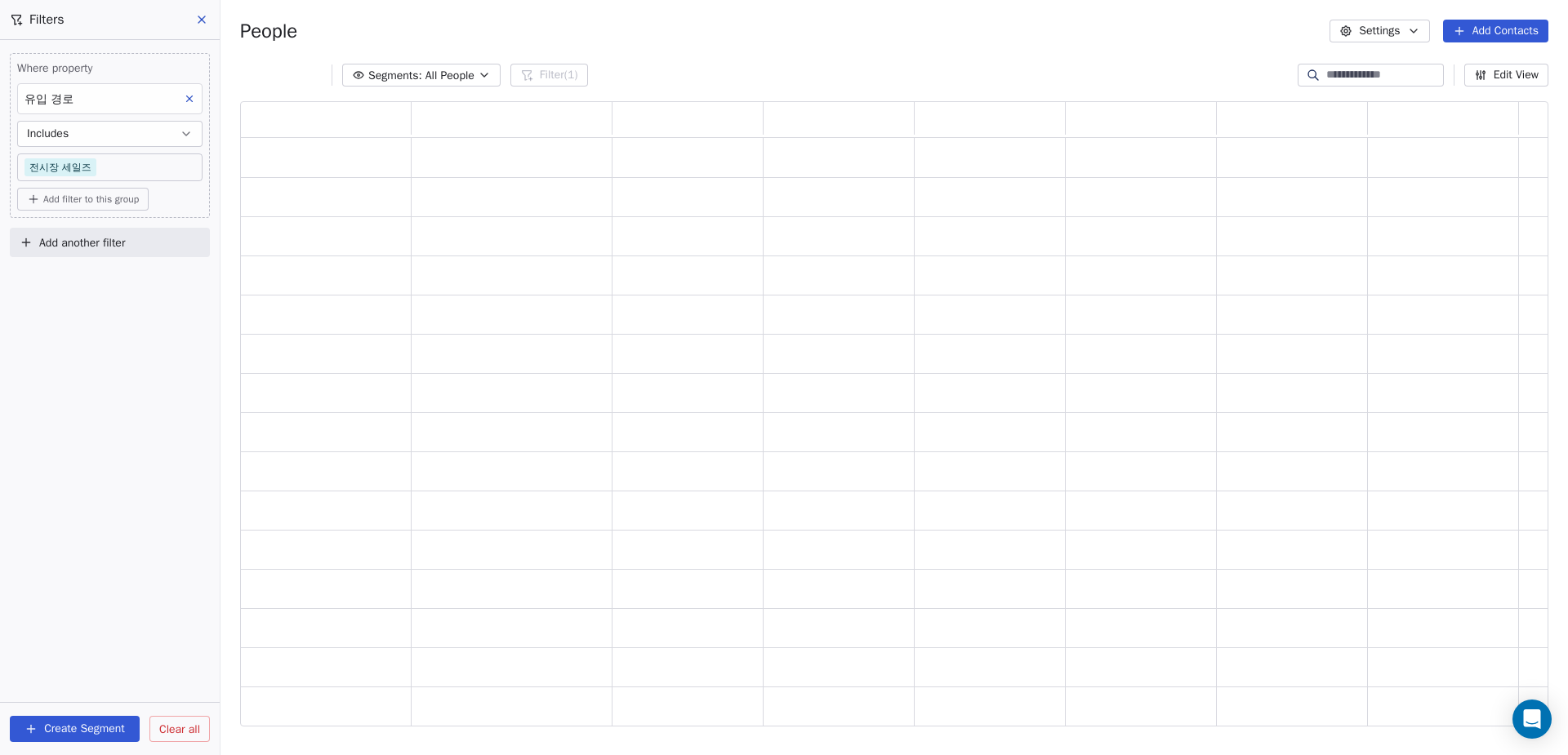 scroll, scrollTop: 1, scrollLeft: 1, axis: both 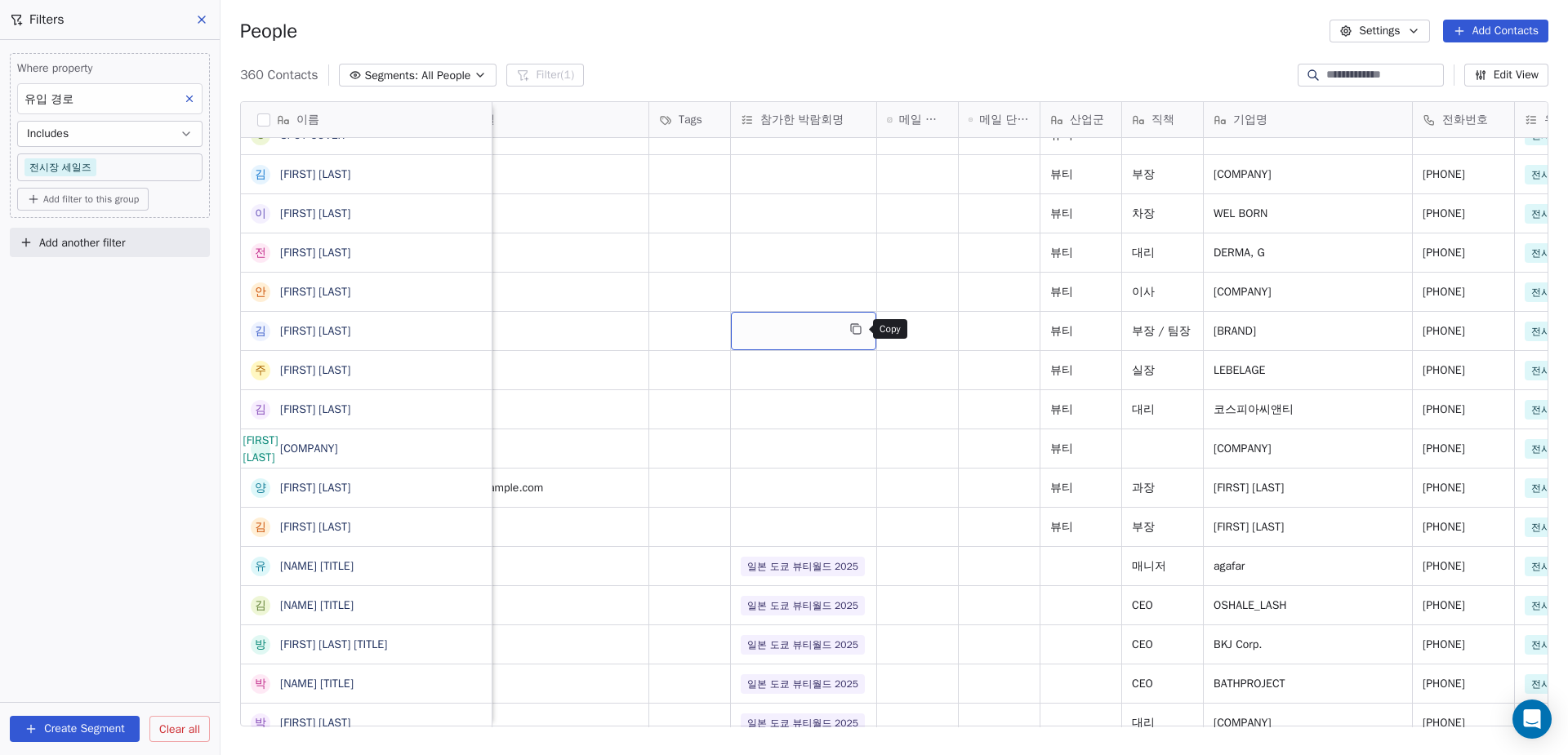 click at bounding box center (856, 329) 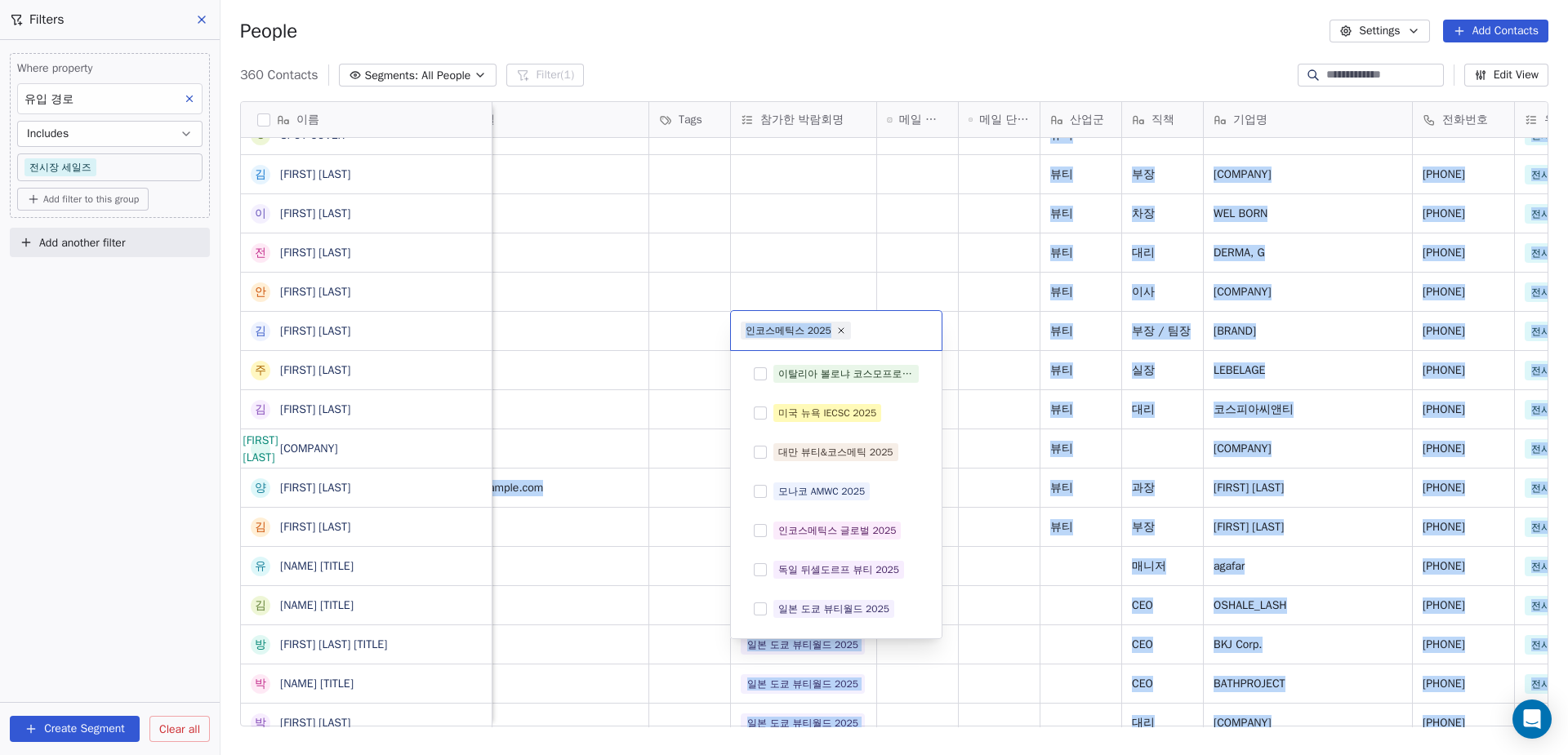 drag, startPoint x: 829, startPoint y: 329, endPoint x: 697, endPoint y: 321, distance: 132.2422 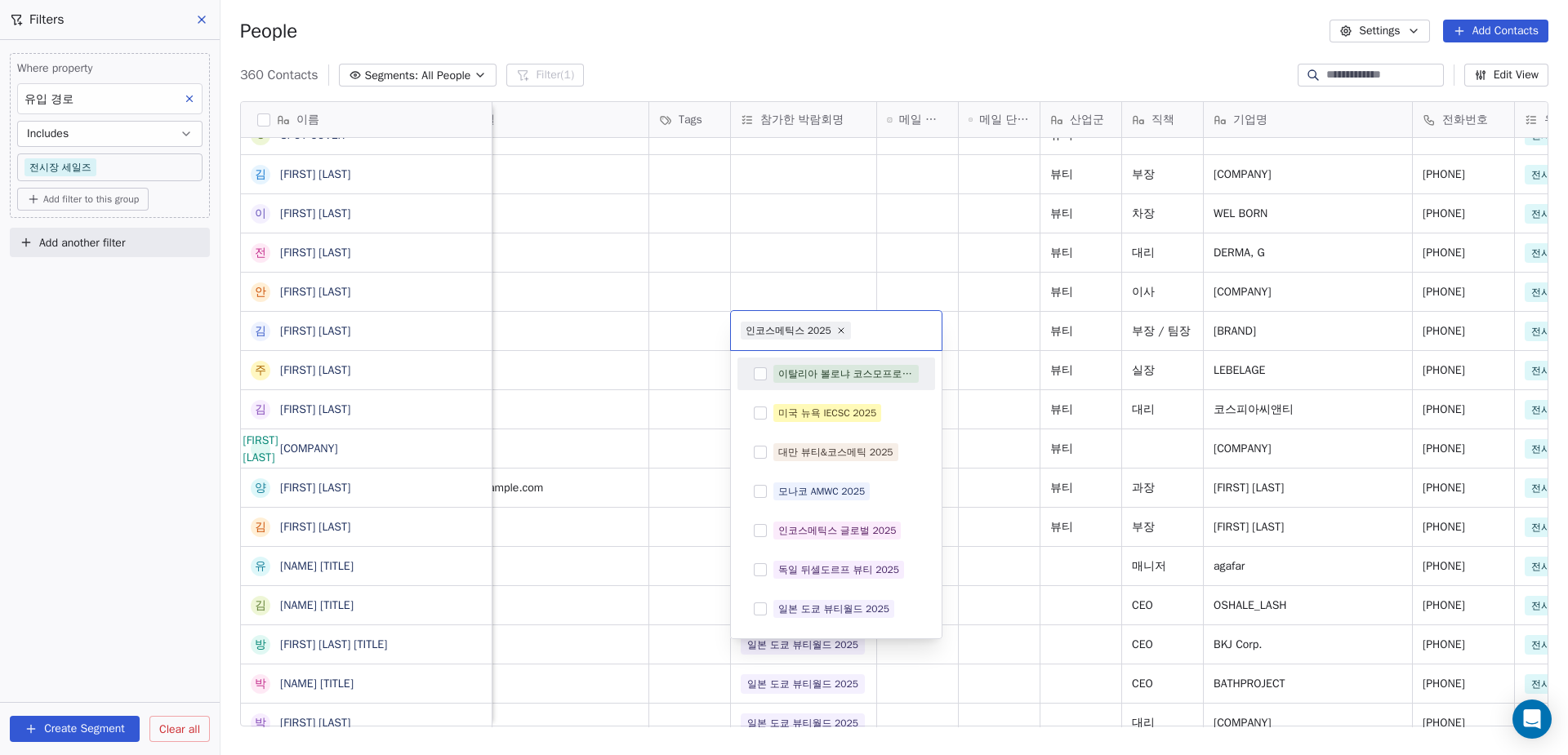 drag, startPoint x: 795, startPoint y: 342, endPoint x: 765, endPoint y: 337, distance: 30.41381 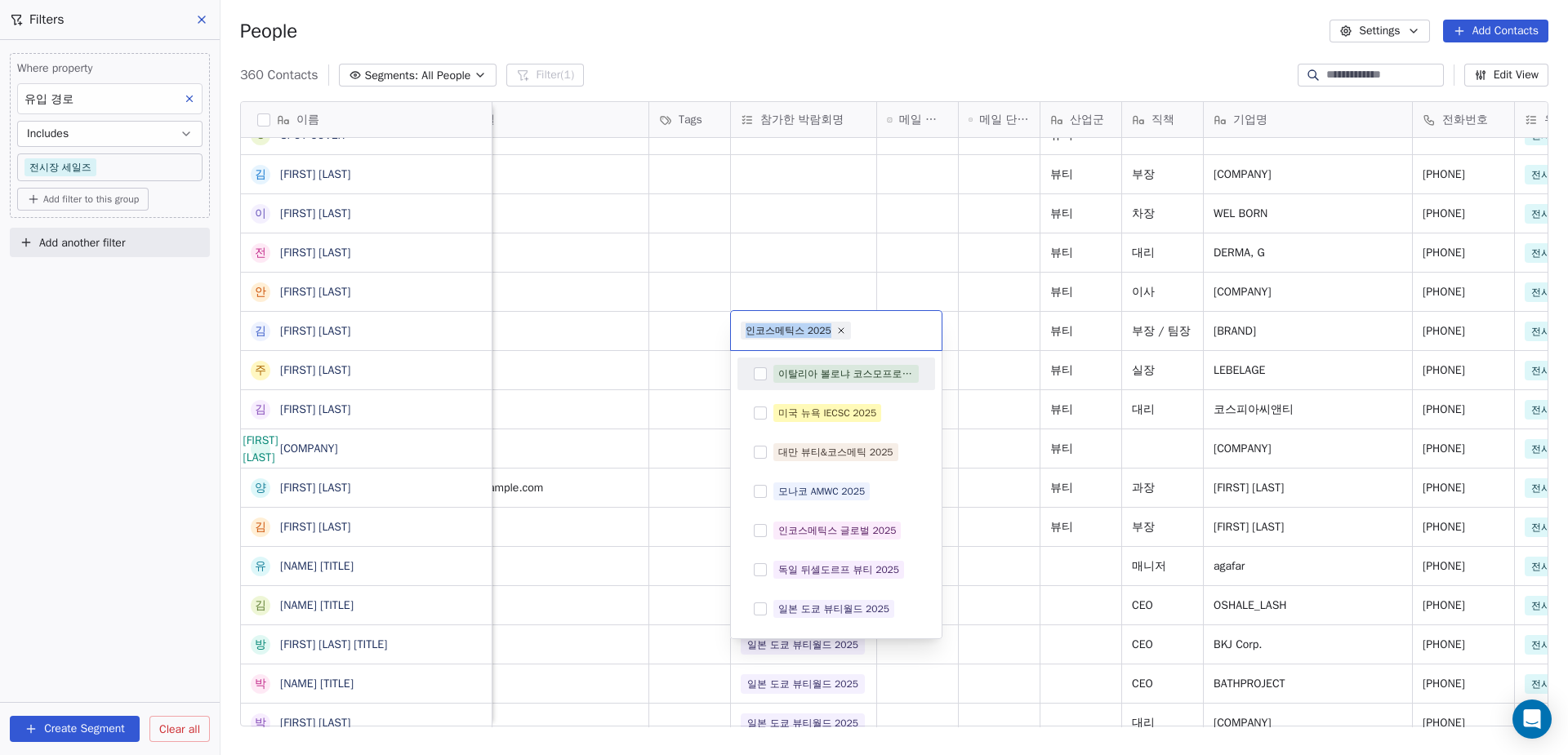 drag, startPoint x: 747, startPoint y: 332, endPoint x: 828, endPoint y: 332, distance: 81 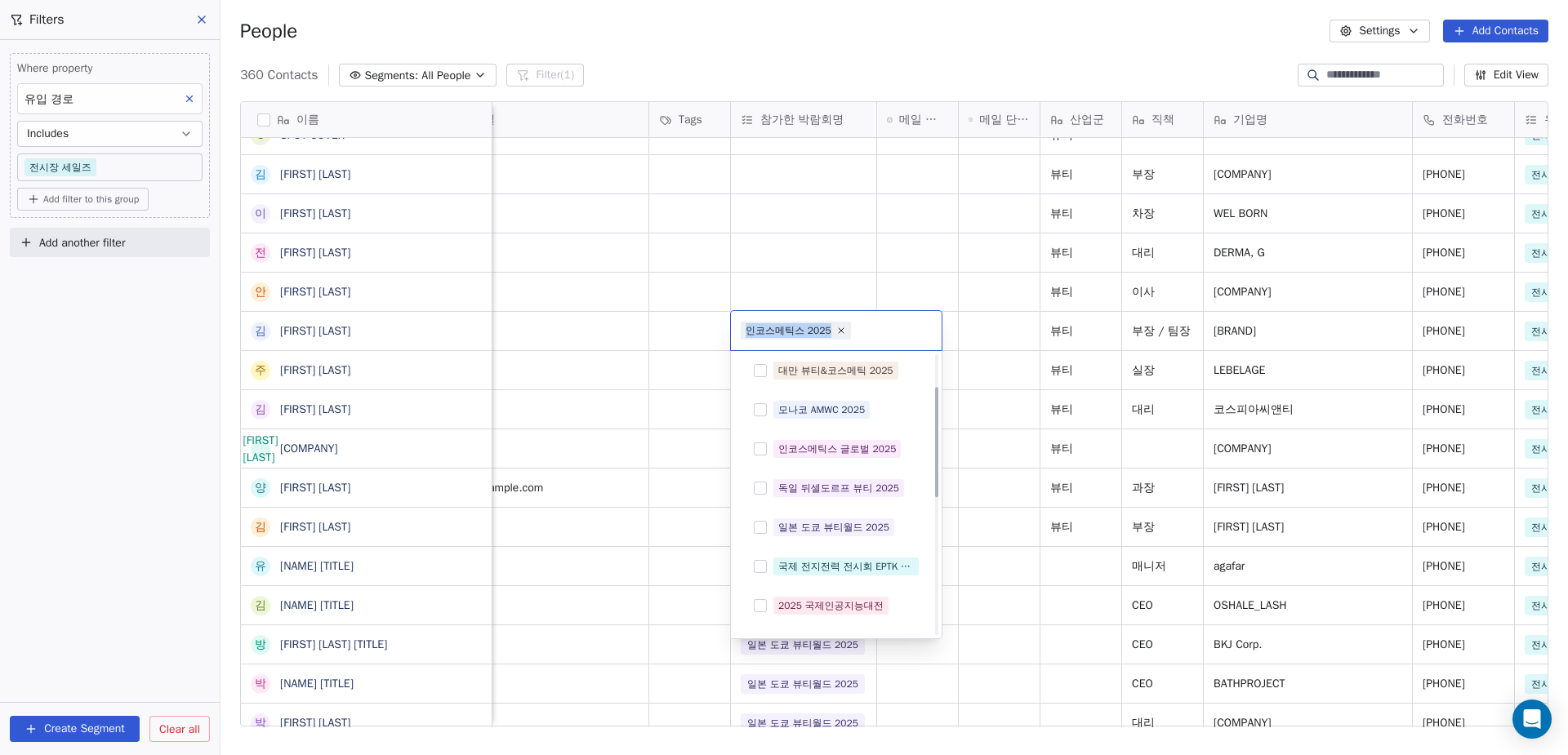 click on "MyFair Contacts People Marketing Workflows Campaigns Sales Pipelines Sequences Beta Tools Apps AI Agents Help & Support Filters Where property   유입 경로   Includes 전시장 세일즈 Add filter to this group Add another filter  Create Segment Clear all People Settings  Add Contacts 360 Contacts Segments: All People Filter  (1) Edit View Tag Add to Sequence Export 이름 김 김건 이사 김 김미경 과장 O Ondo 세일즈 담당자 최 최국현 대표 담 담당자 박 박대광 이사 정 정한욱 수석 남 남영선 대리 김 김주훈 과장 전 전진우 실장 박 박지원 매니저 서 서광재 대표 김 김민배 고객가치성장팀 담 담당자 백 백승호 차장 이 이진석 부사장 바 바찬률 이 이승준 홍 홍혜원 변 변희언 S SPOT COVER 김 김재용 이 이고은 전 전태성 안 안성재 김 김동현 주 주수현 김 김용환 씨 씨메드 양 양아영 김 김범수 유 유희진 매니저 김 김주현 CEO 방 방기정 CEO 박 박종원 CEO 박 S 담" at bounding box center (784, 377) 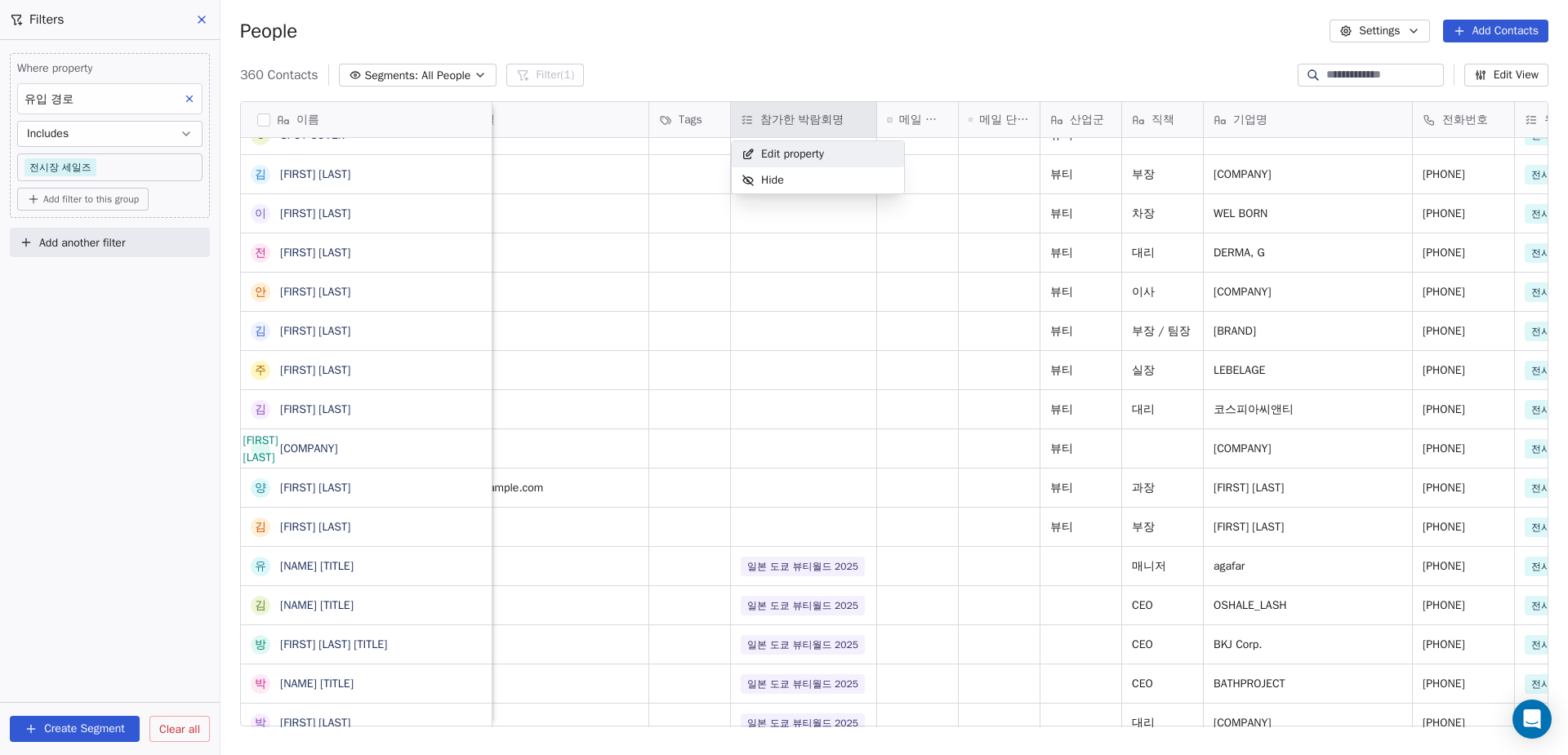 click on "MyFair Contacts People Marketing Workflows Campaigns Sales Pipelines Sequences Beta Tools Apps AI Agents Help & Support Filters Where property   유입 경로   Includes 전시장 세일즈 Add filter to this group Add another filter  Create Segment Clear all People Settings  Add Contacts 360 Contacts Segments: All People Filter  (1) Edit View Tag Add to Sequence Export 이름 김 김건 이사 김 김미경 과장 O Ondo 세일즈 담당자 최 최국현 대표 담 담당자 박 박대광 이사 정 정한욱 수석 남 남영선 대리 김 김주훈 과장 전 전진우 실장 박 박지원 매니저 서 서광재 대표 김 김민배 고객가치성장팀 담 담당자 백 백승호 차장 이 이진석 부사장 바 바찬률 이 이승준 홍 홍혜원 변 변희언 S SPOT COVER 김 김재용 이 이고은 전 전태성 안 안성재 김 김동현 주 주수현 김 김용환 씨 씨메드 양 양아영 김 김범수 유 유희진 매니저 김 김주현 CEO 방 방기정 CEO 박 박종원 CEO 박 S 담" at bounding box center [784, 377] 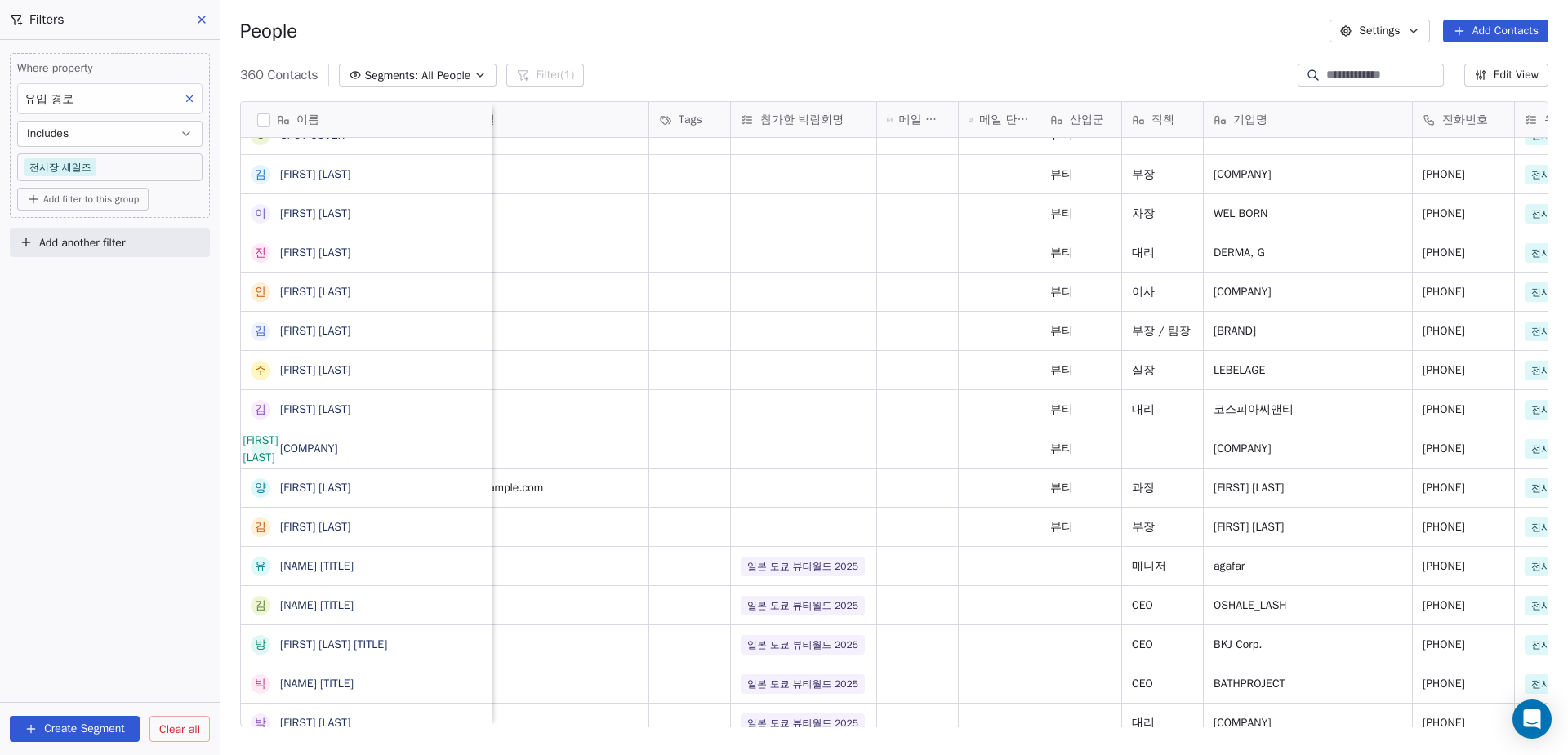 click on "참가한 박람회명" at bounding box center [802, 120] 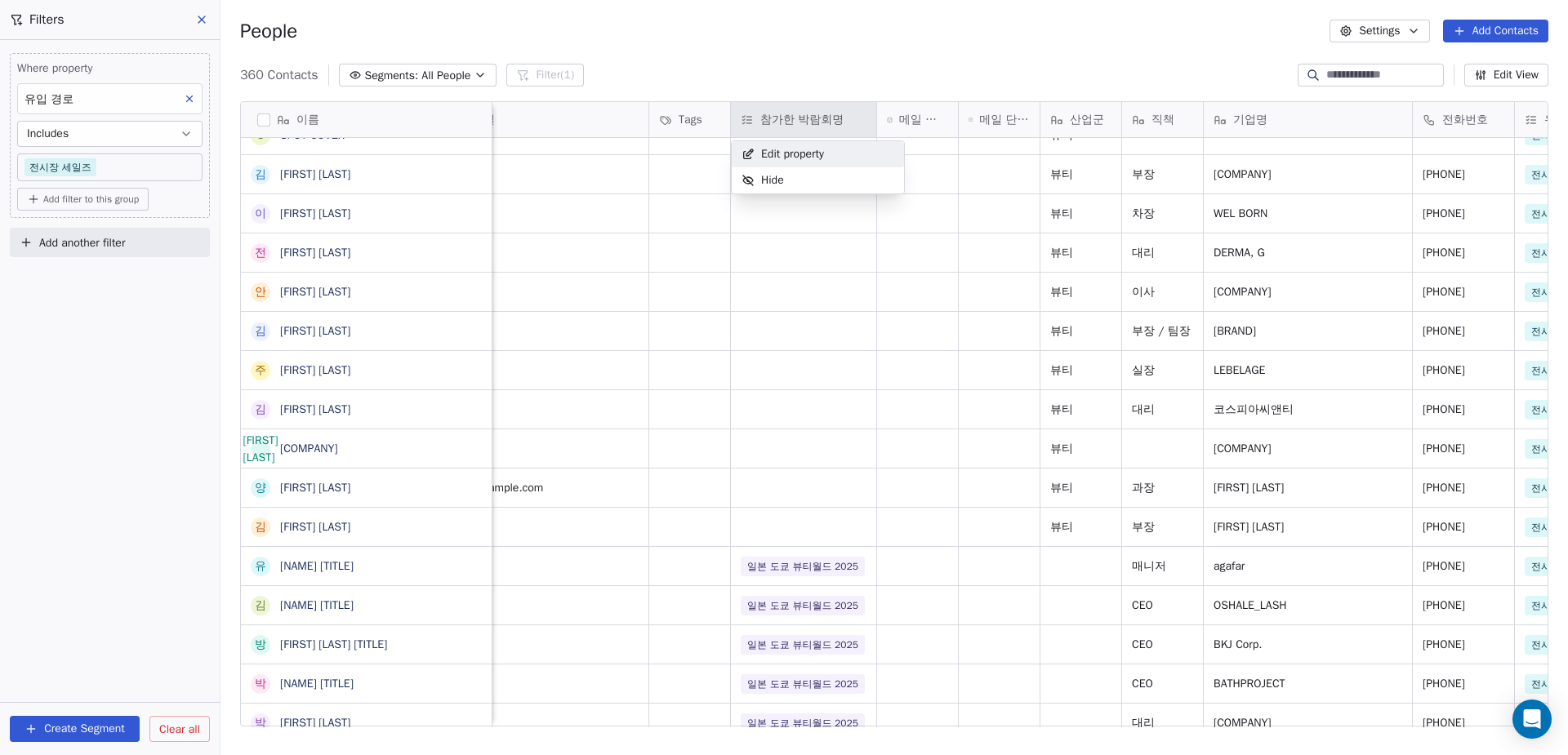 click on "Edit property" at bounding box center (792, 154) 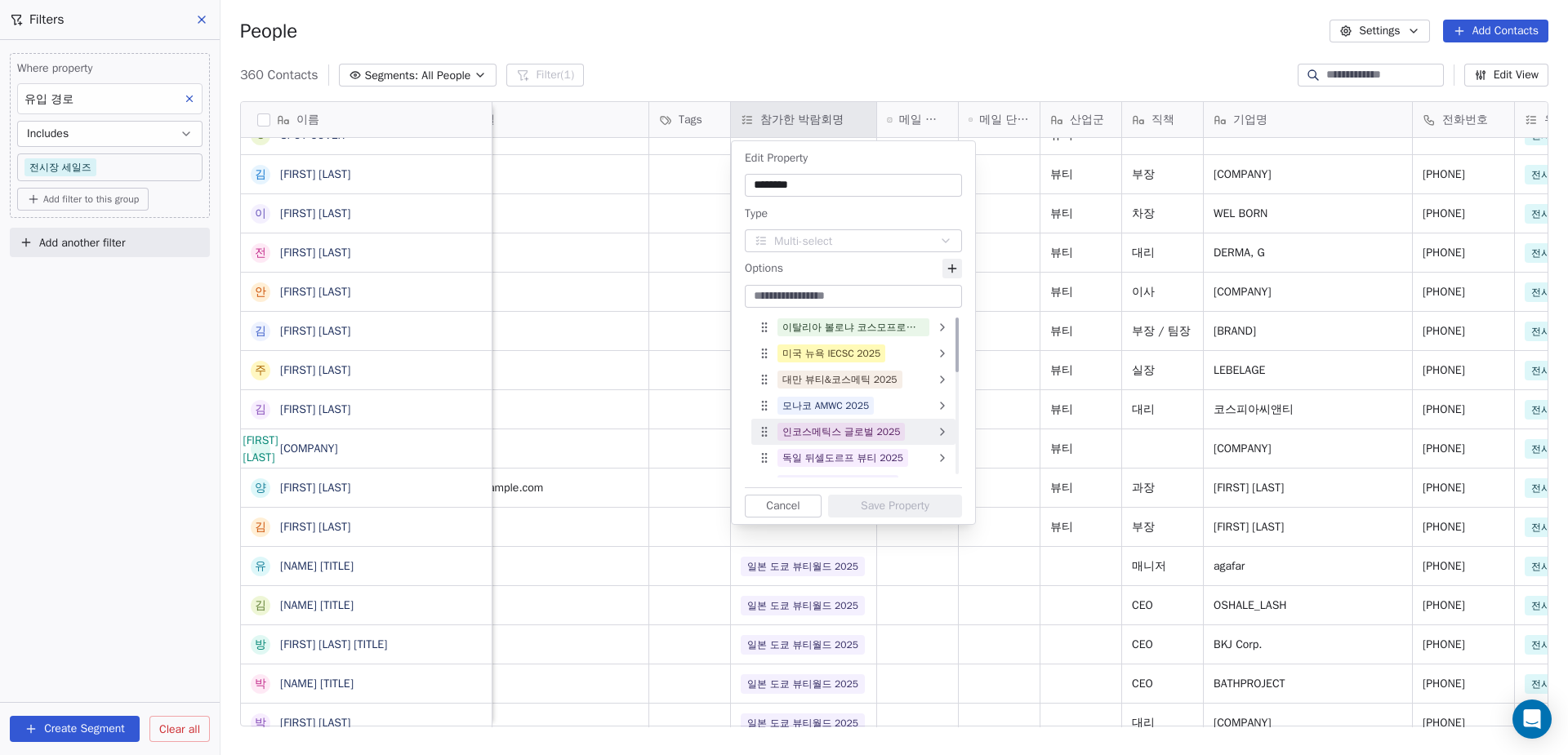 type on "**********" 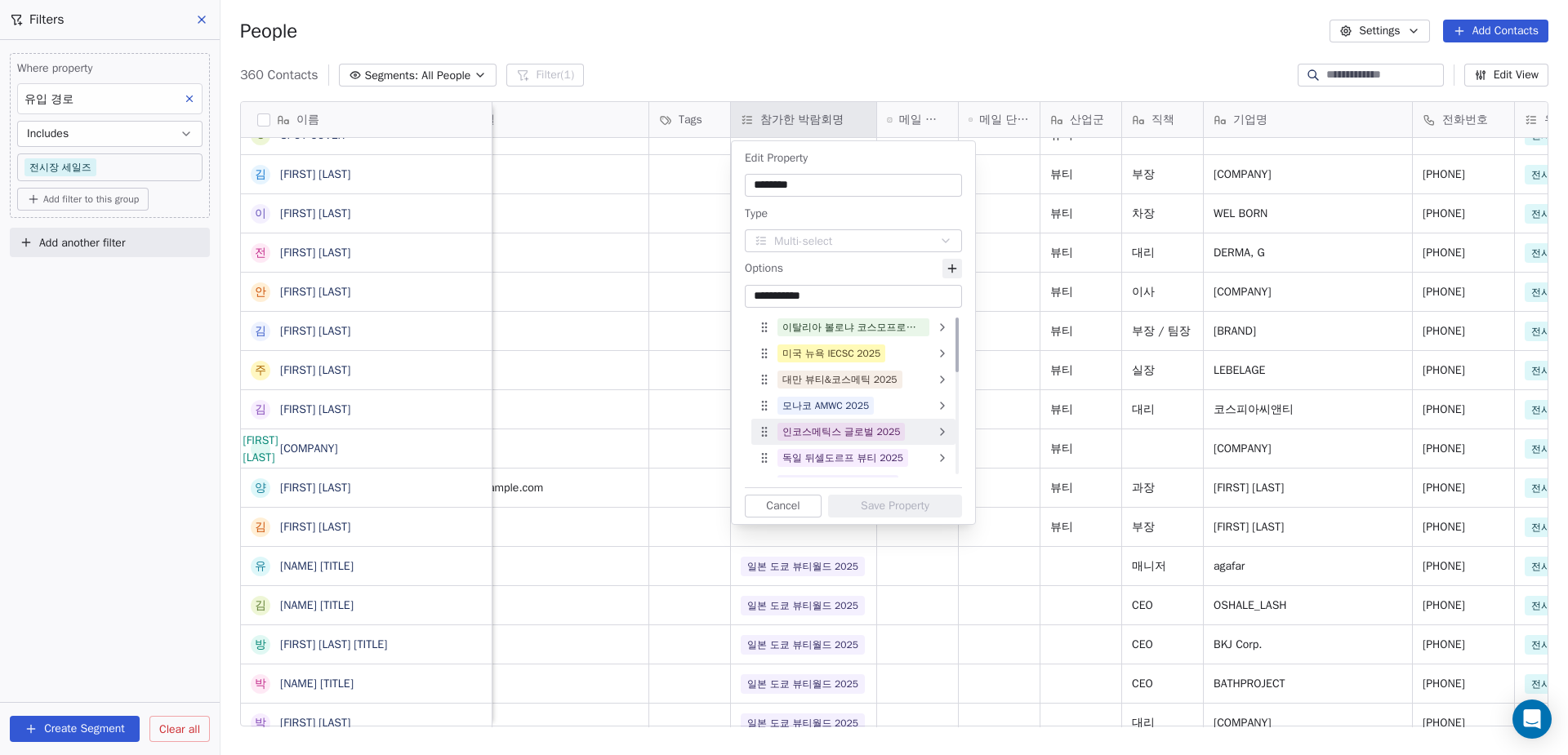 type 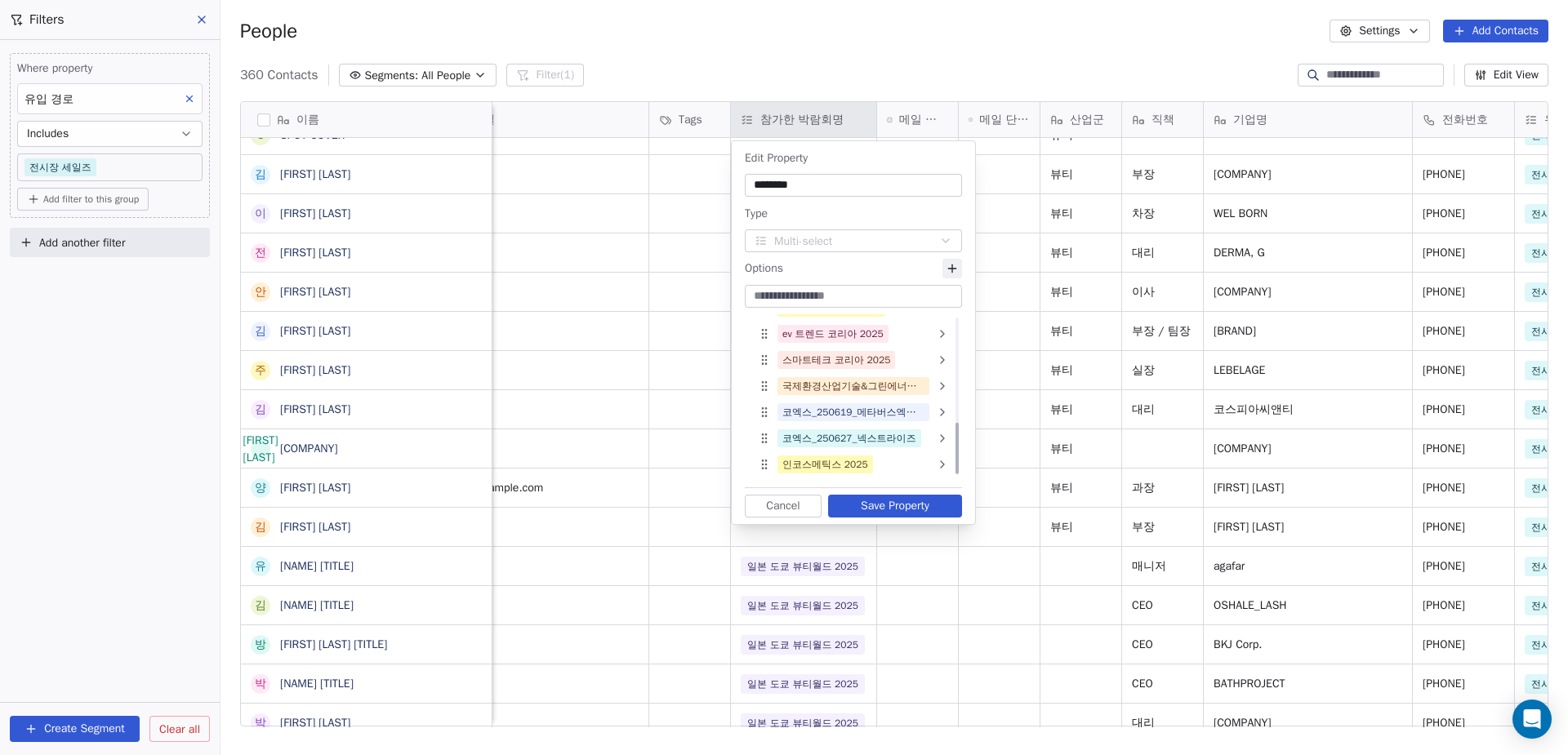 click on "Save Property" at bounding box center (895, 506) 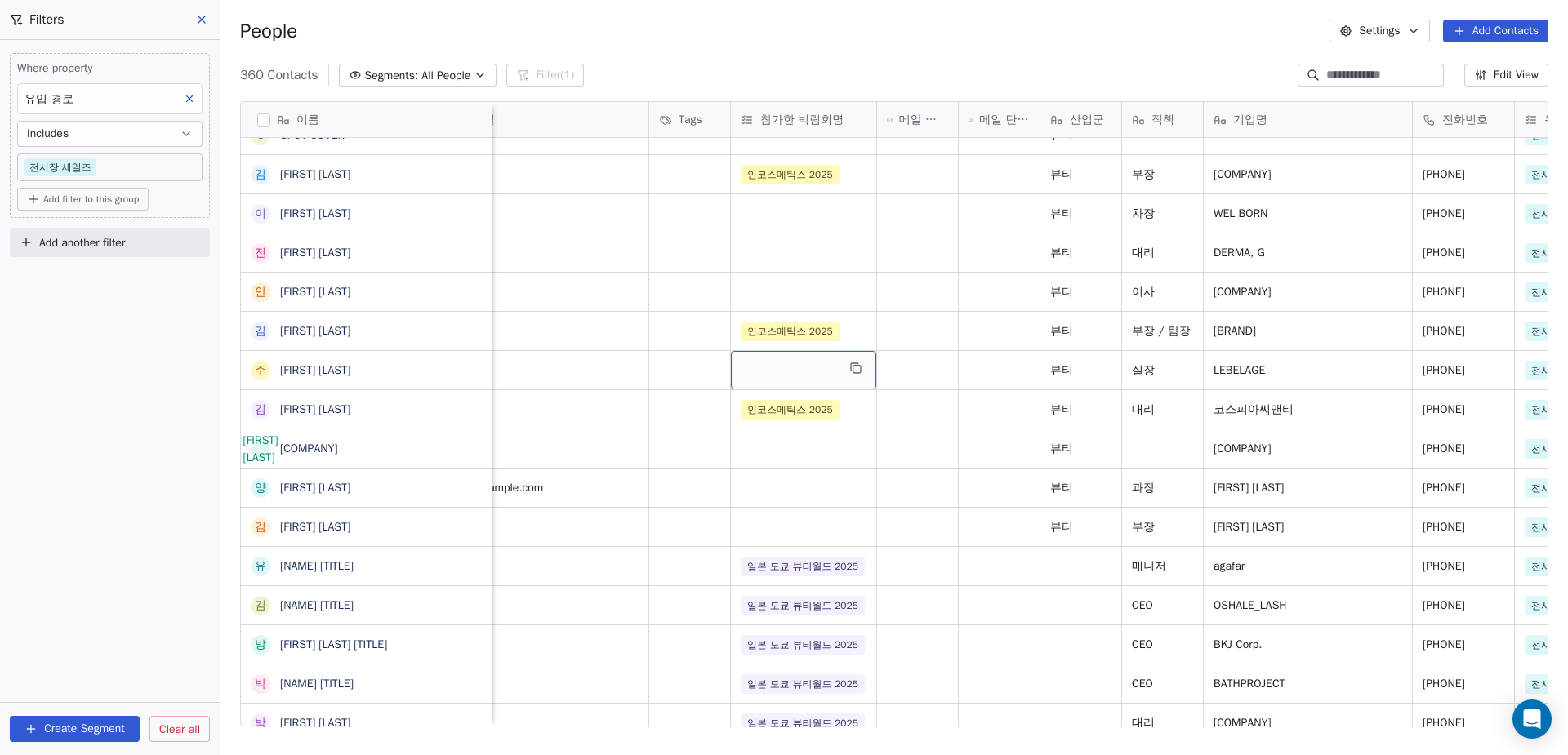 click at bounding box center (804, 370) 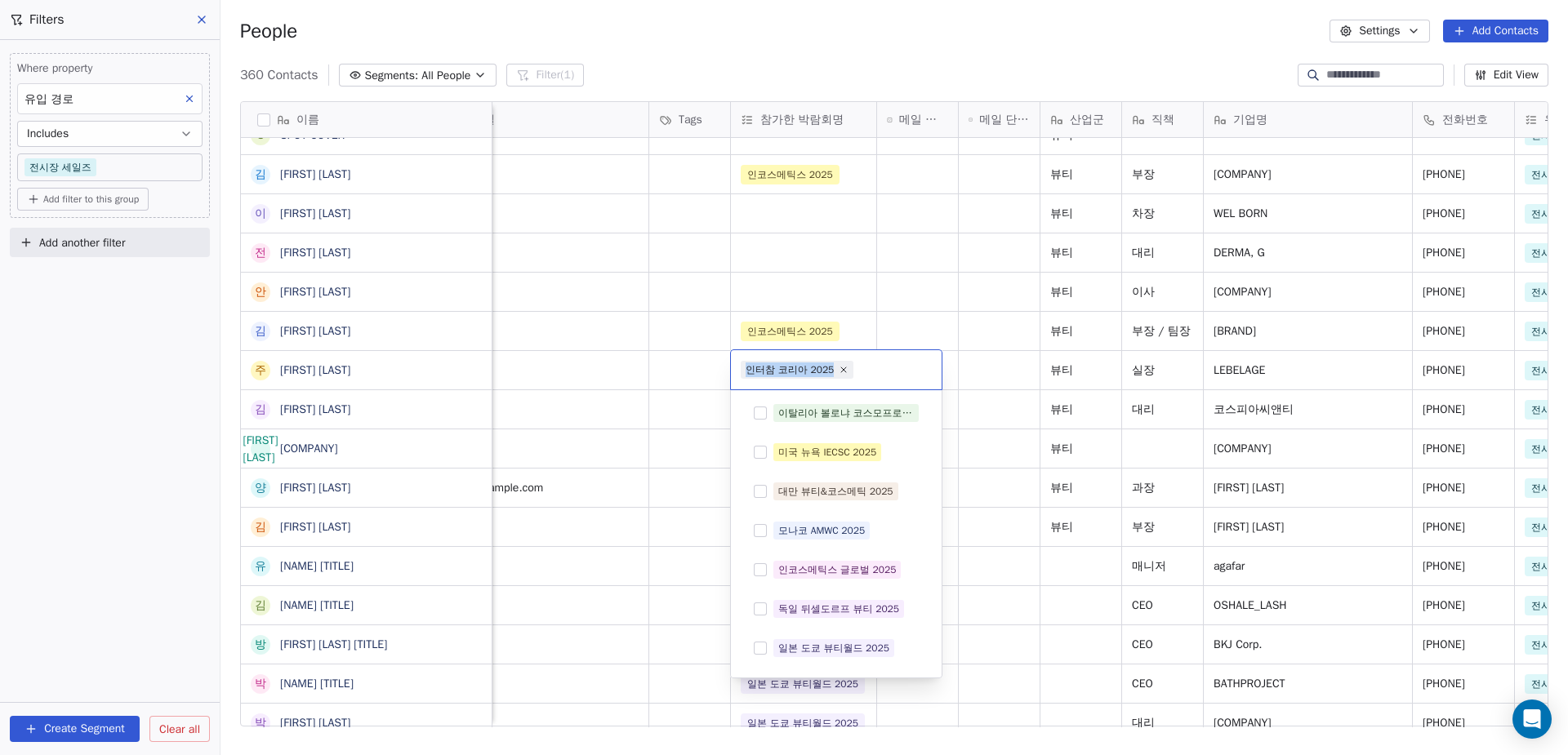 drag, startPoint x: 745, startPoint y: 371, endPoint x: 832, endPoint y: 372, distance: 87.00575 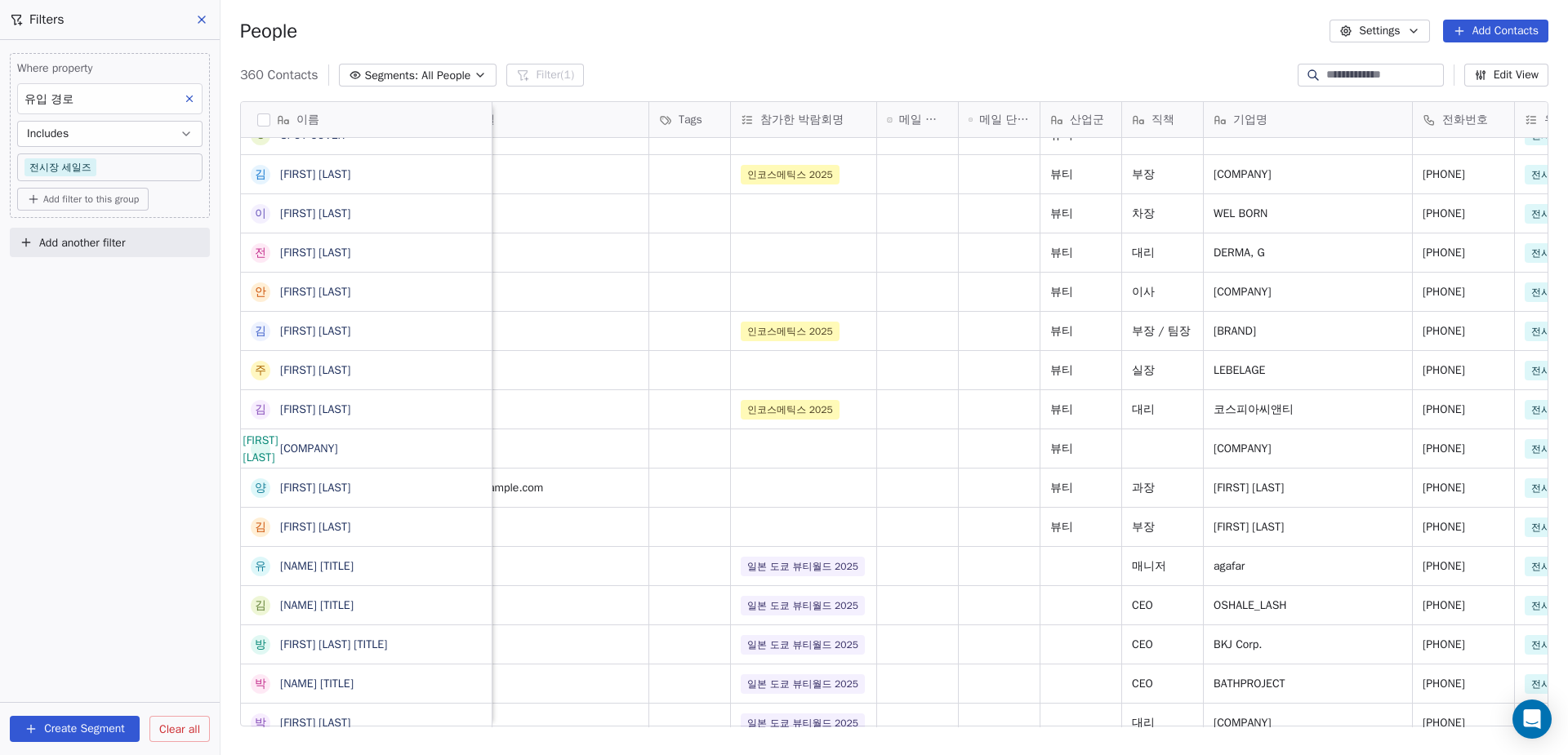 click on "참가한 박람회명" at bounding box center [802, 120] 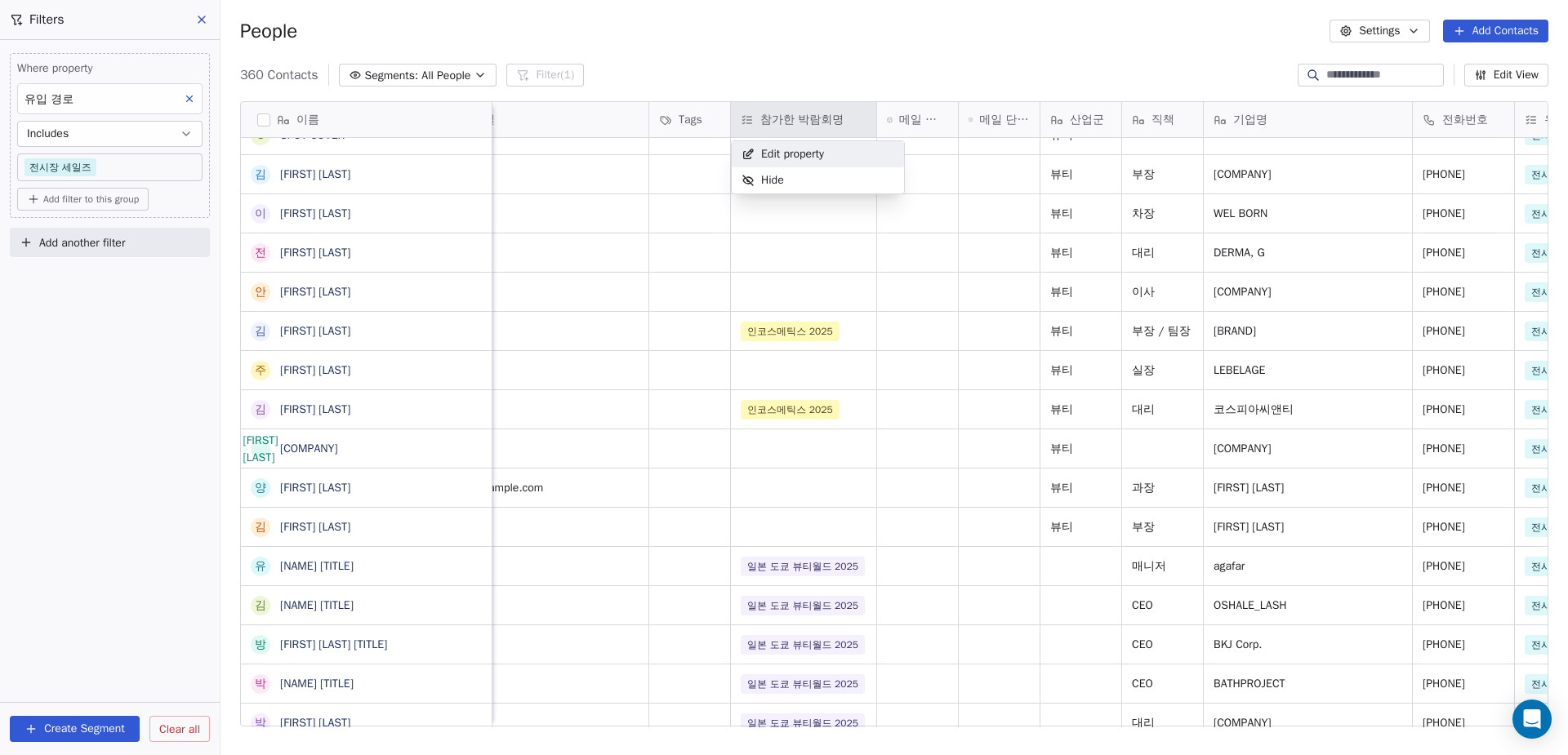 click on "Edit property" at bounding box center (782, 154) 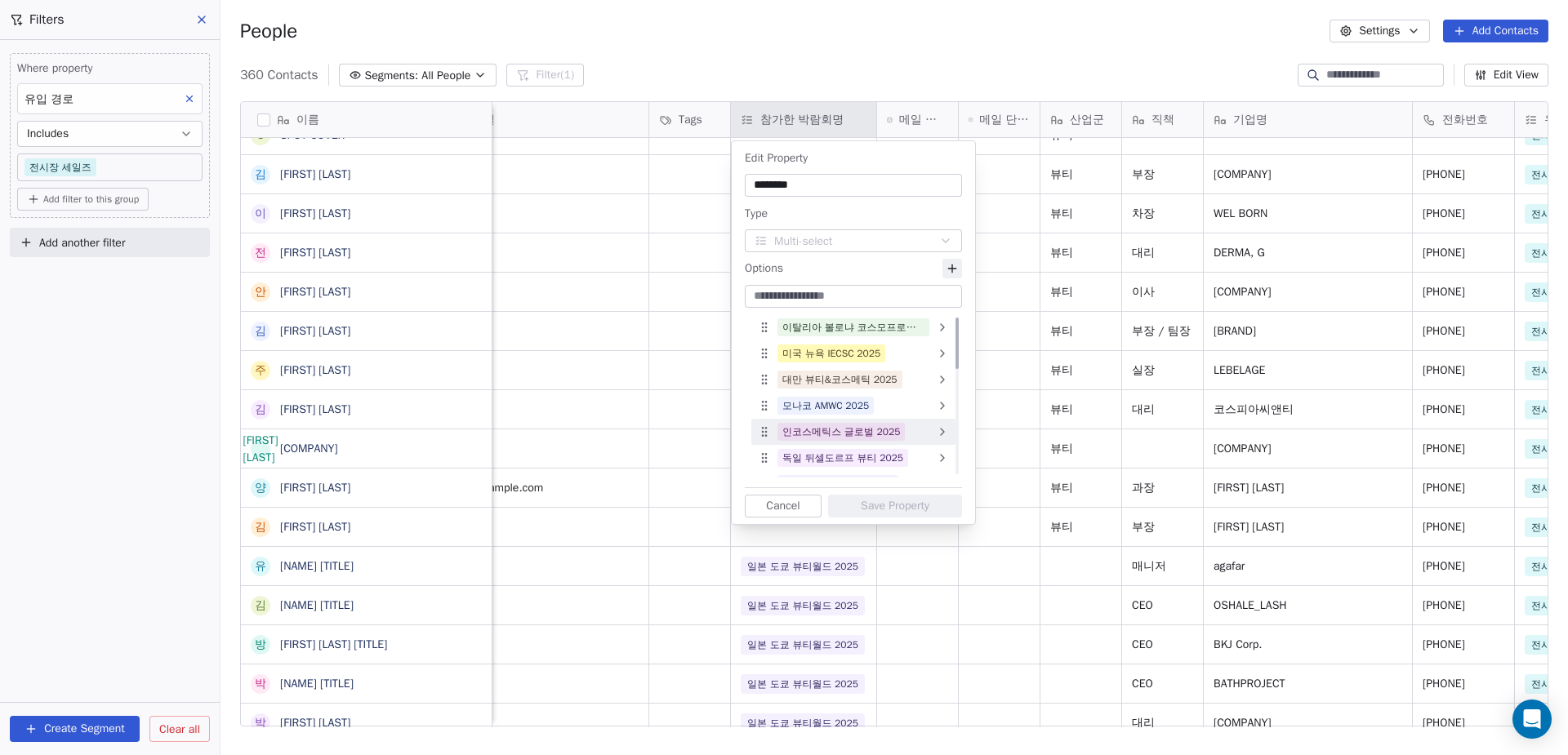 type on "**********" 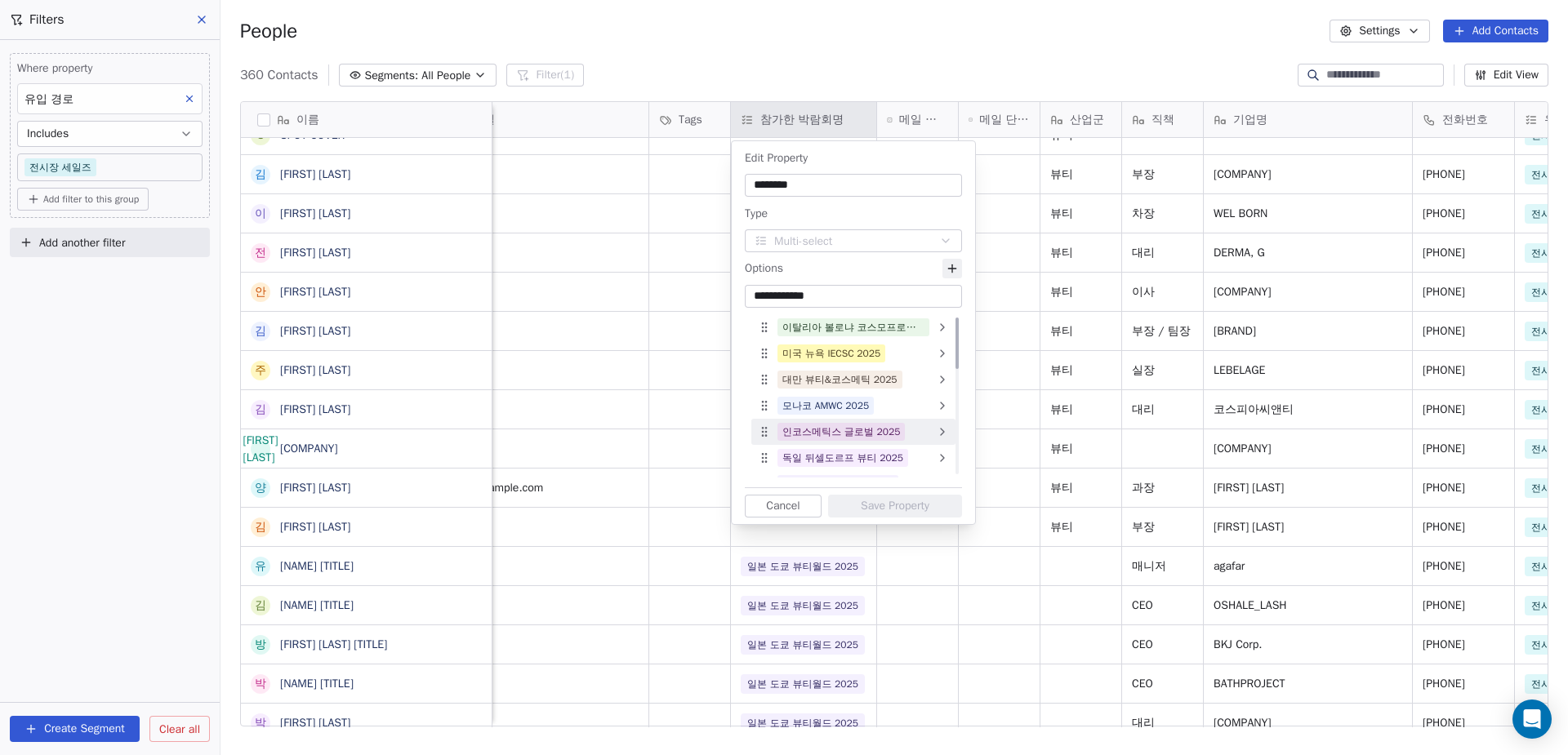 type 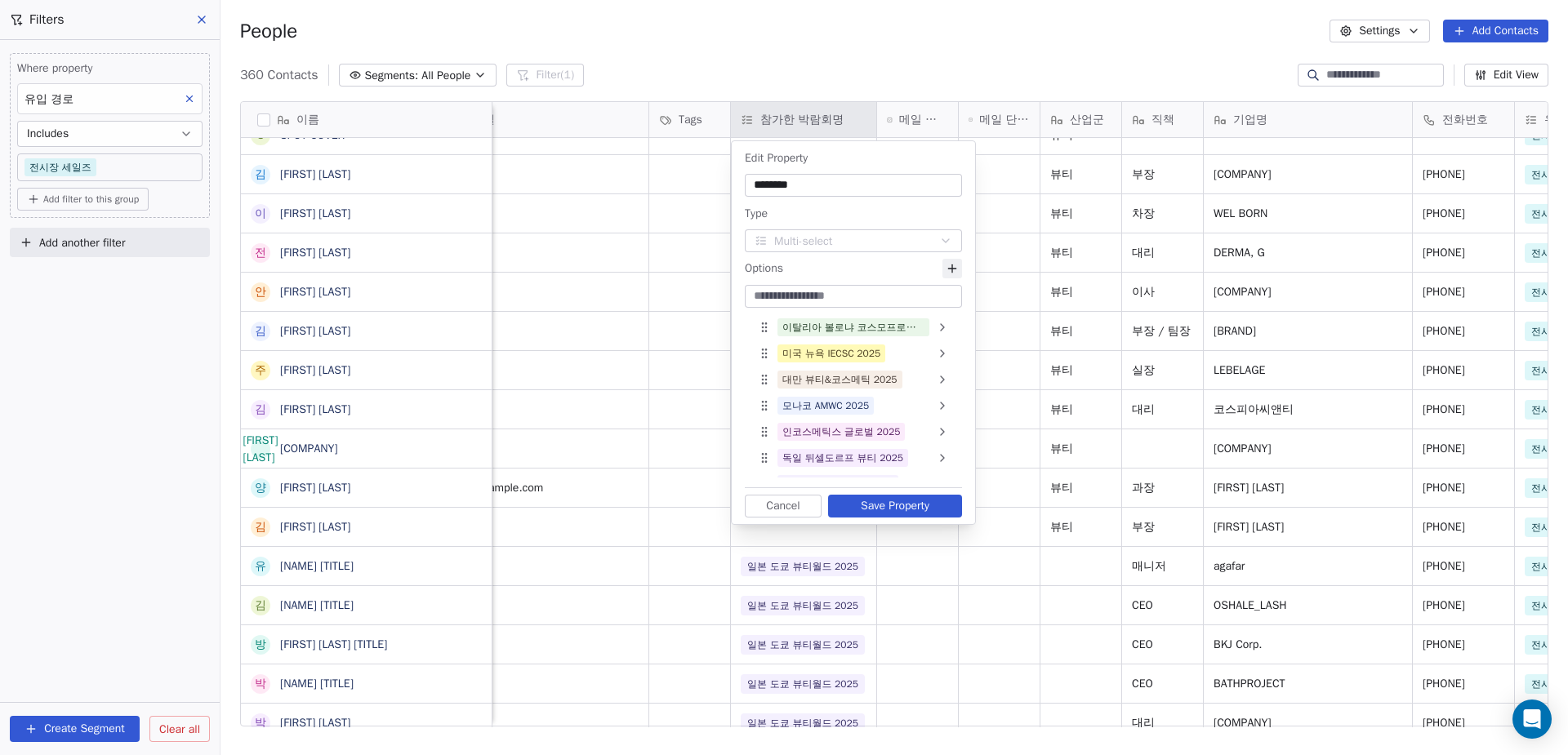 click on "Save Property" at bounding box center [895, 506] 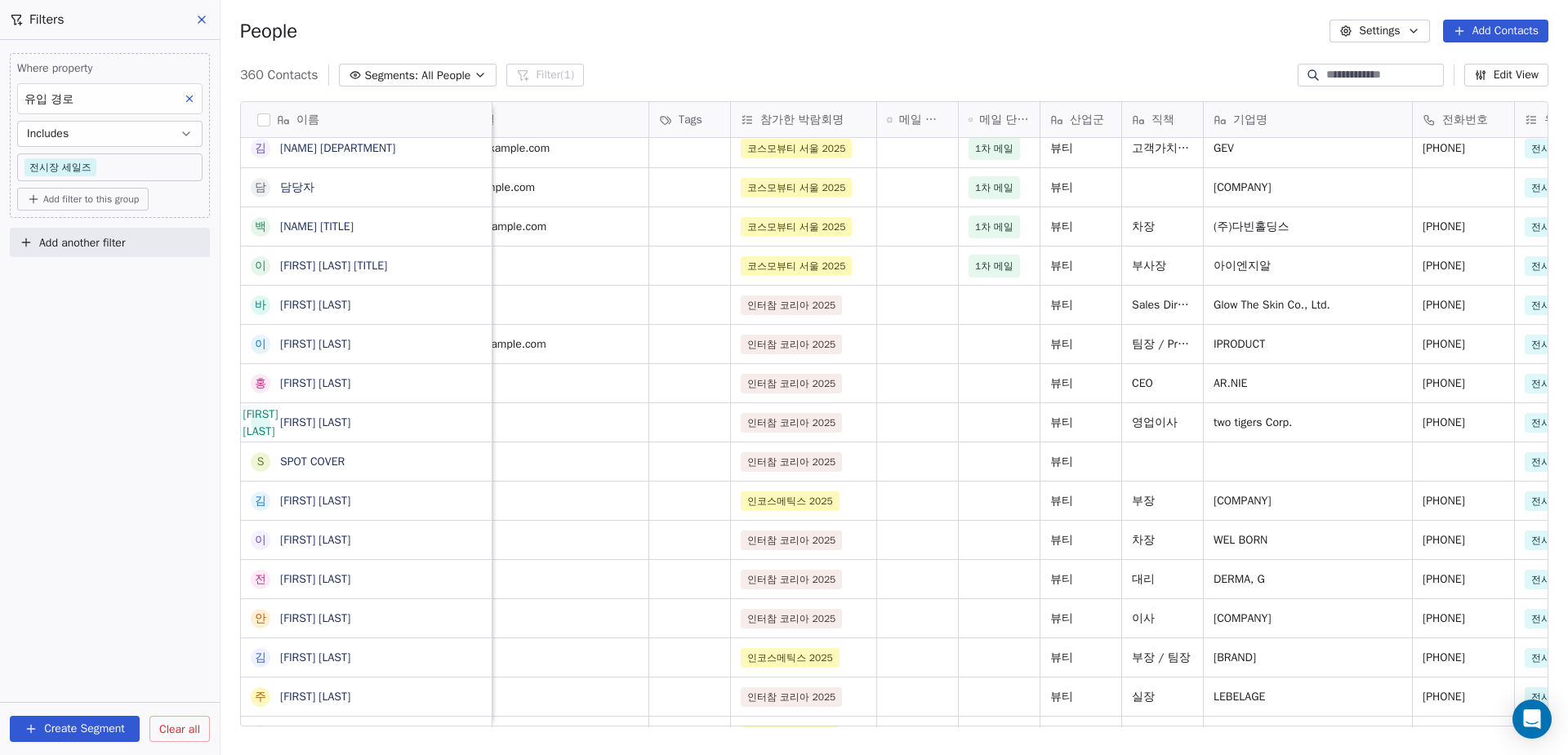 click 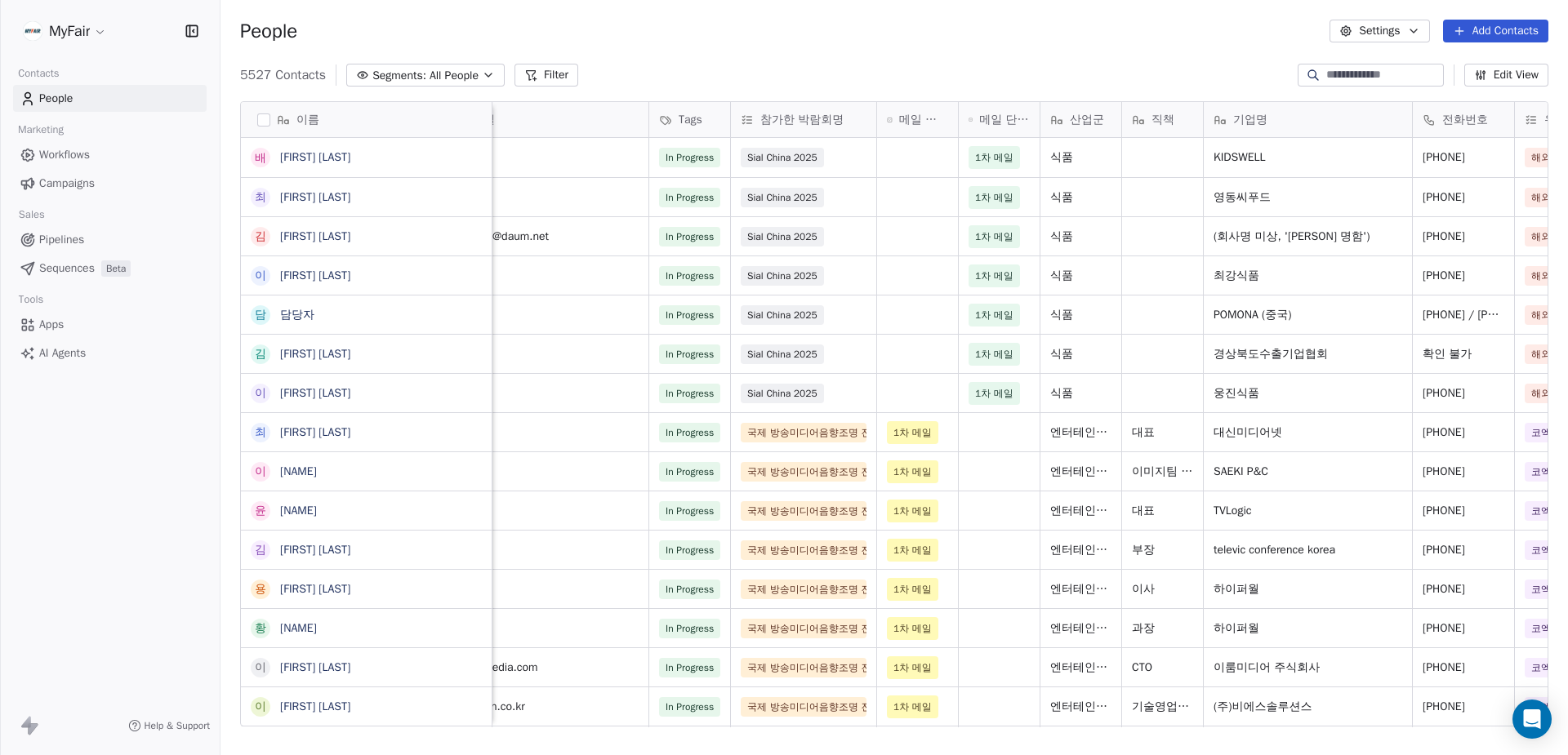 click on "Filter" at bounding box center [546, 75] 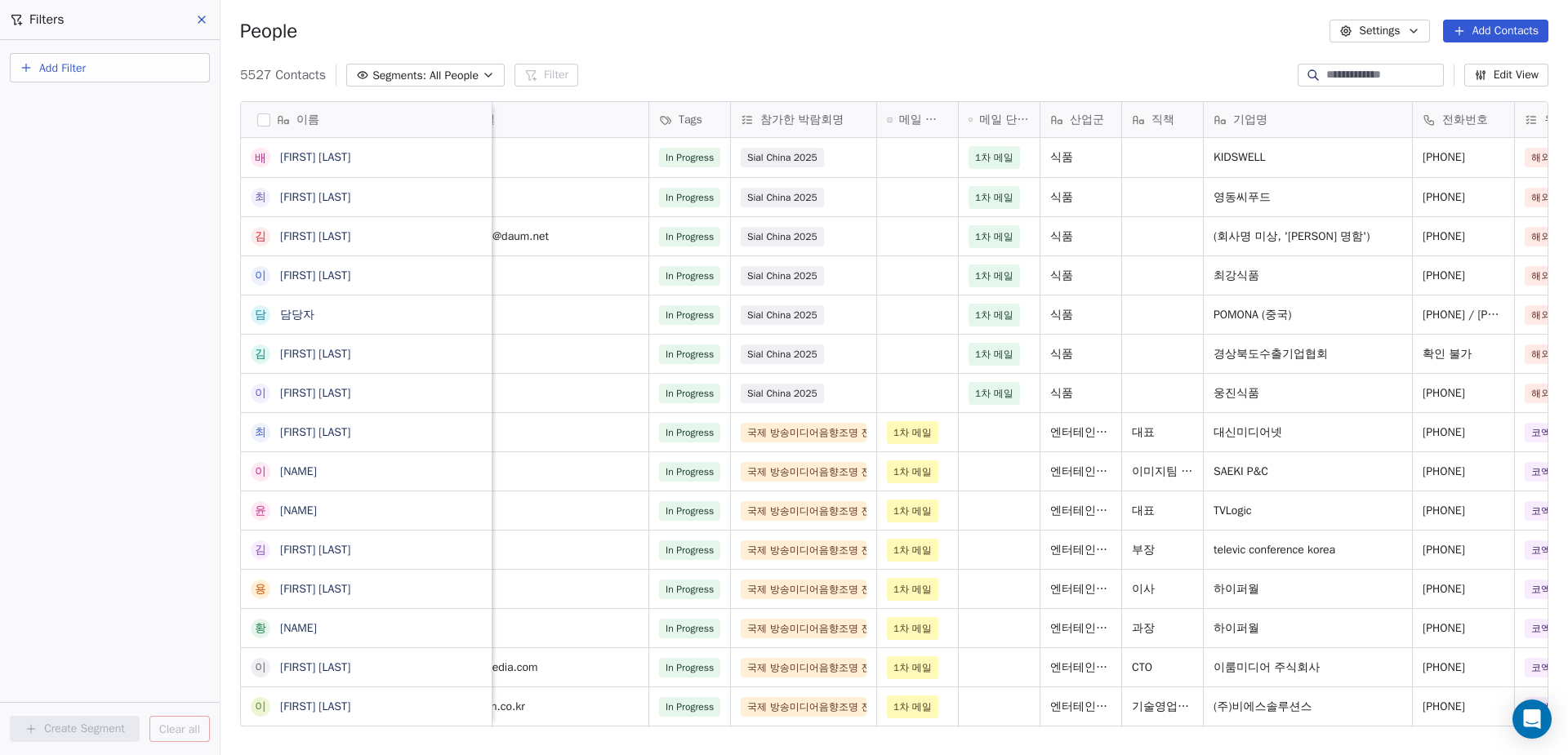 click on "Add Filter" at bounding box center (109, 68) 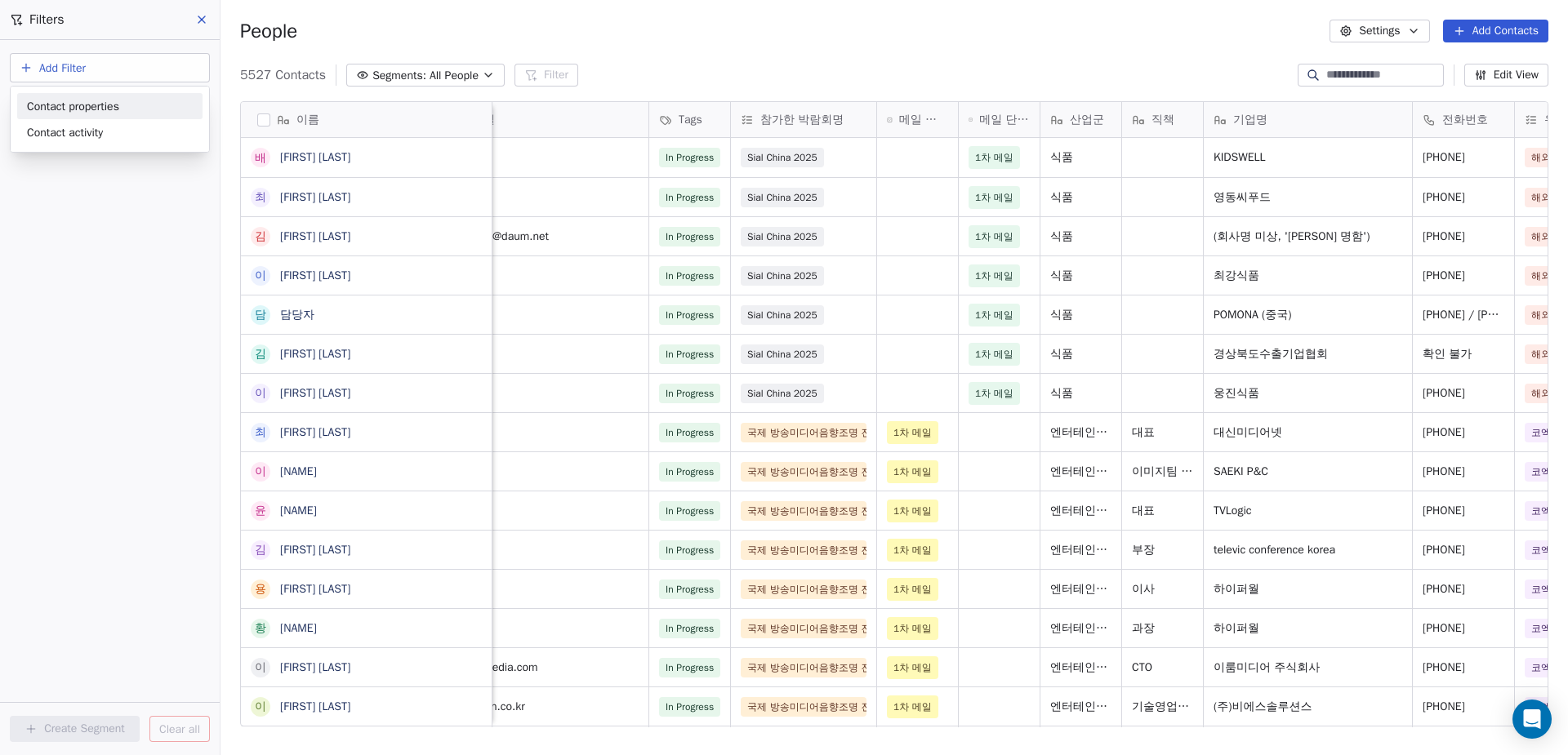 click on "Contact properties" at bounding box center [73, 106] 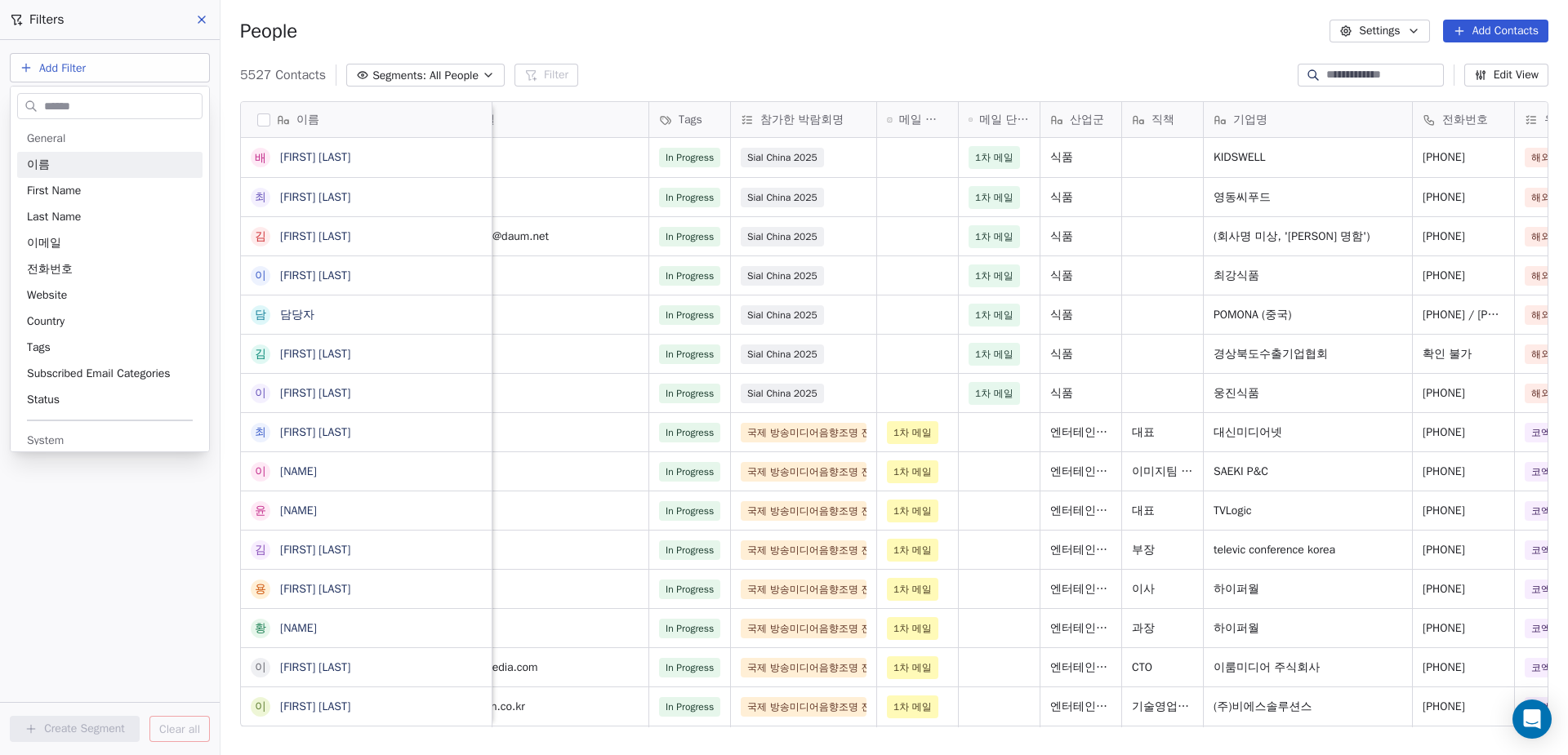 click at bounding box center [121, 106] 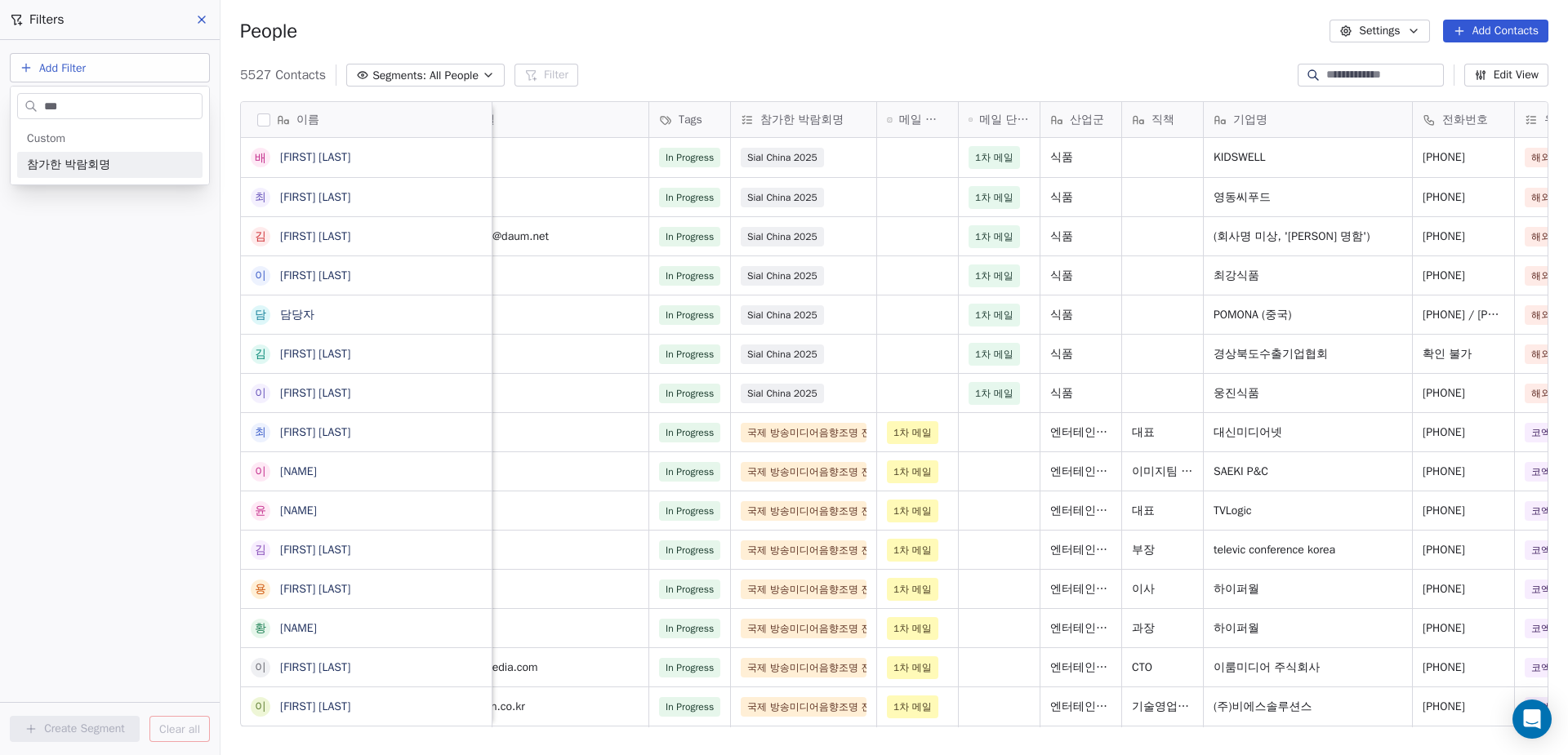 type on "***" 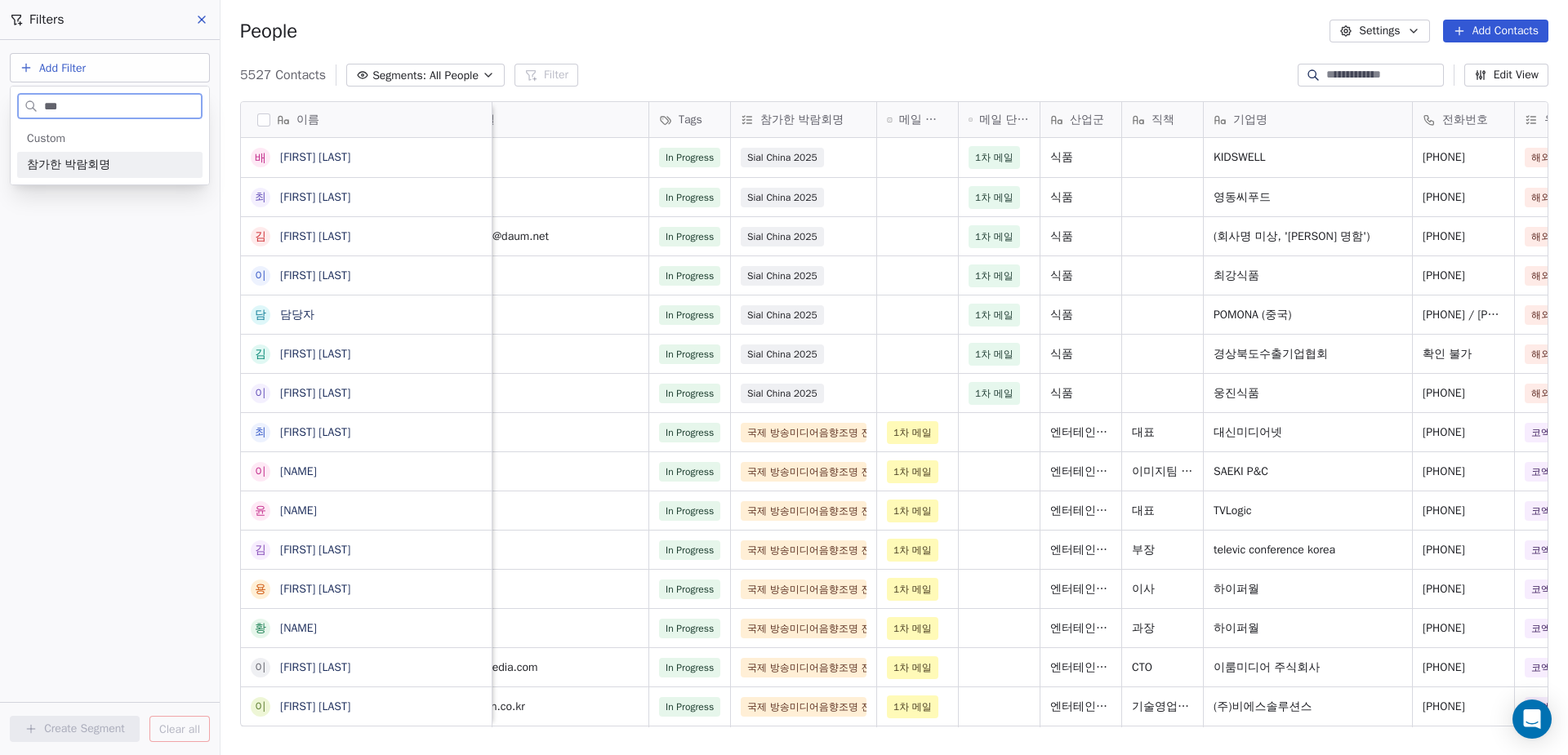 click on "참가한 박람회명" at bounding box center (109, 165) 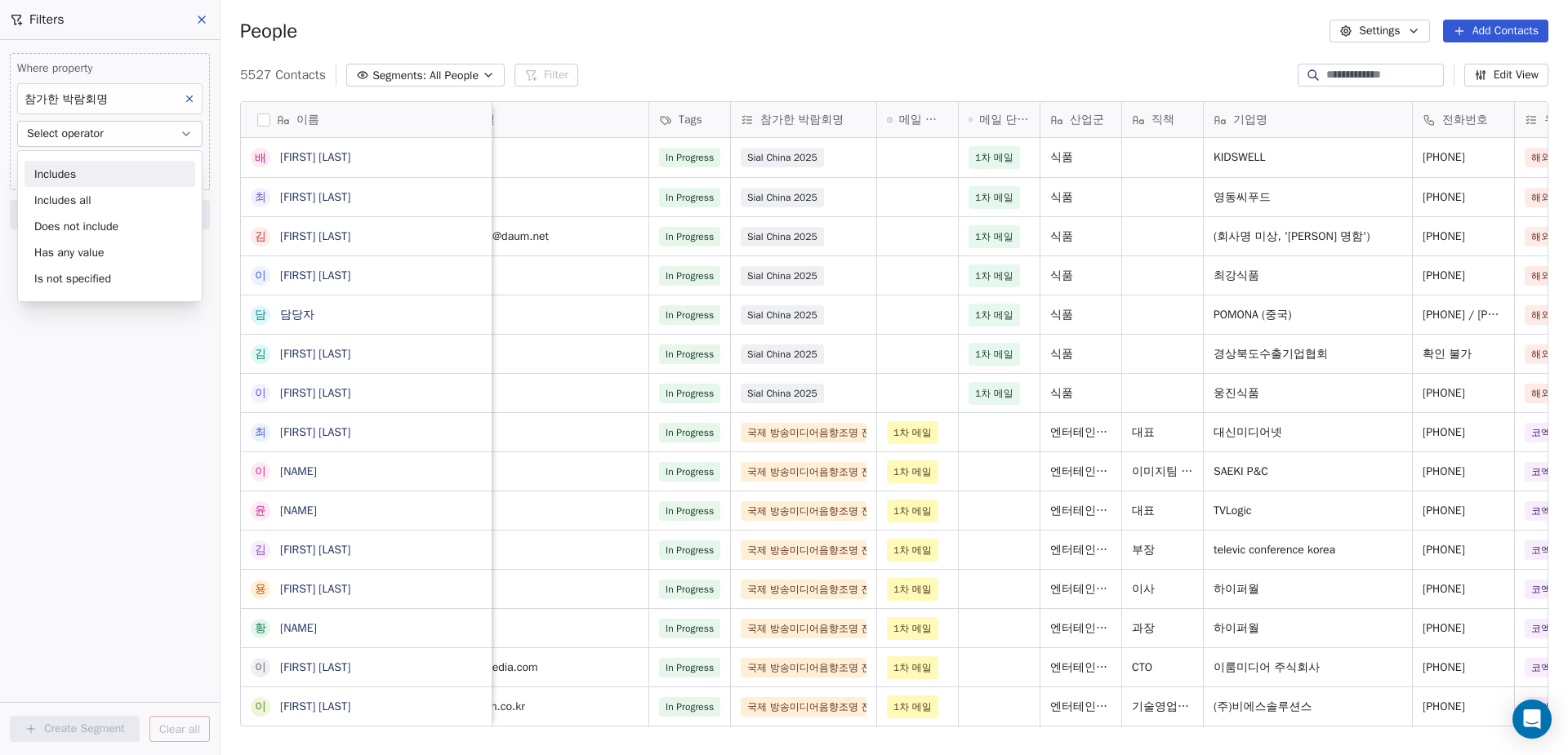 click on "Includes" at bounding box center [109, 174] 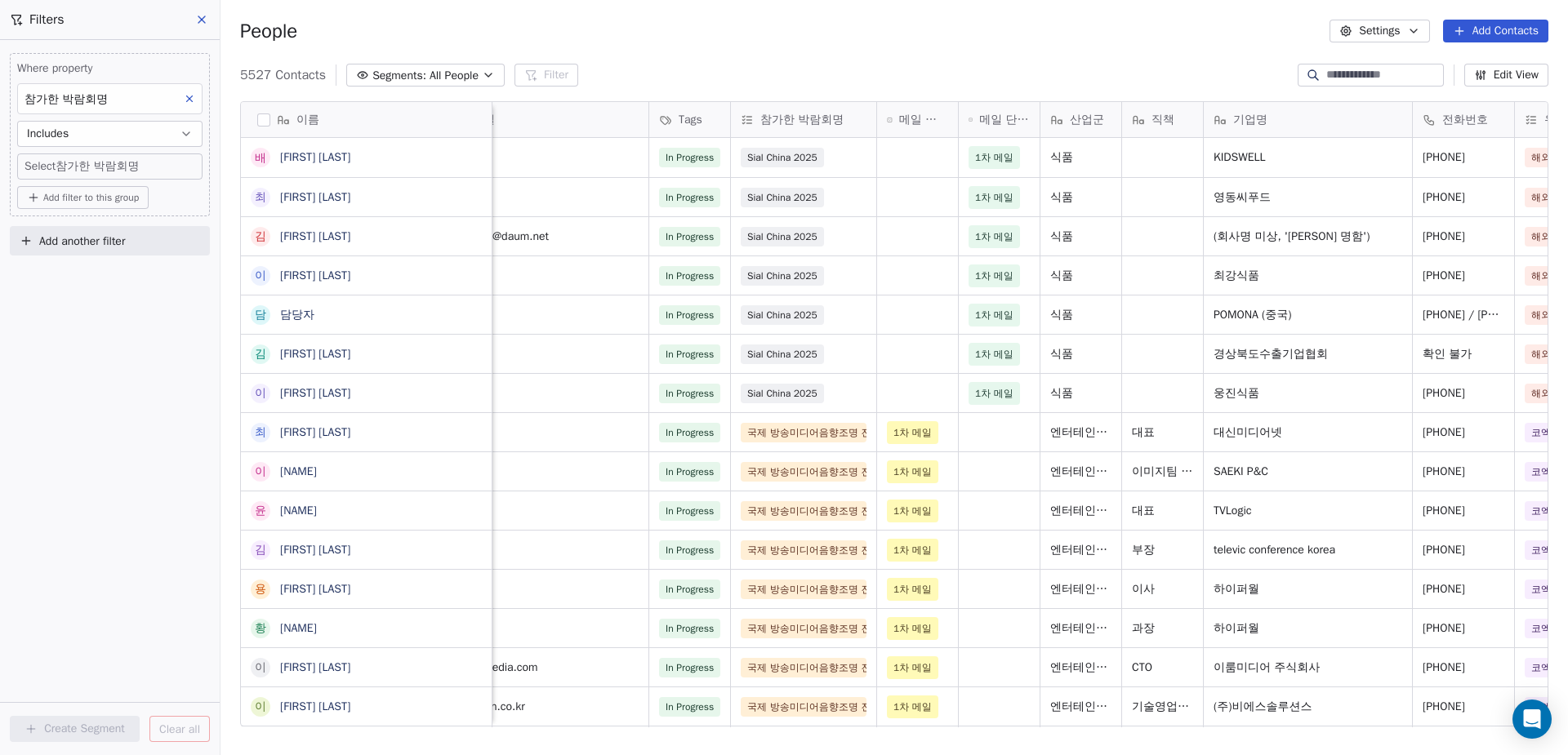 click on "MyFair Contacts People Marketing Workflows Campaigns Sales Pipelines Sequences Beta Tools Apps AI Agents Help & Support Filters Where property   참가한 박람회명   Includes Select  참가한 박람회명 Add filter to this group Add another filter  Create Segment Clear all People Settings  Add Contacts 5527 Contacts Segments: All People Filter  Edit View Tag Add to Sequence Export 이름 배 배세린 최 최병훈 김 김태진 이 이종우 담 담당자 김 김나연 이 이민경 최 최영민 이 이신영 윤 윤문종 김 김상진 용 용주헌 황 황주연 이 이병주 이 이종우 홍 홍호선 권 권영현 성 성진수 정 정웅문 양 양준모 조 조용운 이 이현훈 이 이경봉 장 장성욱 김 김동일 조 조용석 류 류지만 정 정복실 정 정재연 신 신윤검 박 박이영 서 서금숙 배 배상민 문 문자환 박 박정진 김 김종배 이메일 Tags 참가한 박람회명 메일 단계_코엑스 획득 메일 단계_전시장 방문 세일즈 산업군" at bounding box center (784, 377) 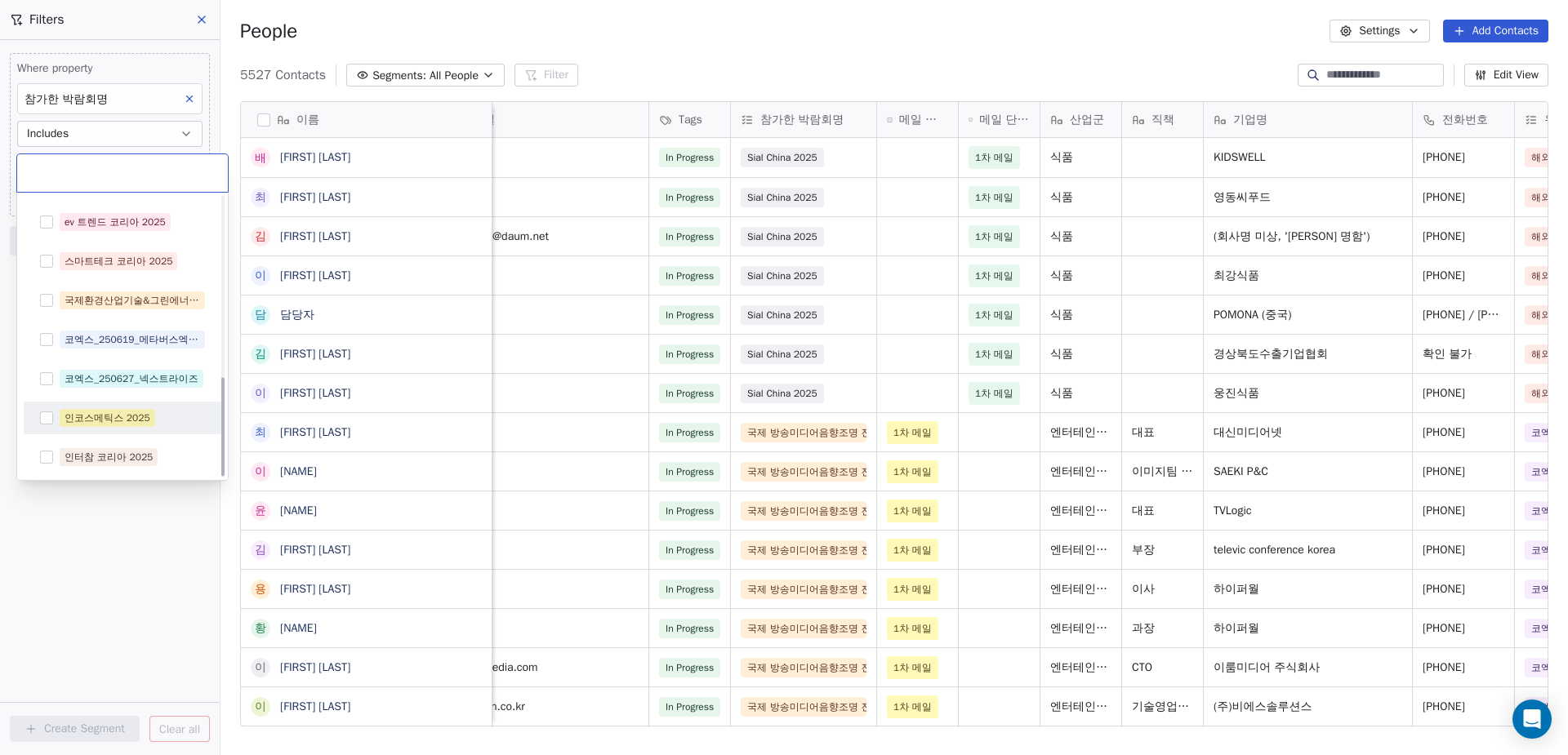 click on "인코스메틱스 2025" at bounding box center [122, 418] 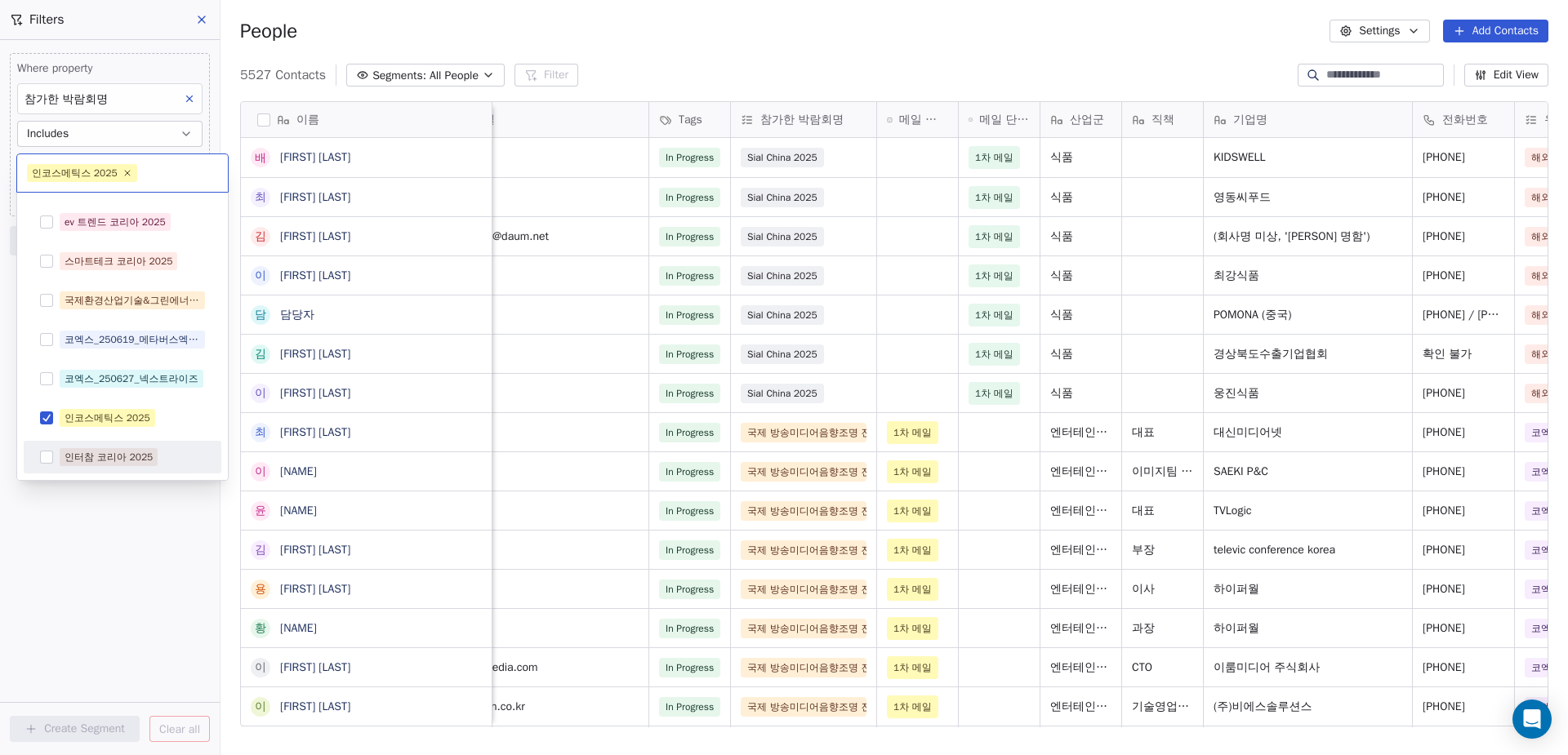 click on "MyFair Contacts People Marketing Workflows Campaigns Sales Pipelines Sequences Beta Tools Apps AI Agents Help & Support Filters Where property   참가한 박람회명   Includes Select  참가한 박람회명 Add filter to this group Add another filter  Create Segment Clear all People Settings  Add Contacts 5527 Contacts Segments: All People Filter  Edit View Tag Add to Sequence Export 이름 배 배세린 최 최병훈 김 김태진 이 이종우 담 담당자 김 김나연 이 이민경 최 최영민 이 이신영 윤 윤문종 김 김상진 용 용주헌 황 황주연 이 이병주 이 이종우 홍 홍호선 권 권영현 성 성진수 정 정웅문 양 양준모 조 조용운 이 이현훈 이 이경봉 장 장성욱 김 김동일 조 조용석 류 류지만 정 정복실 정 정재연 신 신윤검 박 박이영 서 서금숙 배 배상민 문 문자환 박 박정진 김 김종배 이메일 Tags 참가한 박람회명 메일 단계_코엑스 획득 메일 단계_전시장 방문 세일즈 산업군" at bounding box center [784, 377] 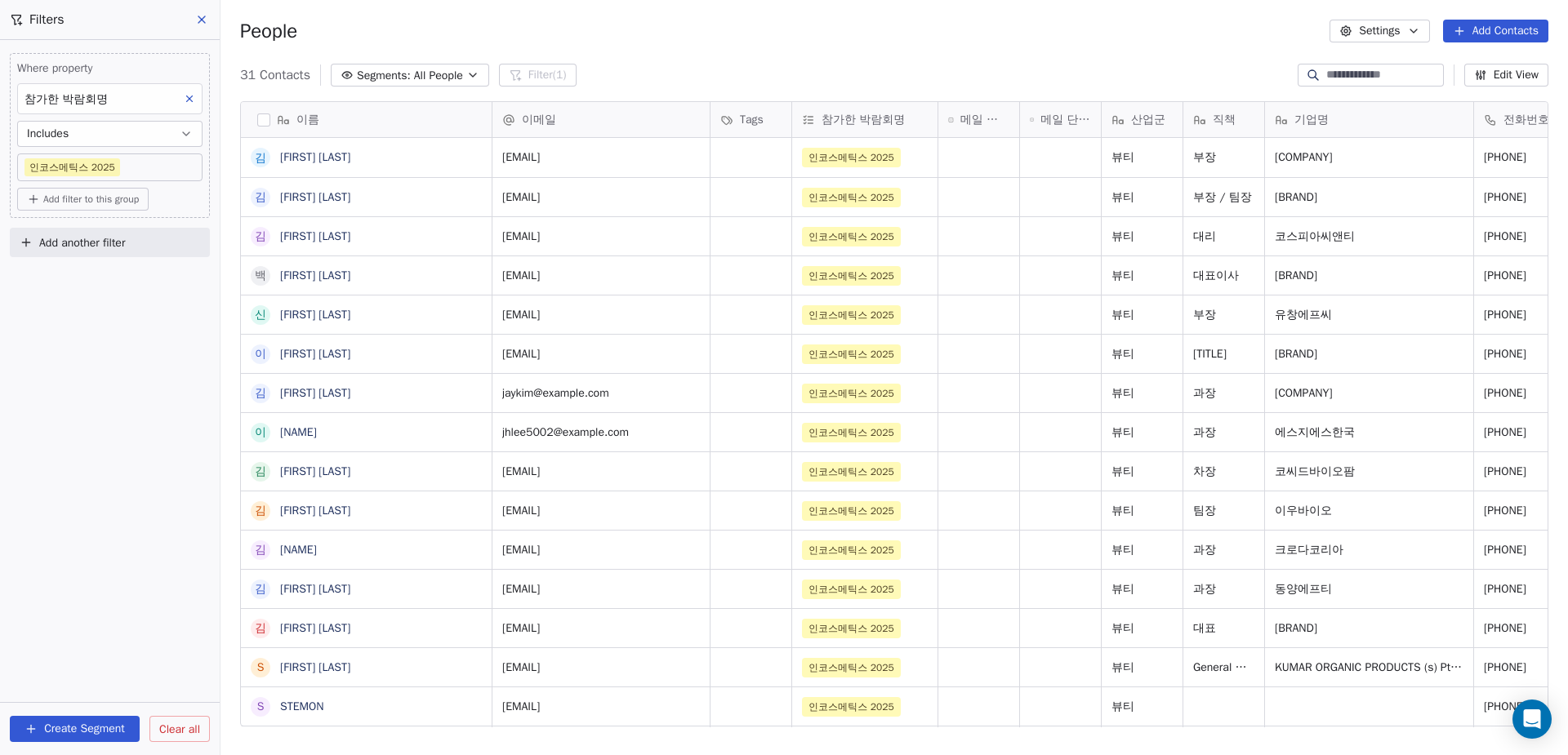 click on "MyFair Contacts People Marketing Workflows Campaigns Sales Pipelines Sequences Beta Tools Apps AI Agents Help & Support Filters Where property   참가한 박람회명   Includes 인코스메틱스 2025 Add filter to this group Add another filter  Create Segment Clear all People Settings  Add Contacts 31 Contacts Segments: All People Filter  (1) Edit View Tag Add to Sequence Export 이름 김 김재용 김 김동현 김 김용환 백 백승미 신 신인상 이 이인일 김 김준희 이 이정훈 김 김도현 김 김동진 김 김용규 김 김태헌 김 김태식 S Sunitha Hanumanth S STEMON 송 송상민 이 이상훈 신 신형준 전 전소민 강 강병준 O Olivia OH 양 양희선 나 나희철 김 김태욱 박 박재홍 김 김종서 안 안태현 오 오용석 홍 홍완표 박 박태수 안 안상현 이메일 Tags 참가한 박람회명 메일 단계_코엑스 획득 메일 단계_전시장 방문 세일즈 산업군 직책 기업명 전화번호 유입 경로 리드 성격 ezetachem@naver.com" at bounding box center [784, 377] 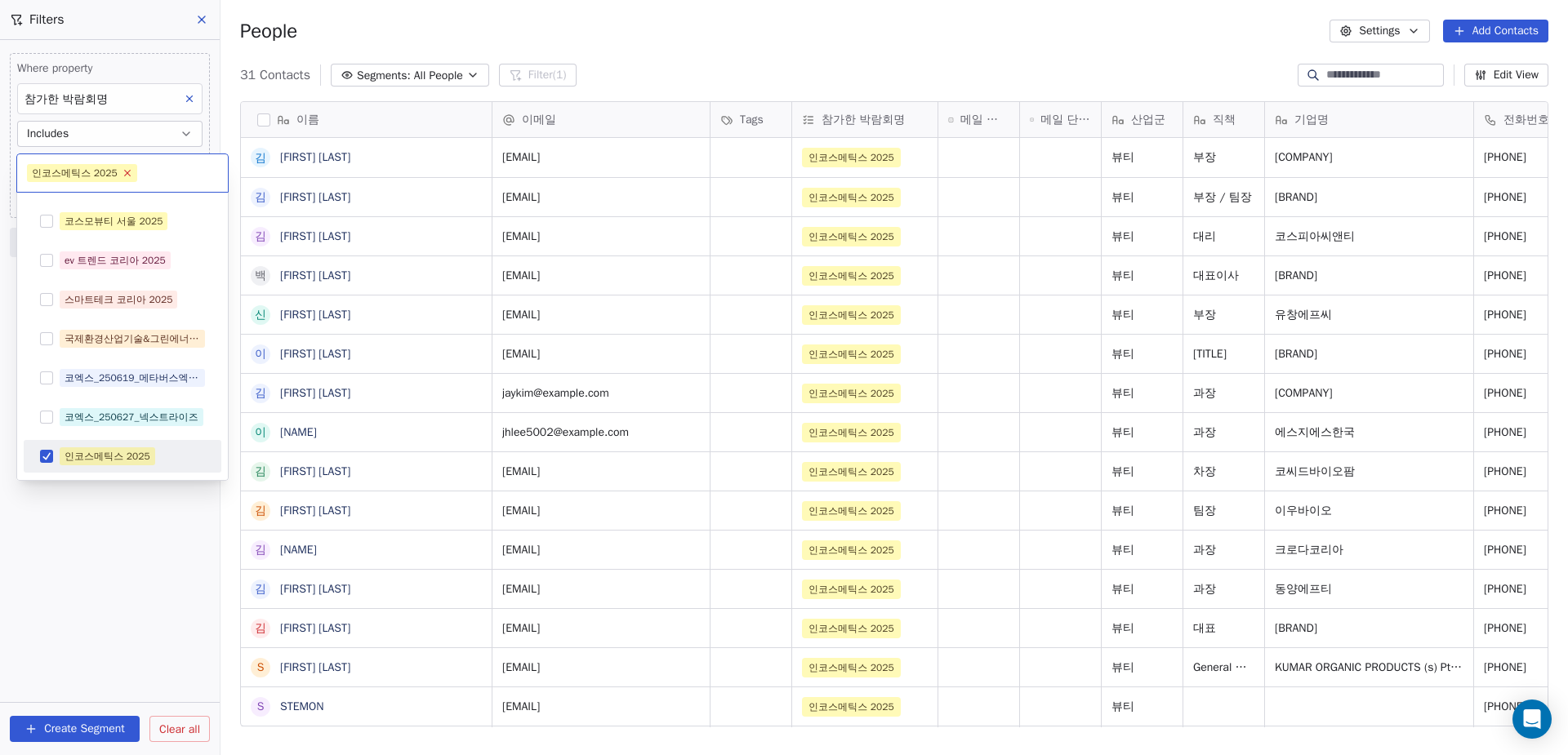 click 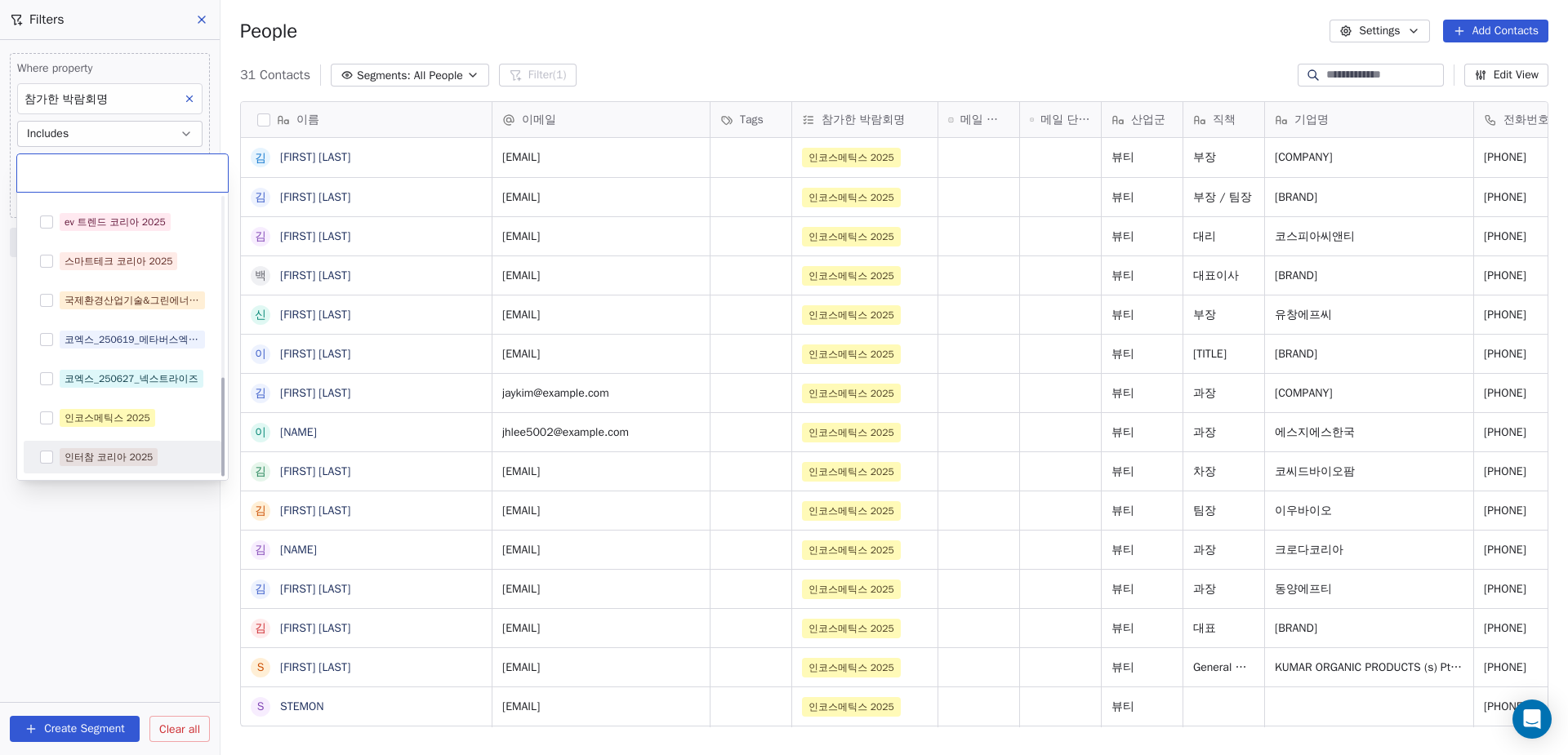 click on "인터참 코리아 2025" at bounding box center (109, 457) 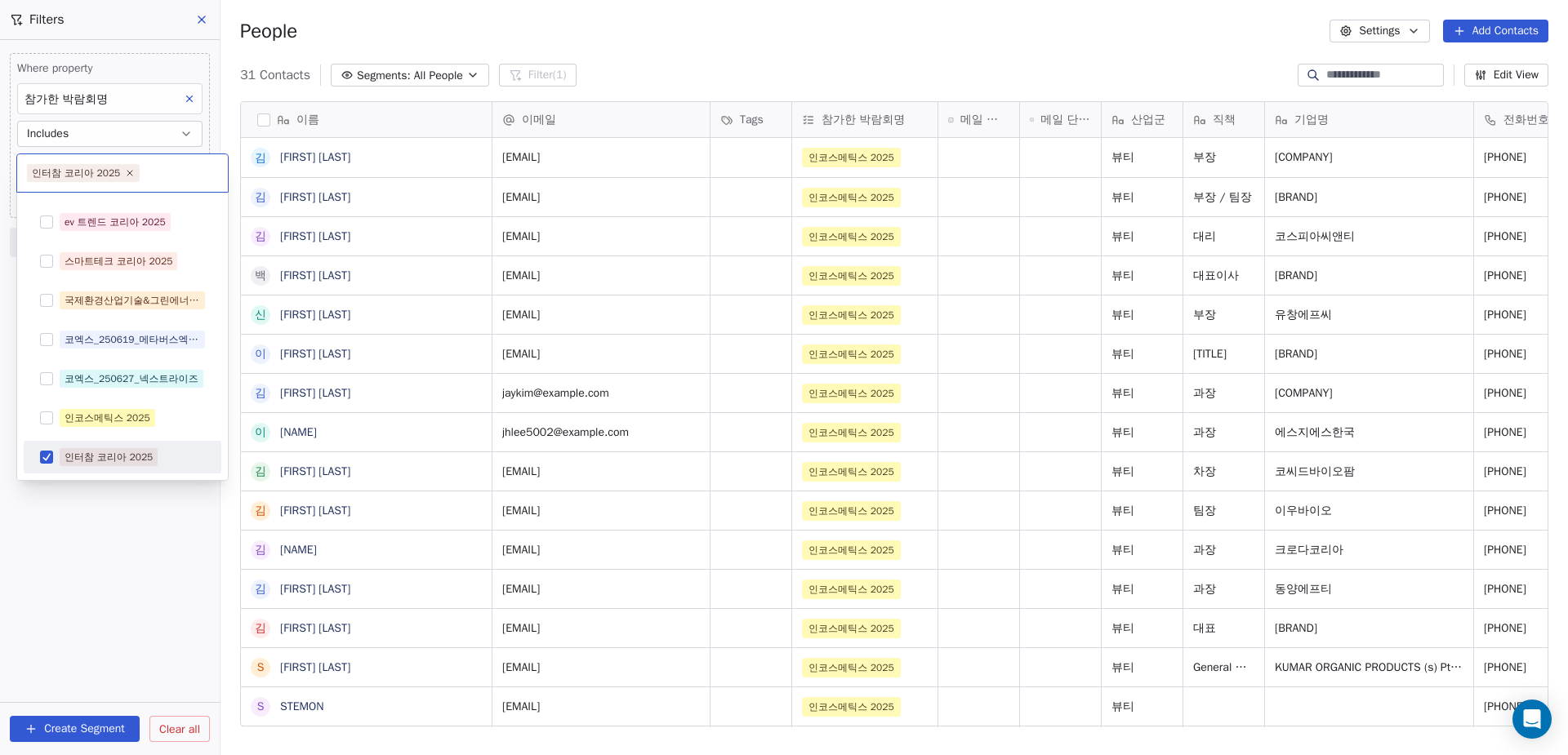 click on "MyFair Contacts People Marketing Workflows Campaigns Sales Pipelines Sequences Beta Tools Apps AI Agents Help & Support Filters Where property   참가한 박람회명   Includes 인코스메틱스 2025 Add filter to this group Add another filter  Create Segment Clear all People Settings  Add Contacts 31 Contacts Segments: All People Filter  (1) Edit View Tag Add to Sequence Export 이름 김 김재용 김 김동현 김 김용환 백 백승미 신 신인상 이 이인일 김 김준희 이 이정훈 김 김도현 김 김동진 김 김용규 김 김태헌 김 김태식 S Sunitha Hanumanth S STEMON 송 송상민 이 이상훈 신 신형준 전 전소민 강 강병준 O Olivia OH 양 양희선 나 나희철 김 김태욱 박 박재홍 김 김종서 안 안태현 오 오용석 홍 홍완표 박 박태수 안 안상현 이메일 Tags 참가한 박람회명 메일 단계_코엑스 획득 메일 단계_전시장 방문 세일즈 산업군 직책 기업명 전화번호 유입 경로 리드 성격 ezetachem@naver.com" at bounding box center (784, 377) 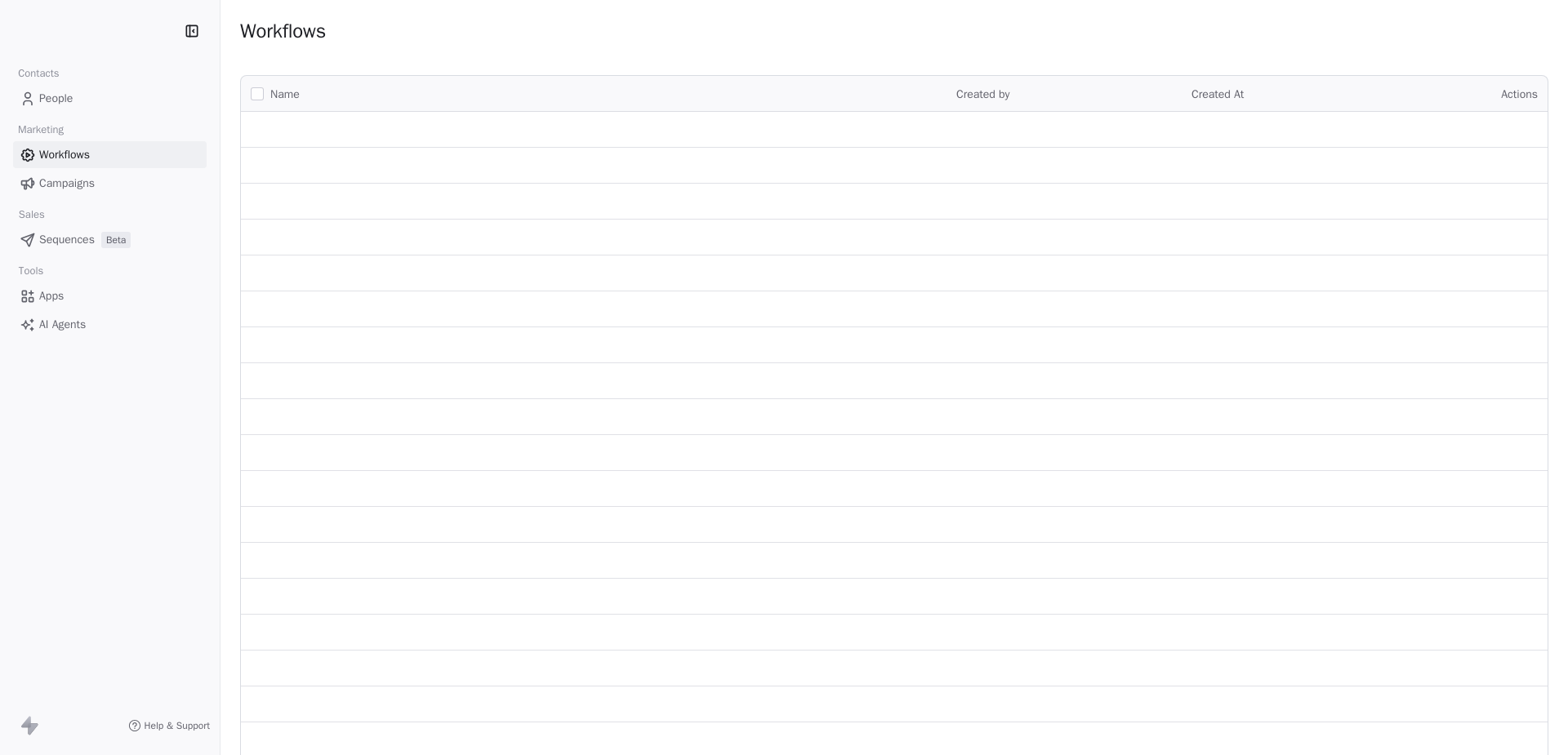 scroll, scrollTop: 0, scrollLeft: 0, axis: both 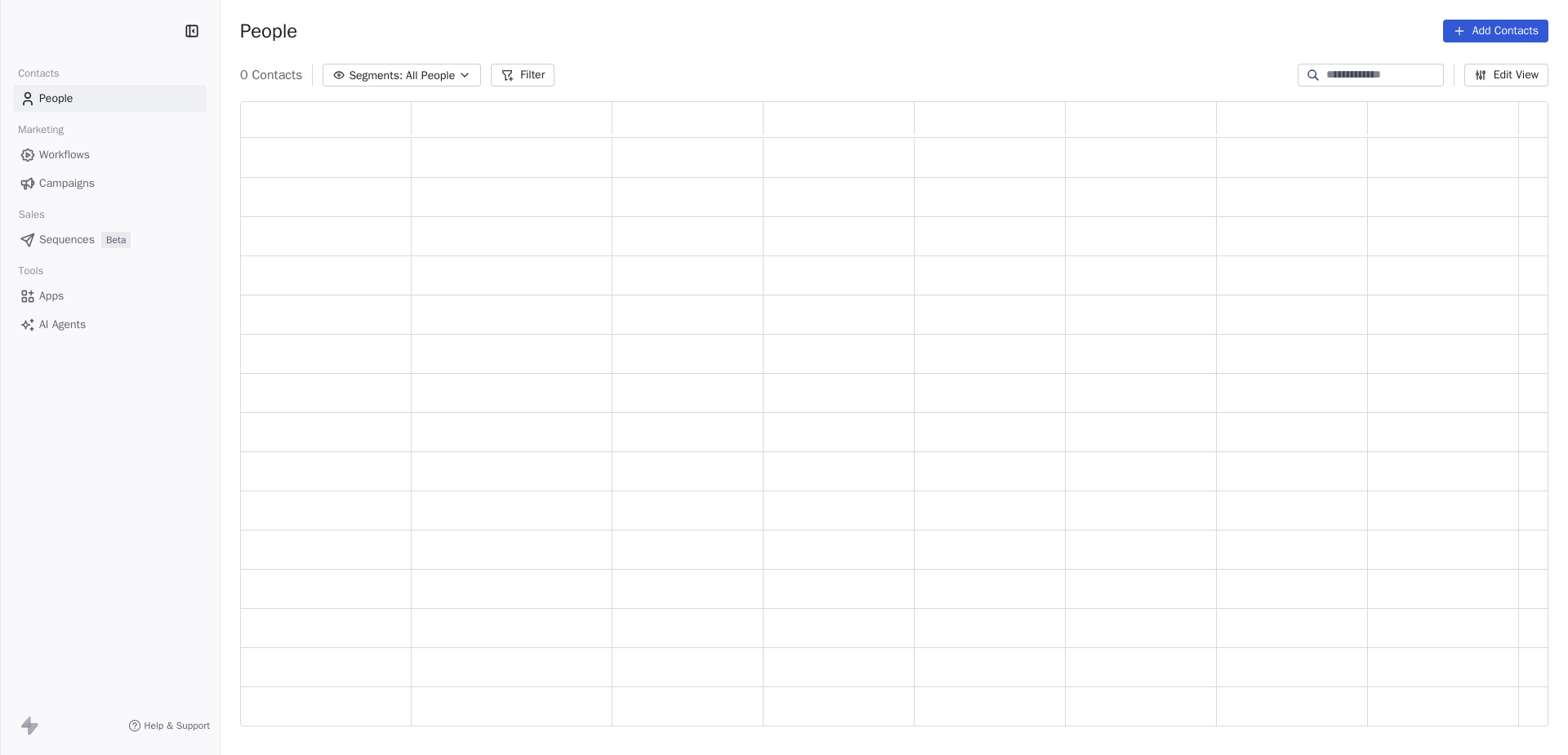 click on "Add Contacts" at bounding box center (1495, 31) 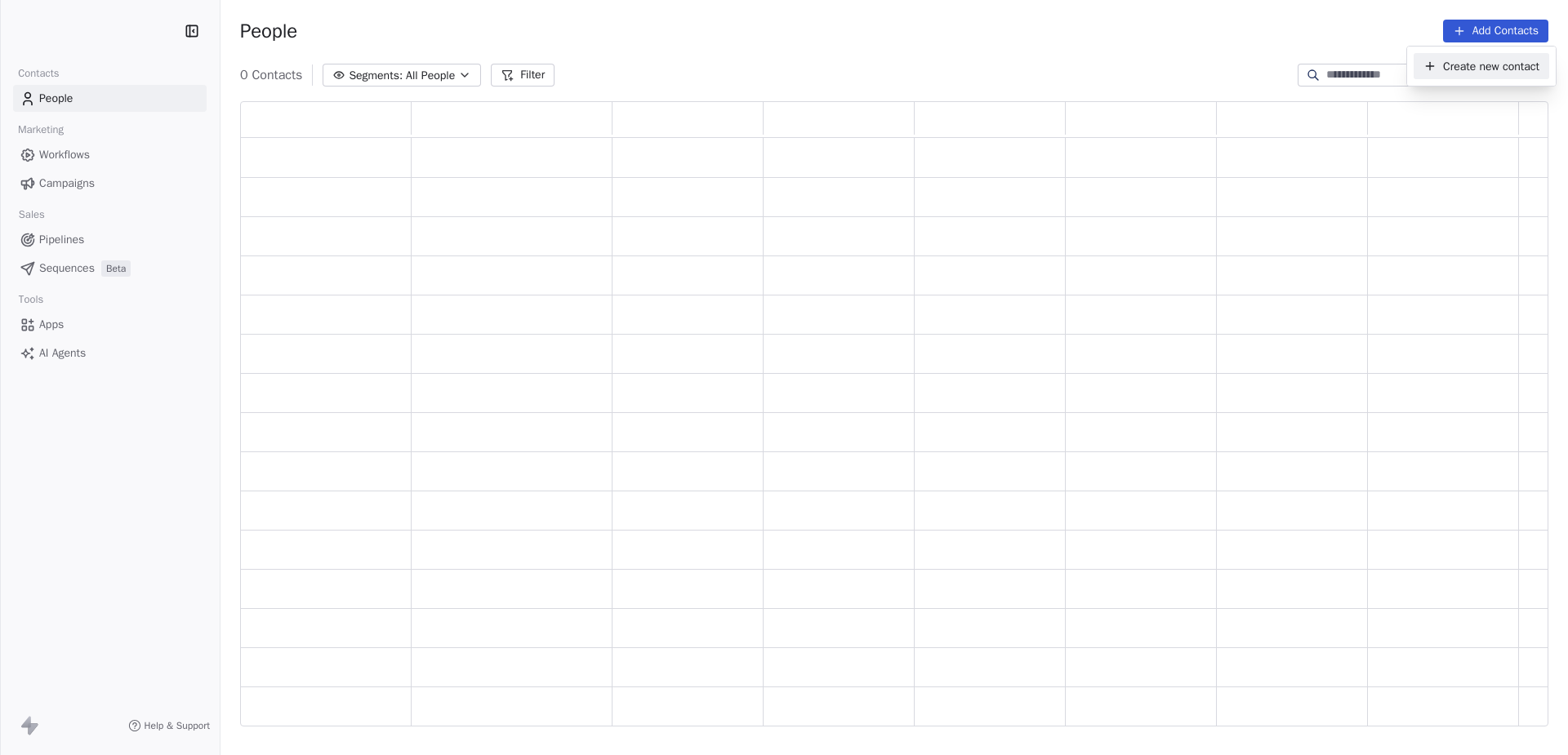 click on "Create new contact" at bounding box center (1491, 66) 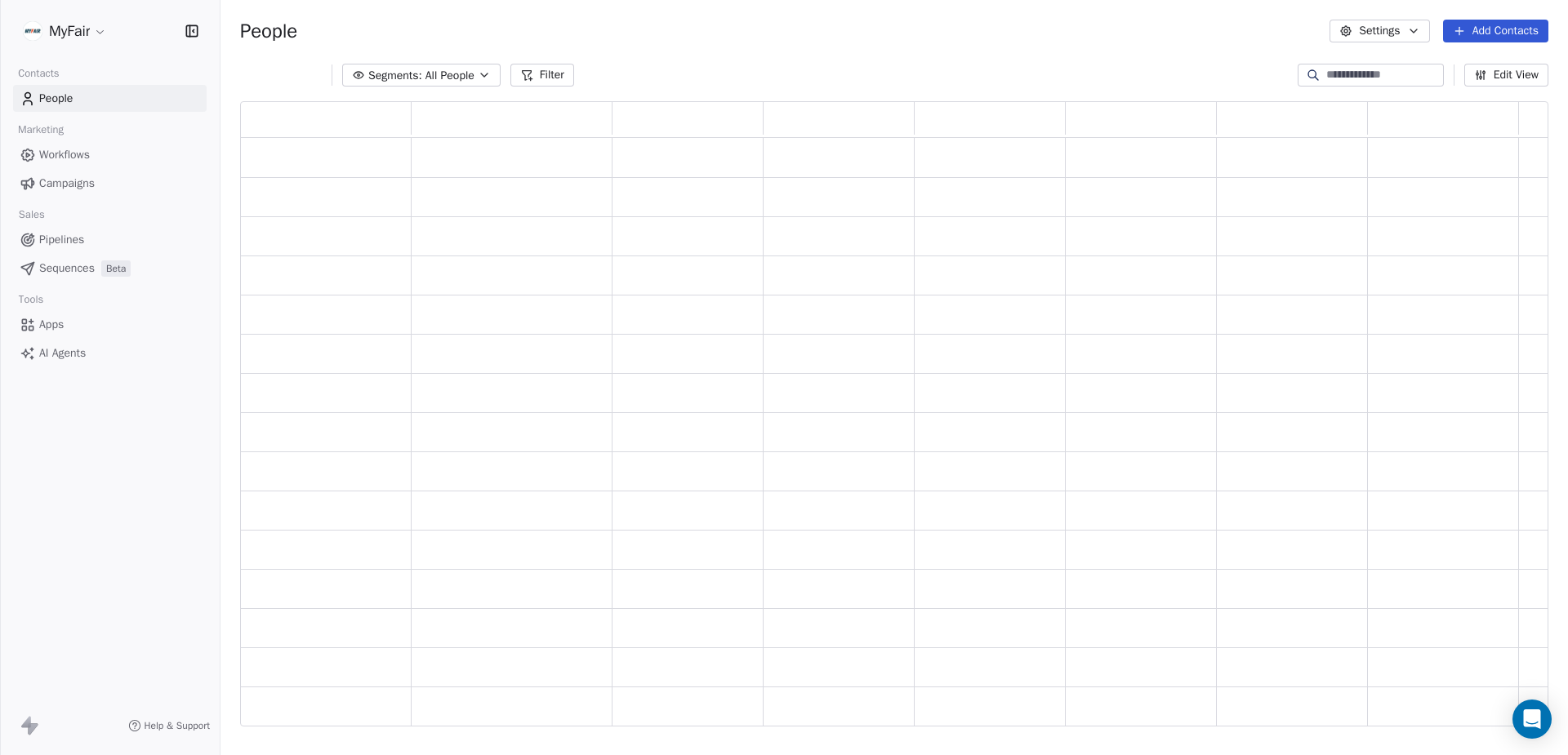 scroll, scrollTop: 1, scrollLeft: 1, axis: both 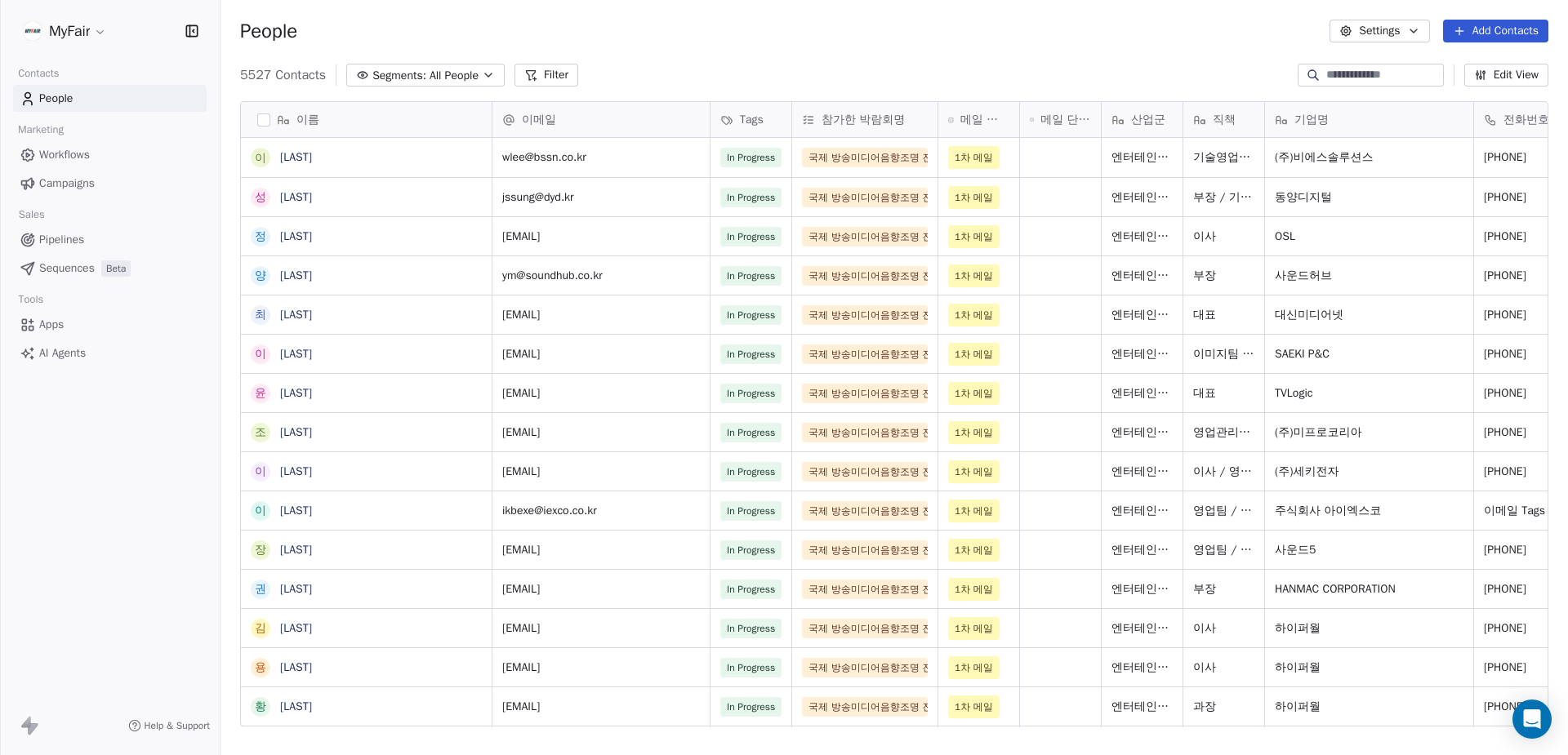click on "Add Contacts" at bounding box center [1495, 31] 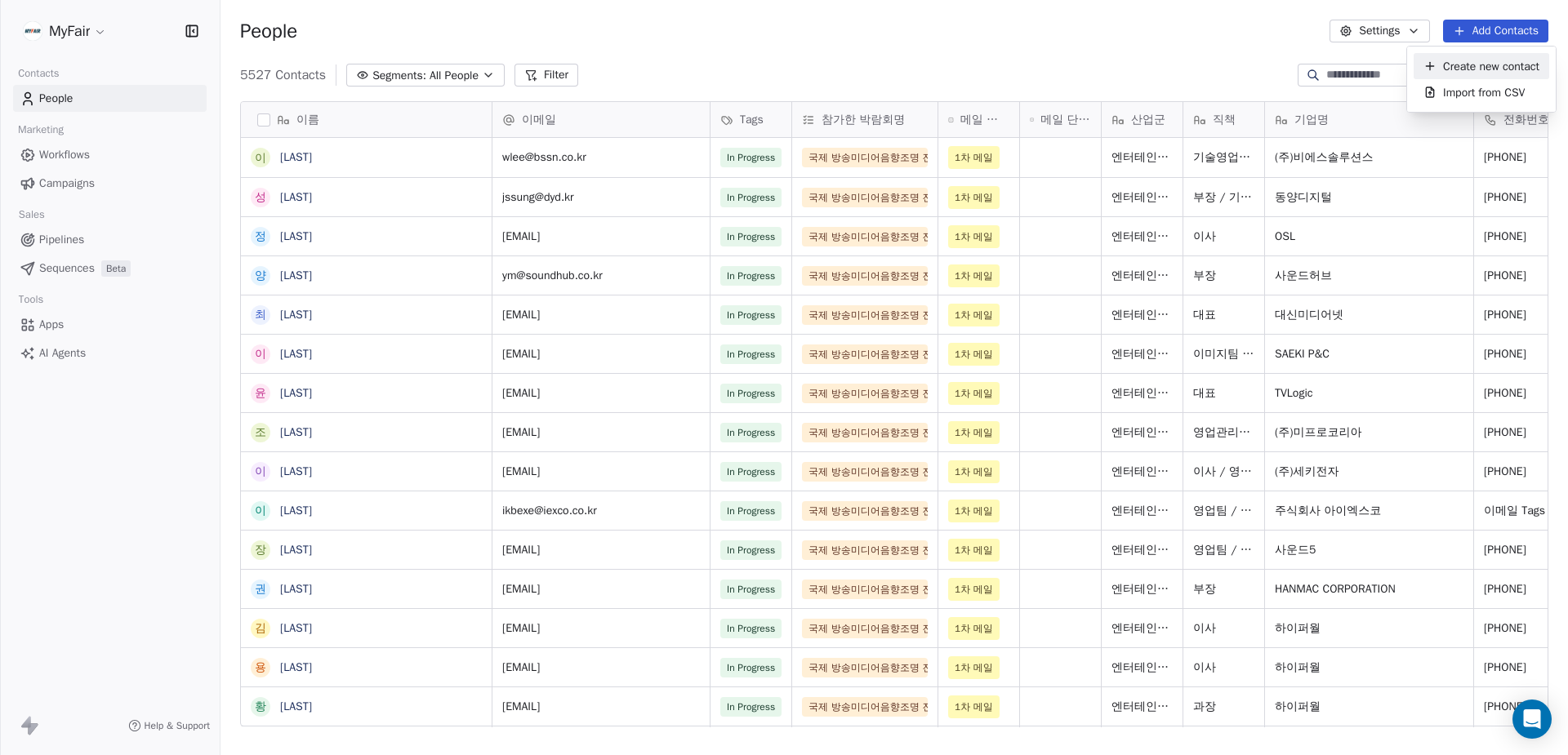 click on "Create new contact" at bounding box center (1491, 66) 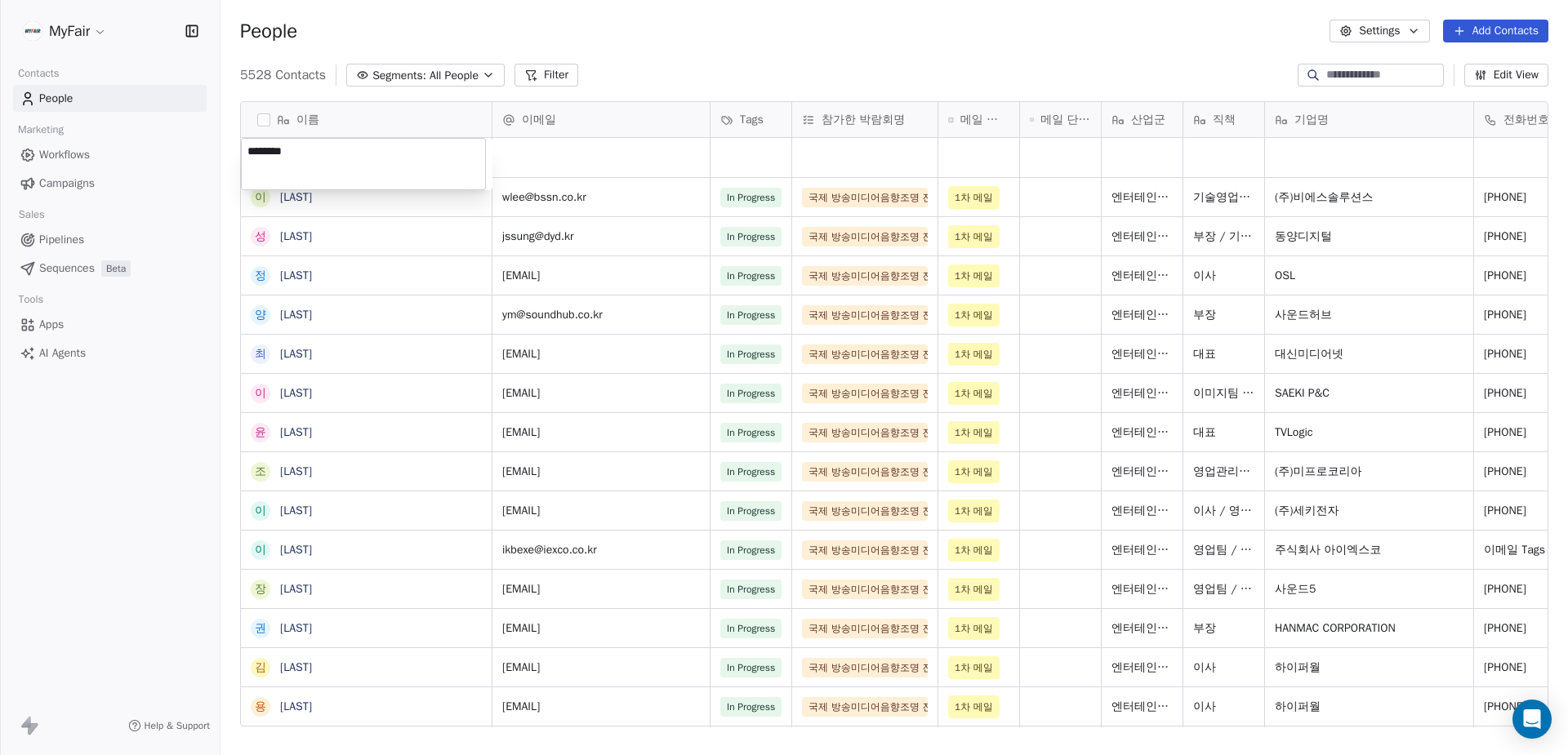 type on "*********" 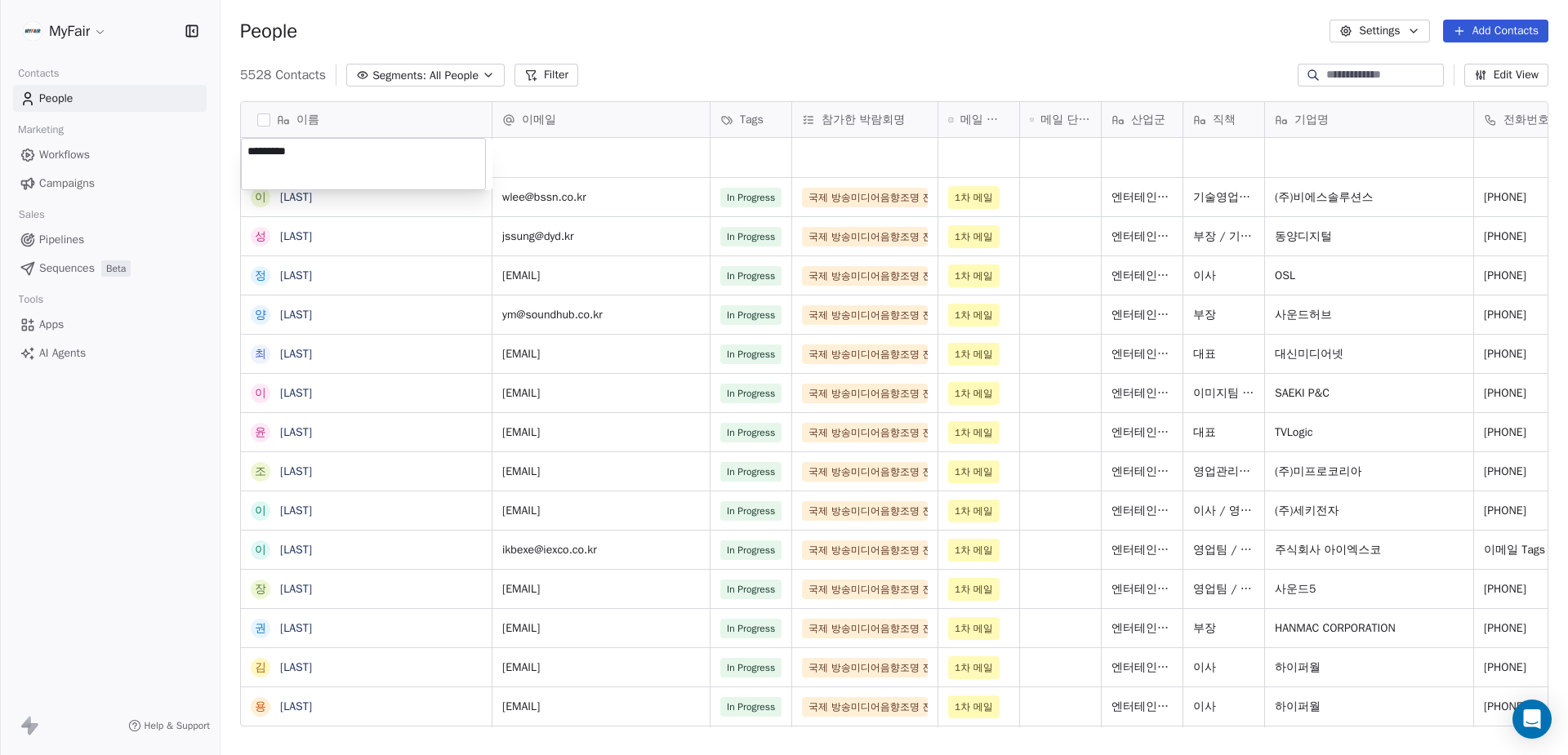 click on "MyFair Contacts People Marketing Workflows Campaigns Sales Pipelines Sequences Beta Tools Apps AI Agents Help & Support People Settings  Add Contacts 5528 Contacts Segments: All People Filter  Edit View Tag Add to Sequence Export 이름 이 이종우 성 성진수 정 정웅문 양 양준모 최 최영민 이 이신영 윤 윤문종 조 조용운 이 이현훈 이 이경봉 장 장성욱 권 권영현 김 김동일 용 용주헌 황 황주연 이 이병주 홍 홍호선 김 김상진 배 배세린 최 최병훈 김 김나연 김 김태진 이 이종우 담 담당자 이 이민경 유 유희진 매니저 방 방기정 CEO 김 김주현 CEO 김 김광자 조 조용석 류 류지만 정 정복실 정 정재연 신 신윤검 박 박이영 이메일 Tags 참가한 박람회명 메일 단계_코엑스 획득 메일 단계_전시장 방문 세일즈 산업군 직책 기업명 전화번호 유입 경로 리드 성격 (코엑스) 방문 날짜 wlee@bssn.co.kr In Progress 1차 메일 엔터테인먼트 010-6218-2170" at bounding box center (784, 377) 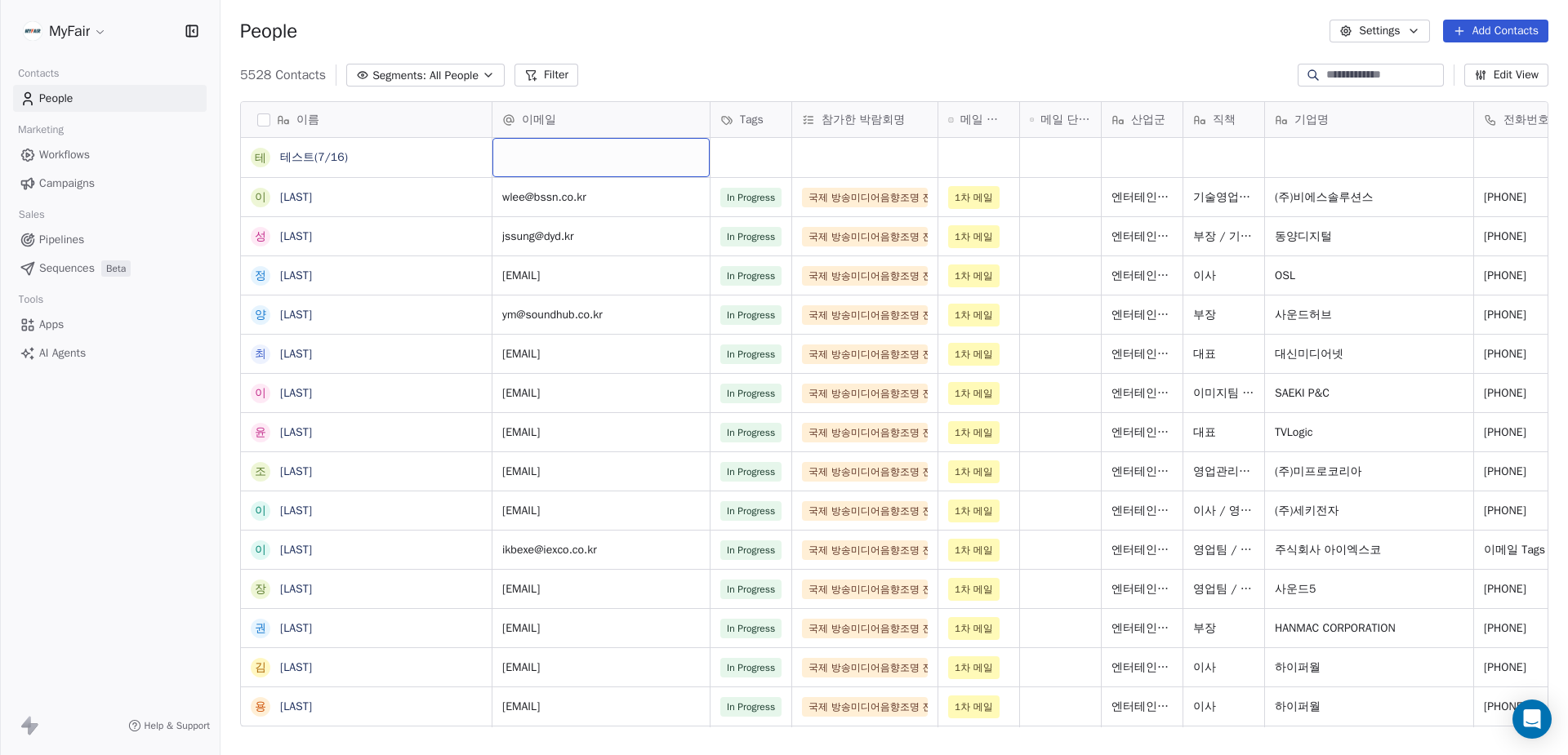 click at bounding box center [601, 158] 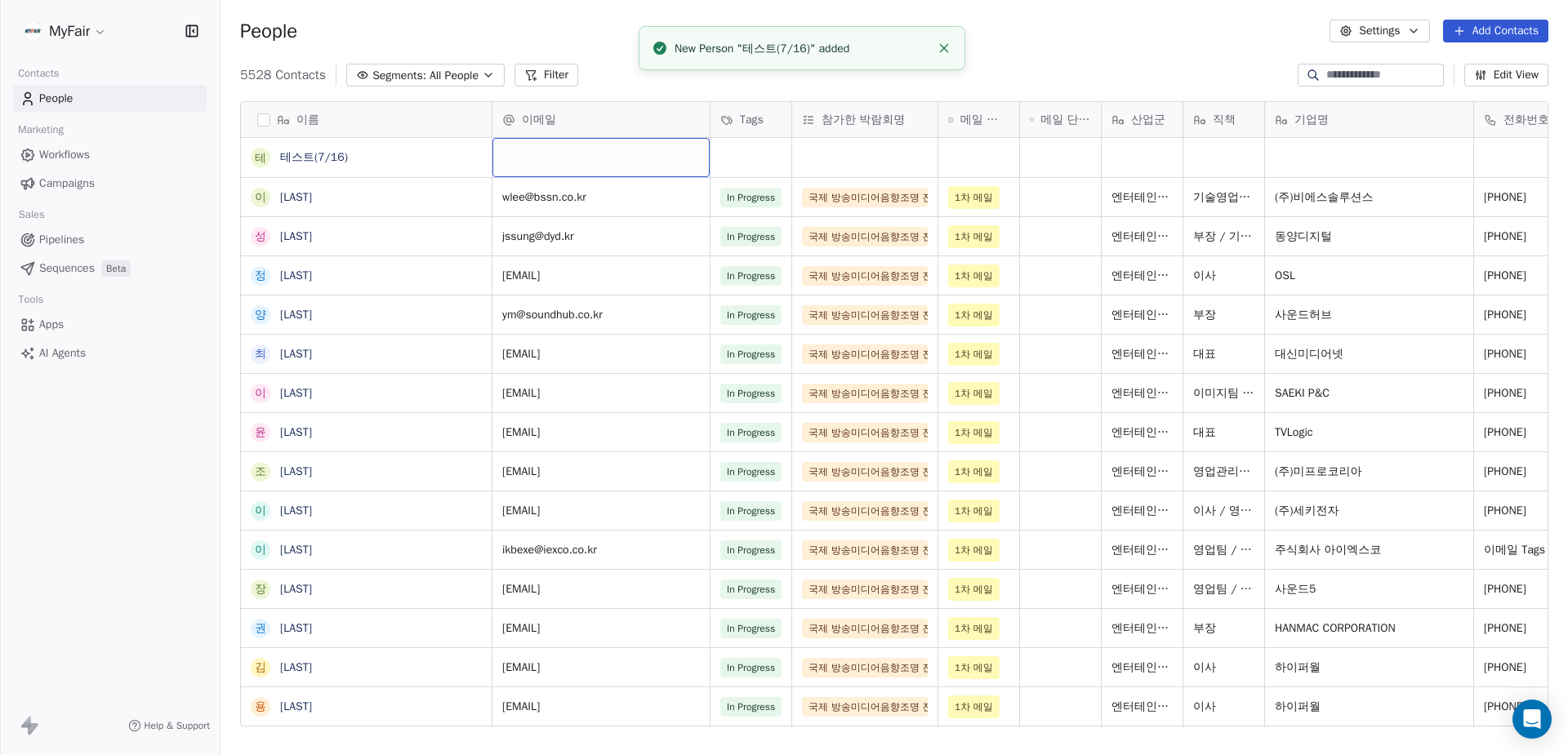 click at bounding box center (601, 158) 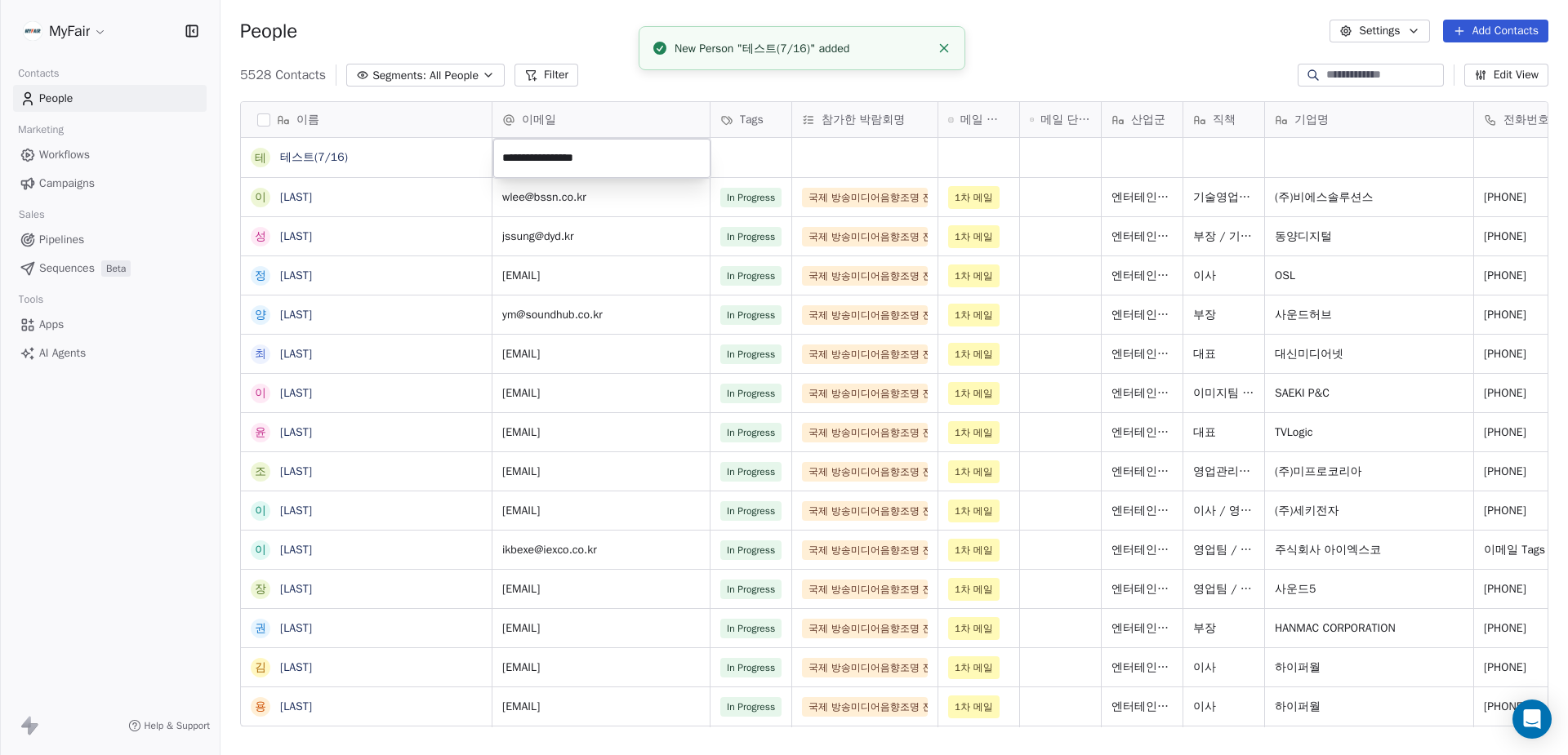 type on "**********" 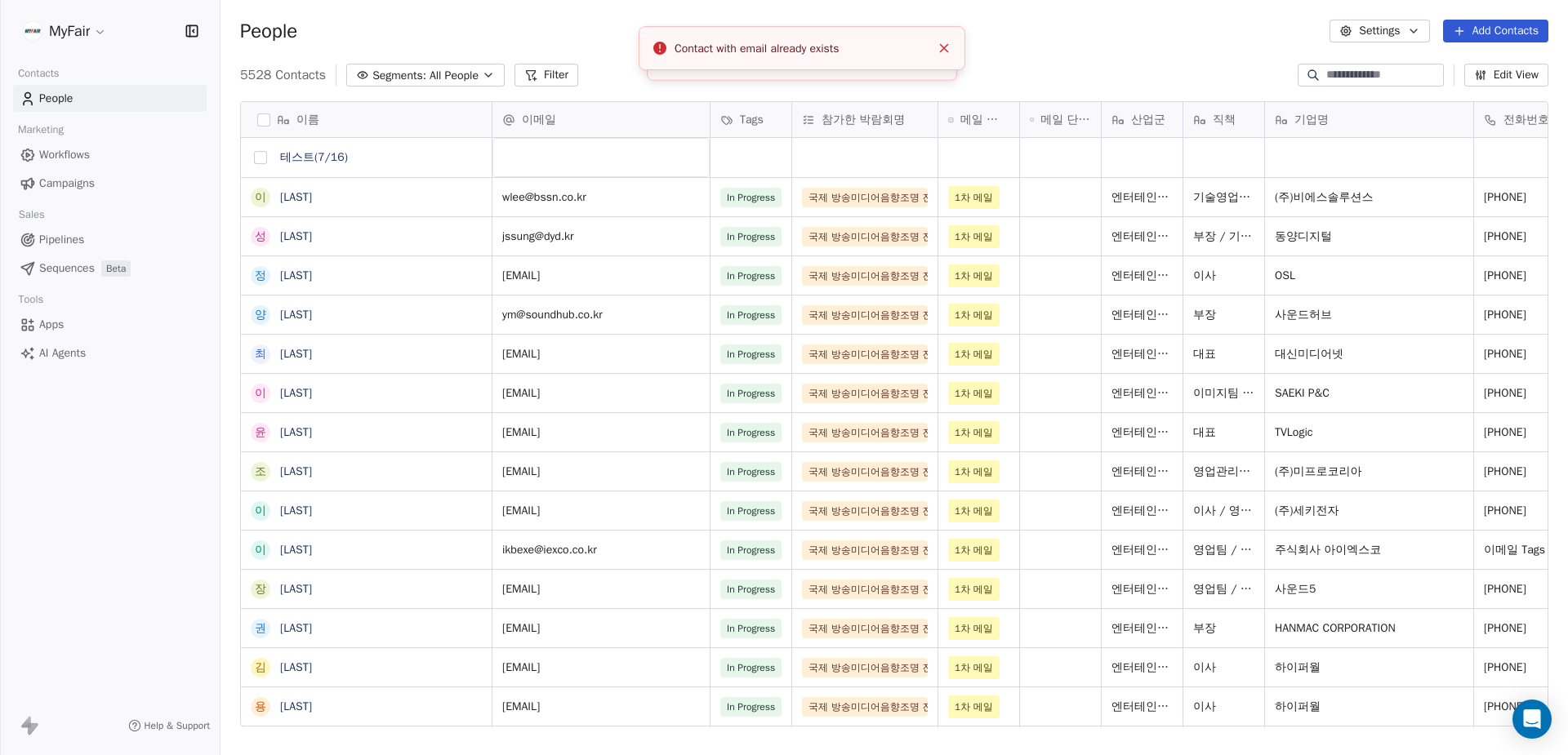 click at bounding box center [261, 158] 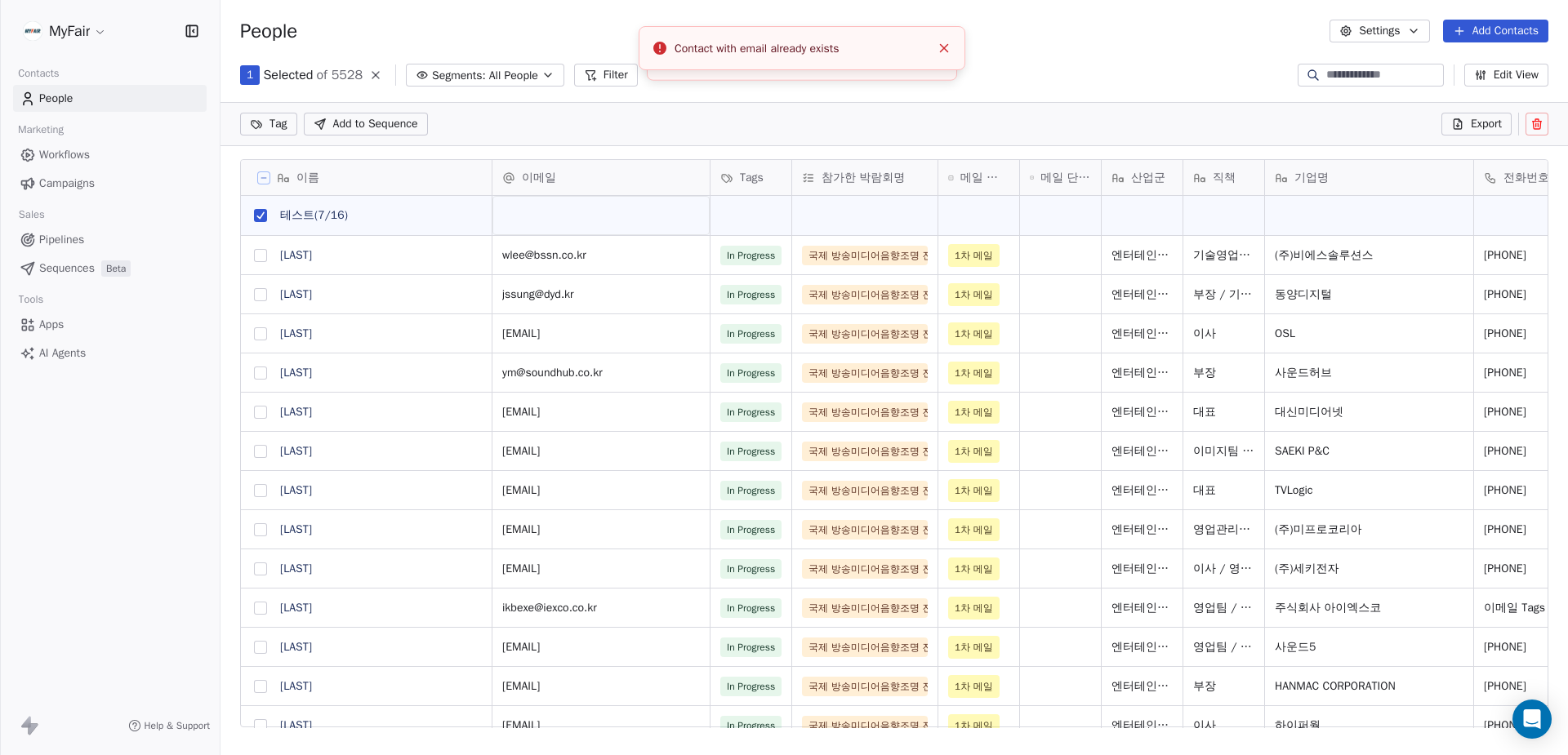 scroll, scrollTop: 607, scrollLeft: 1348, axis: both 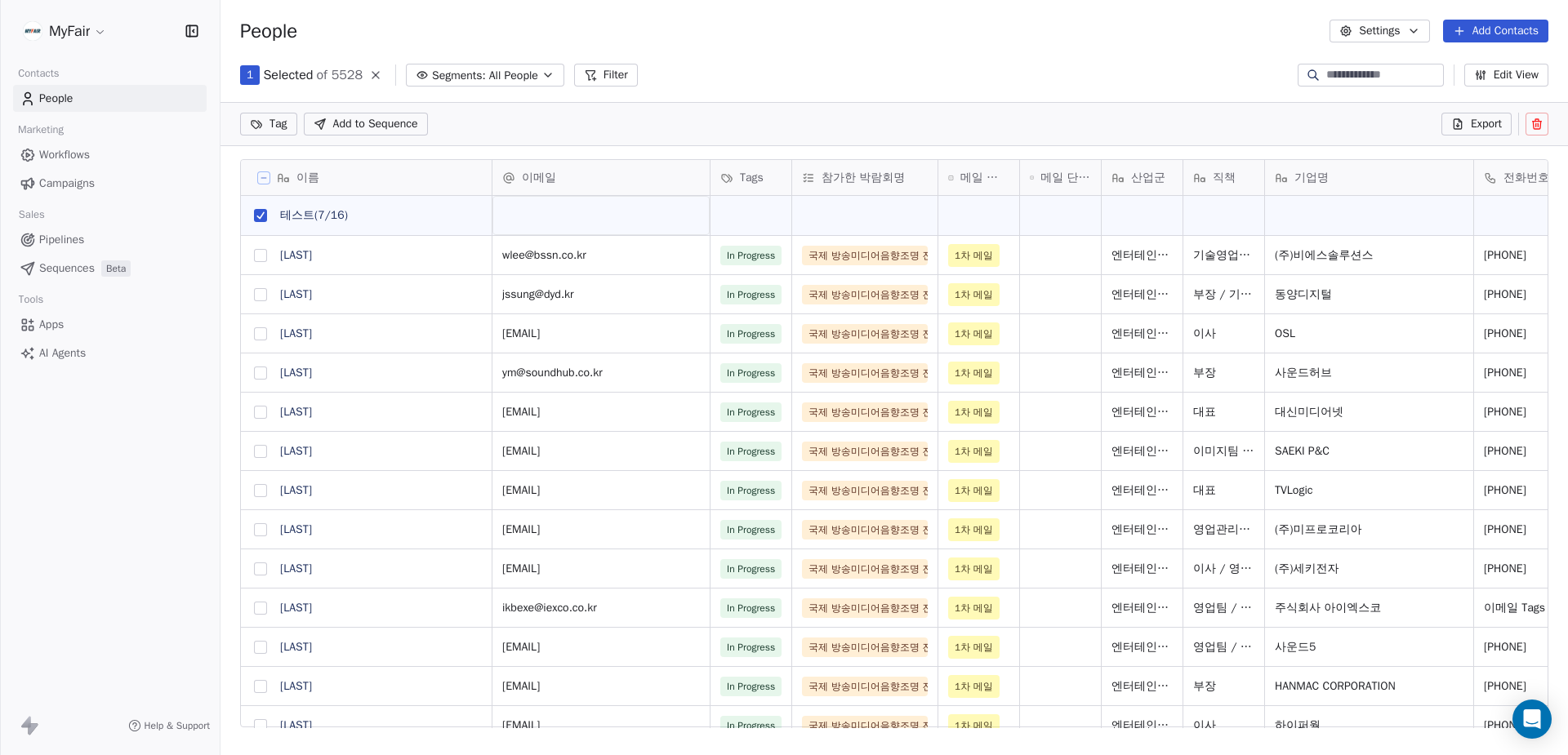 click 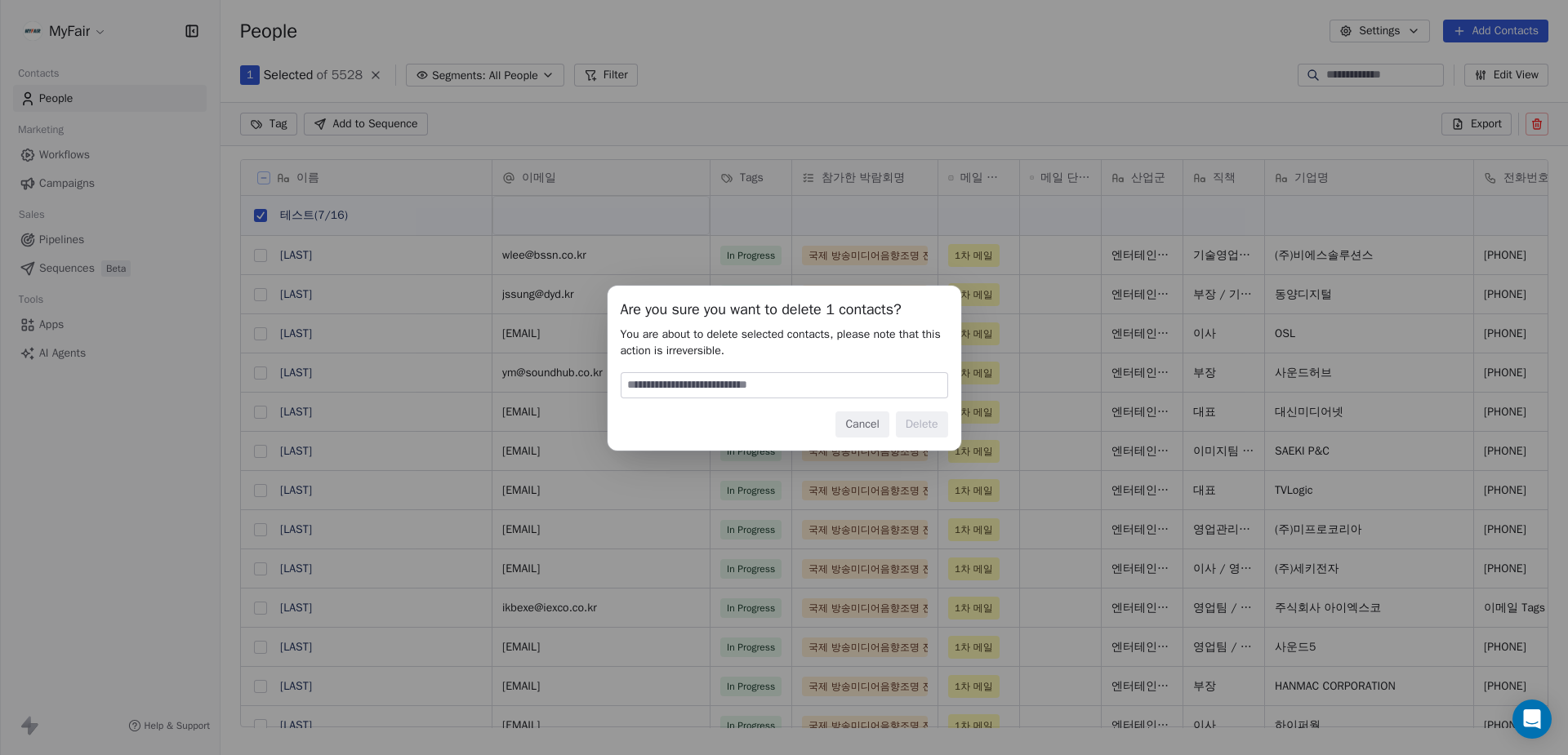 type on "******" 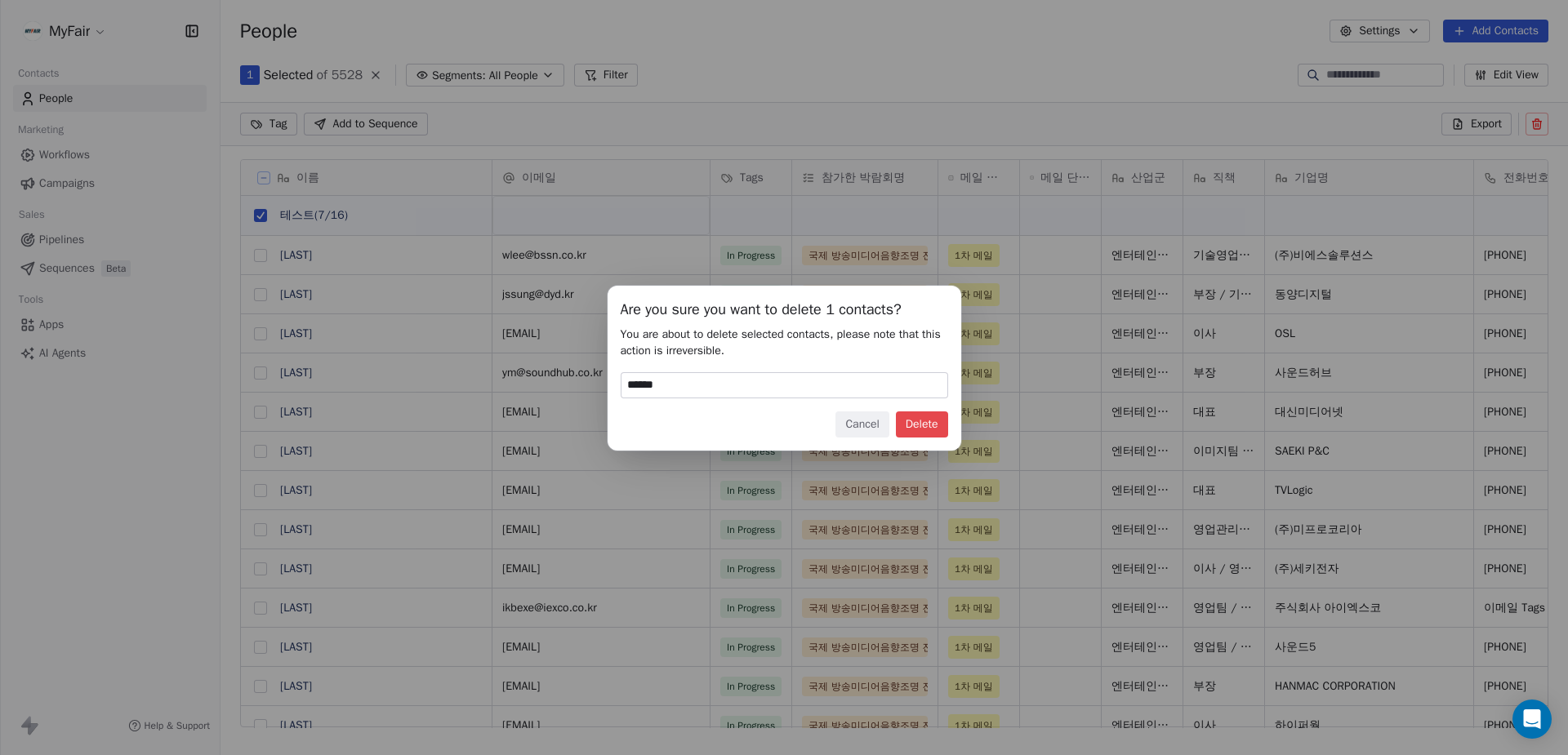 drag, startPoint x: 955, startPoint y: 430, endPoint x: 931, endPoint y: 428, distance: 24.08319 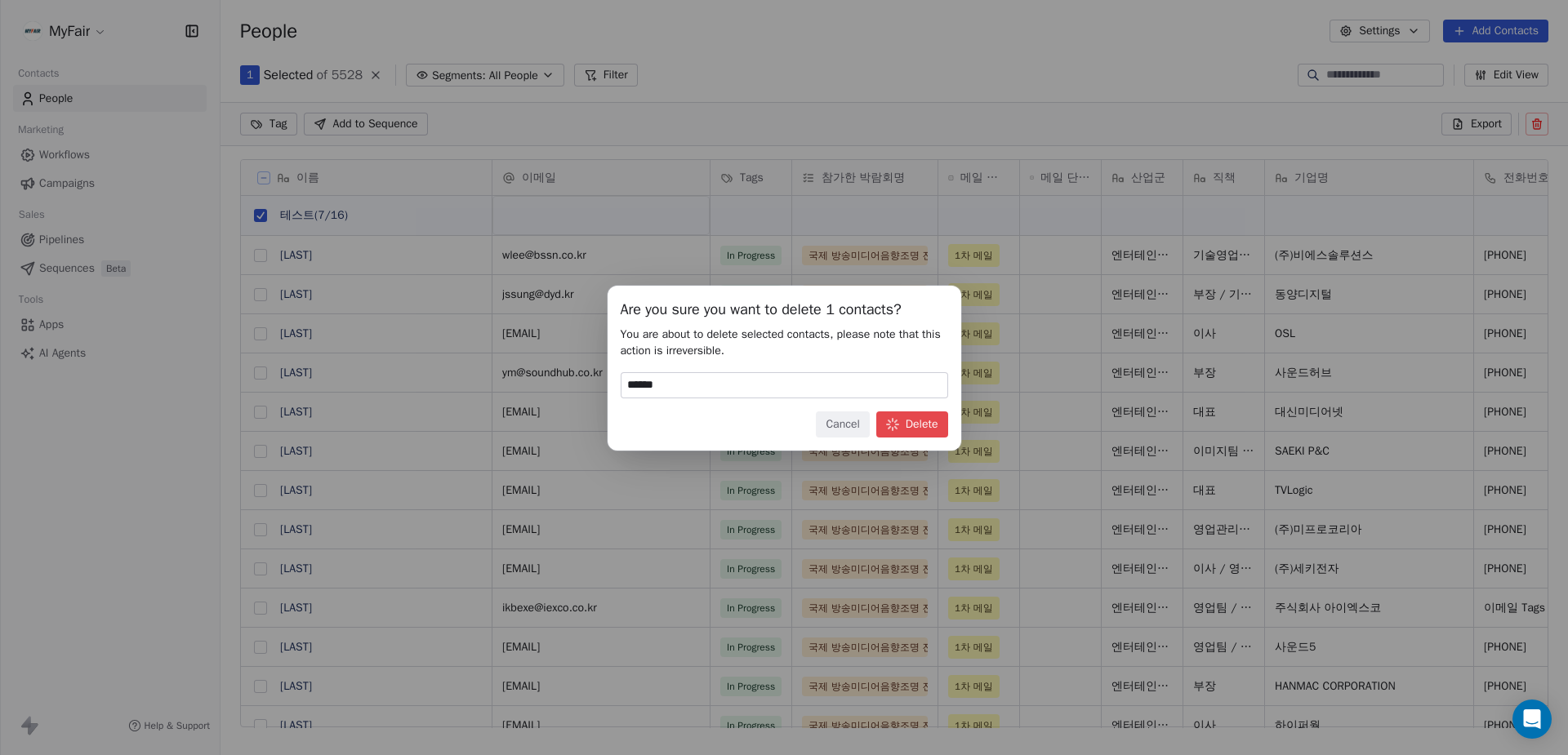 scroll, scrollTop: 1, scrollLeft: 1, axis: both 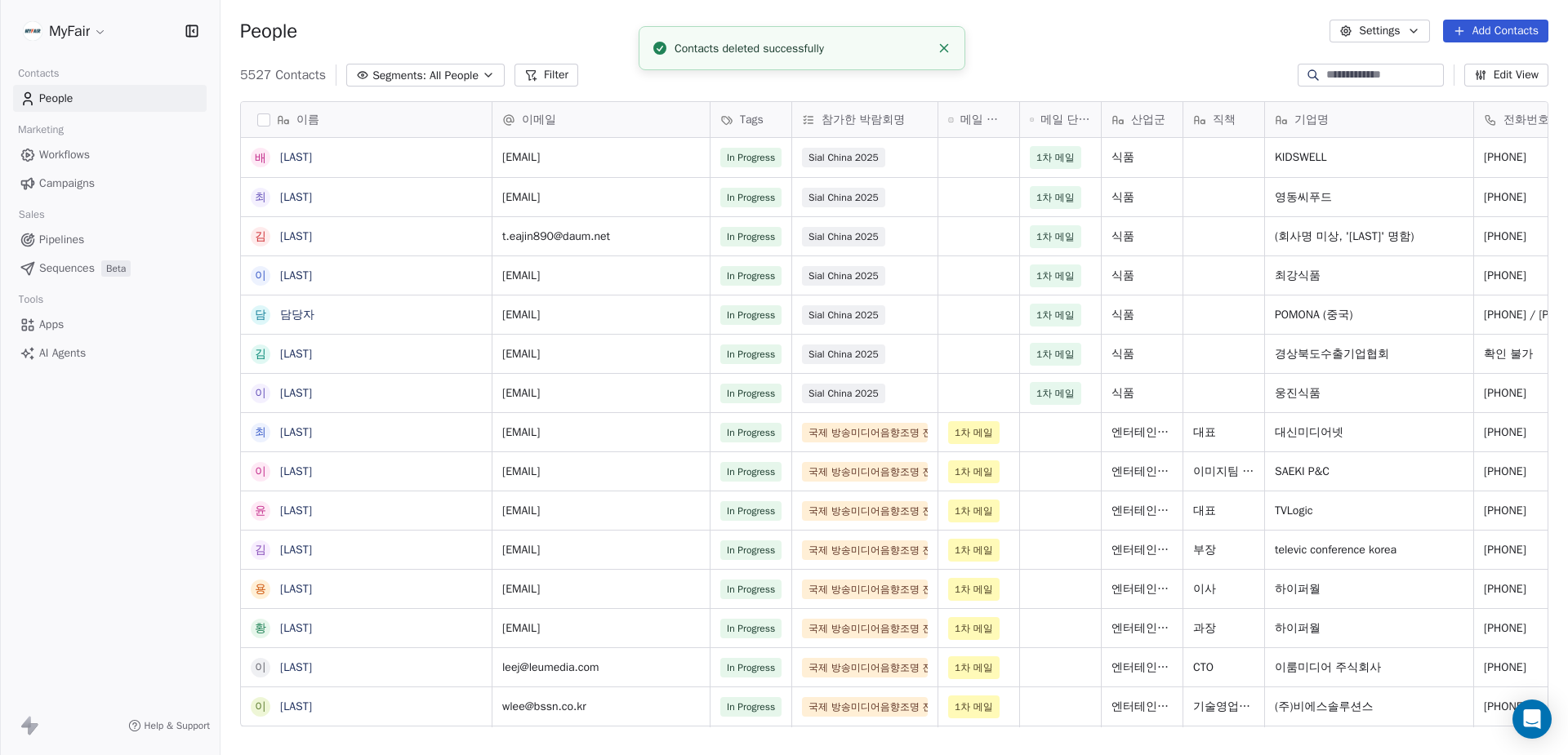 click at bounding box center [1370, 75] 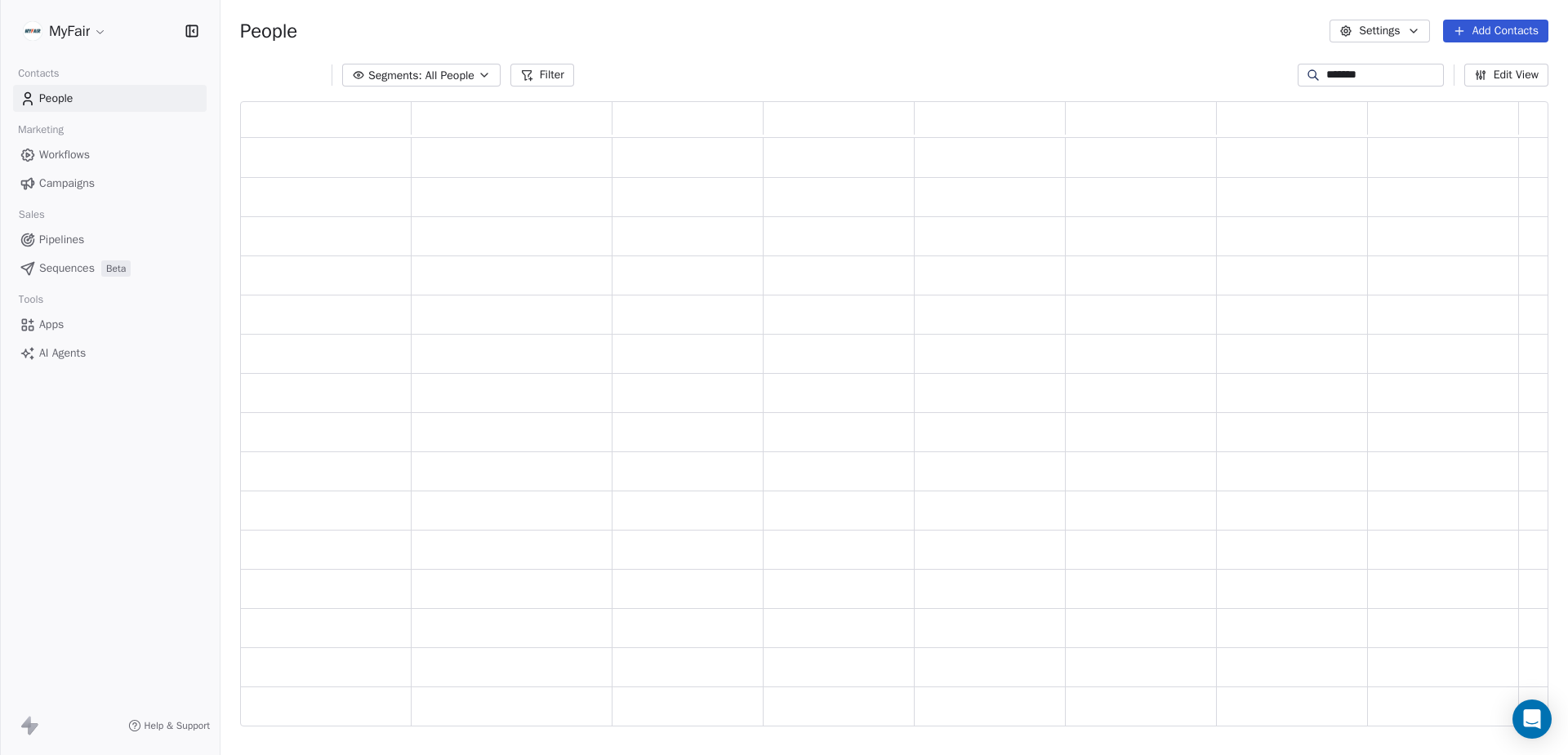 scroll, scrollTop: 1, scrollLeft: 1, axis: both 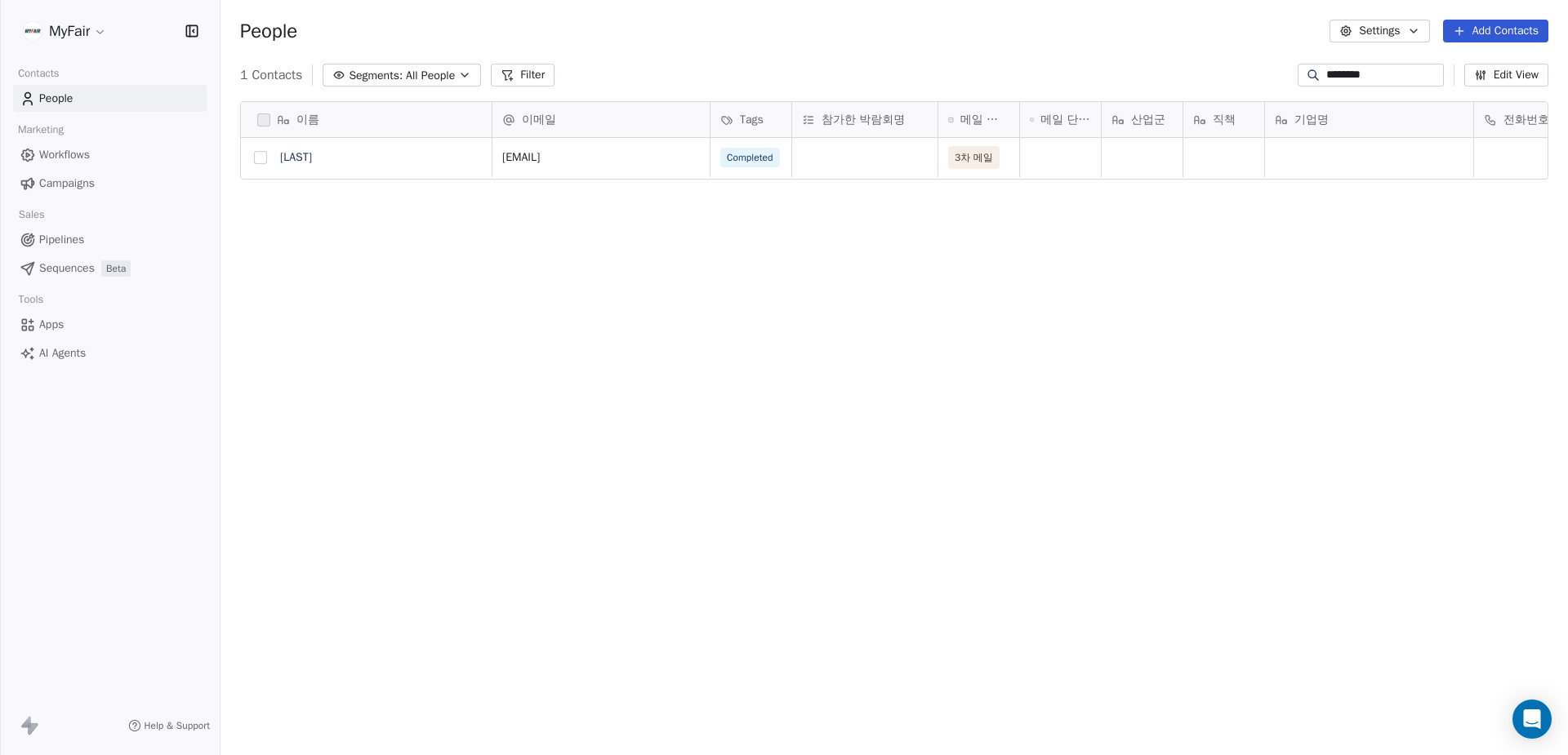 type on "********" 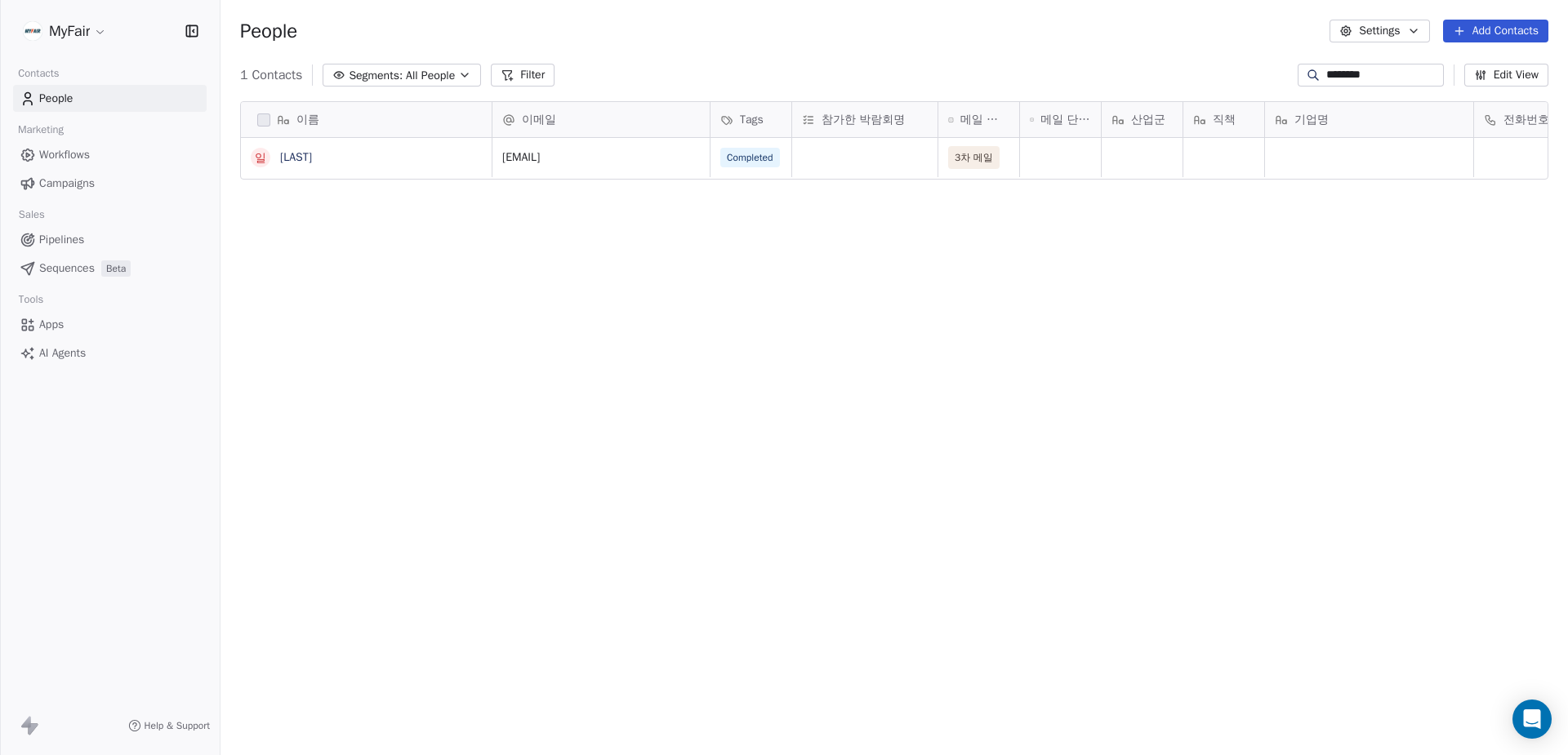 scroll, scrollTop: 607, scrollLeft: 1348, axis: both 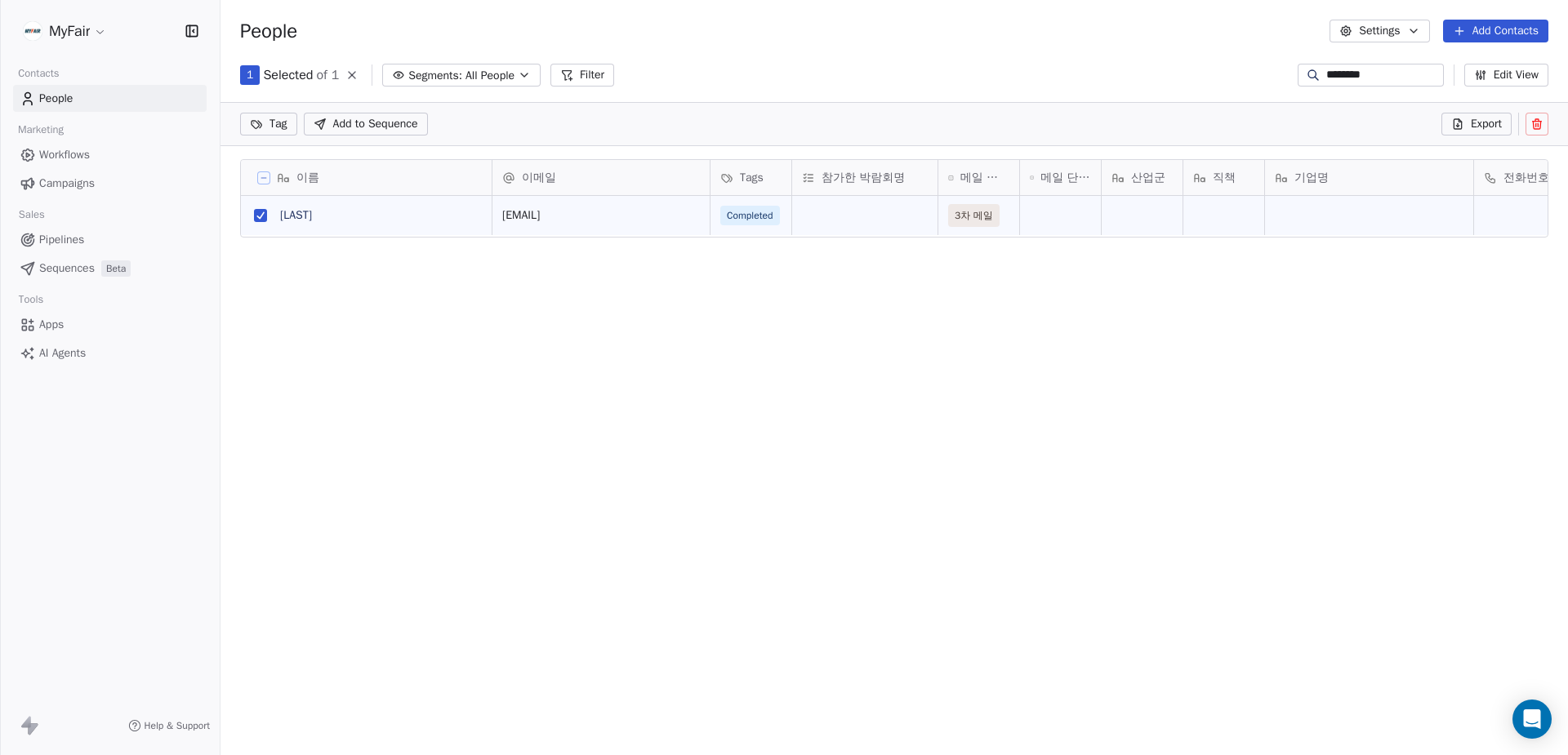click 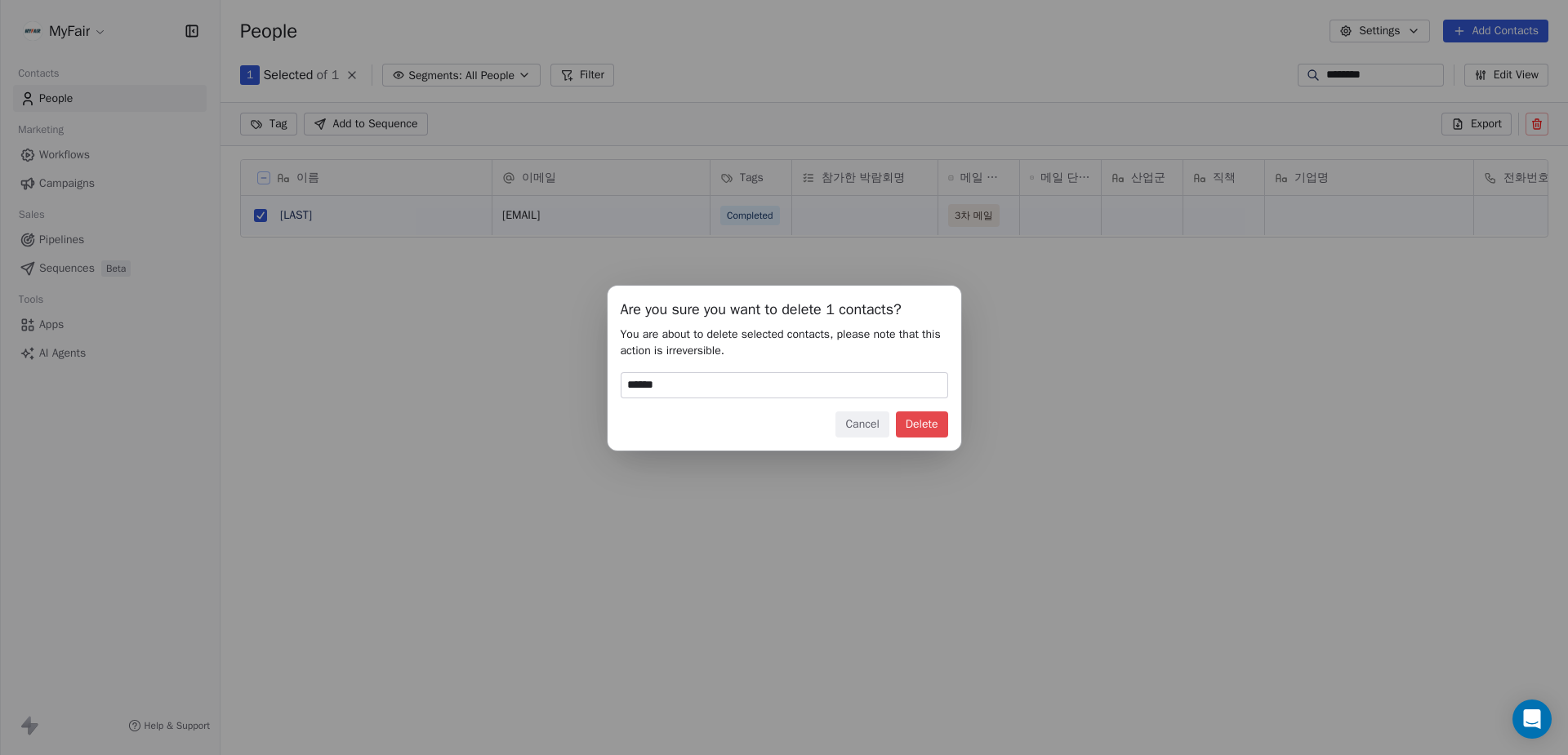 click on "Delete" at bounding box center [922, 424] 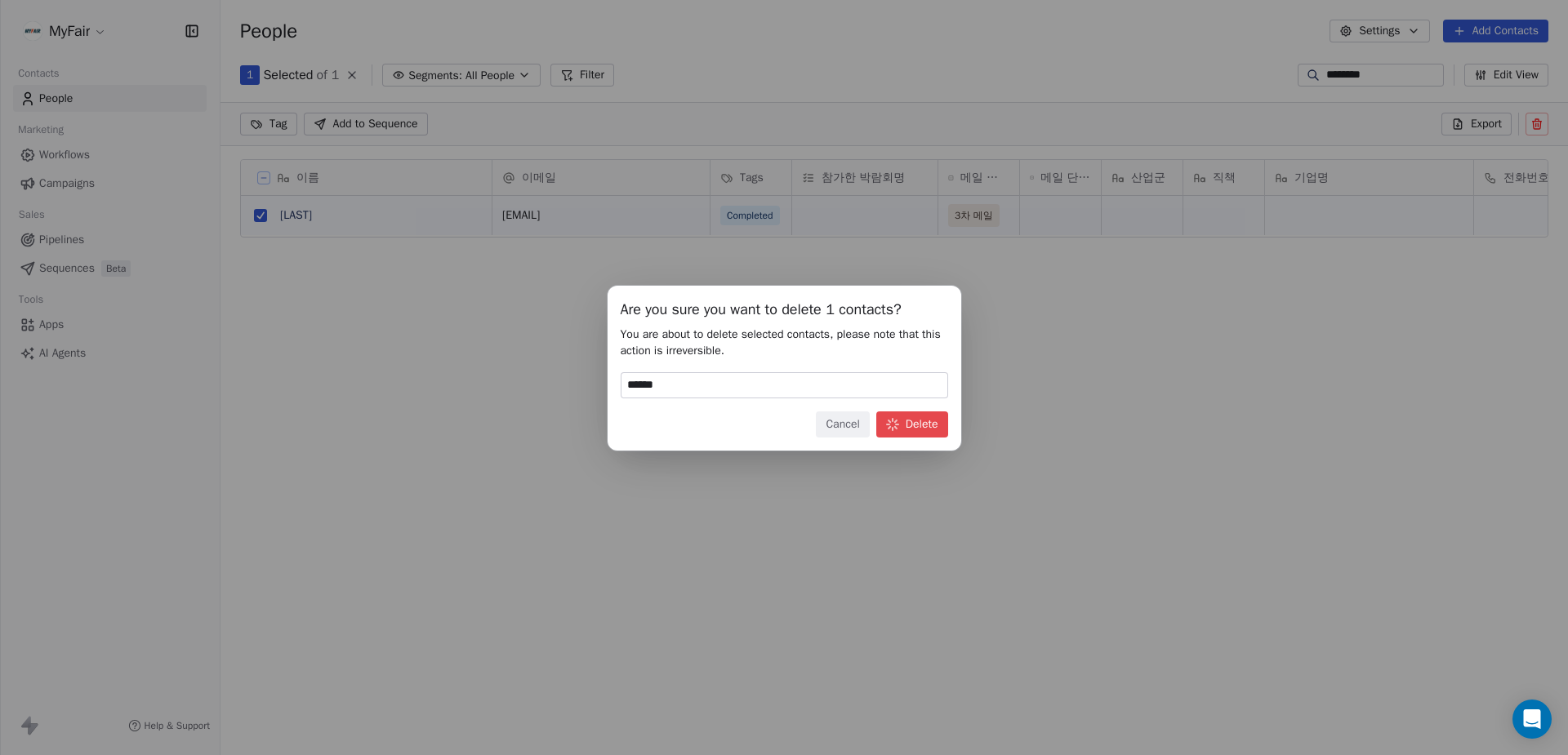 scroll, scrollTop: 1, scrollLeft: 1, axis: both 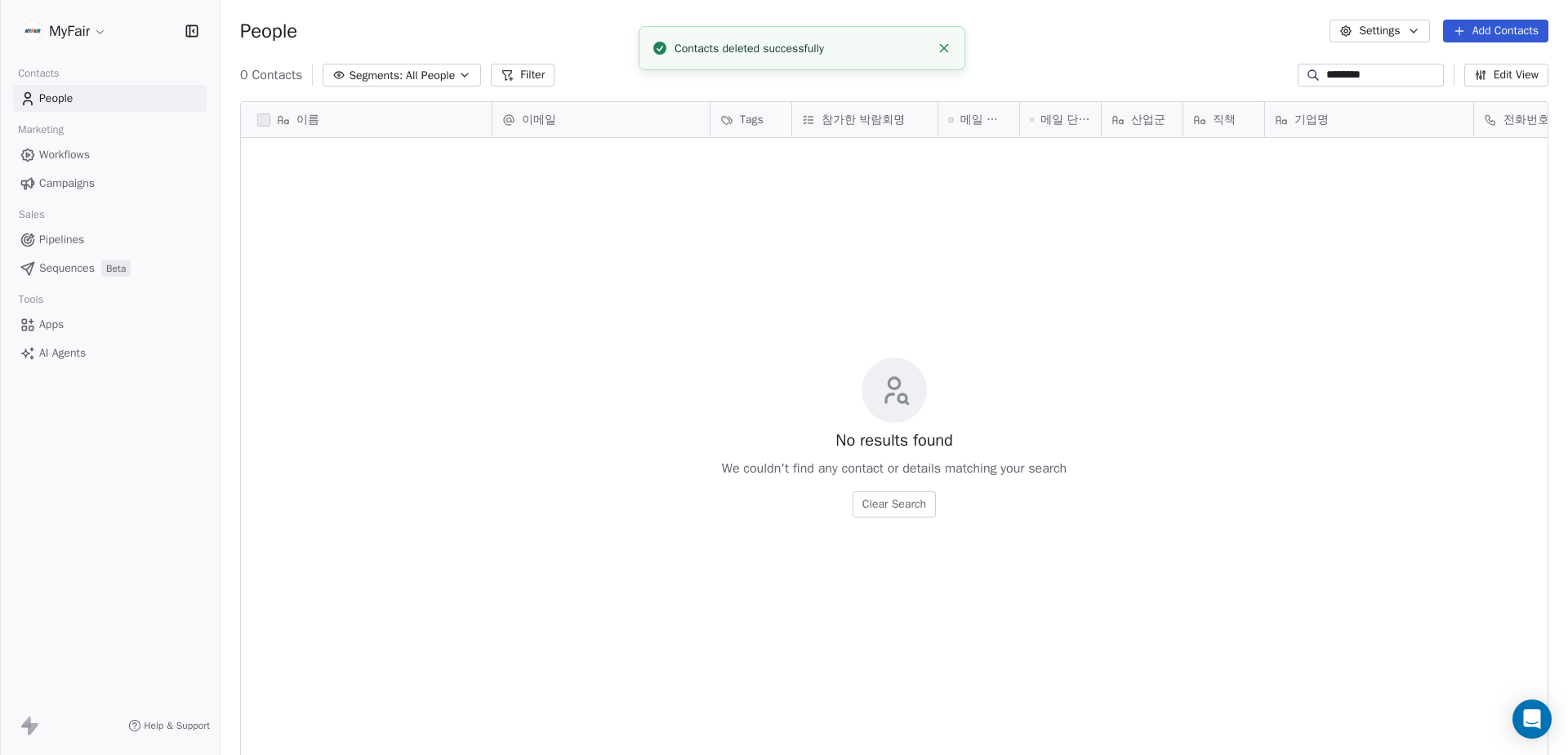 click on "Add Contacts" at bounding box center (1495, 31) 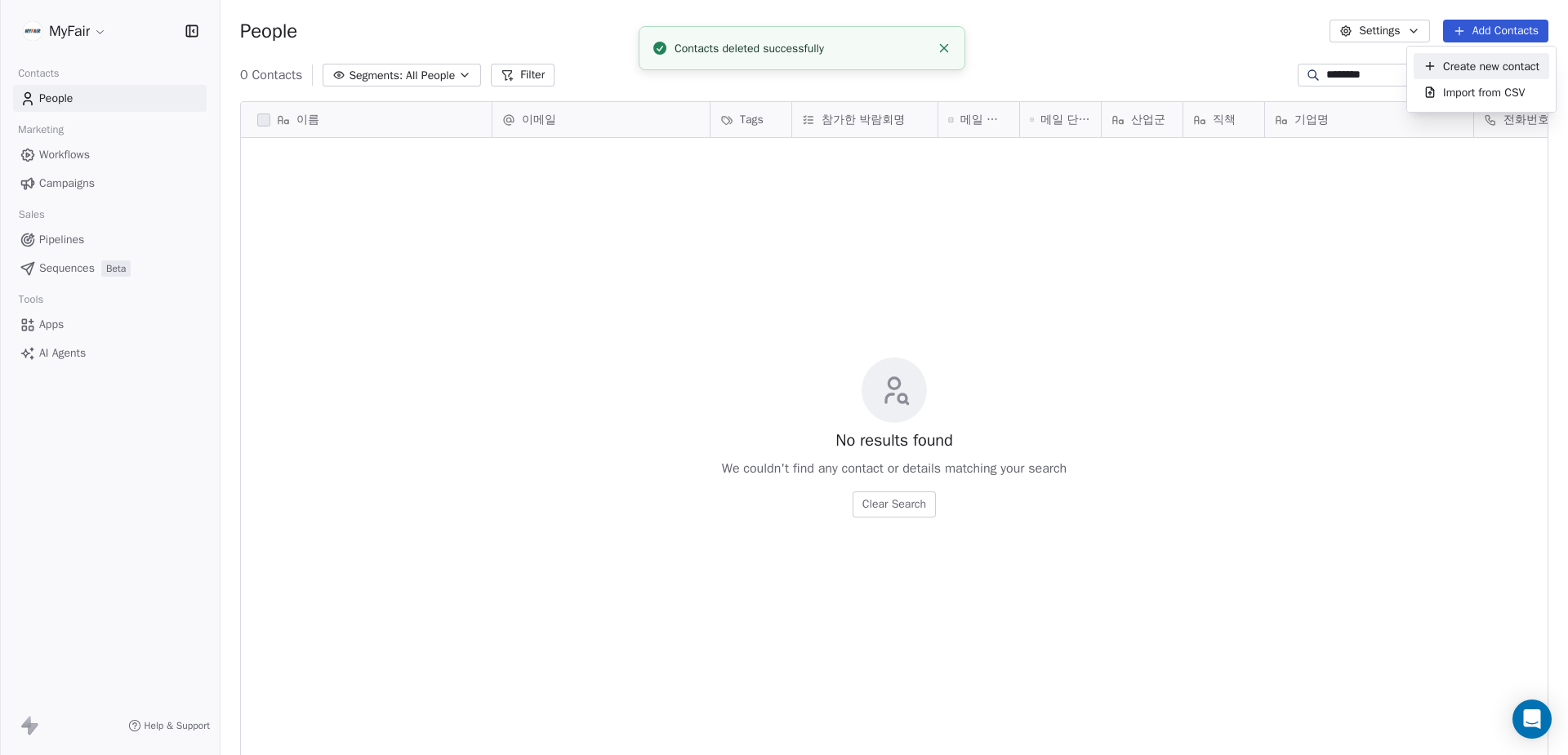 click on "Create new contact" at bounding box center [1491, 66] 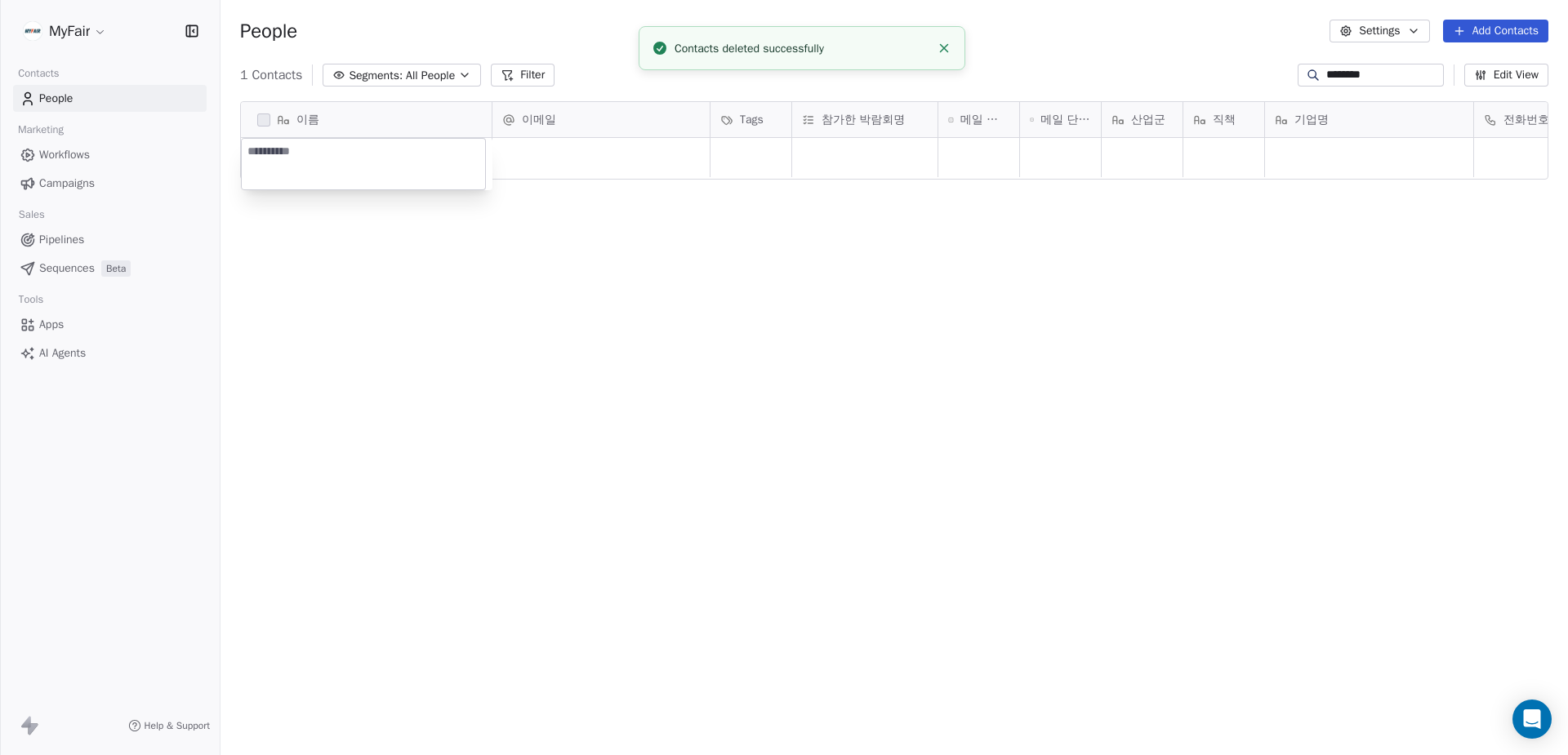 type on "*" 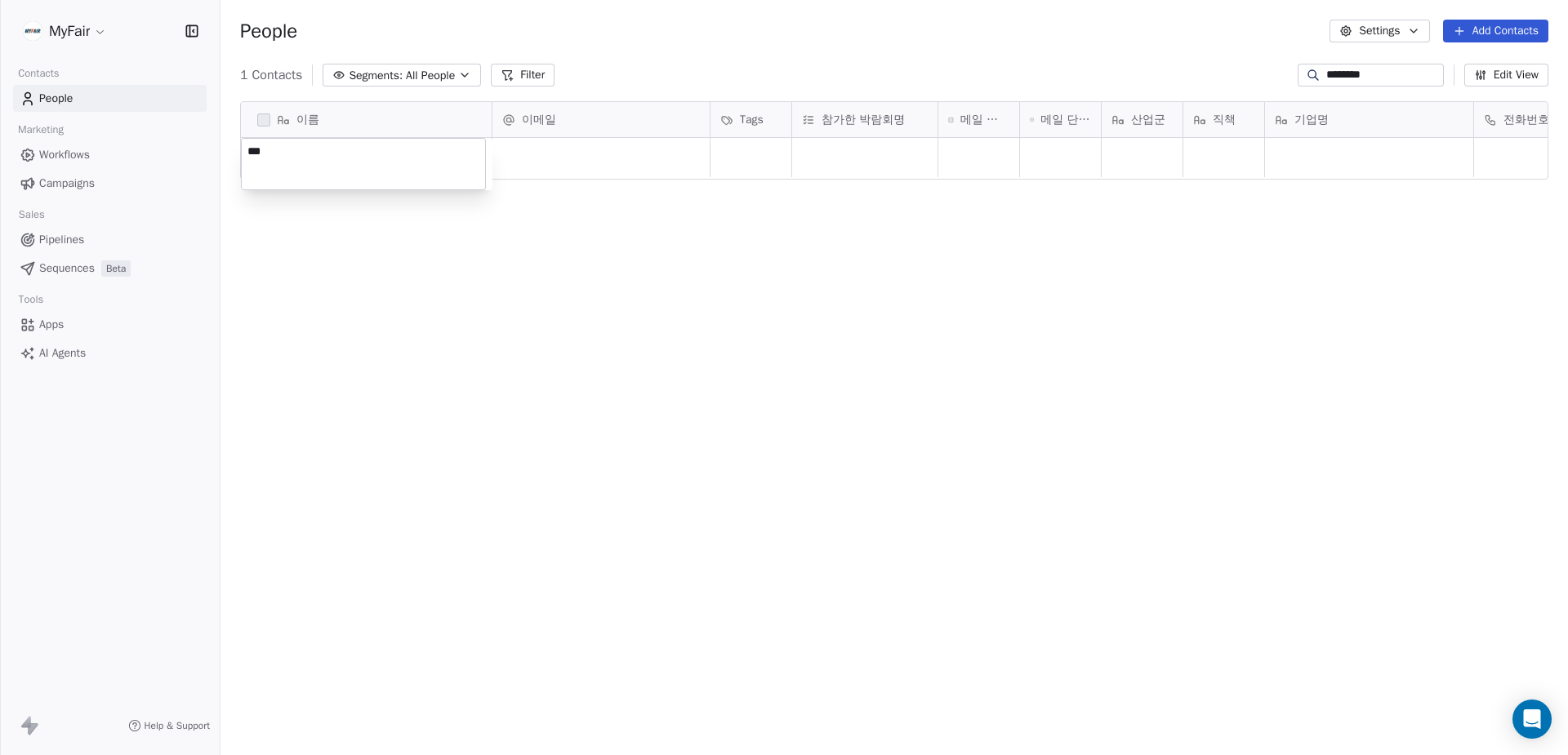 type on "****" 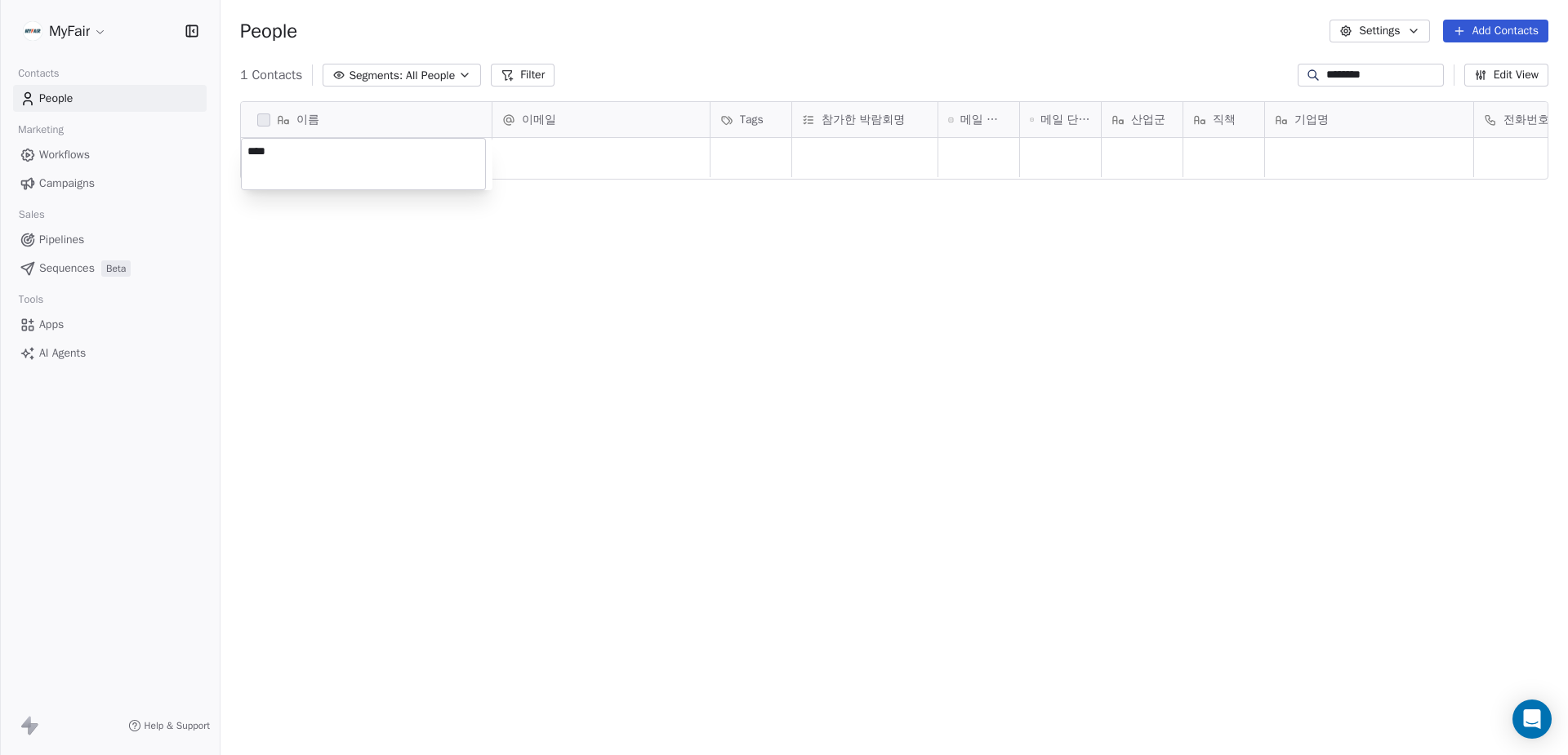 click on "MyFair Contacts People Marketing Workflows Campaigns Sales Pipelines Sequences Beta Tools Apps AI Agents Help & Support People Settings  Add Contacts 1 Contacts Segments: All People Filter  ******** Edit View Tag Add to Sequence Export 이름 이메일 Tags 참가한 박람회명 메일 단계_코엑스 획득 메일 단계_전시장 방문 세일즈 산업군 직책 기업명 전화번호 유입 경로 리드 성격 (코엑스) 방문 날짜
To pick up a draggable item, press the space bar.
While dragging, use the arrow keys to move the item.
Press space again to drop the item in its new position, or press escape to cancel.
****" at bounding box center (784, 377) 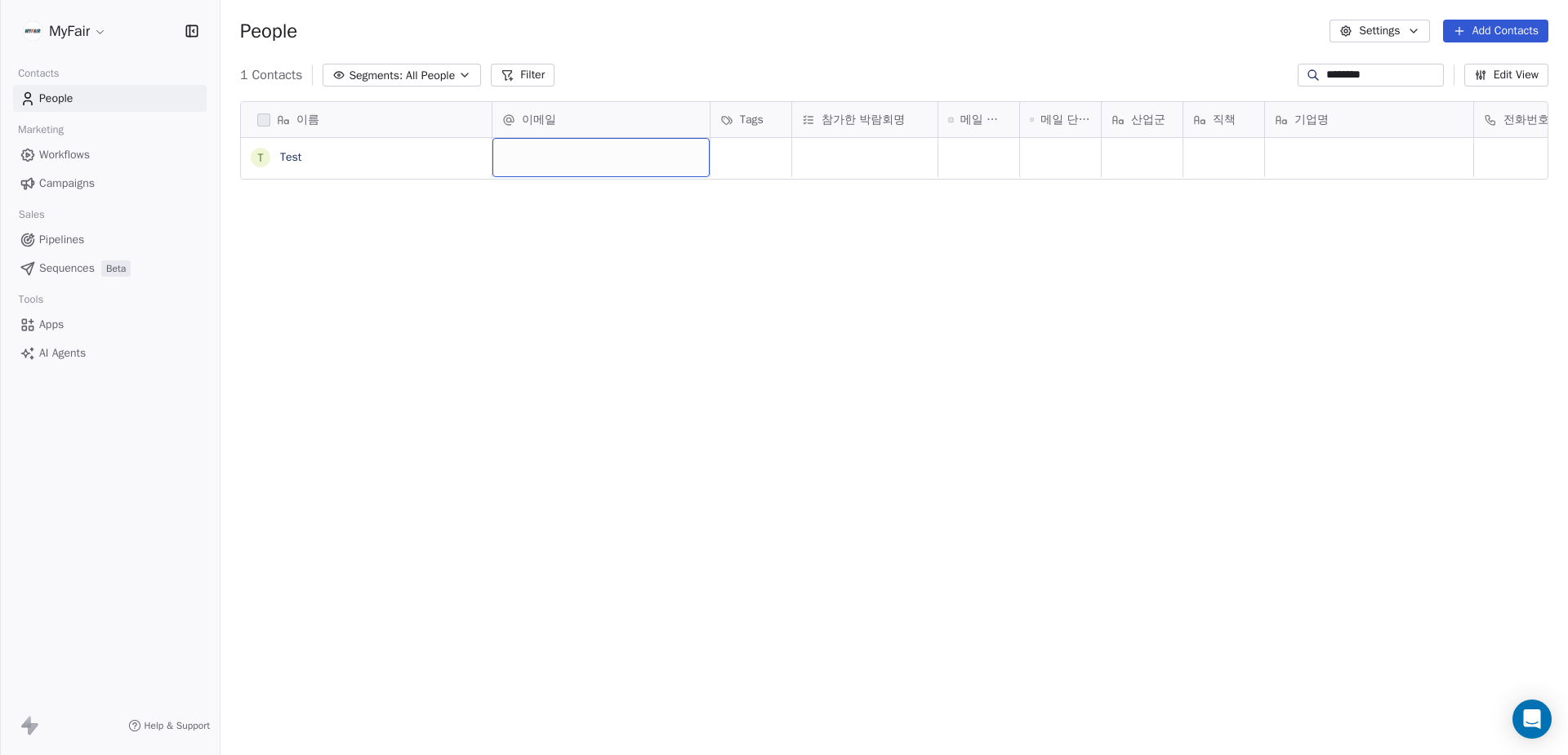 click at bounding box center (601, 158) 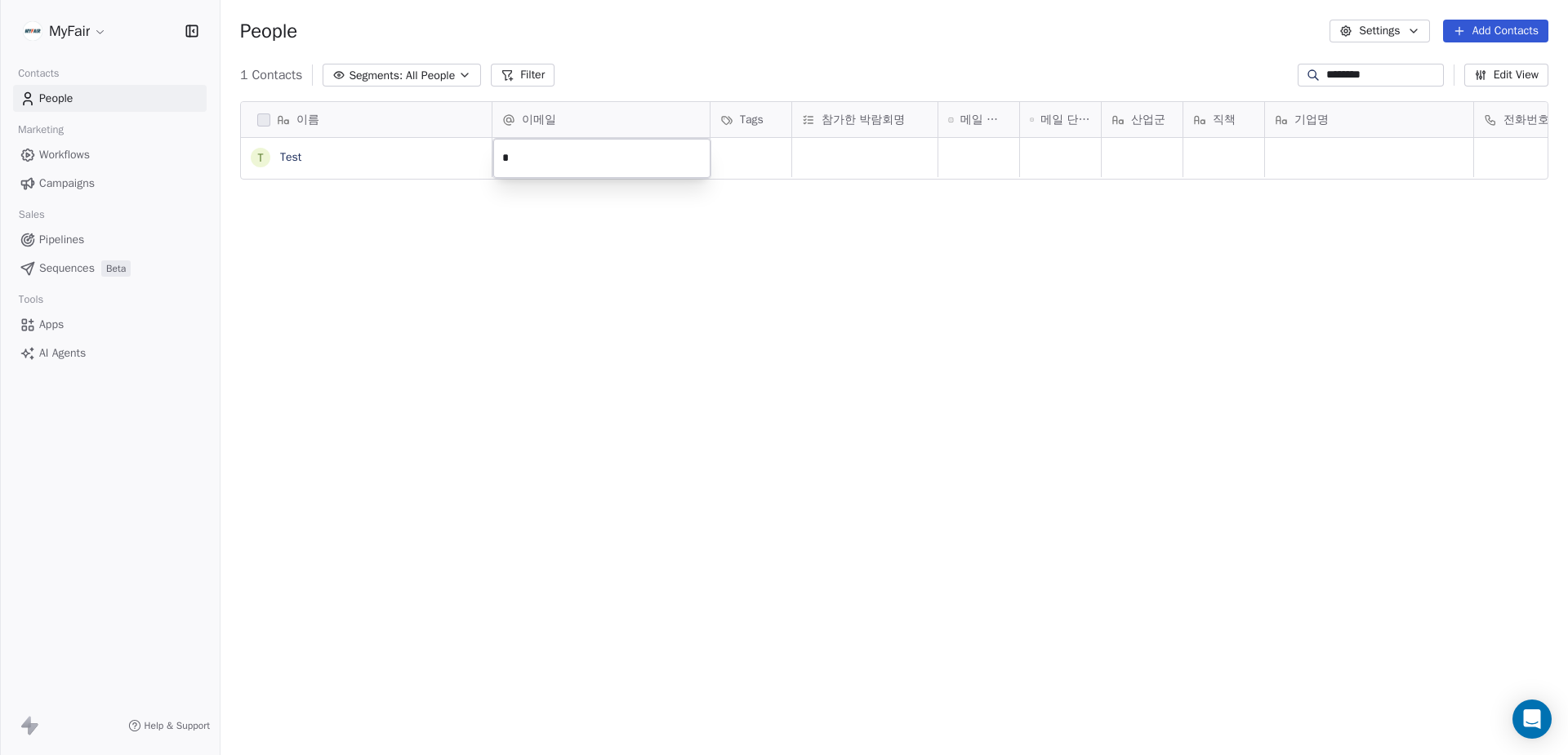 type on "**" 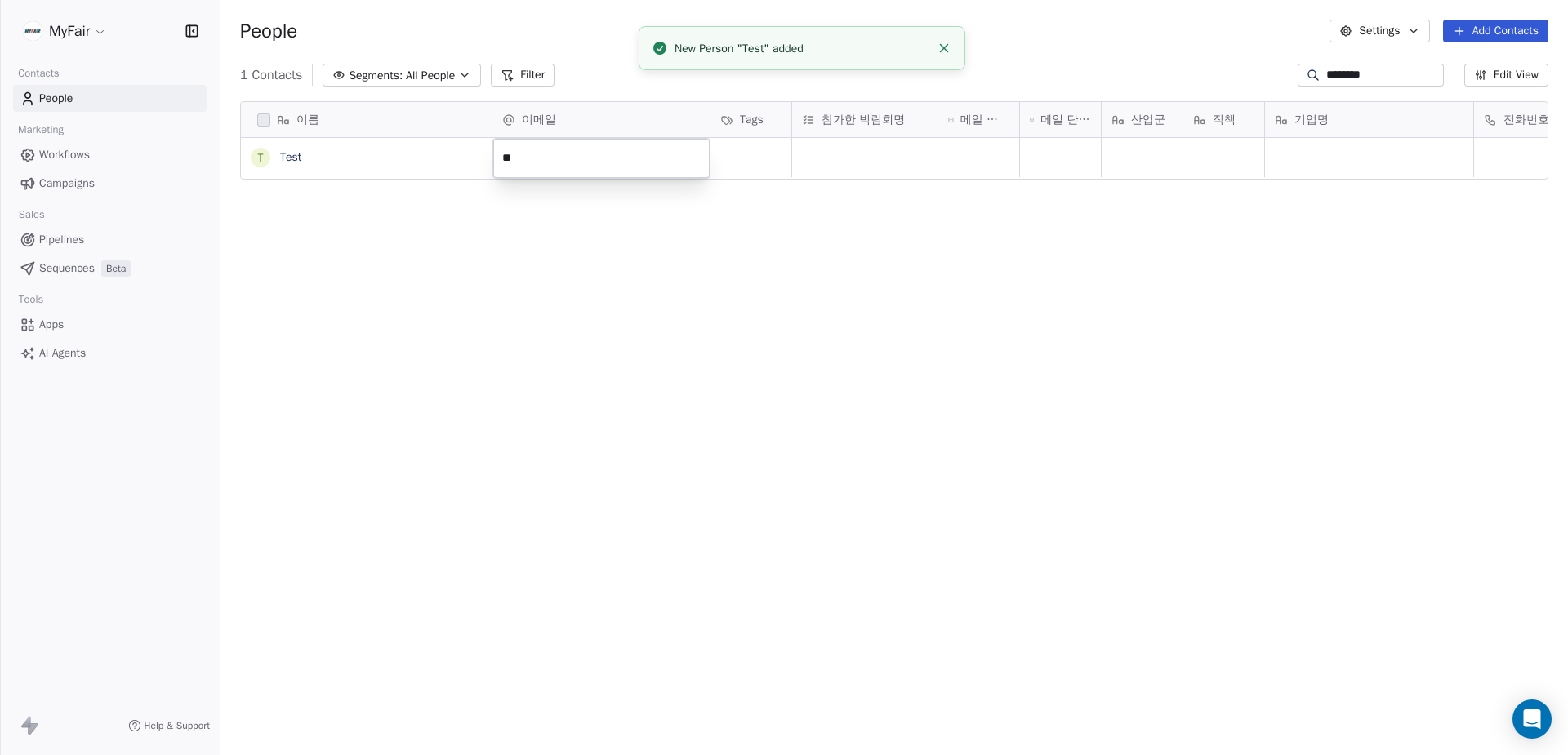 type on "*" 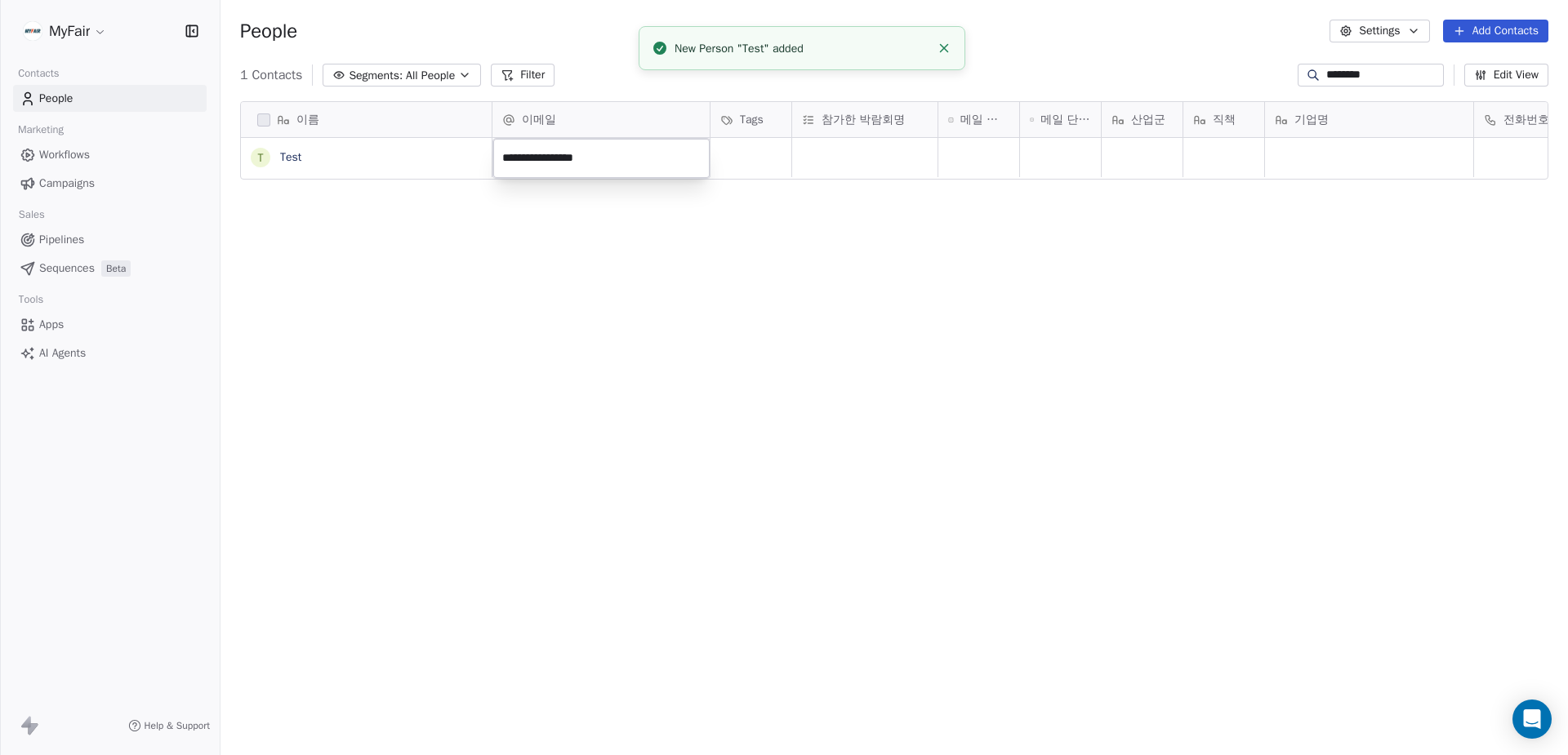 type on "**********" 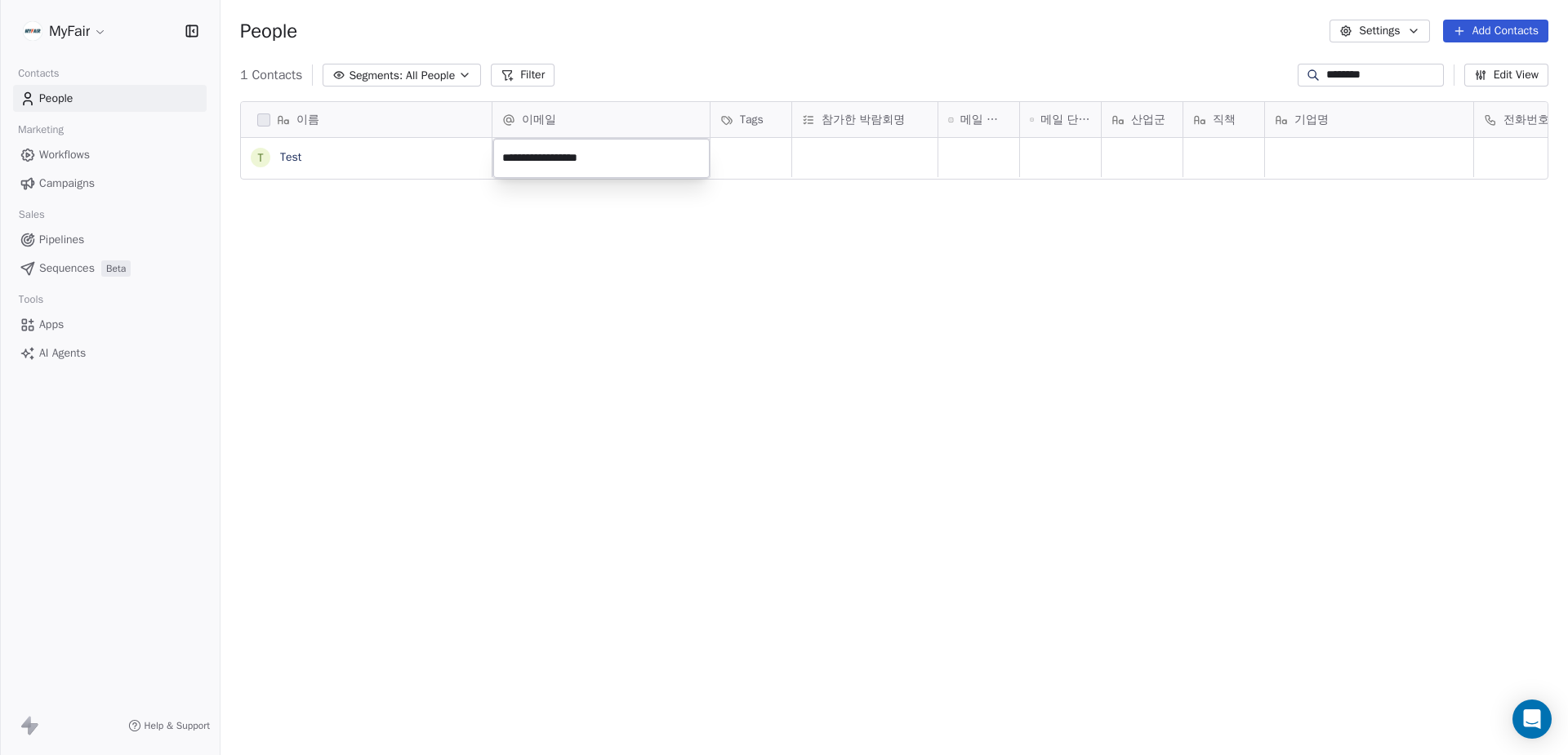 click on "**********" at bounding box center (784, 377) 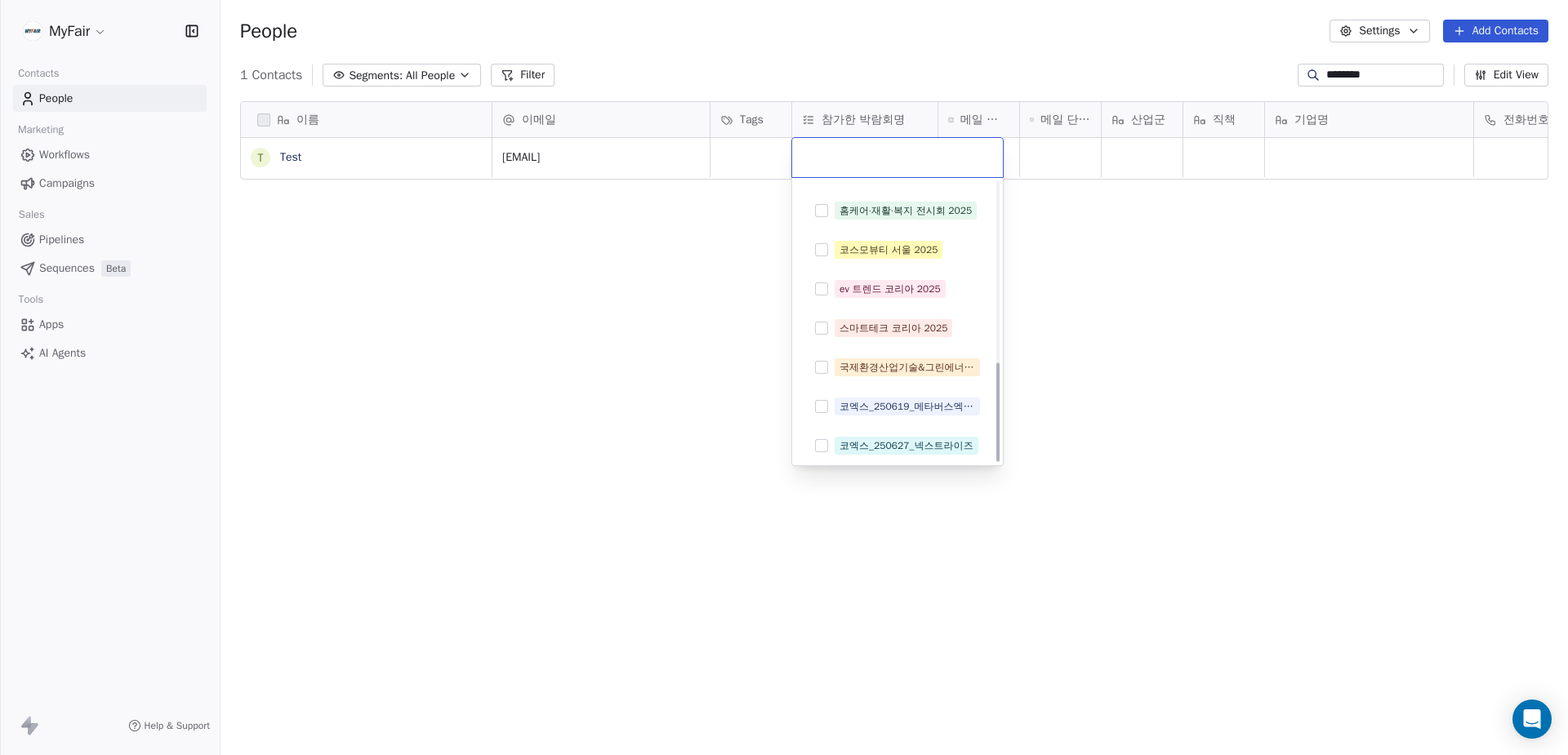 scroll, scrollTop: 503, scrollLeft: 0, axis: vertical 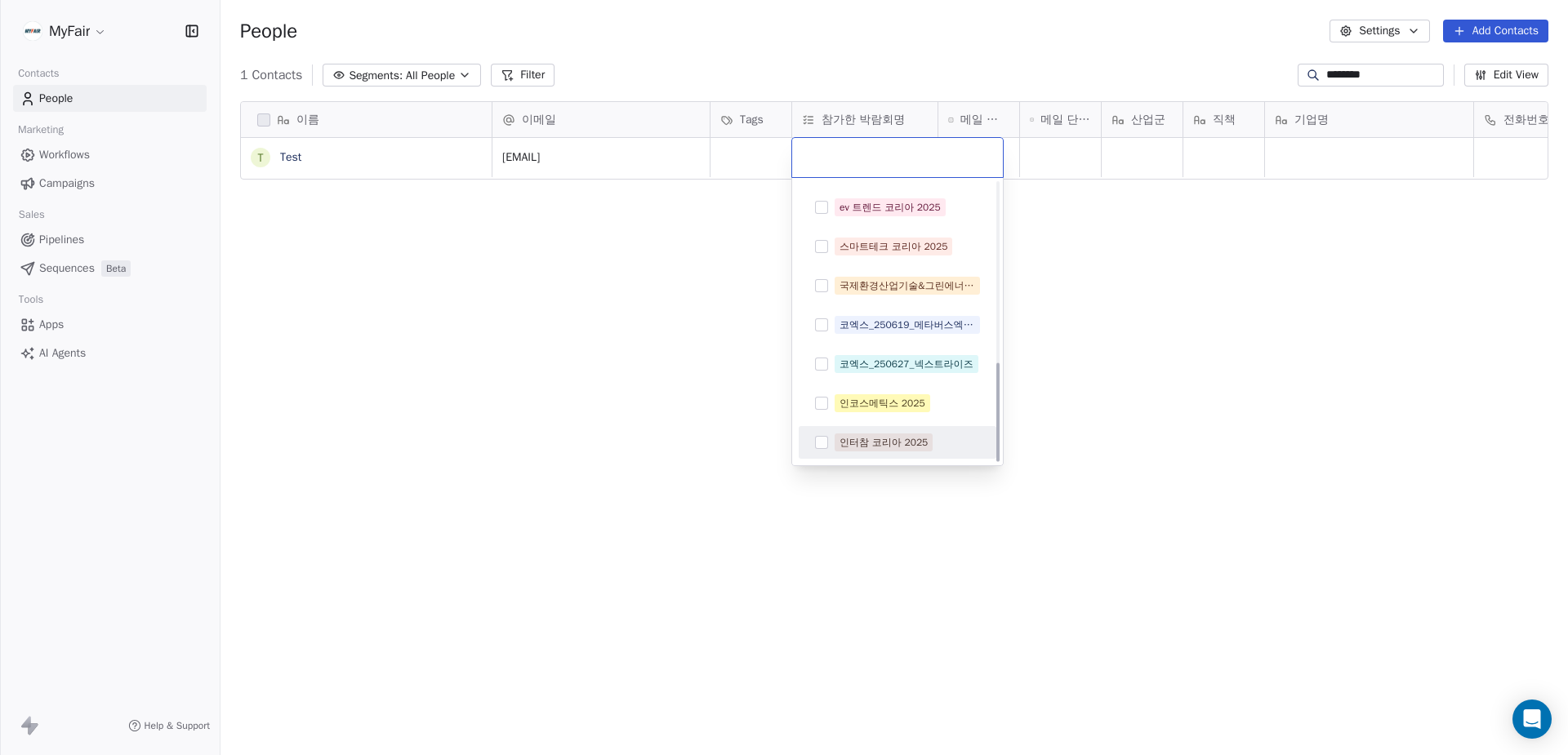 click on "인터참 코리아 2025" at bounding box center (884, 442) 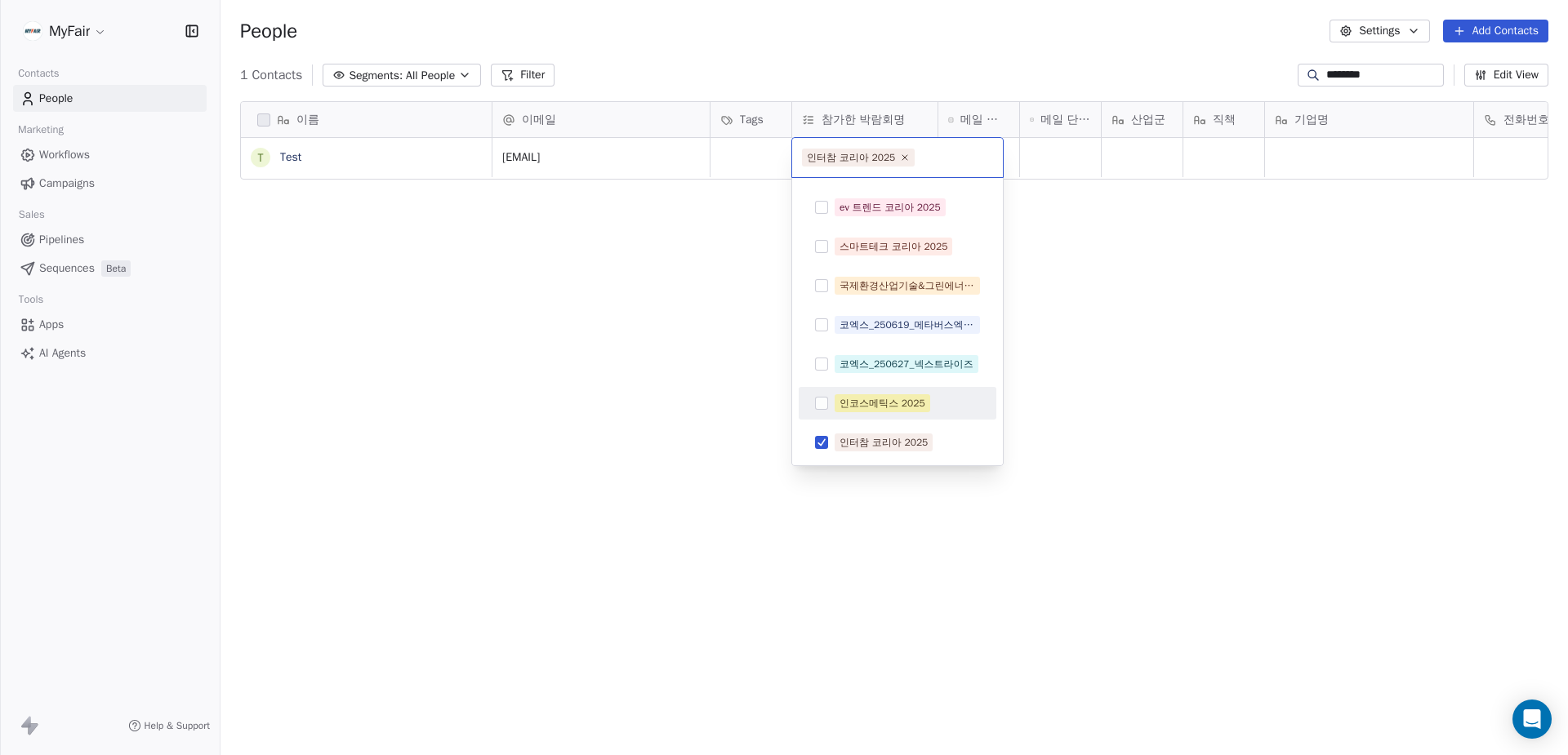 click on "MyFair Contacts People Marketing Workflows Campaigns Sales Pipelines Sequences Beta Tools Apps AI Agents Help & Support People Settings  Add Contacts 1 Contacts Segments: All People Filter  ******** Edit View Tag Add to Sequence Export 이름 T Test 이메일 Tags 참가한 박람회명 메일 단계_코엑스 획득 메일 단계_전시장 방문 세일즈 산업군 직책 기업명 전화번호 유입 경로 리드 성격 (코엑스) 방문 날짜 sap04010@naver.com
To pick up a draggable item, press the space bar.
While dragging, use the arrow keys to move the item.
Press space again to drop the item in its new position, or press escape to cancel.
인터참 코리아 2025 이탈리아 볼로냐 코스모프로프 2025 미국 뉴욕 IECSC 2025 대만 뷰티&코스메틱 2025 모나코 AMWC 2025 인코스메틱스 글로벌 2025 독일 뒤셀도르프 뷰티 2025 일본 도쿄 뷰티월드 2025 국제 전지전력 전시회 EPTK 2025 2025 국제인공지능대전 Sial China 2025" at bounding box center [784, 377] 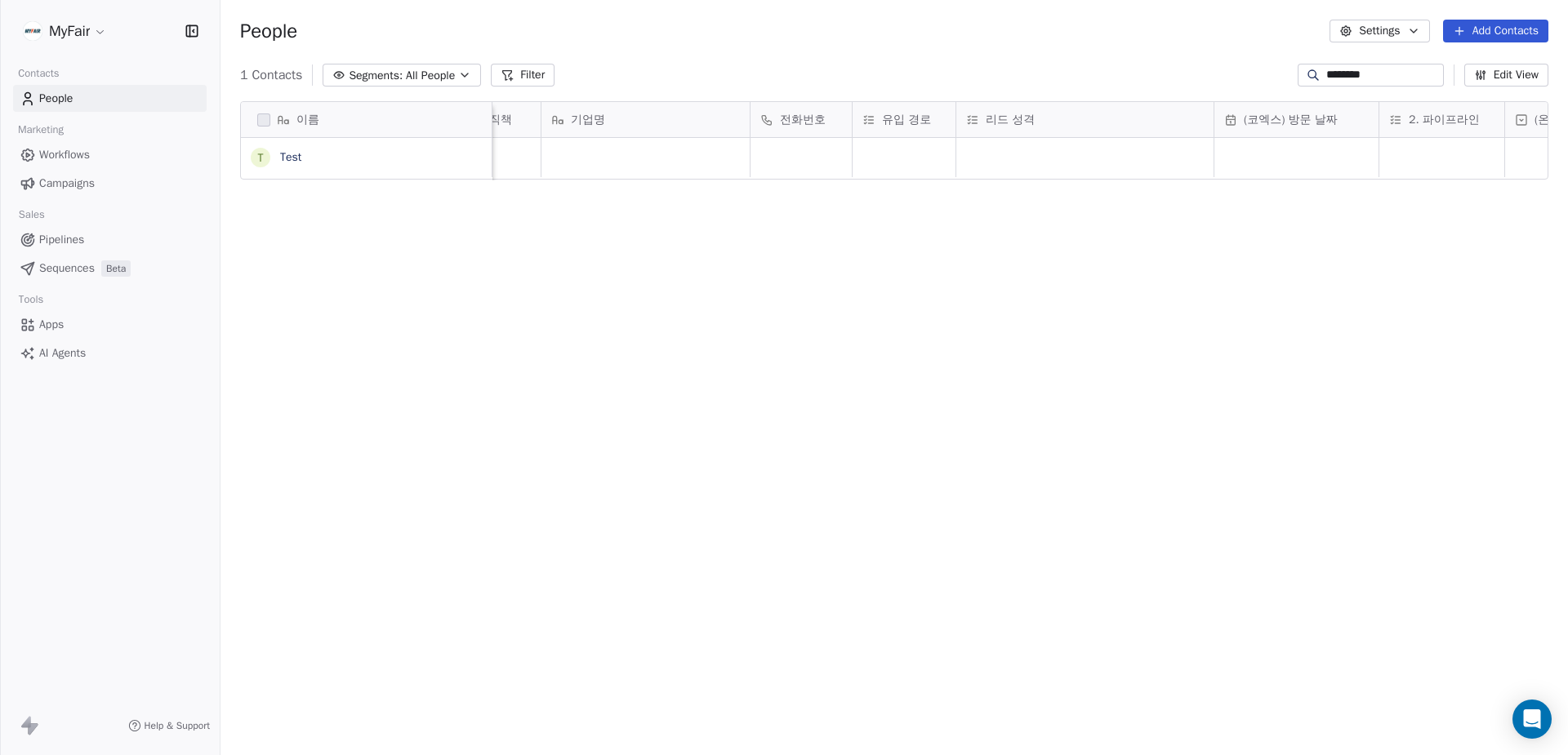 scroll, scrollTop: 0, scrollLeft: 755, axis: horizontal 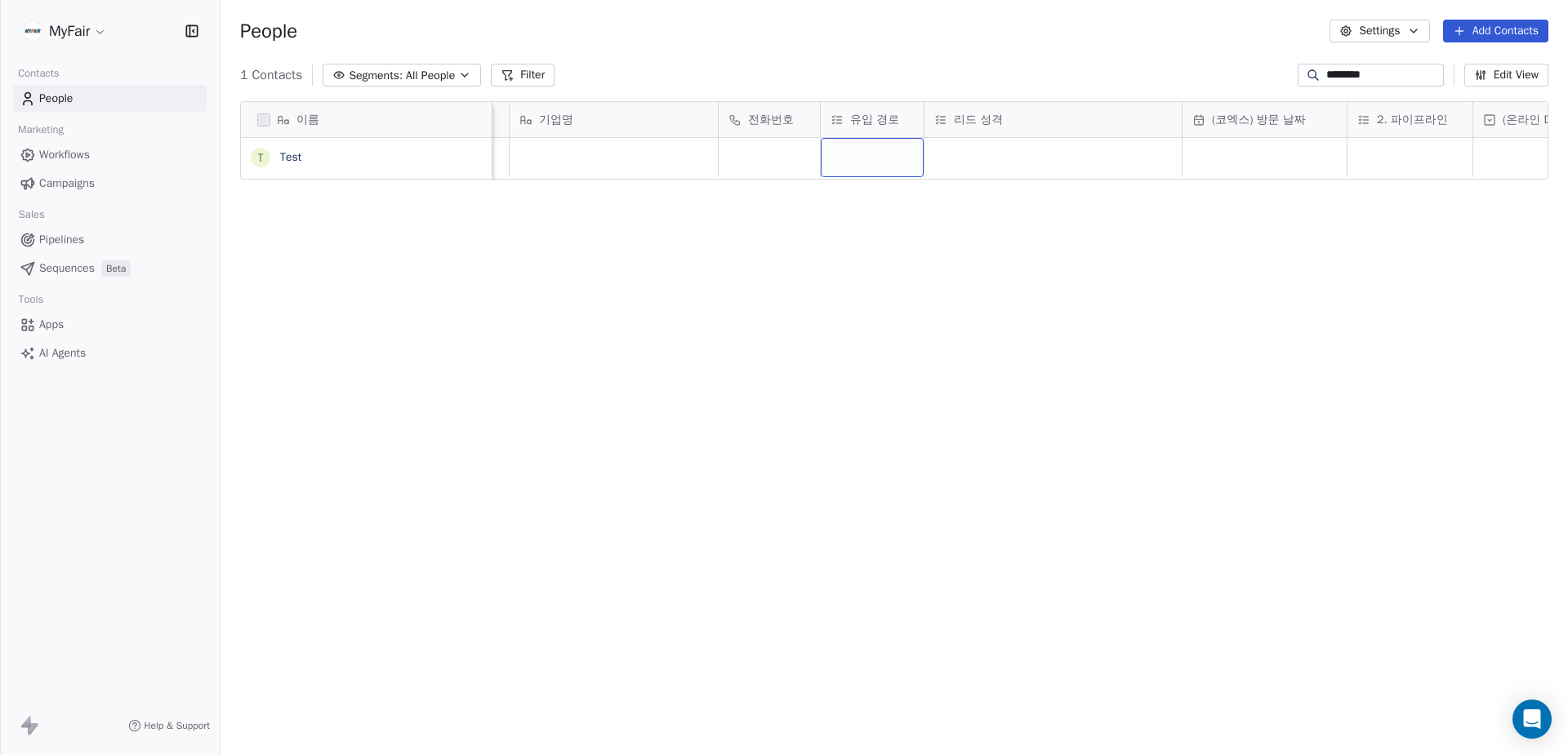 click at bounding box center (872, 158) 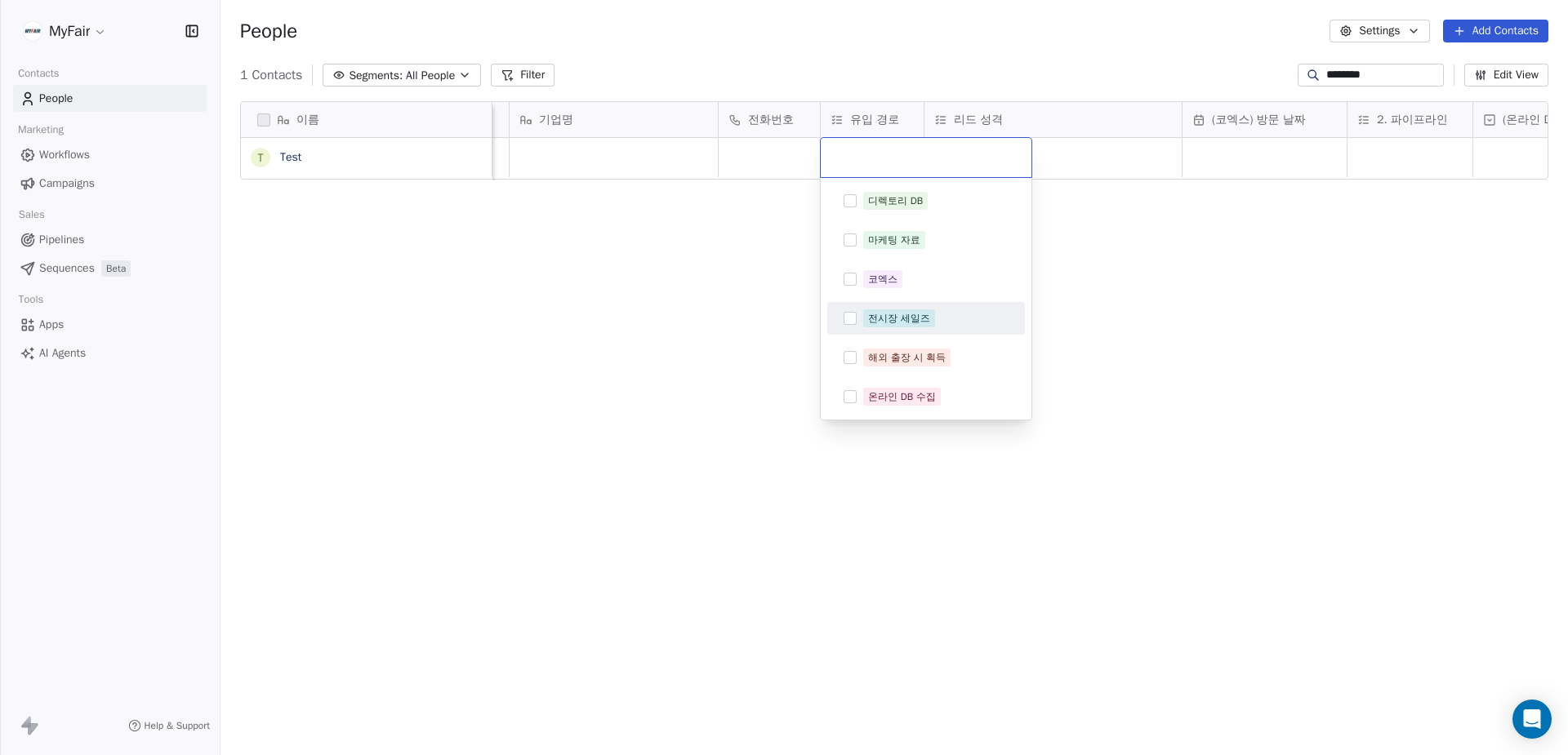 click on "전시장 세일즈" at bounding box center [899, 318] 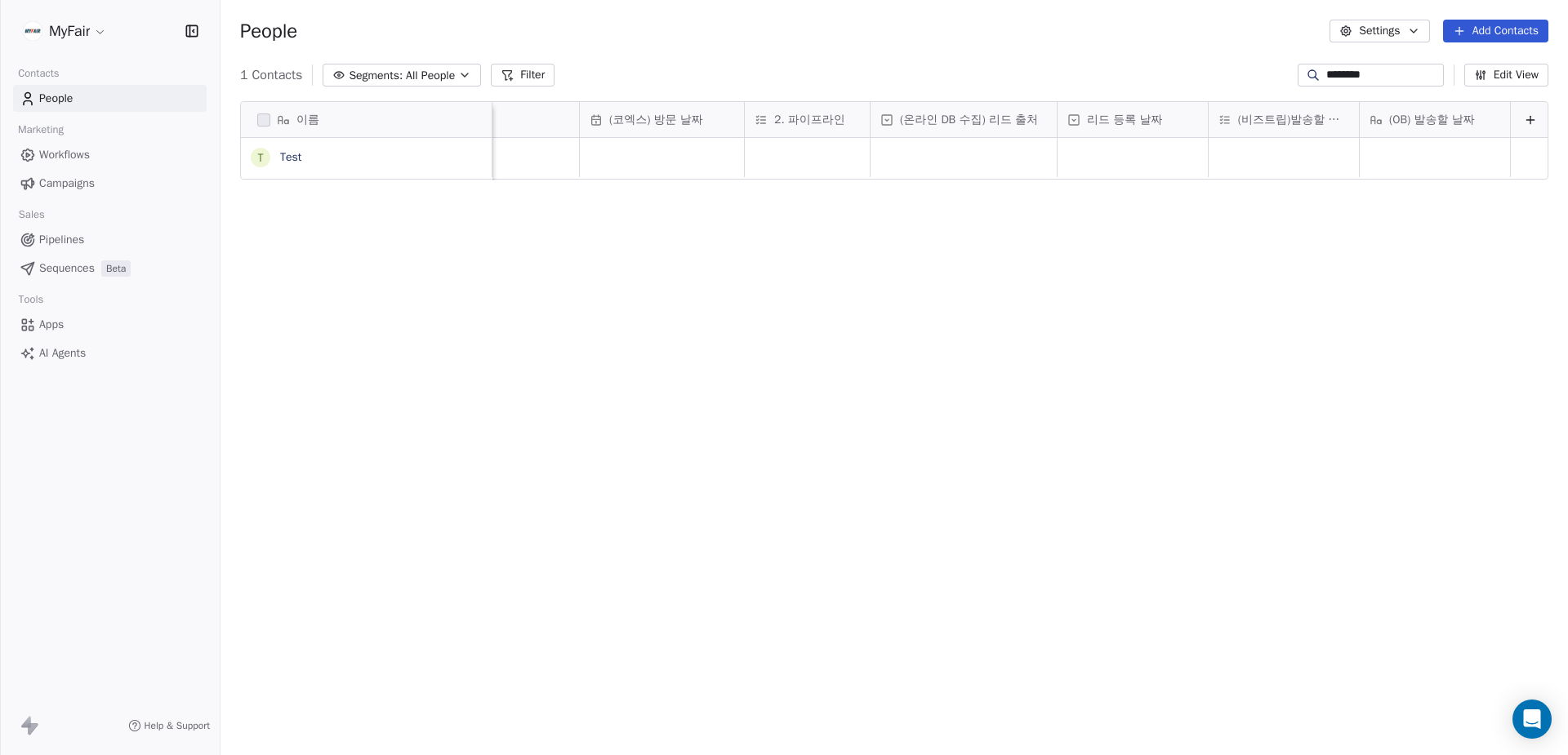 scroll, scrollTop: 0, scrollLeft: 1361, axis: horizontal 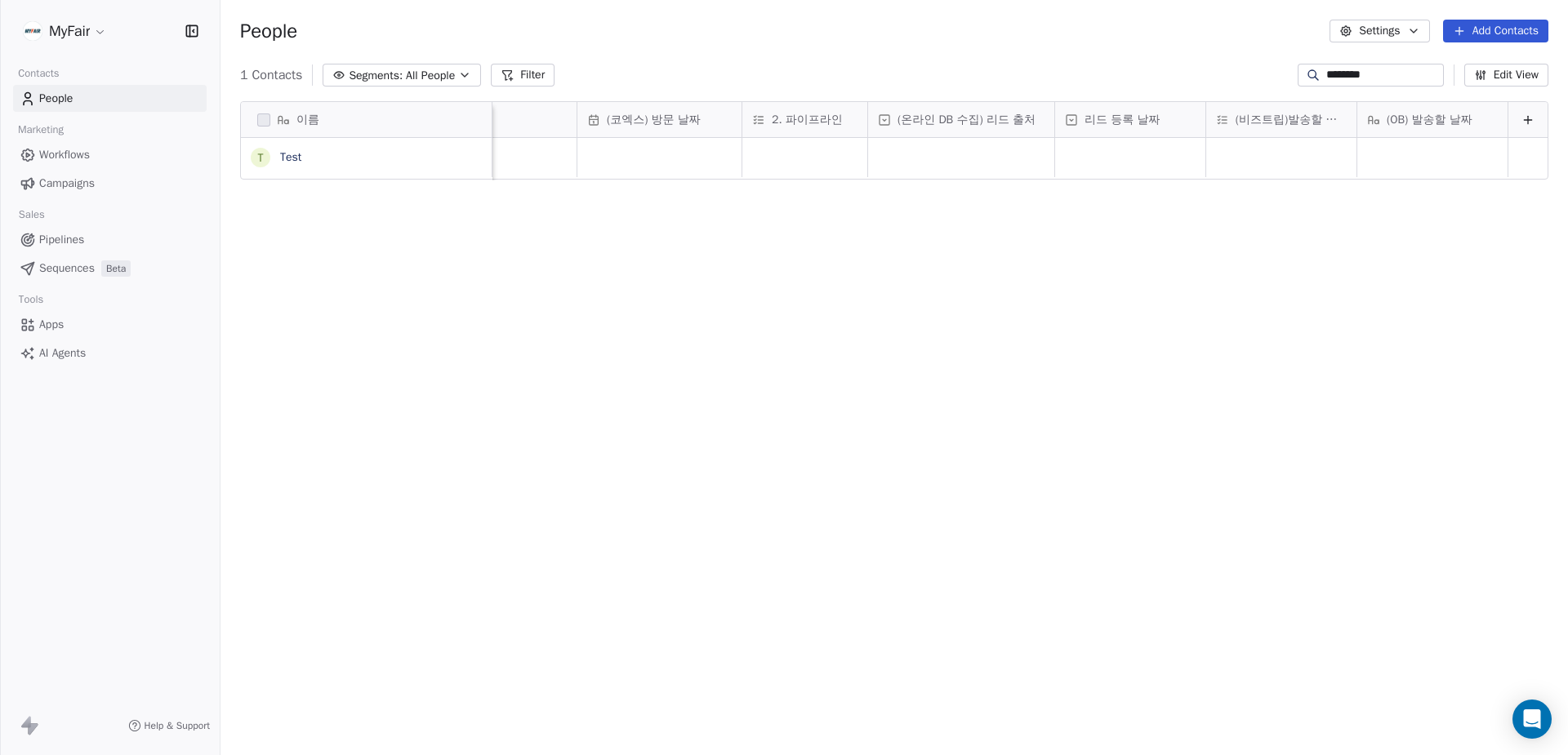 click on "이름 T Test 기업명 전화번호 유입 경로 리드 성격 (코엑스) 방문 날짜 2. 파이프라인 (온라인 DB 수집) 리드 출처 리드 등록 날짜 (비즈트립)발송할 날짜 (OB) 발송할 날짜   전시장 세일즈
To pick up a draggable item, press the space bar.
While dragging, use the arrow keys to move the item.
Press space again to drop the item in its new position, or press escape to cancel." at bounding box center (894, 420) 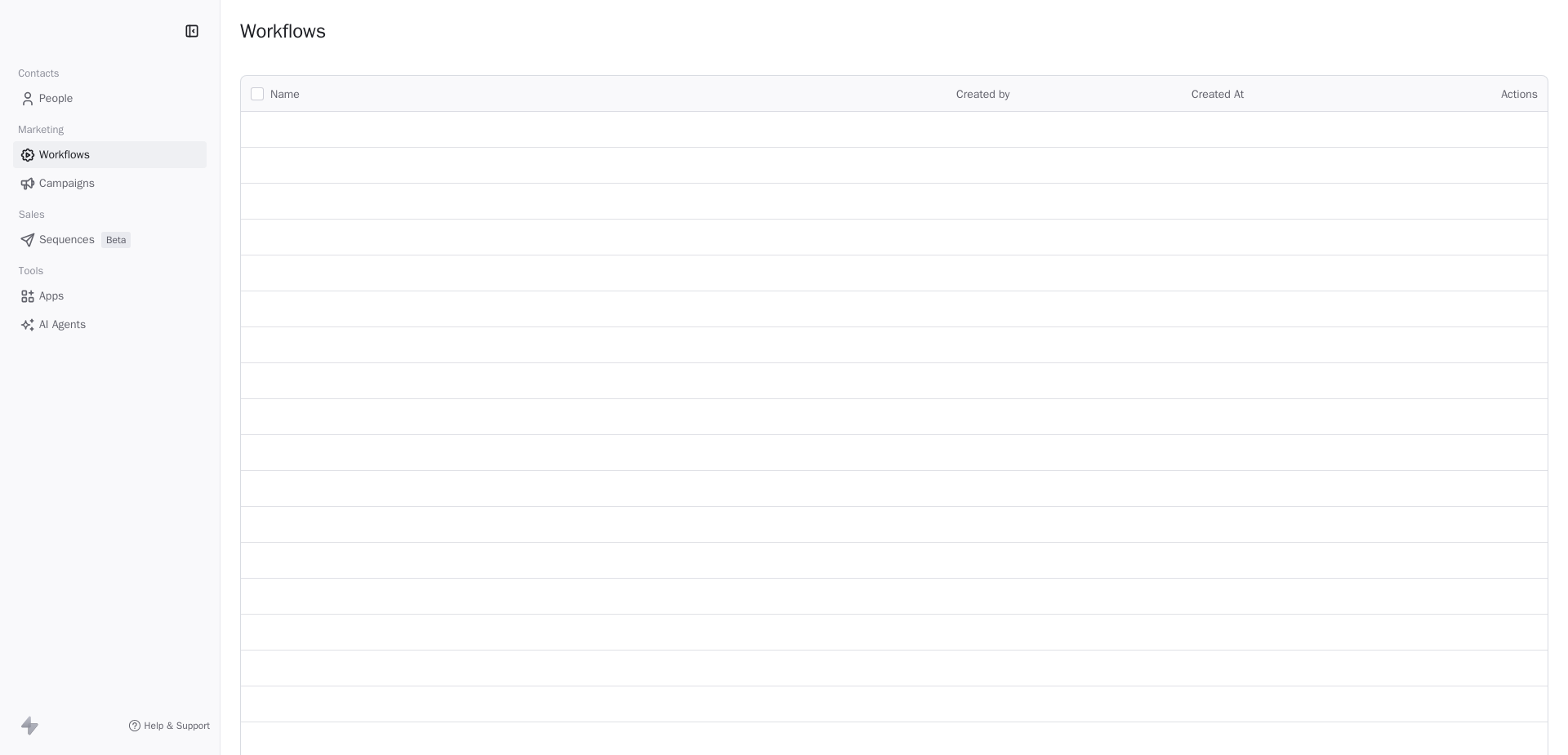 scroll, scrollTop: 0, scrollLeft: 0, axis: both 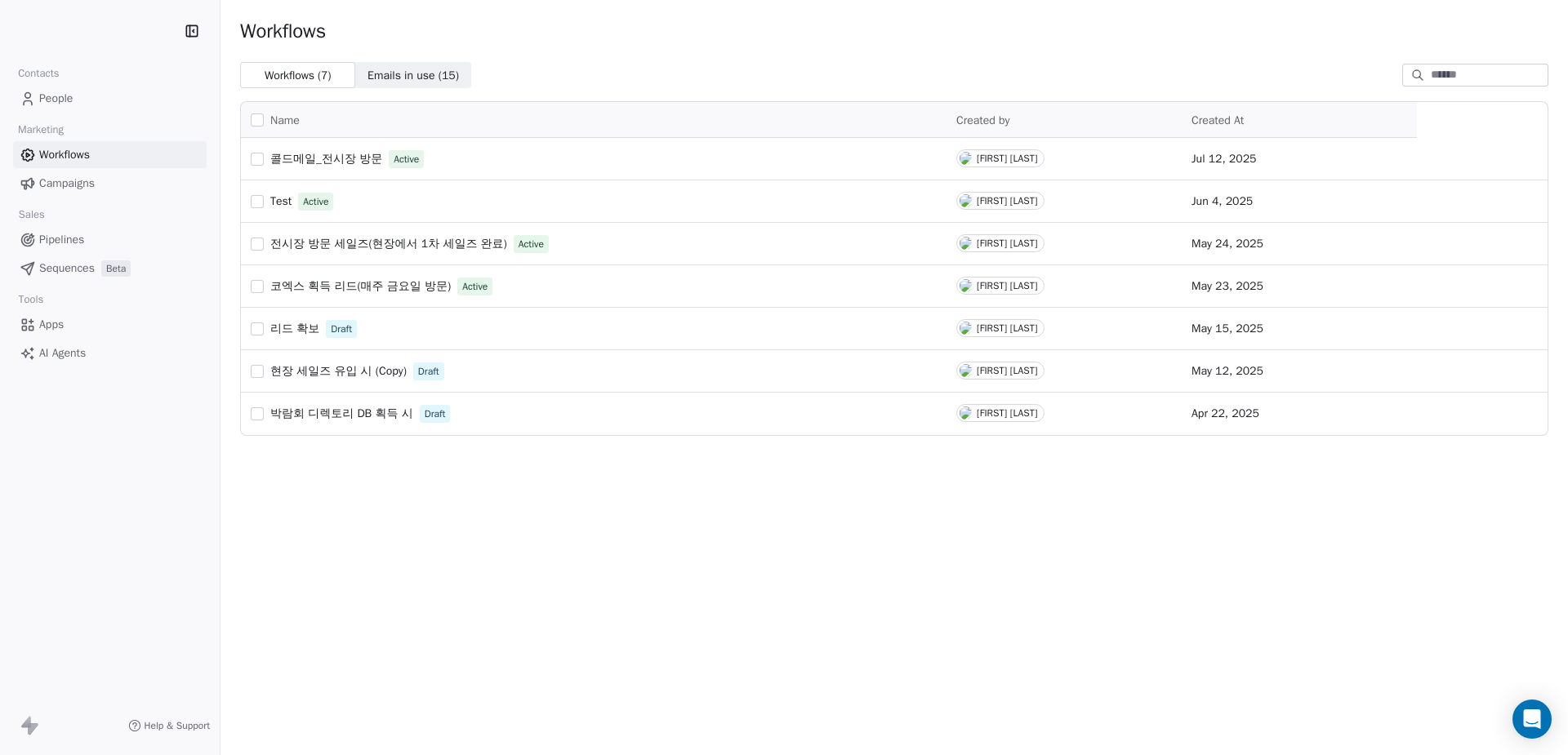 click on "콜드메일_전시장 방문" at bounding box center (326, 158) 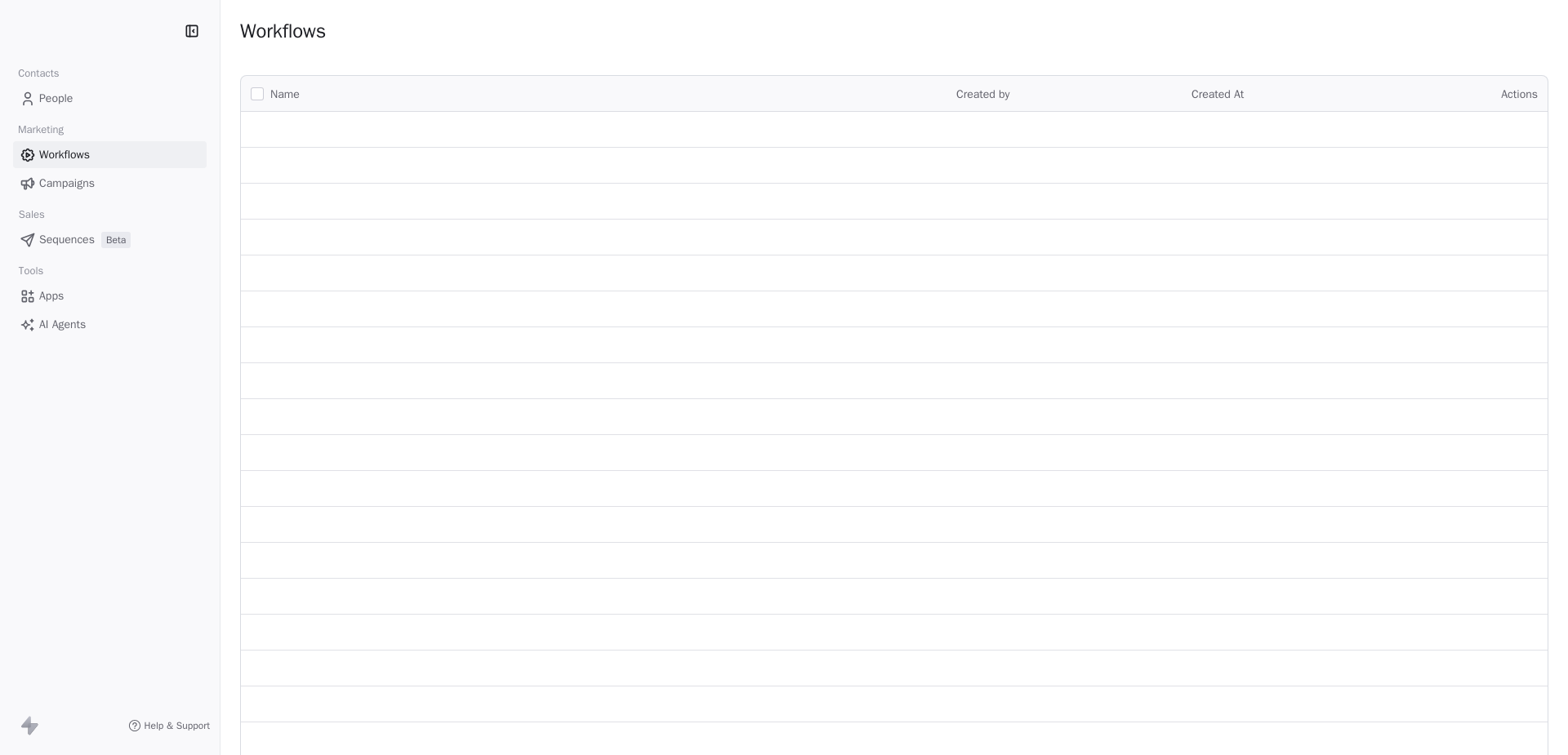 scroll, scrollTop: 0, scrollLeft: 0, axis: both 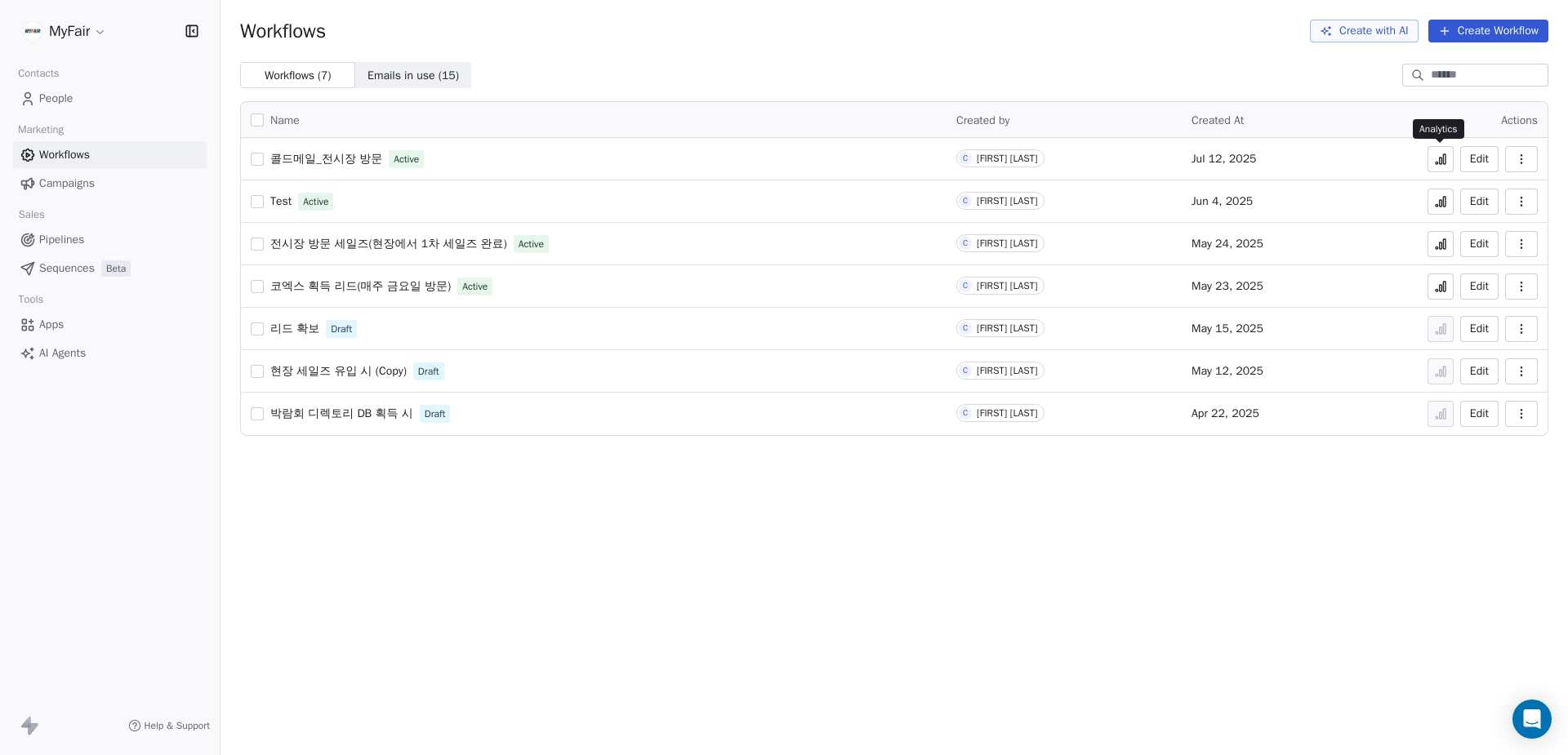 click 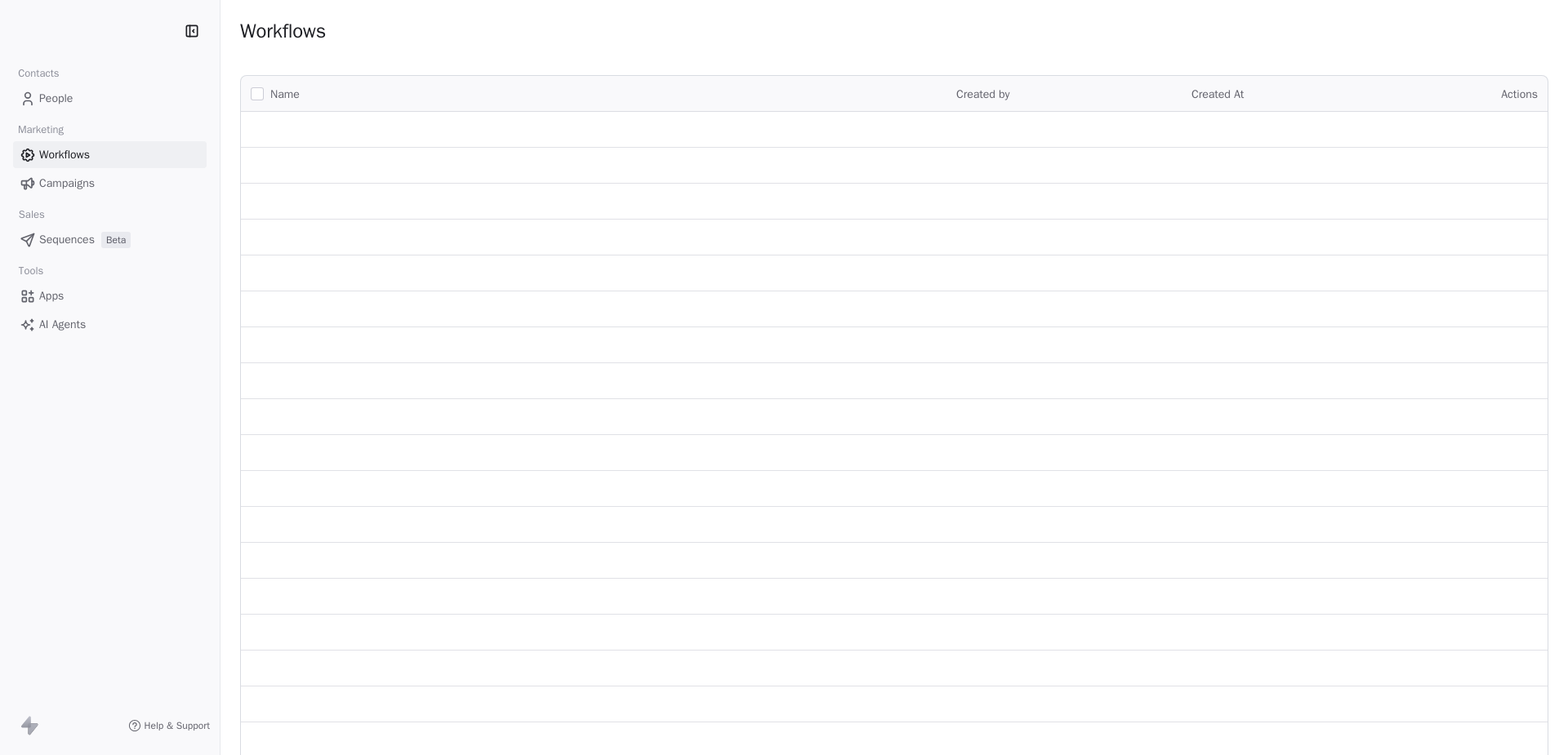 scroll, scrollTop: 0, scrollLeft: 0, axis: both 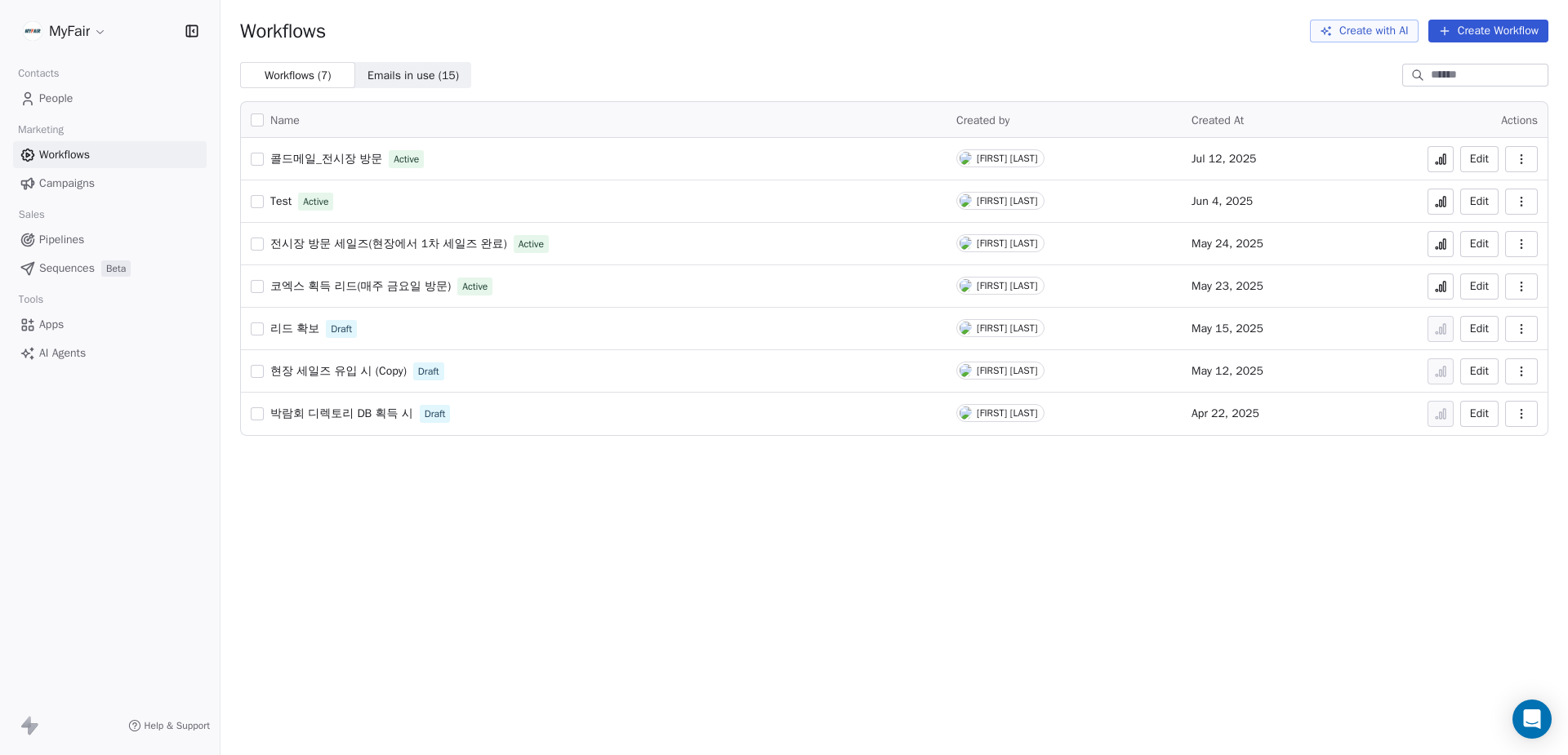 click on "콜드메일_전시장 방문" at bounding box center [326, 158] 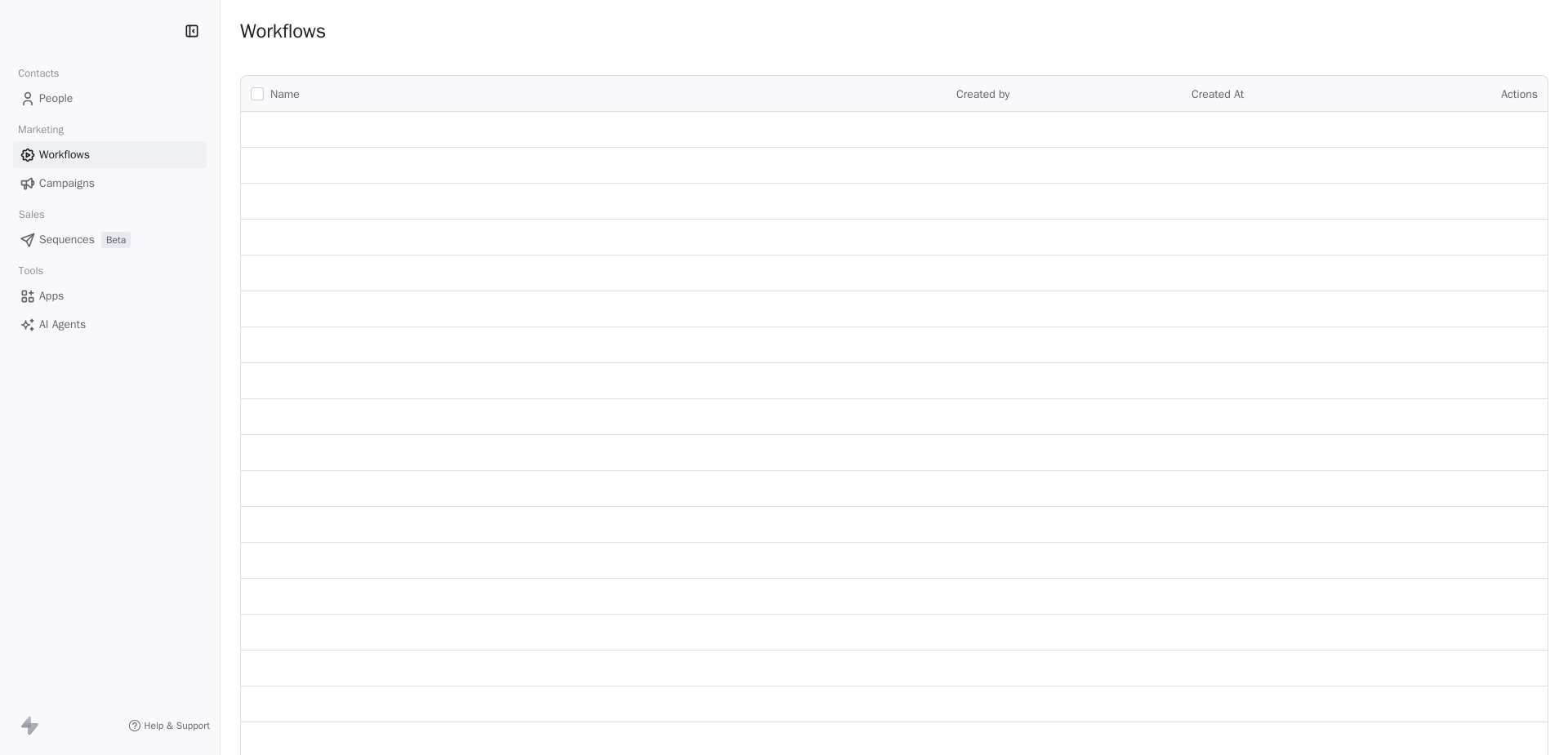scroll, scrollTop: 0, scrollLeft: 0, axis: both 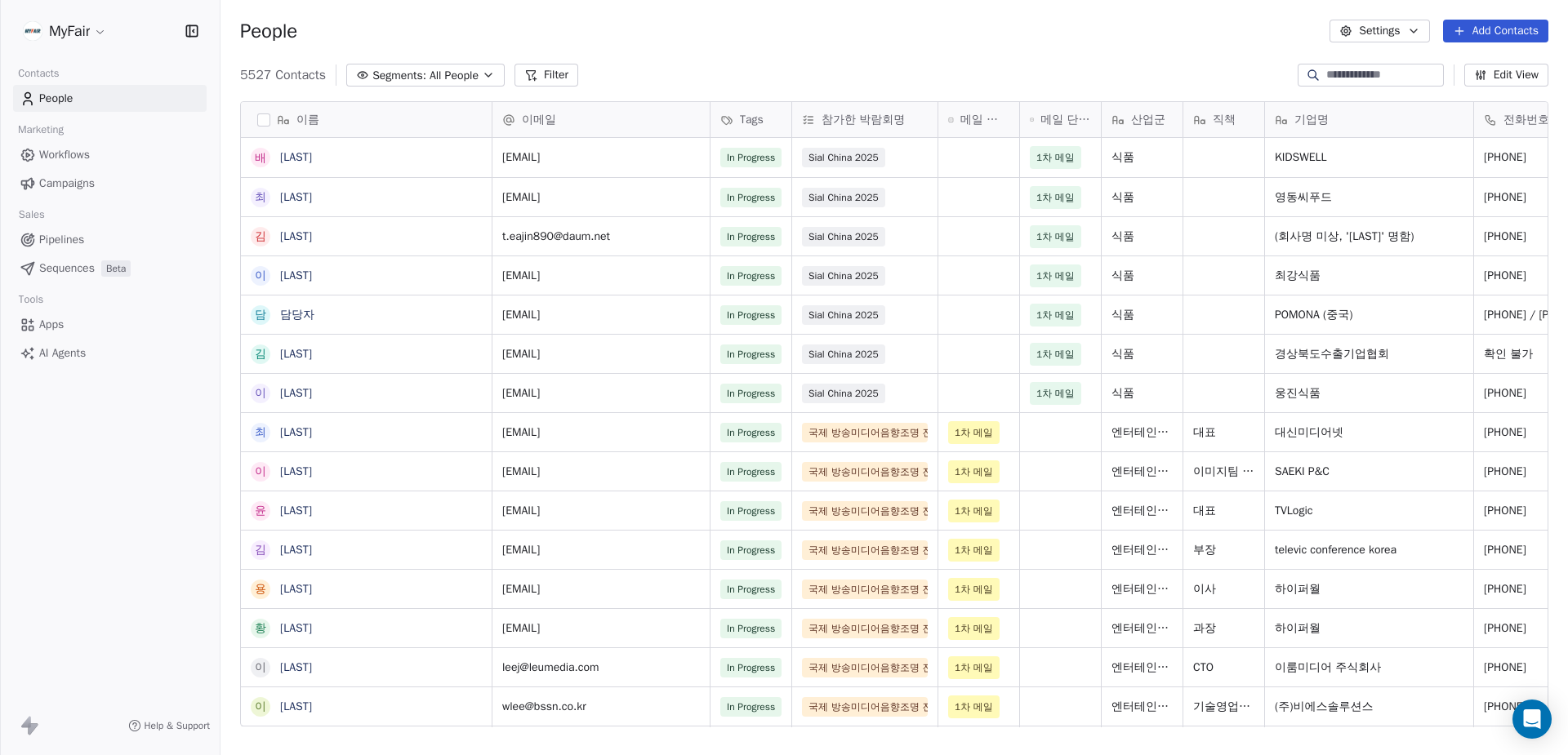 click at bounding box center [1383, 75] 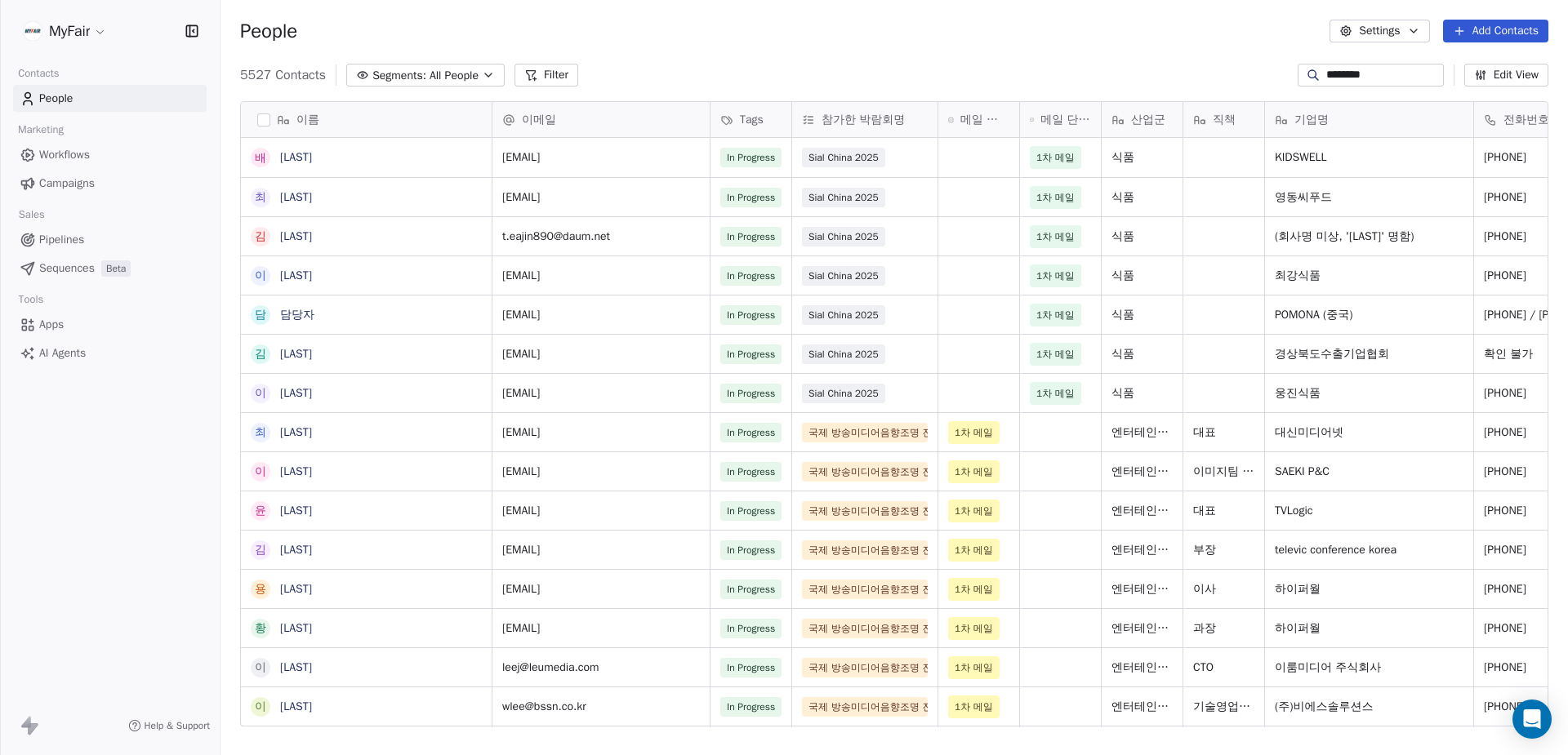 type on "********" 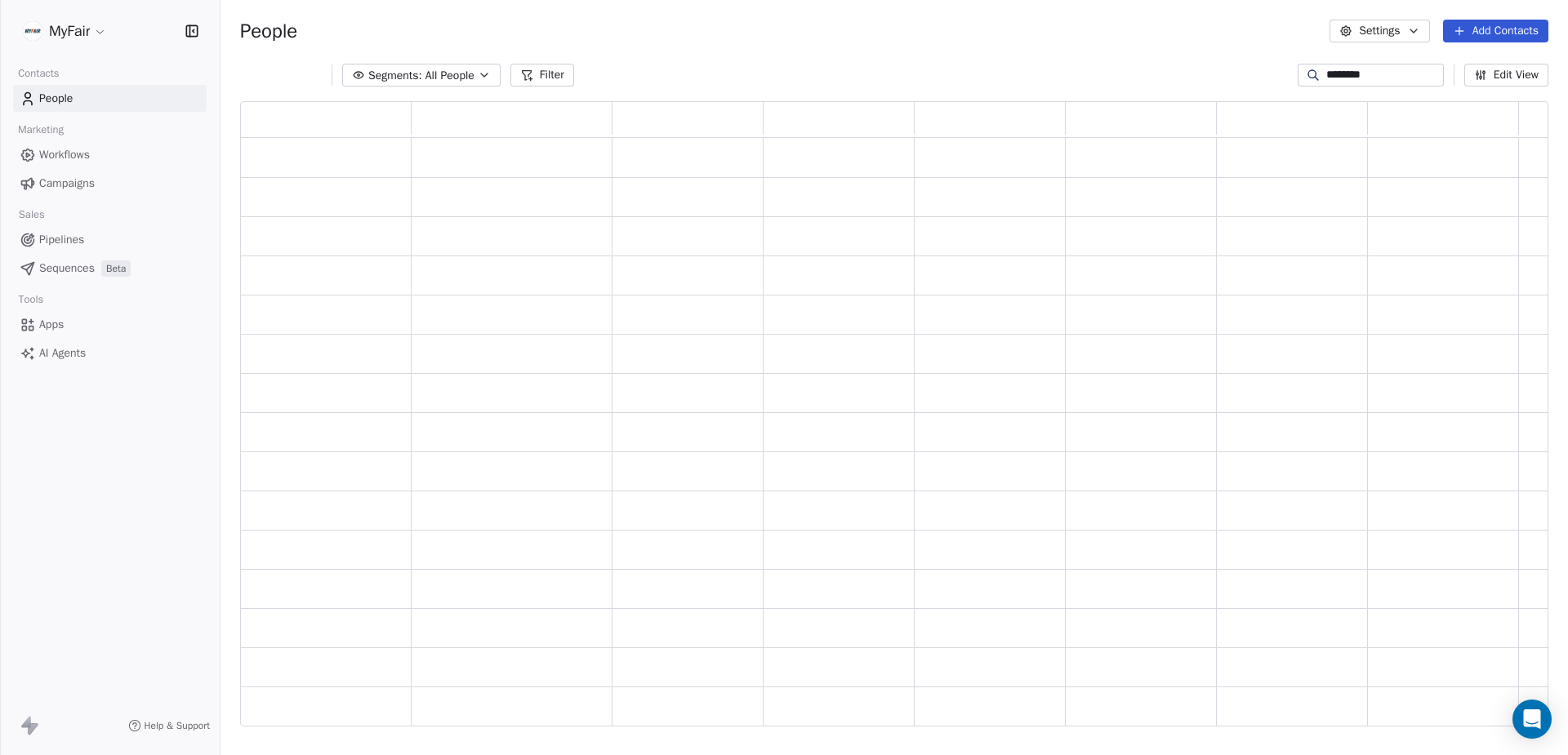 scroll, scrollTop: 1, scrollLeft: 1, axis: both 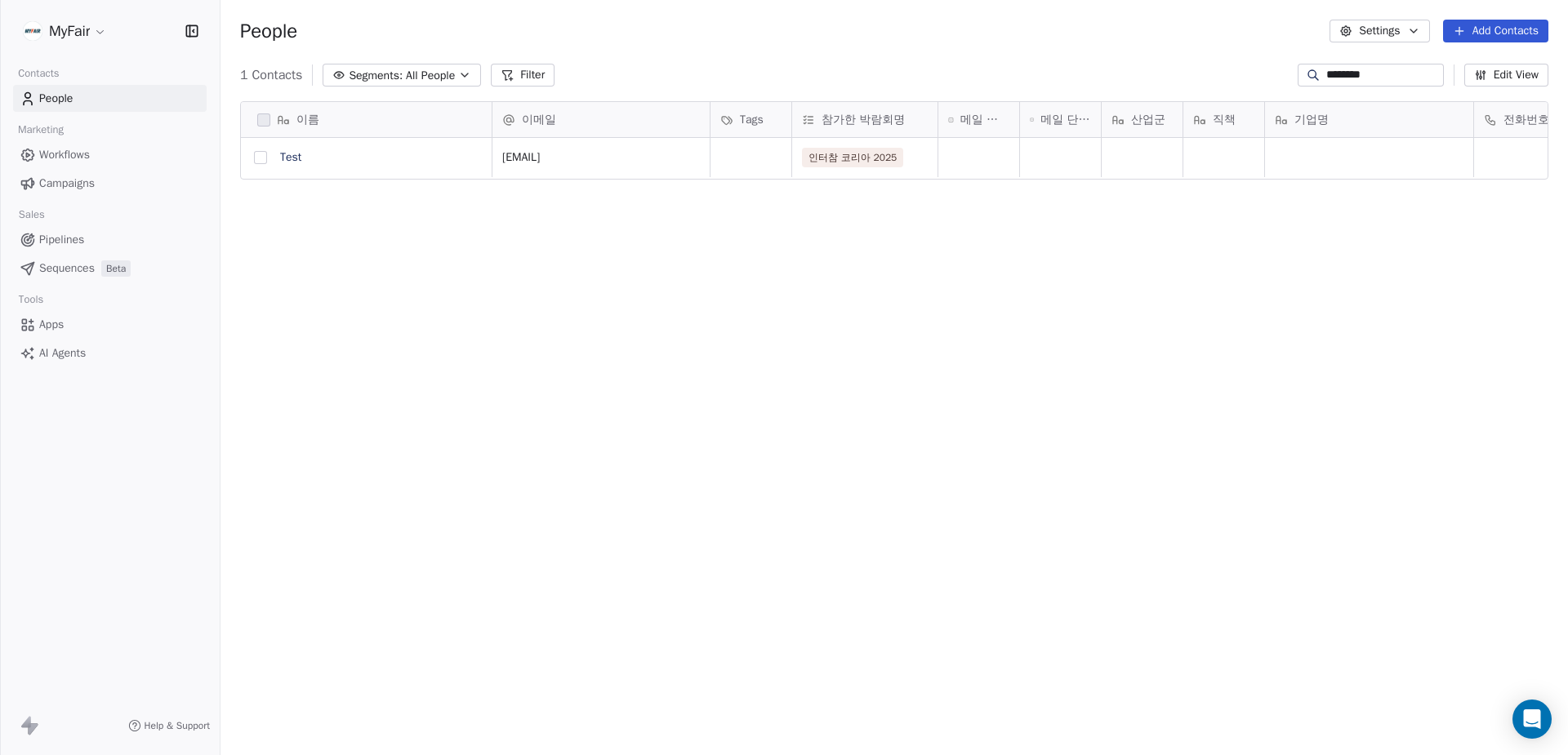click at bounding box center (261, 158) 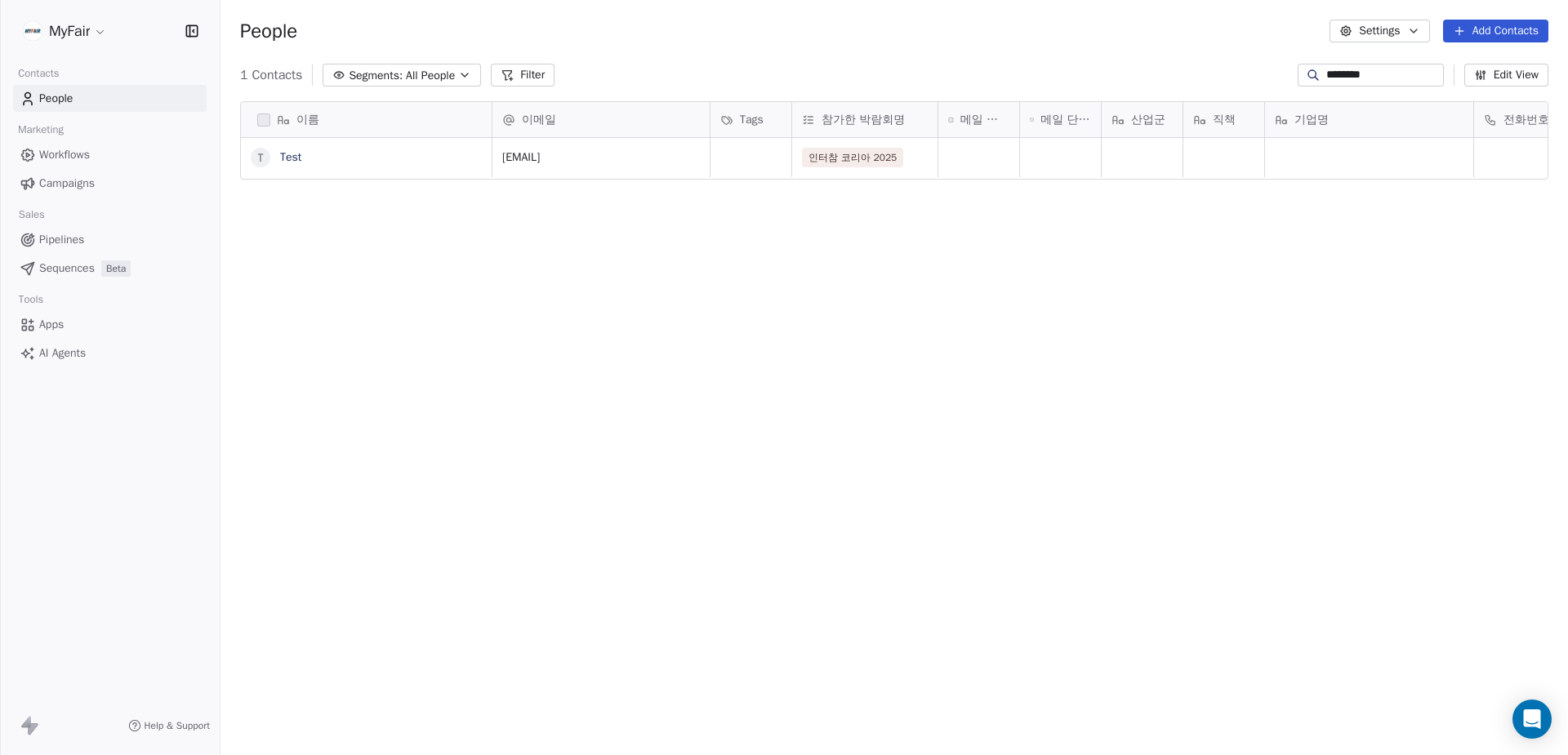 scroll, scrollTop: 607, scrollLeft: 1348, axis: both 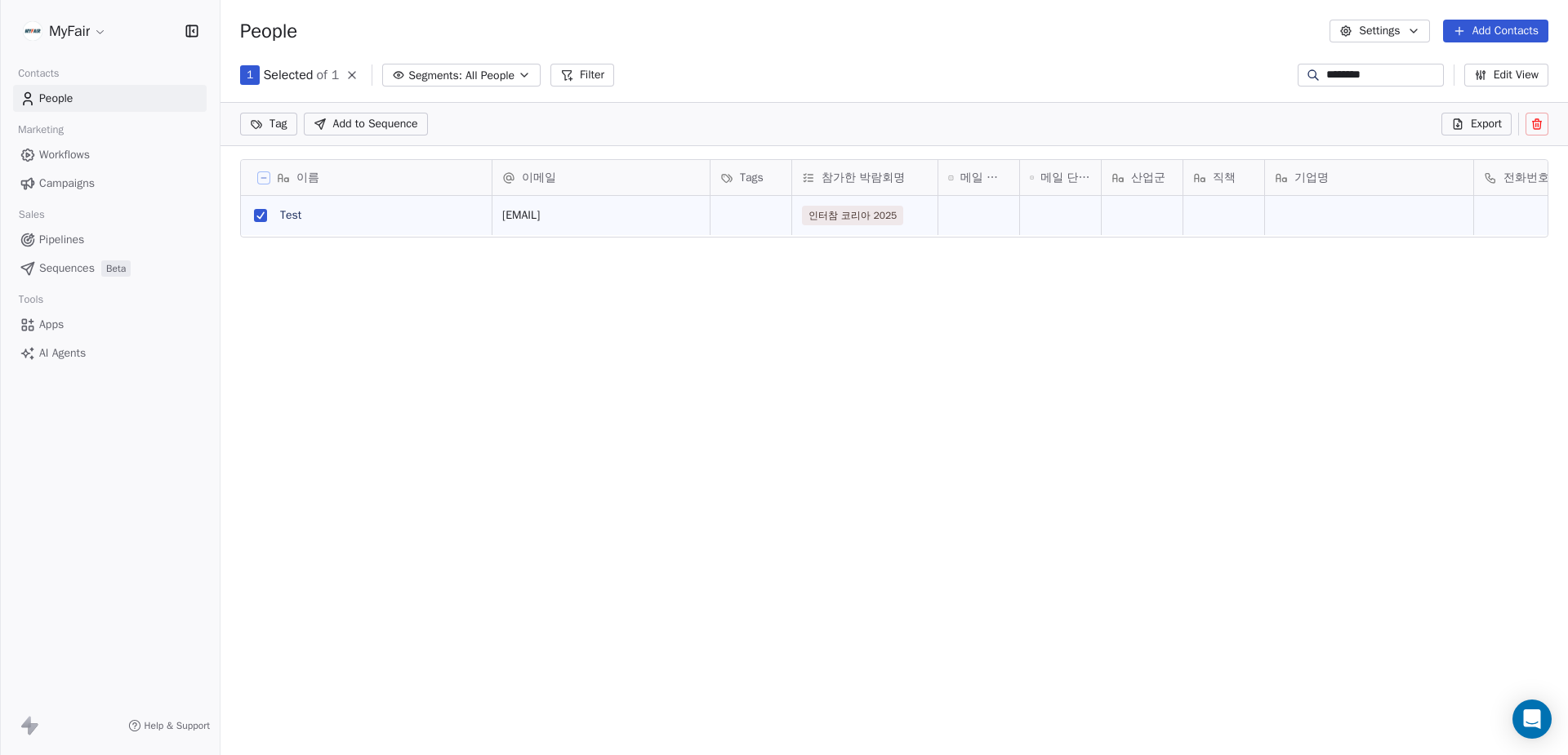 click 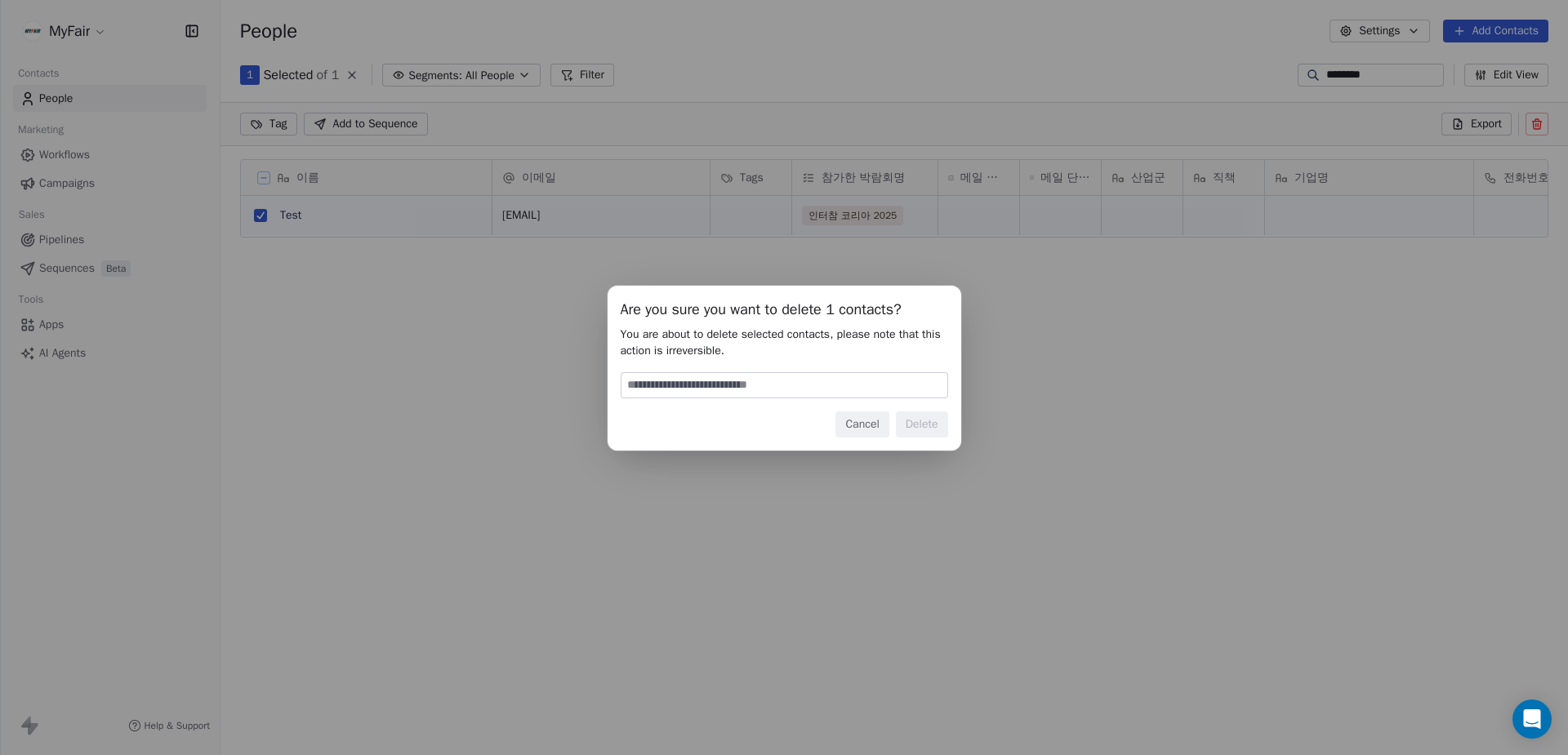 type on "******" 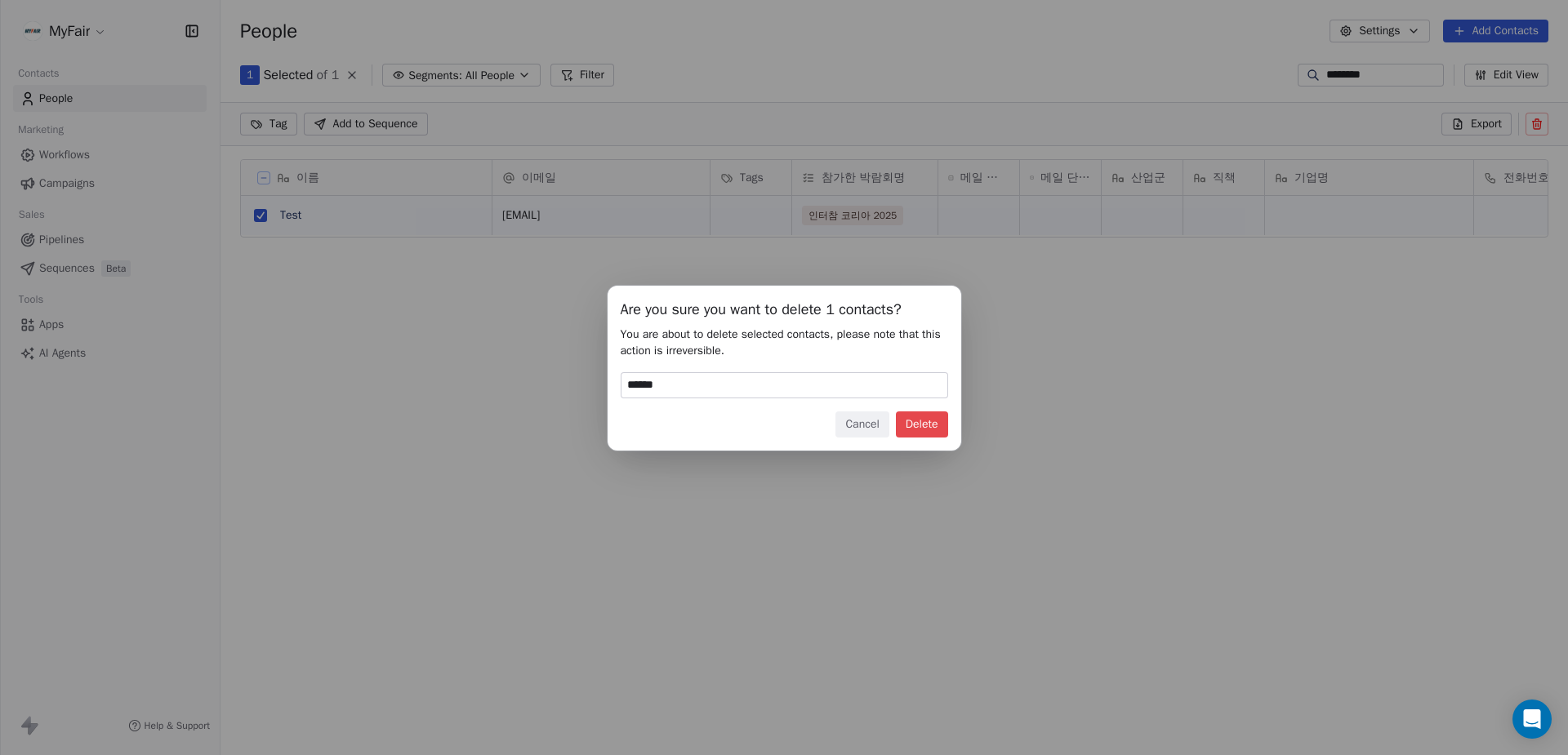 click on "Delete" at bounding box center [922, 424] 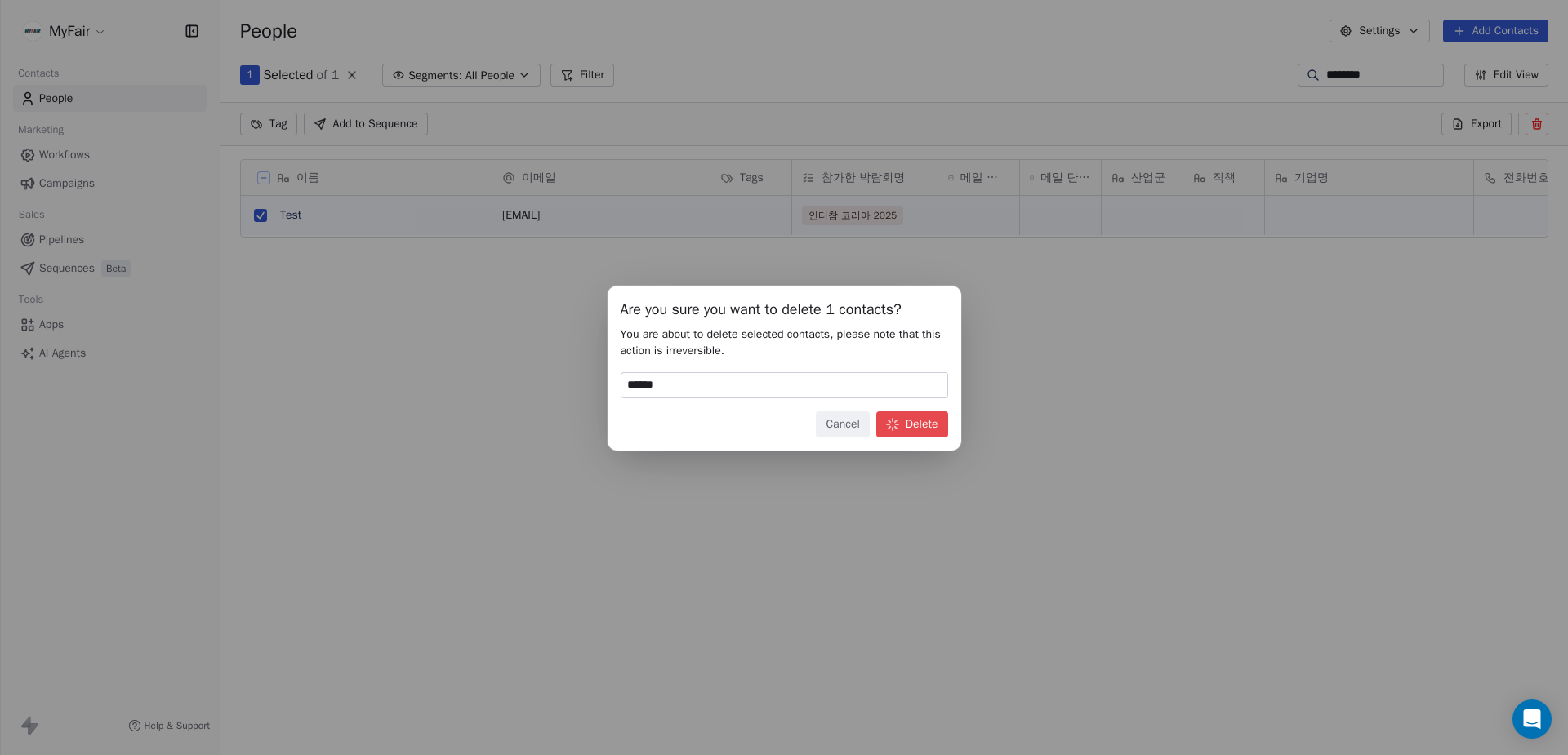 scroll, scrollTop: 1, scrollLeft: 1, axis: both 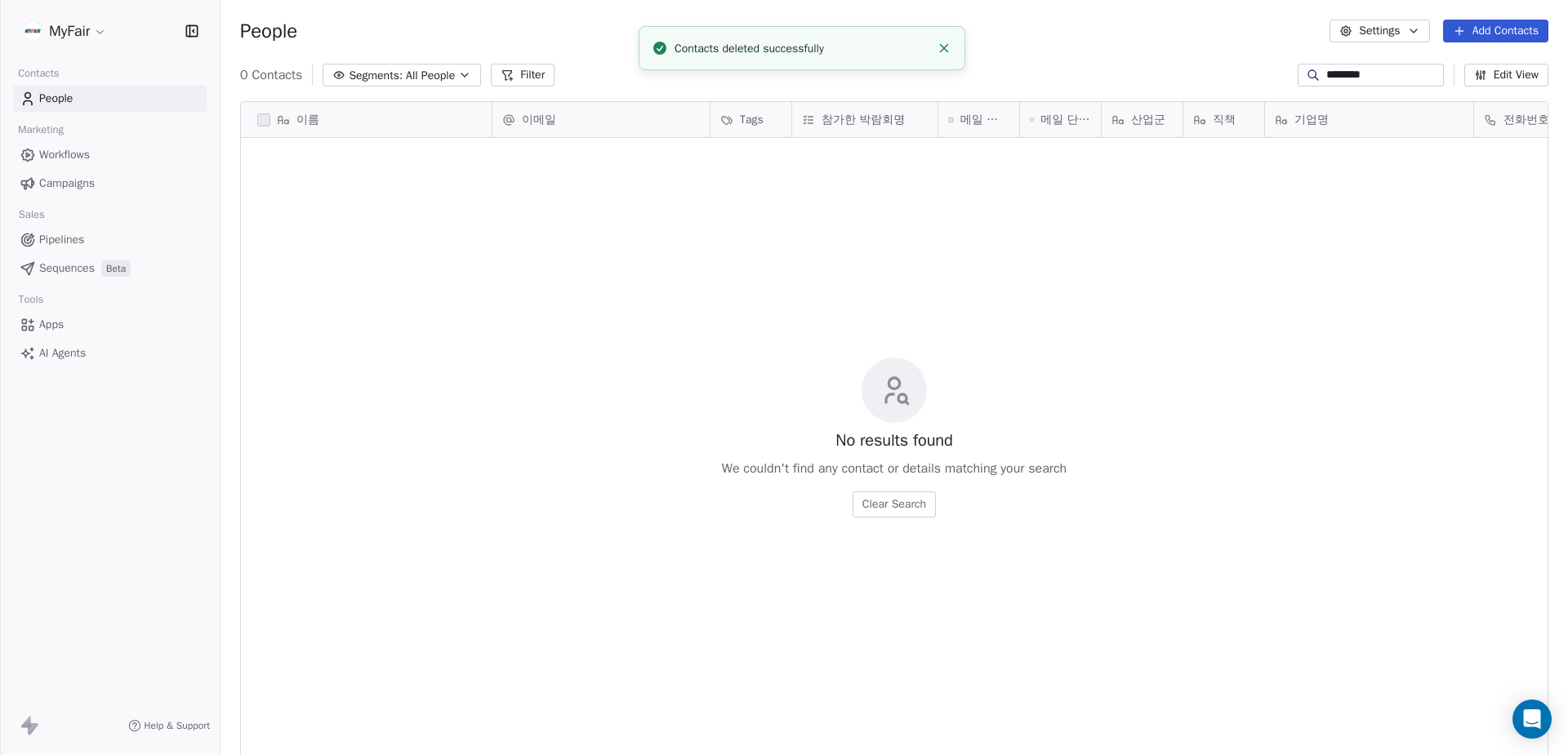 click on "Add Contacts" at bounding box center [1495, 31] 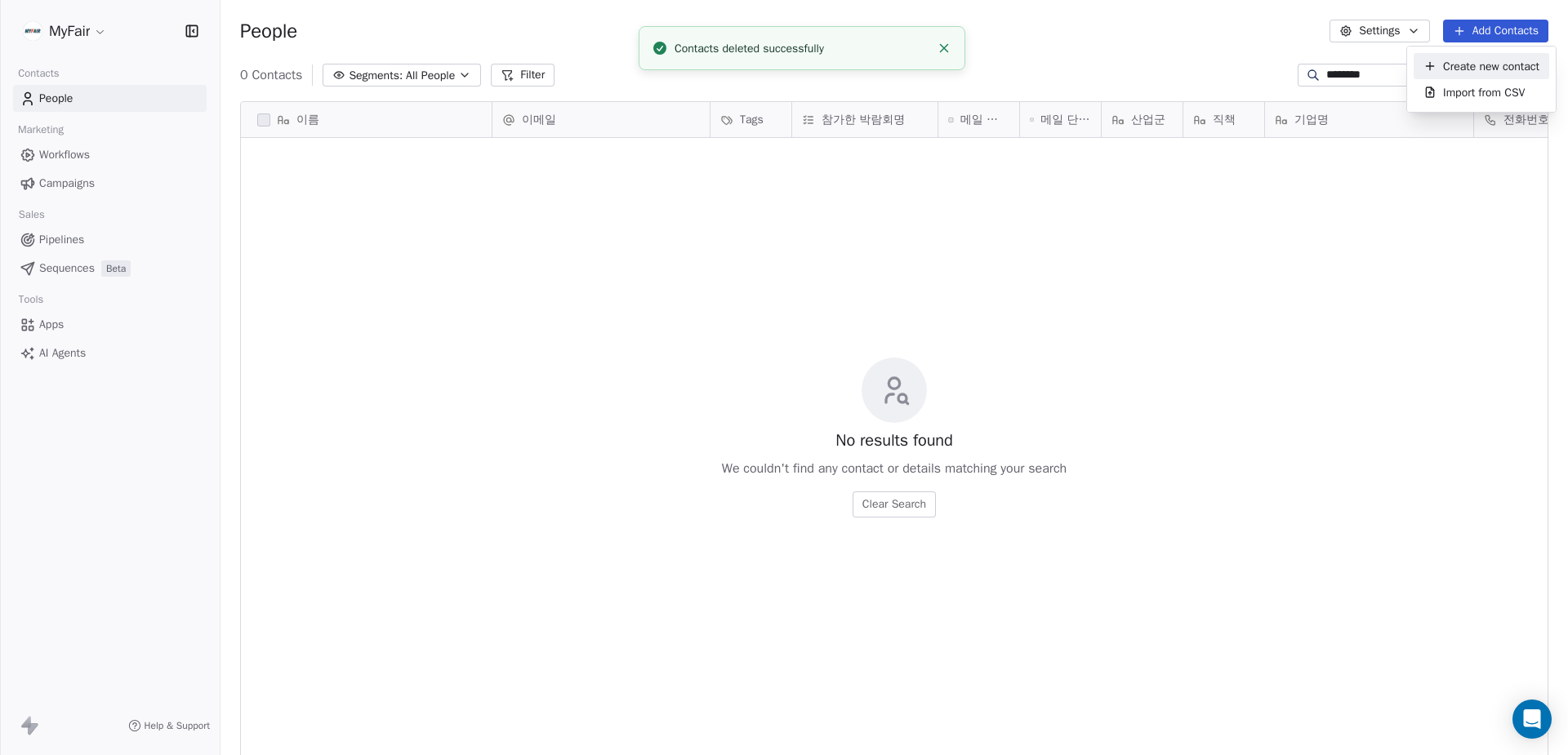 click on "Create new contact" at bounding box center [1491, 66] 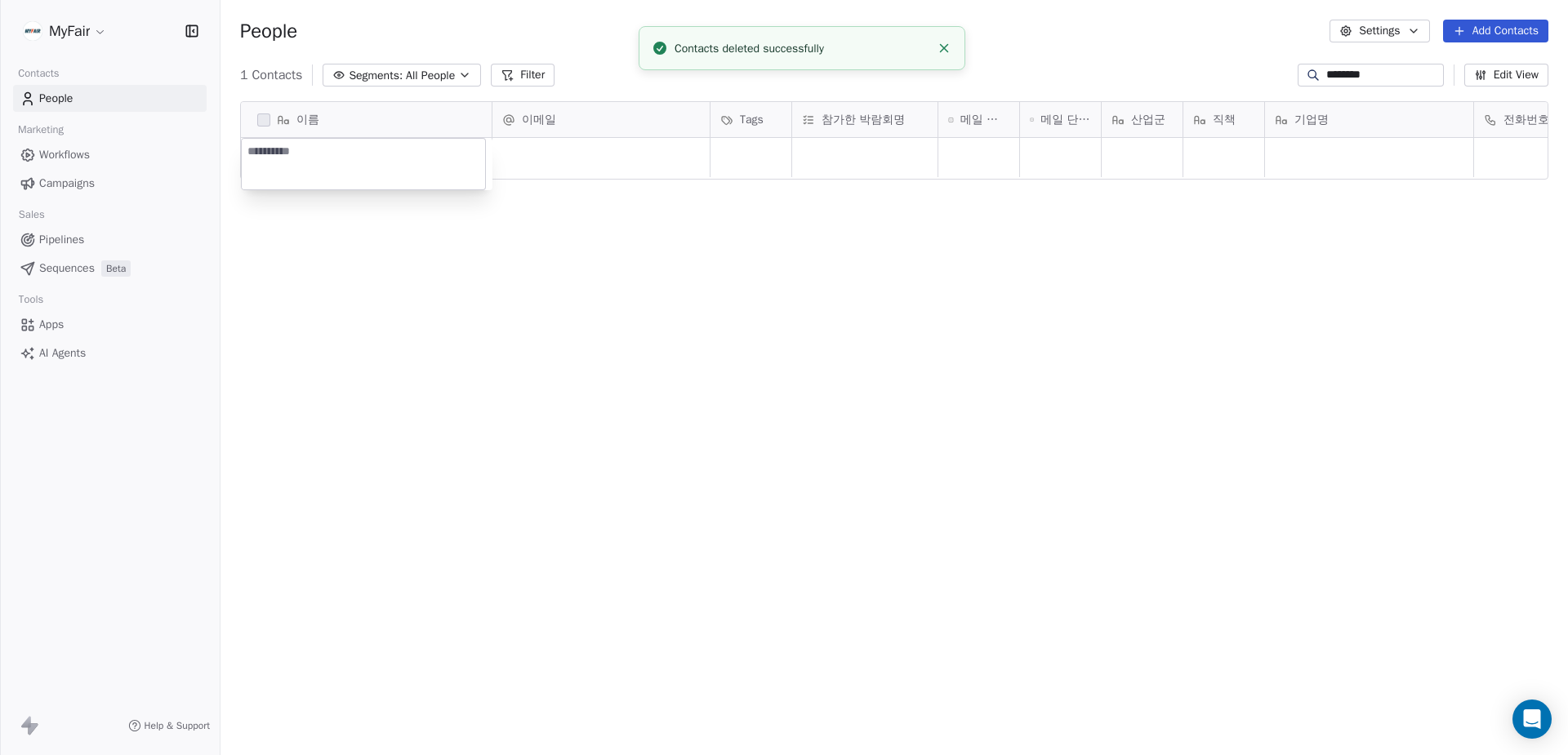 type on "*" 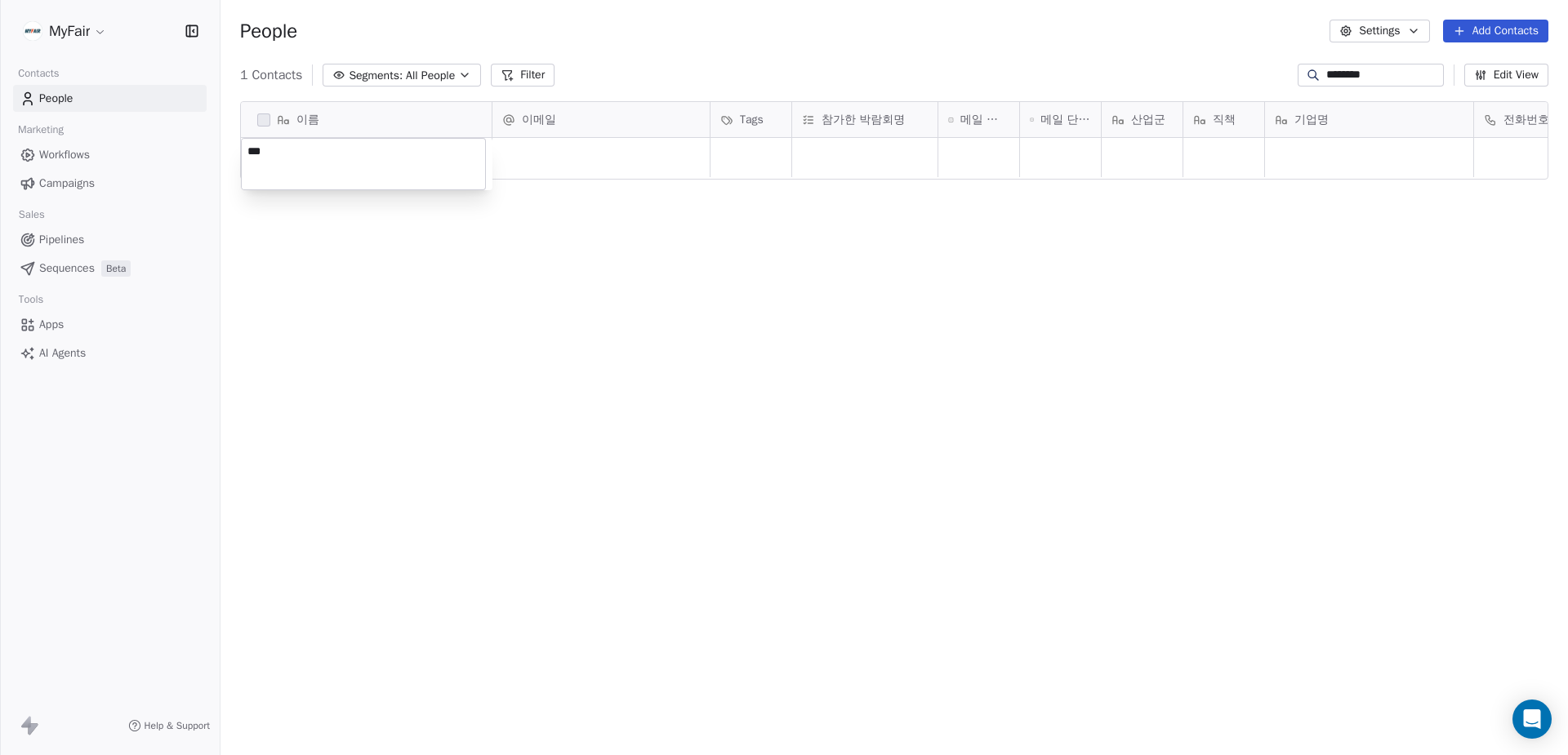 type on "****" 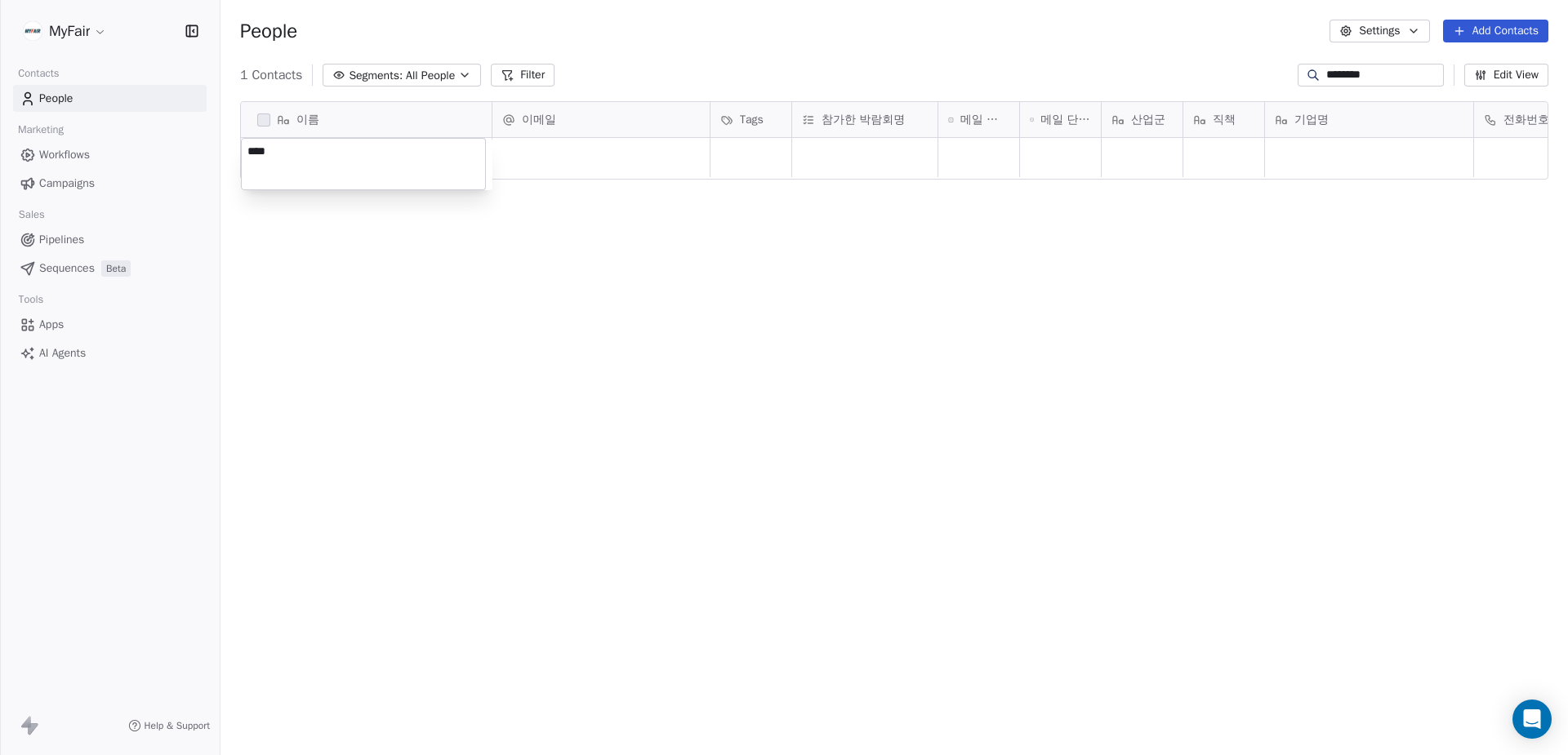 drag, startPoint x: 581, startPoint y: 174, endPoint x: 577, endPoint y: 161, distance: 13.601471 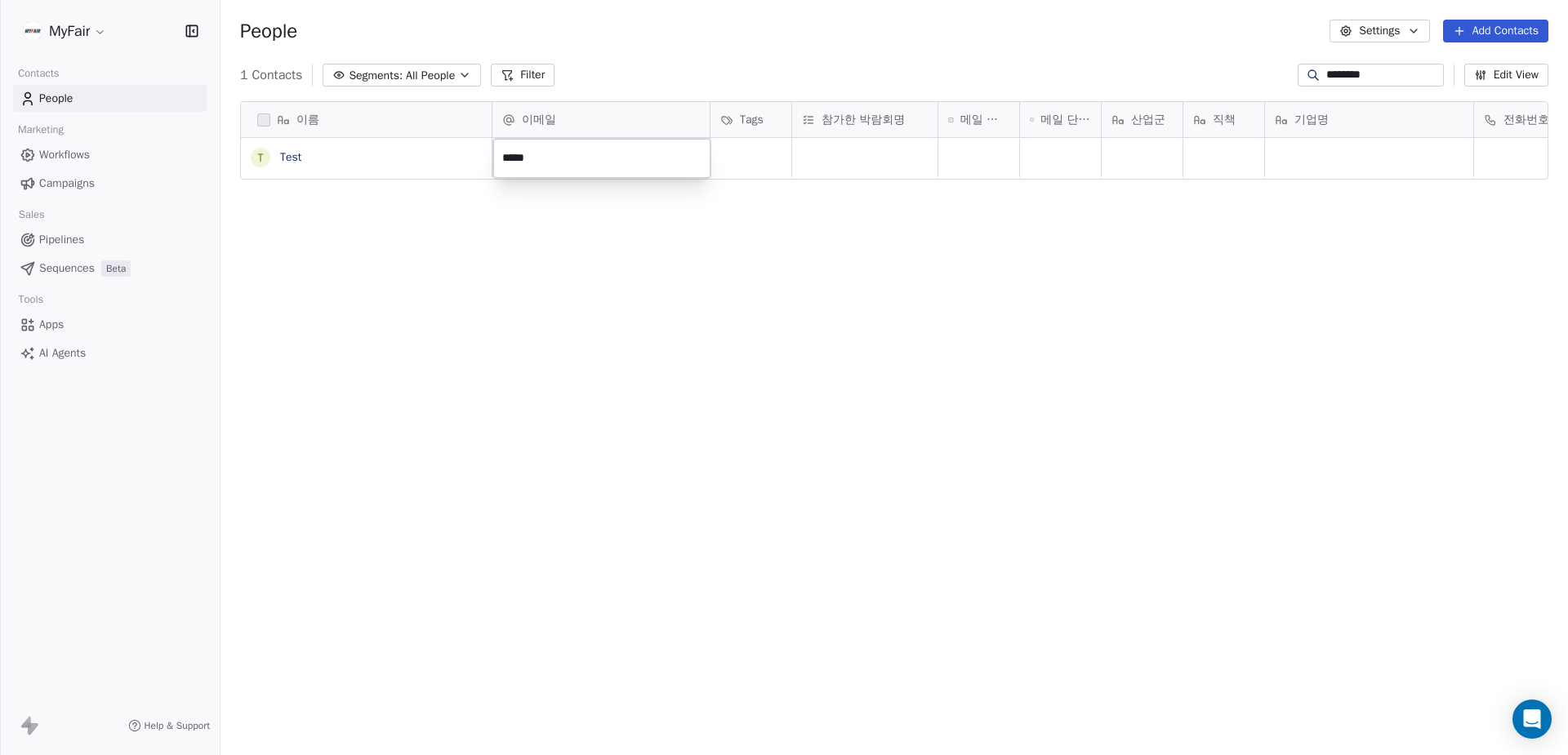 type on "******" 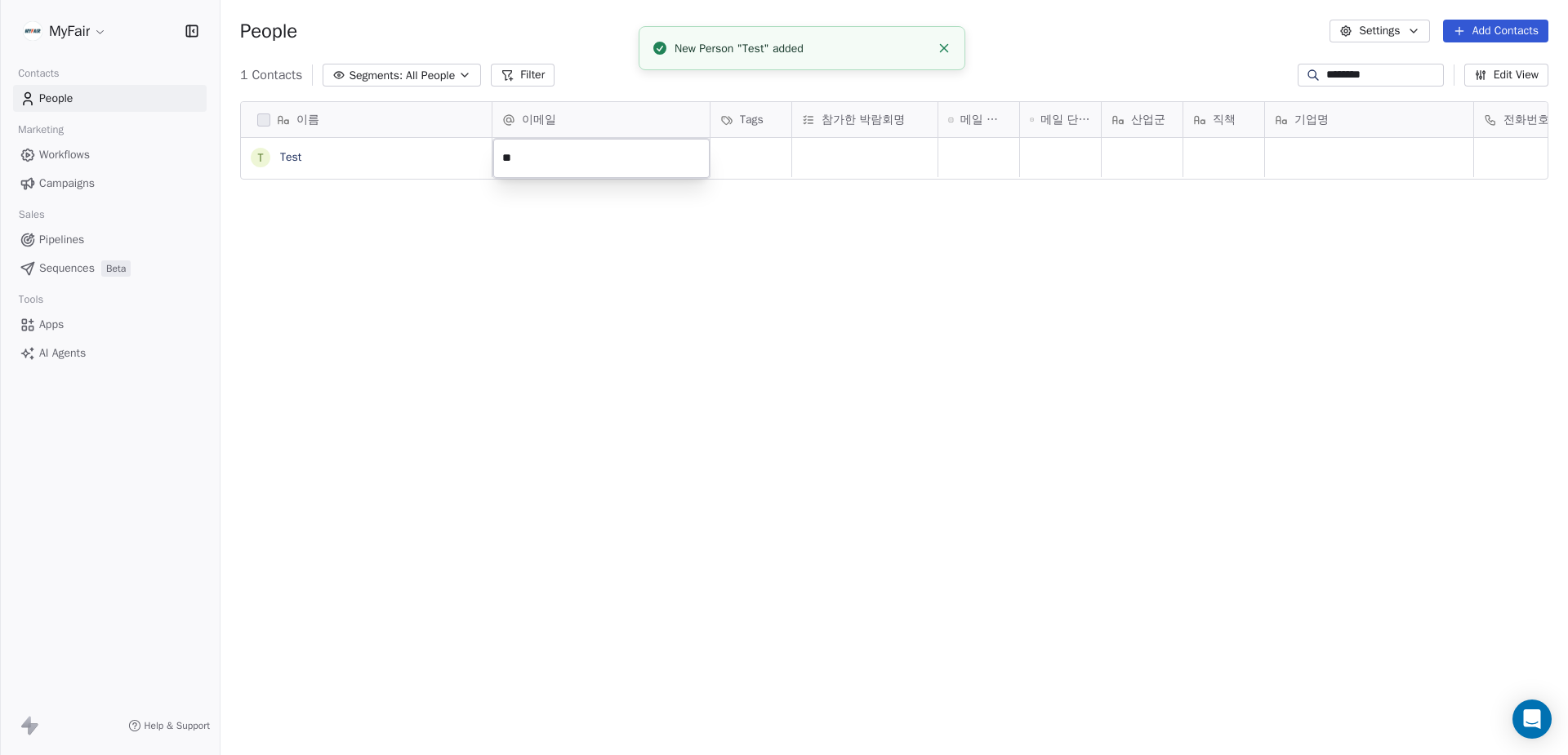 type on "*" 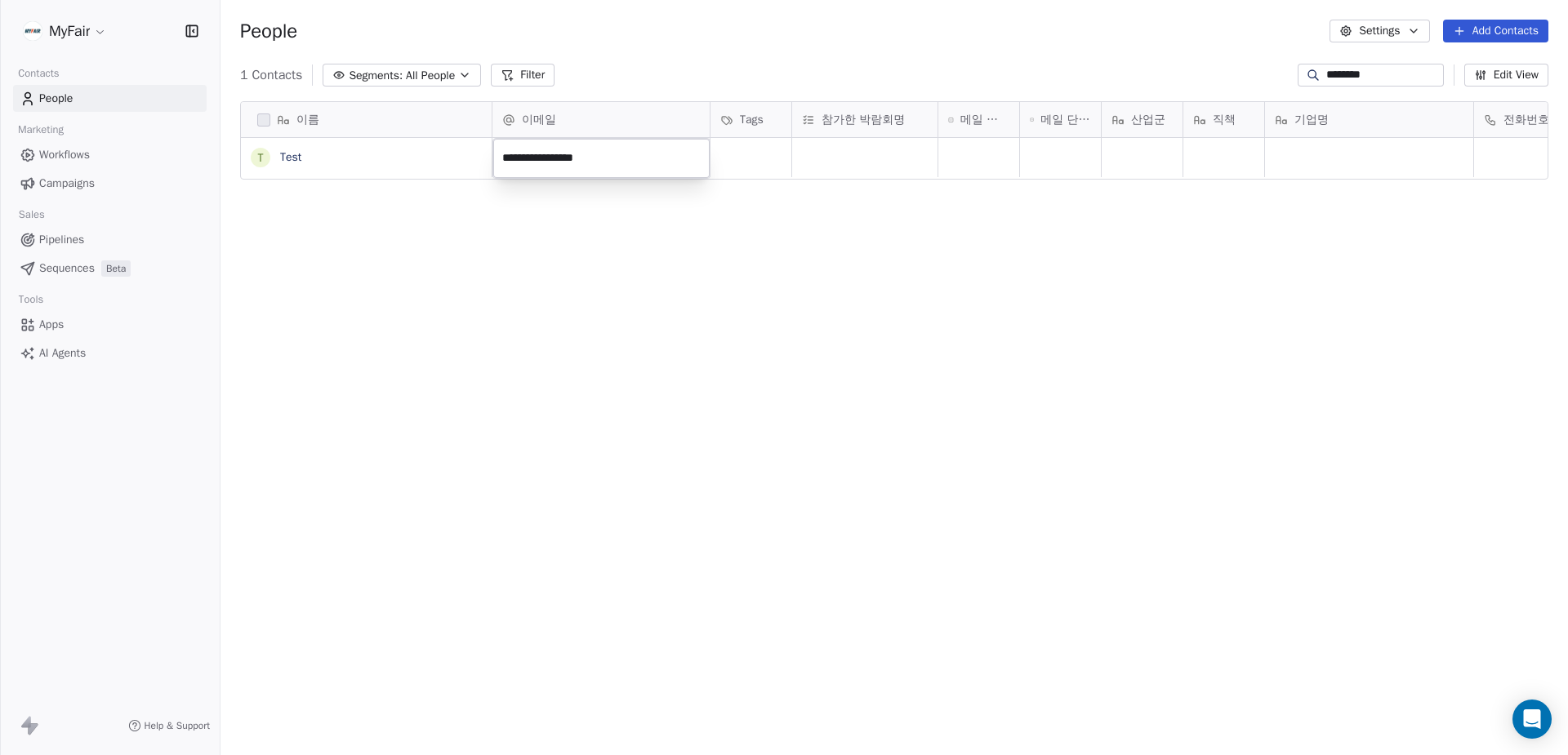 type on "**********" 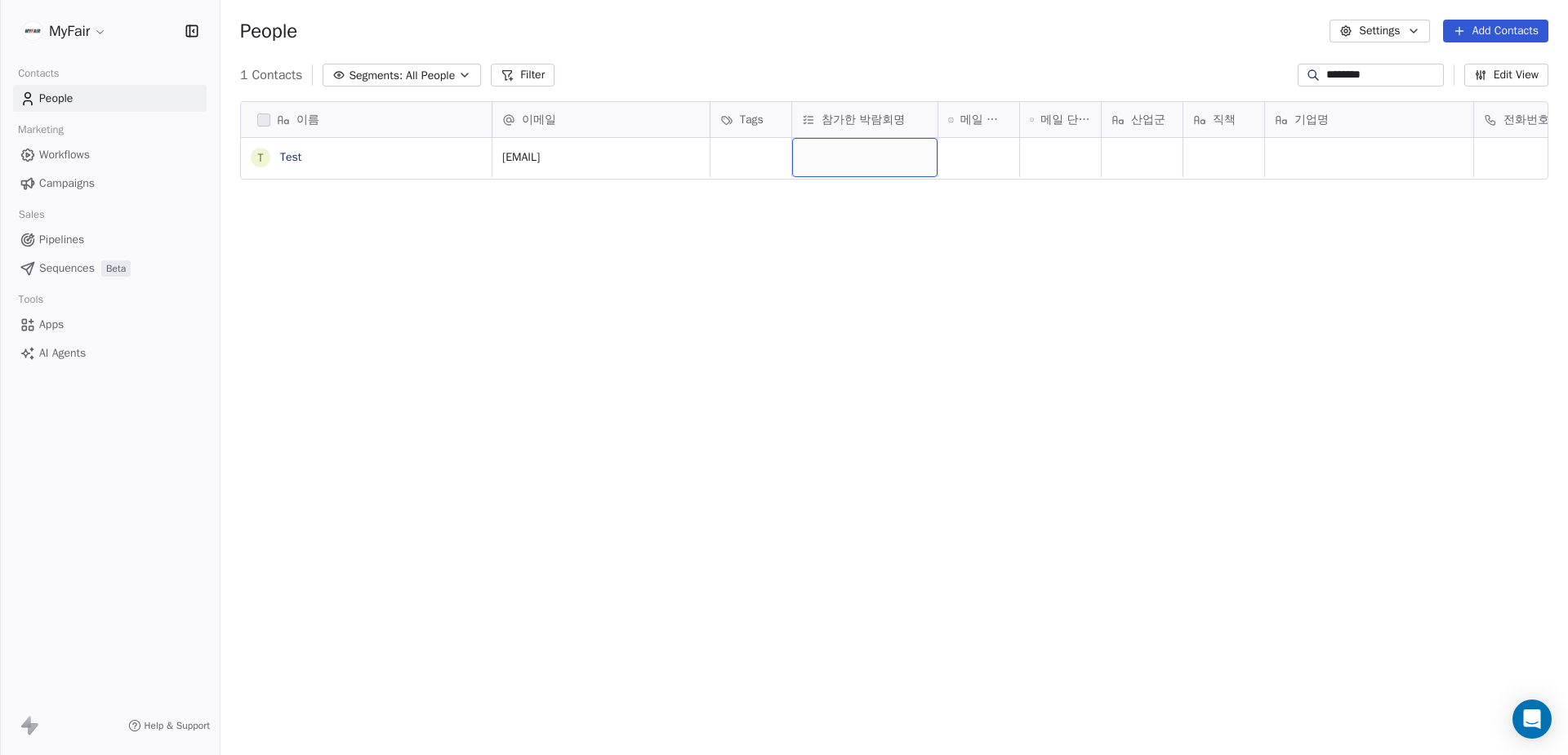 click at bounding box center [865, 158] 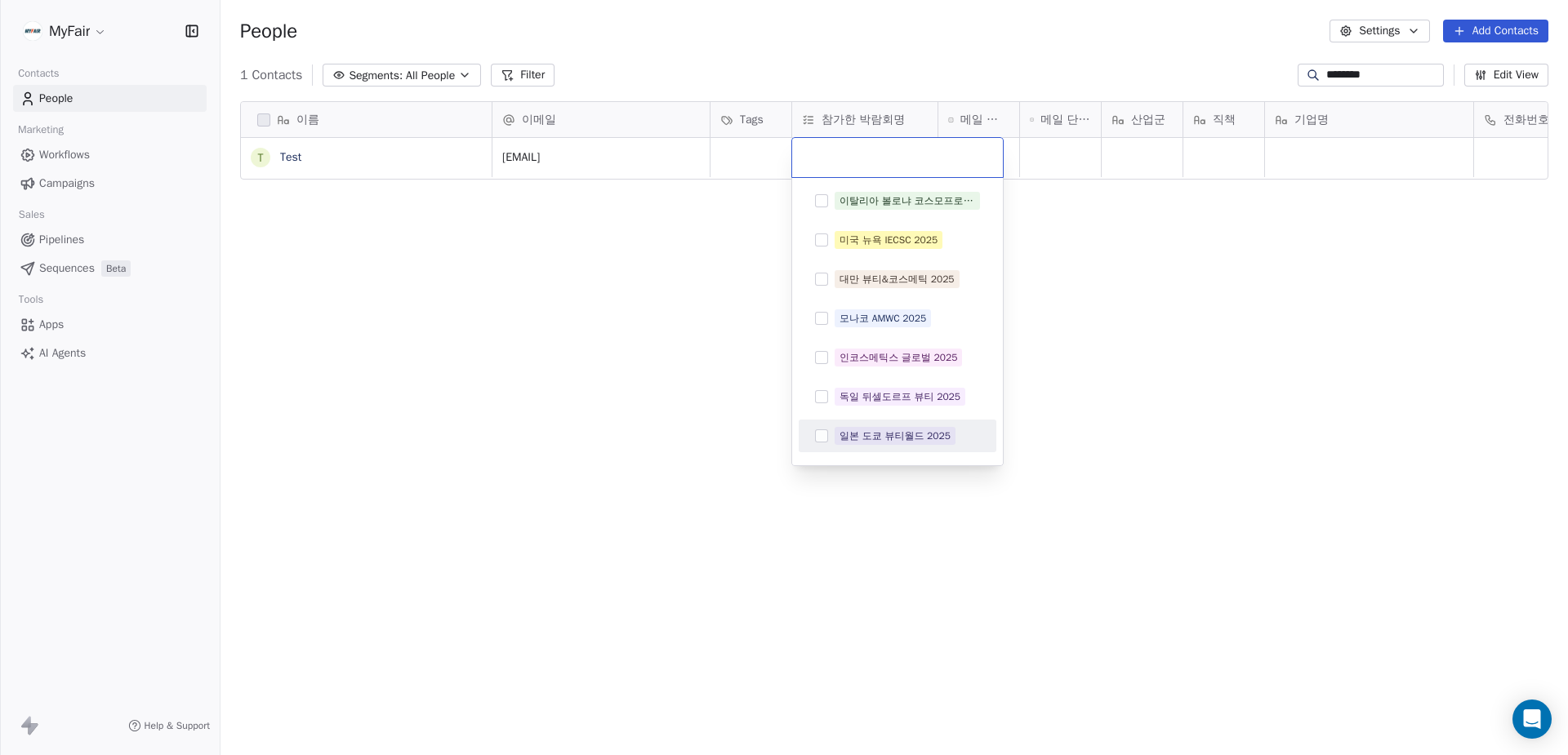 scroll, scrollTop: 503, scrollLeft: 0, axis: vertical 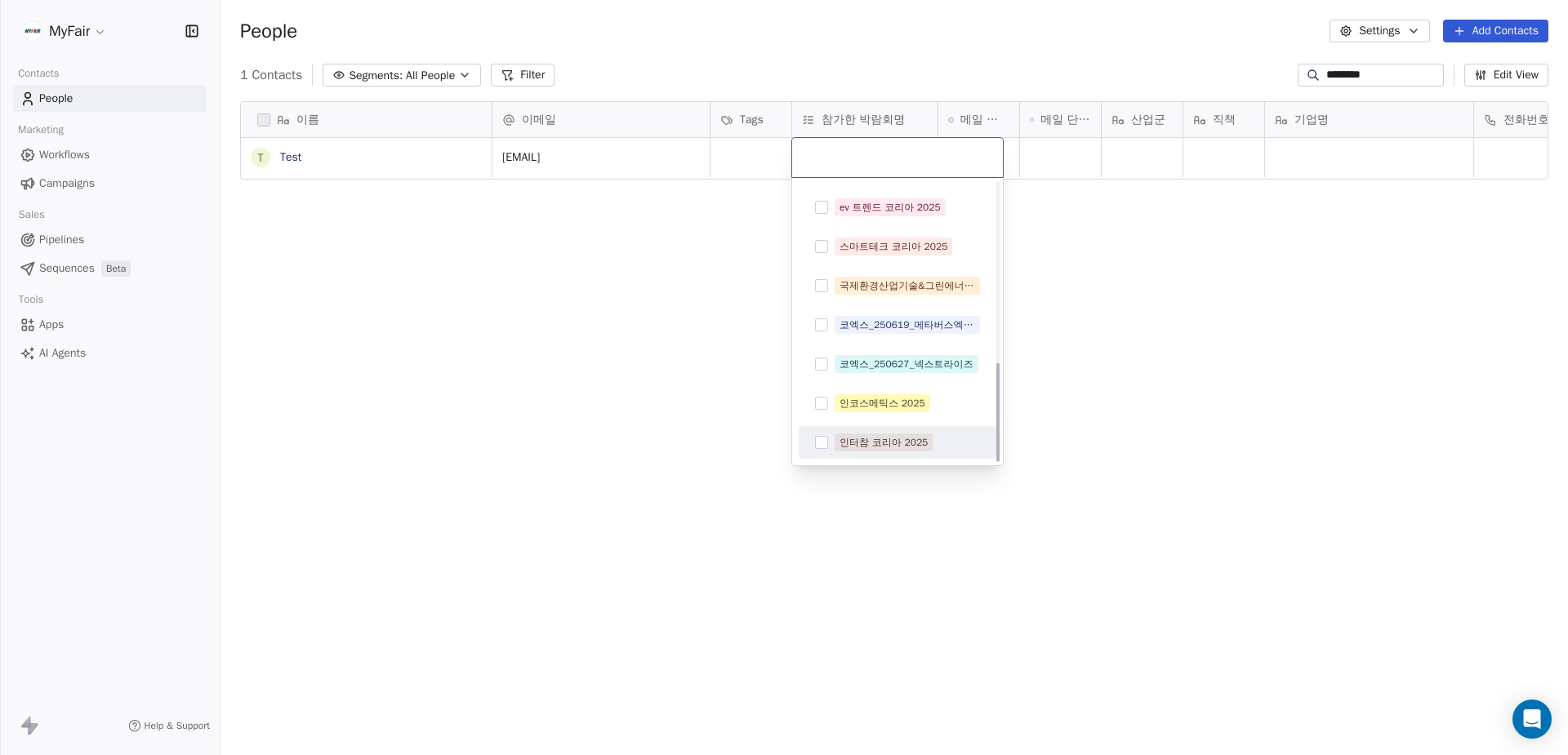 click on "인터참 코리아 2025" at bounding box center (884, 442) 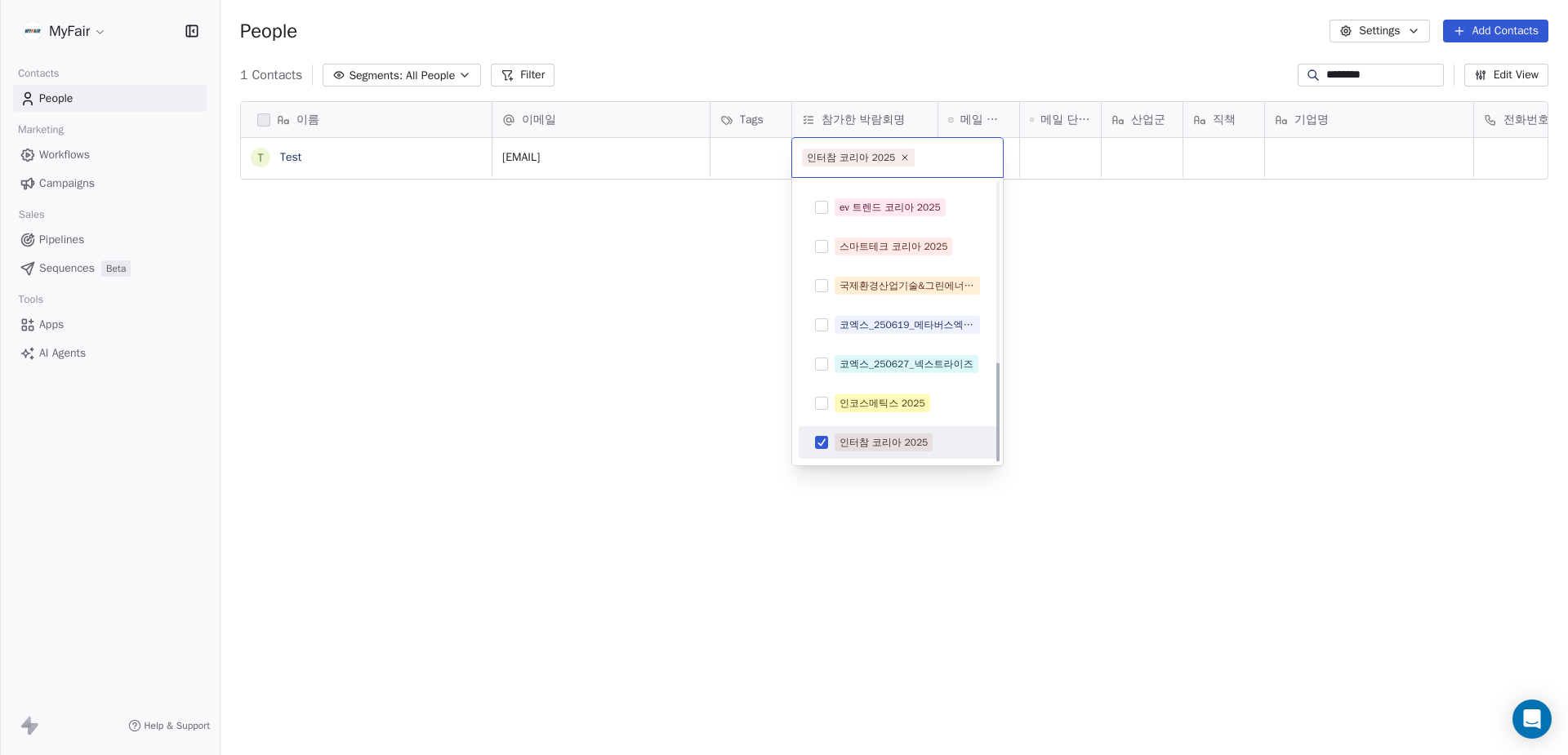 click on "MyFair Contacts People Marketing Workflows Campaigns Sales Pipelines Sequences Beta Tools Apps AI Agents Help & Support People Settings Add Contacts 1 Contacts Segments: All People Filter ******** Edit View Tag Add to Sequence Export 이름 T Test 이메일 Tags 참가한 박람회명 메일 단계_코엑스 획득 메일 단계_전시장 방문 세일즈 산업군 직책 기업명 전화번호 유입 경로 리드 성격 (코엑스) 방문 날짜 [EMAIL]" at bounding box center [784, 377] 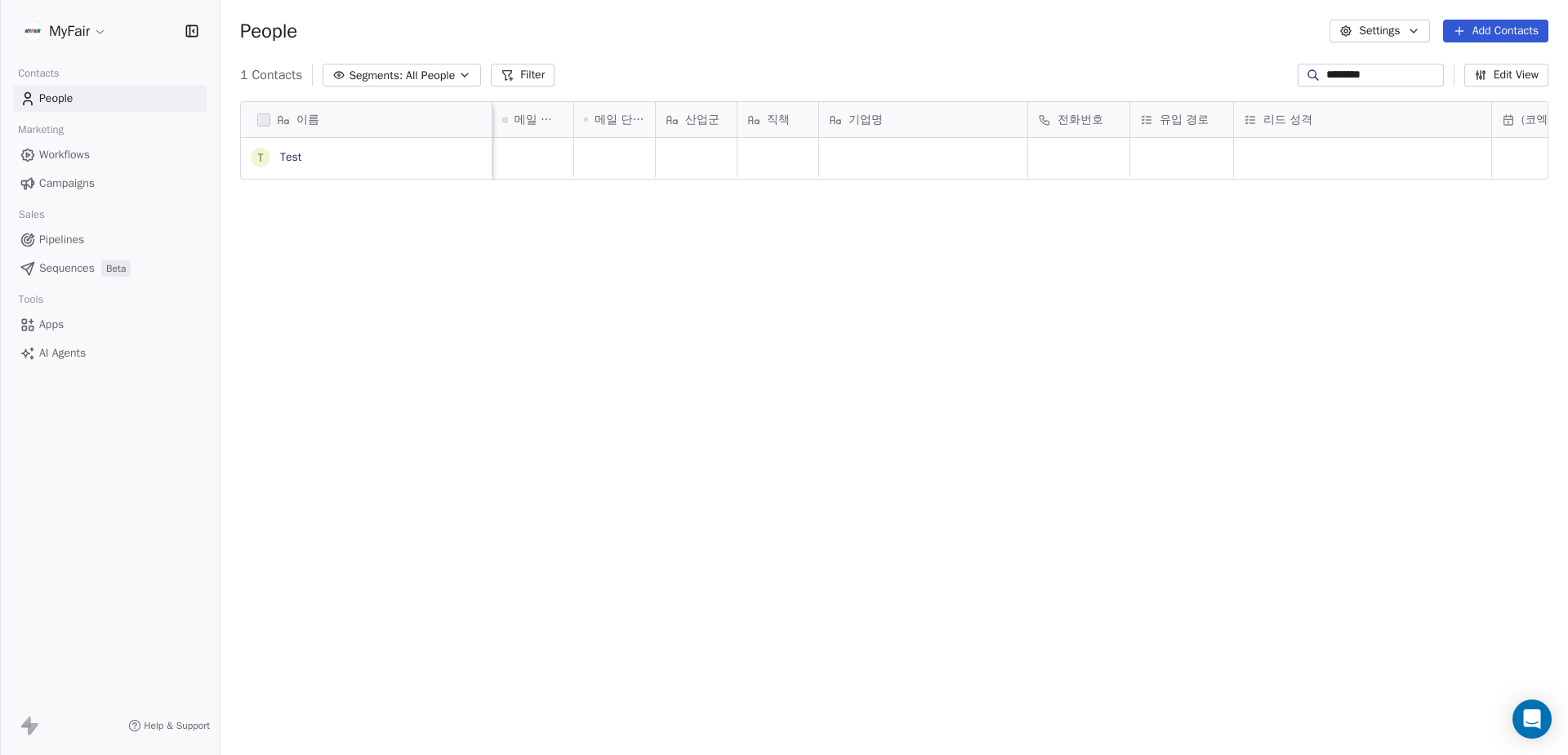 scroll, scrollTop: 0, scrollLeft: 449, axis: horizontal 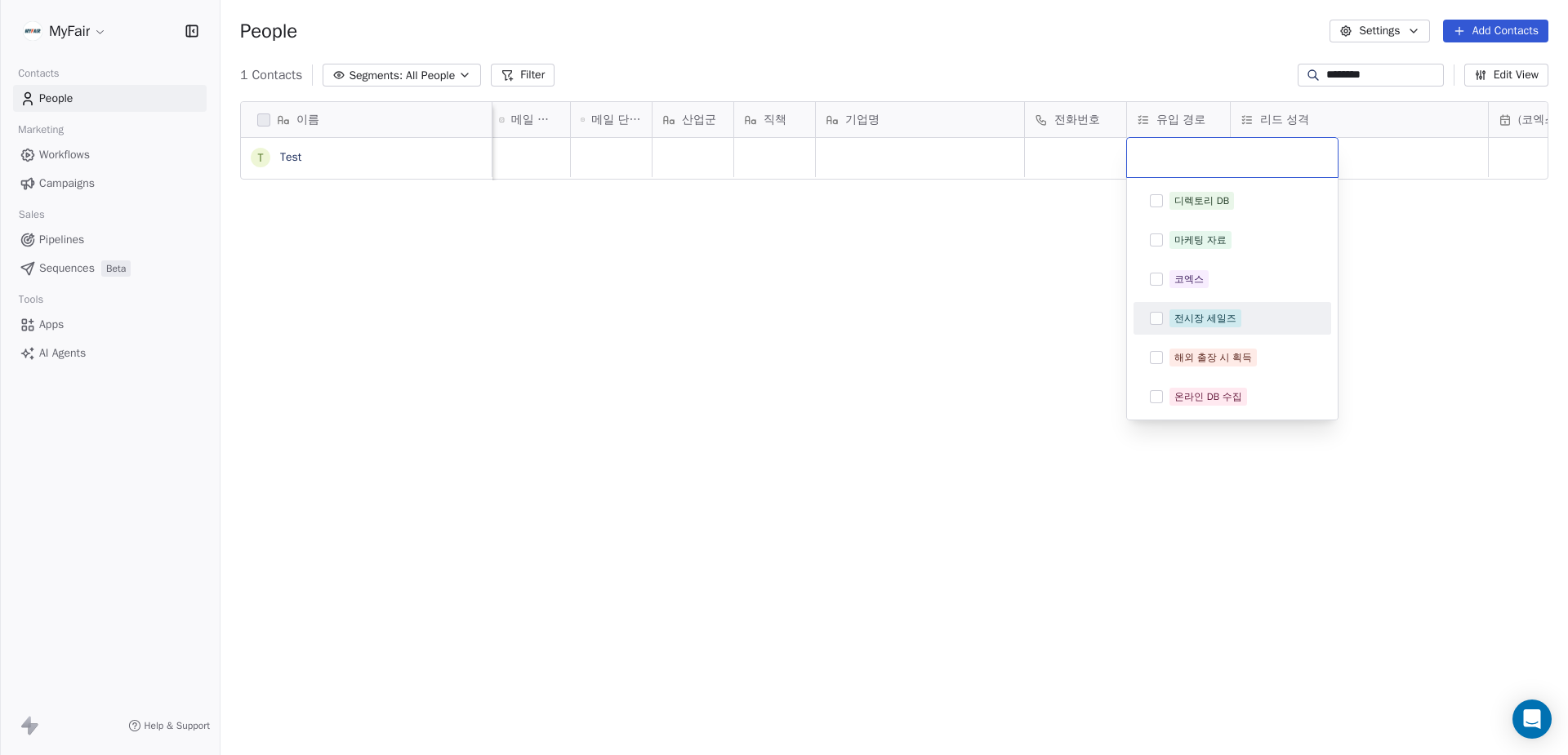 click on "전시장 세일즈" at bounding box center (1205, 318) 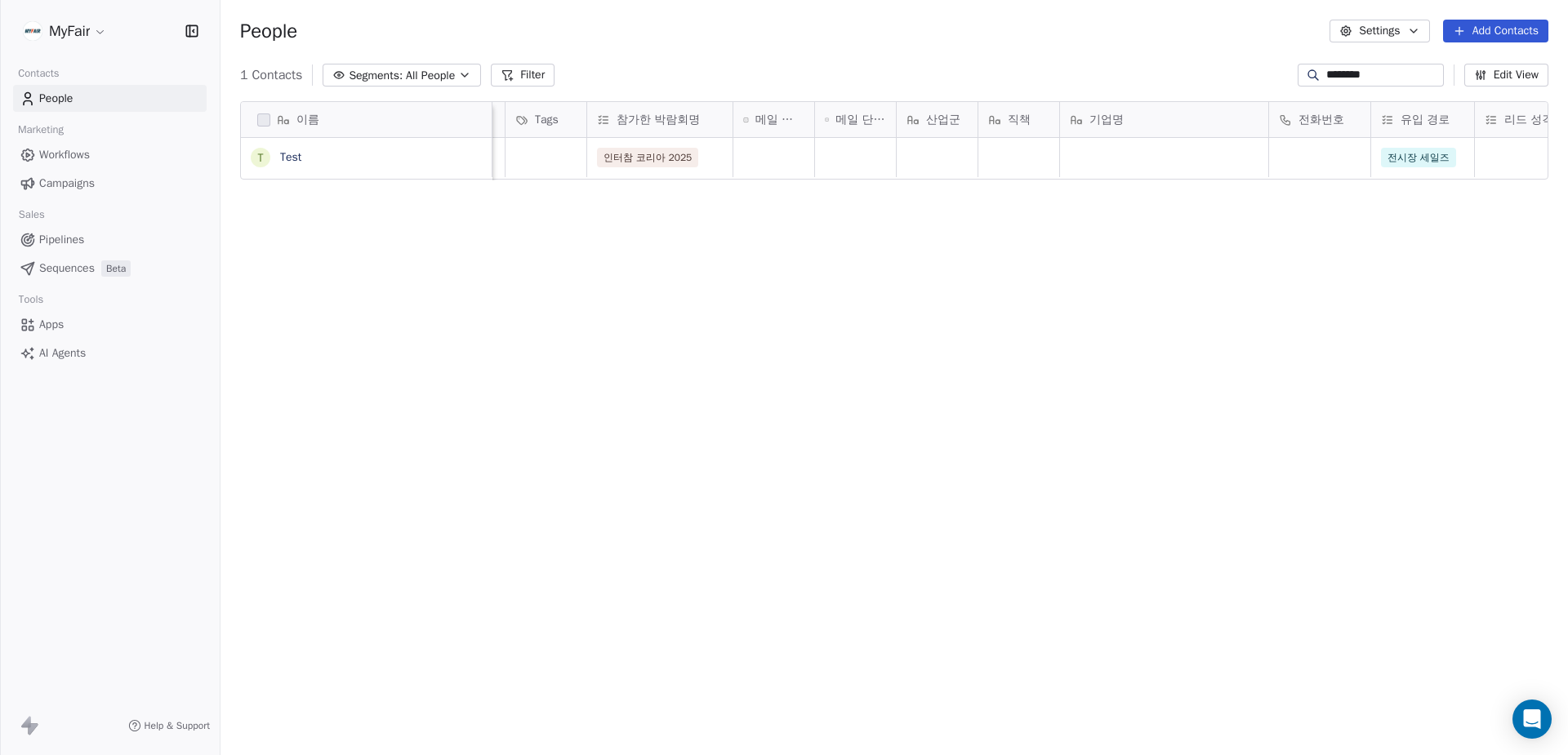 scroll, scrollTop: 0, scrollLeft: 204, axis: horizontal 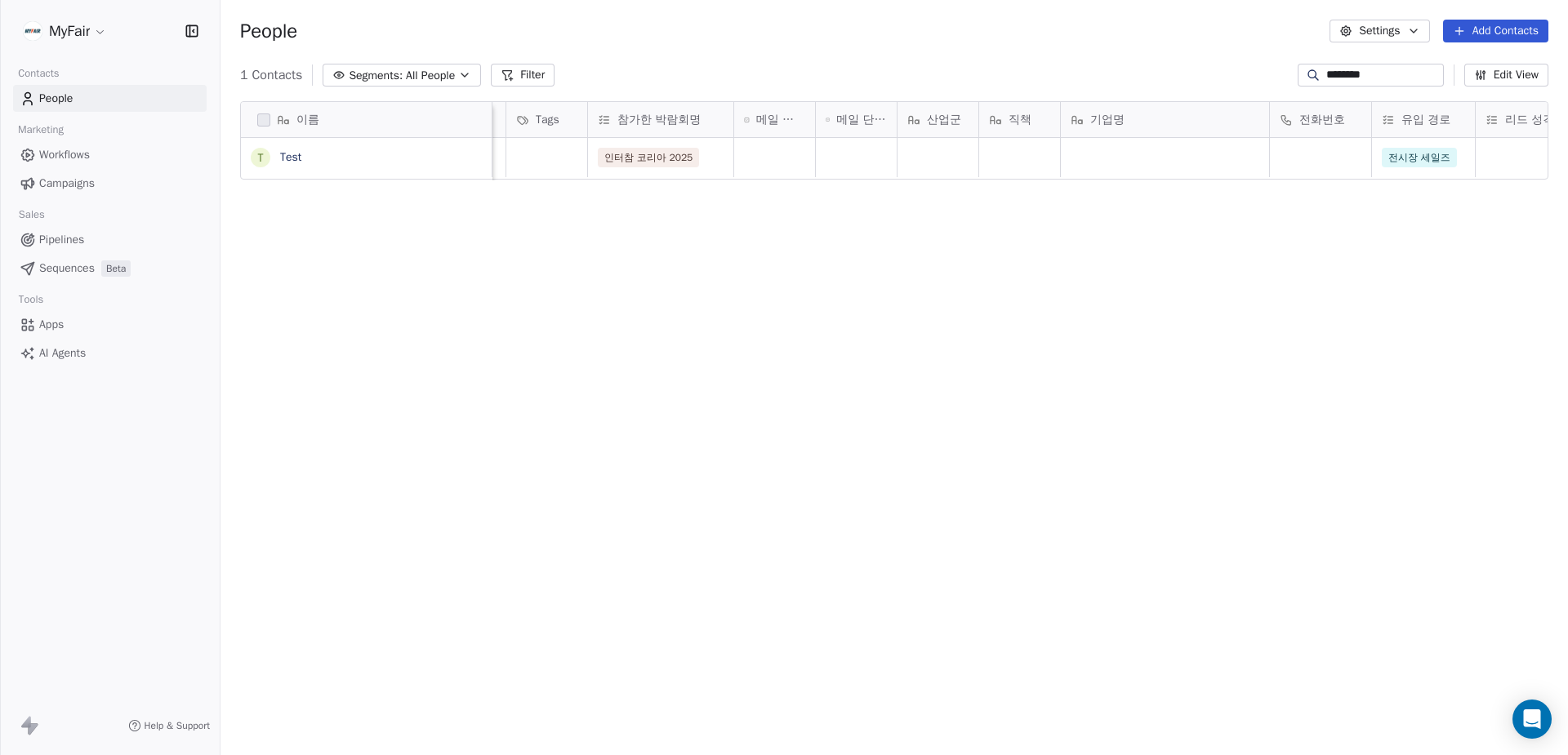 drag, startPoint x: 48, startPoint y: 91, endPoint x: 102, endPoint y: 82, distance: 54.74486 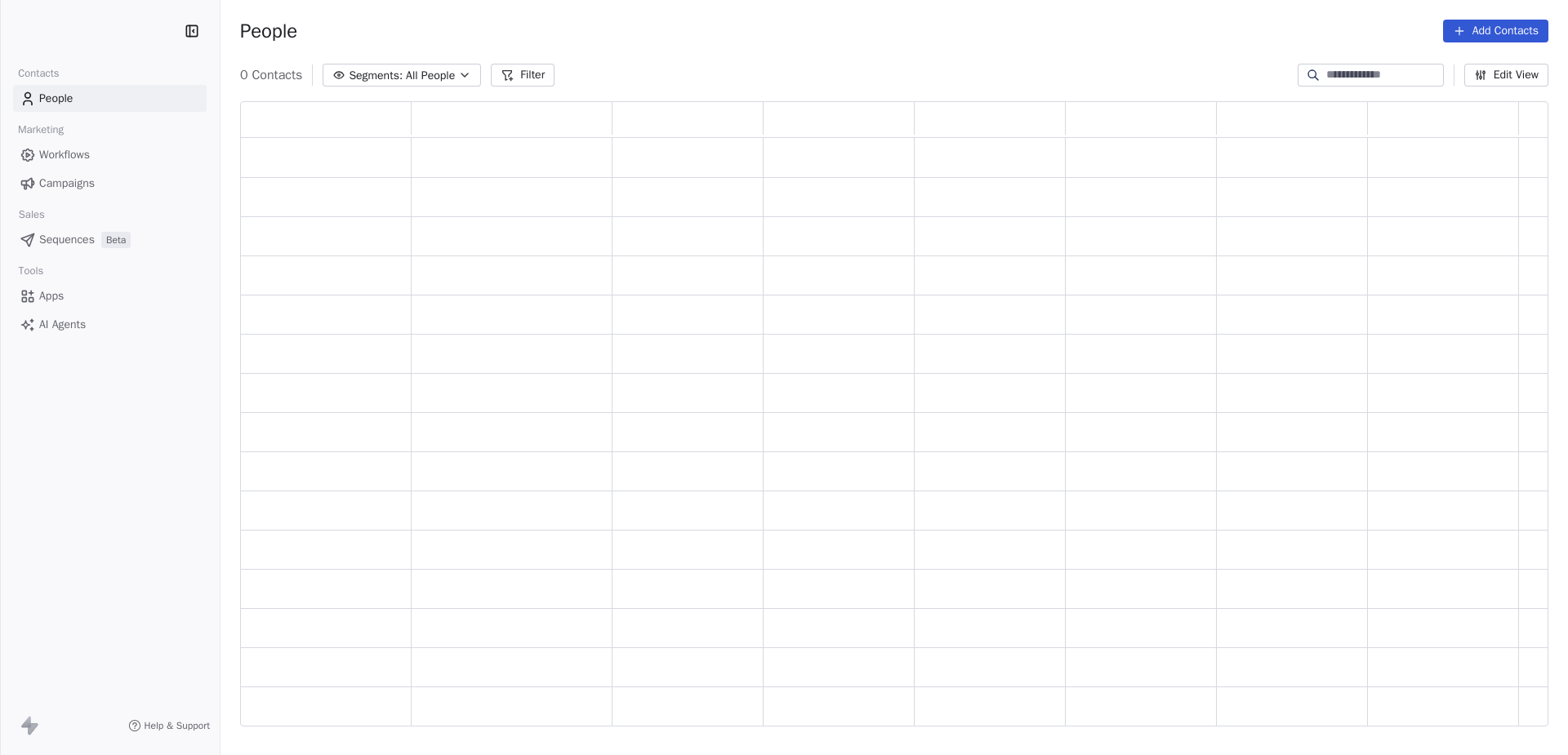 scroll, scrollTop: 0, scrollLeft: 0, axis: both 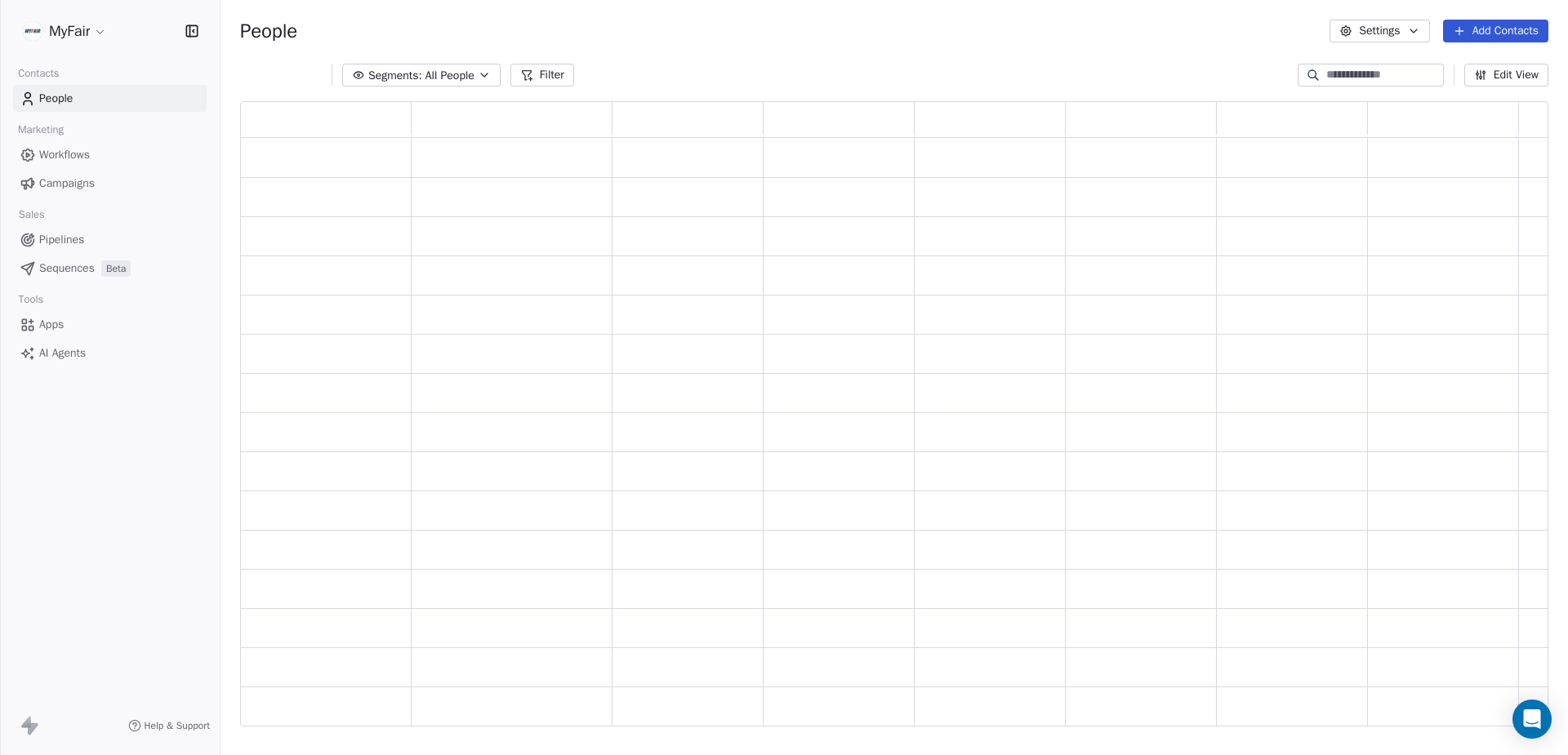 click at bounding box center (1370, 75) 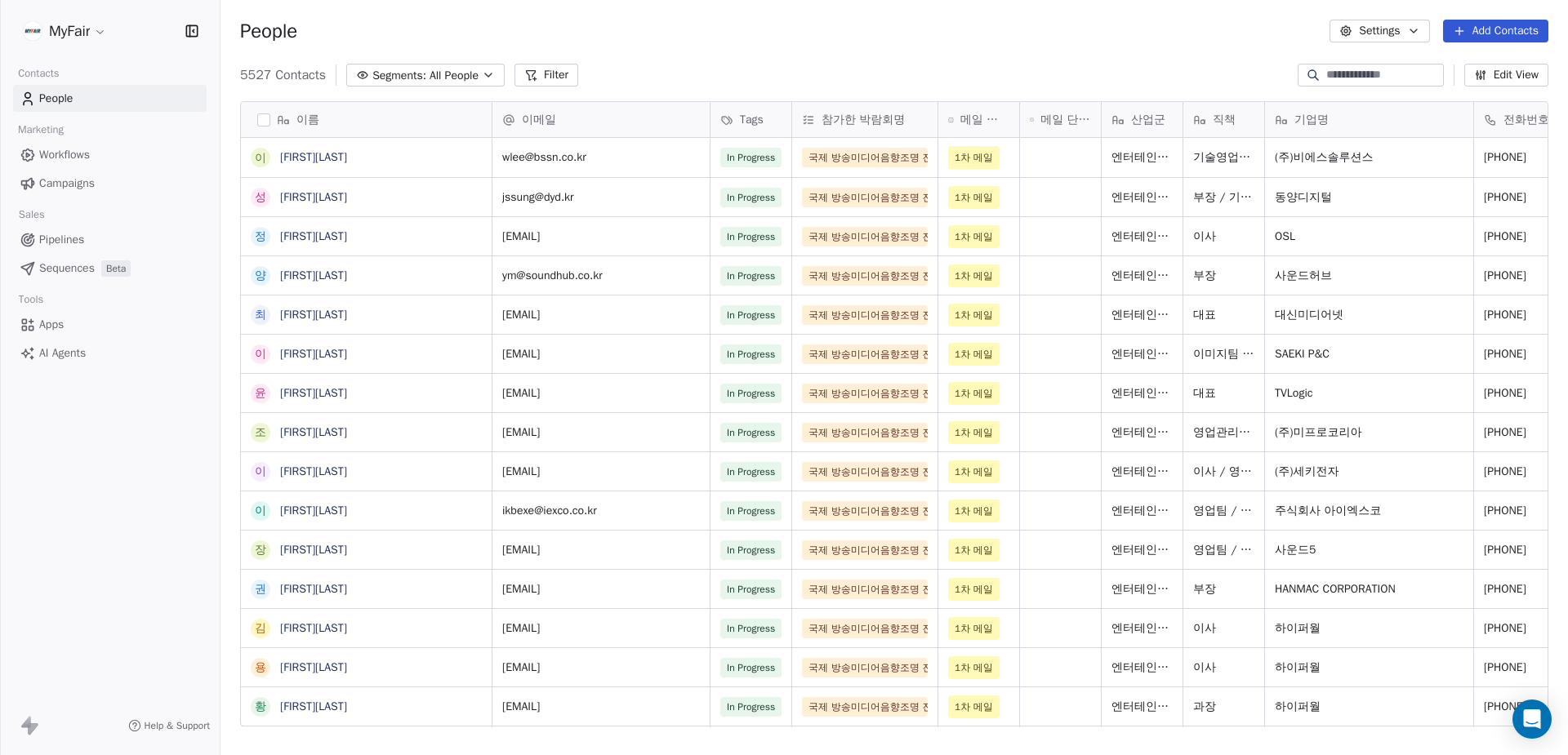 click at bounding box center [1383, 75] 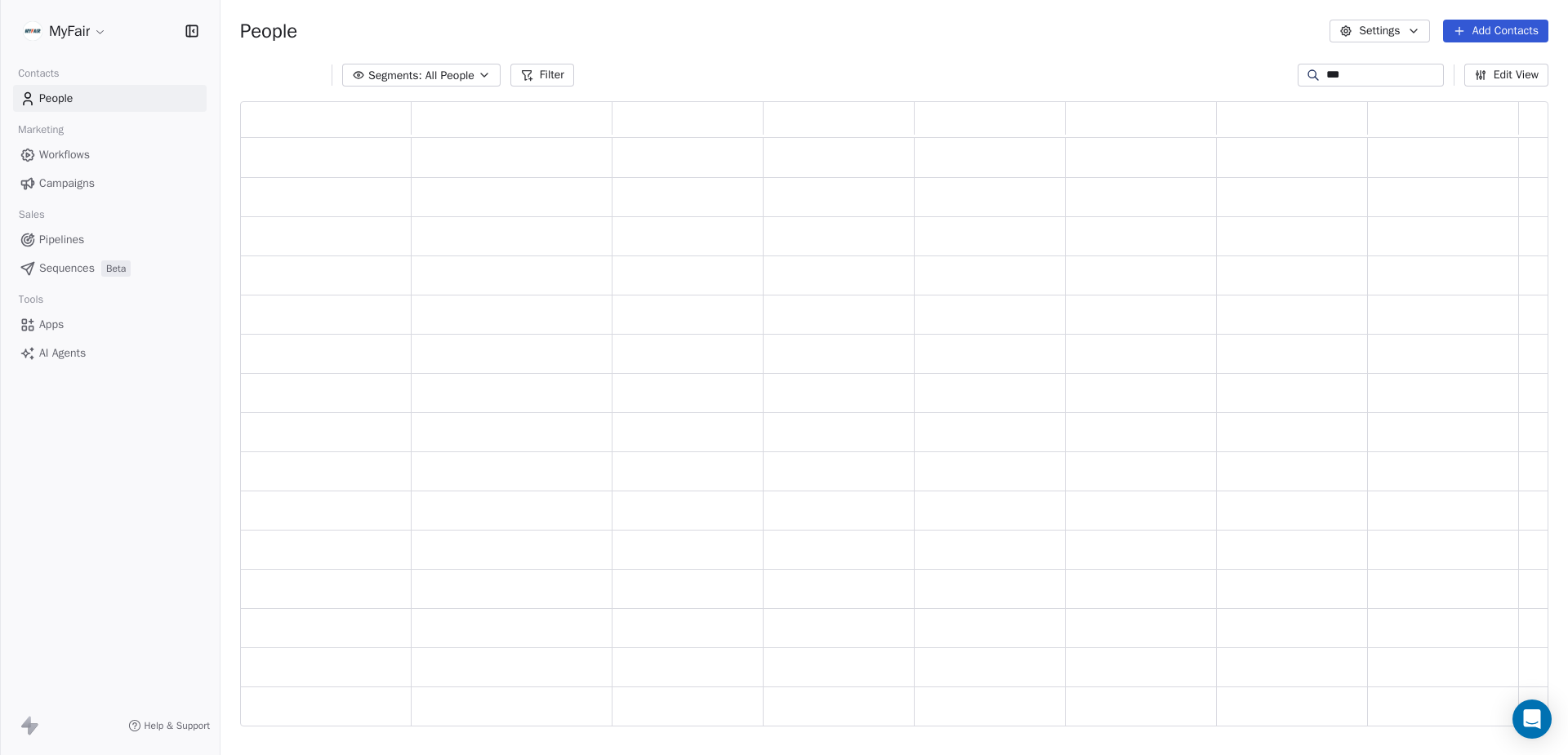 scroll, scrollTop: 1, scrollLeft: 1, axis: both 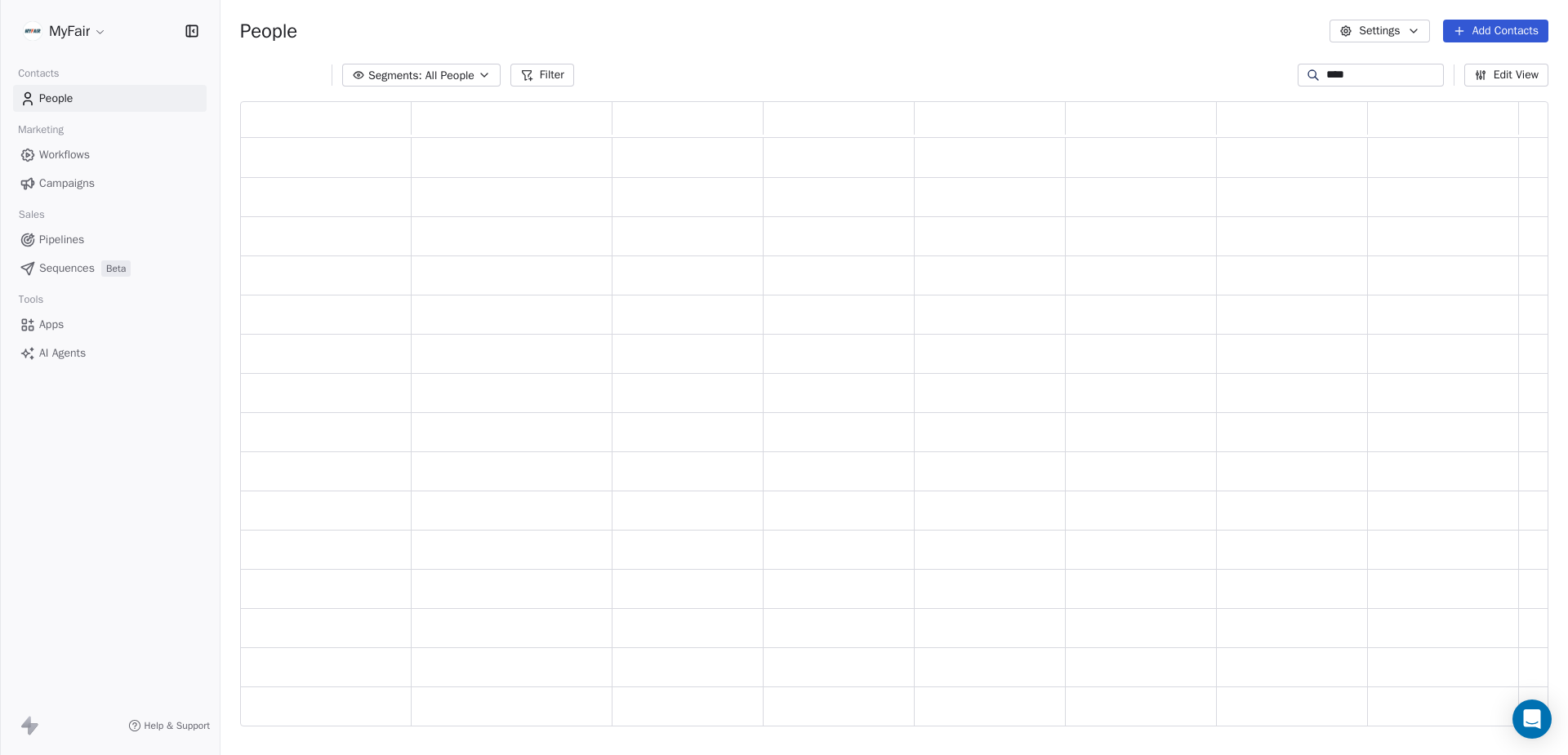 type on "****" 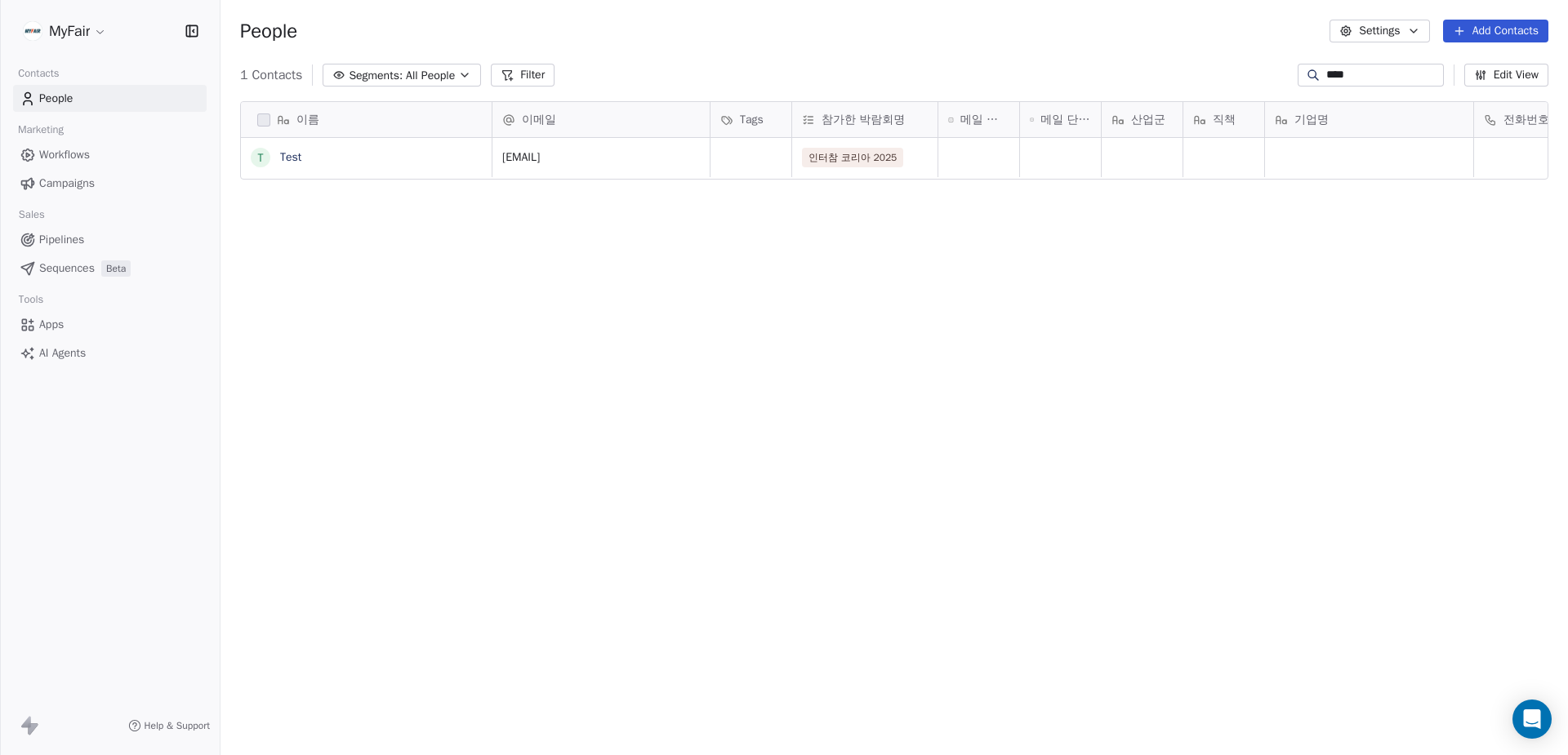 scroll, scrollTop: 1, scrollLeft: 1, axis: both 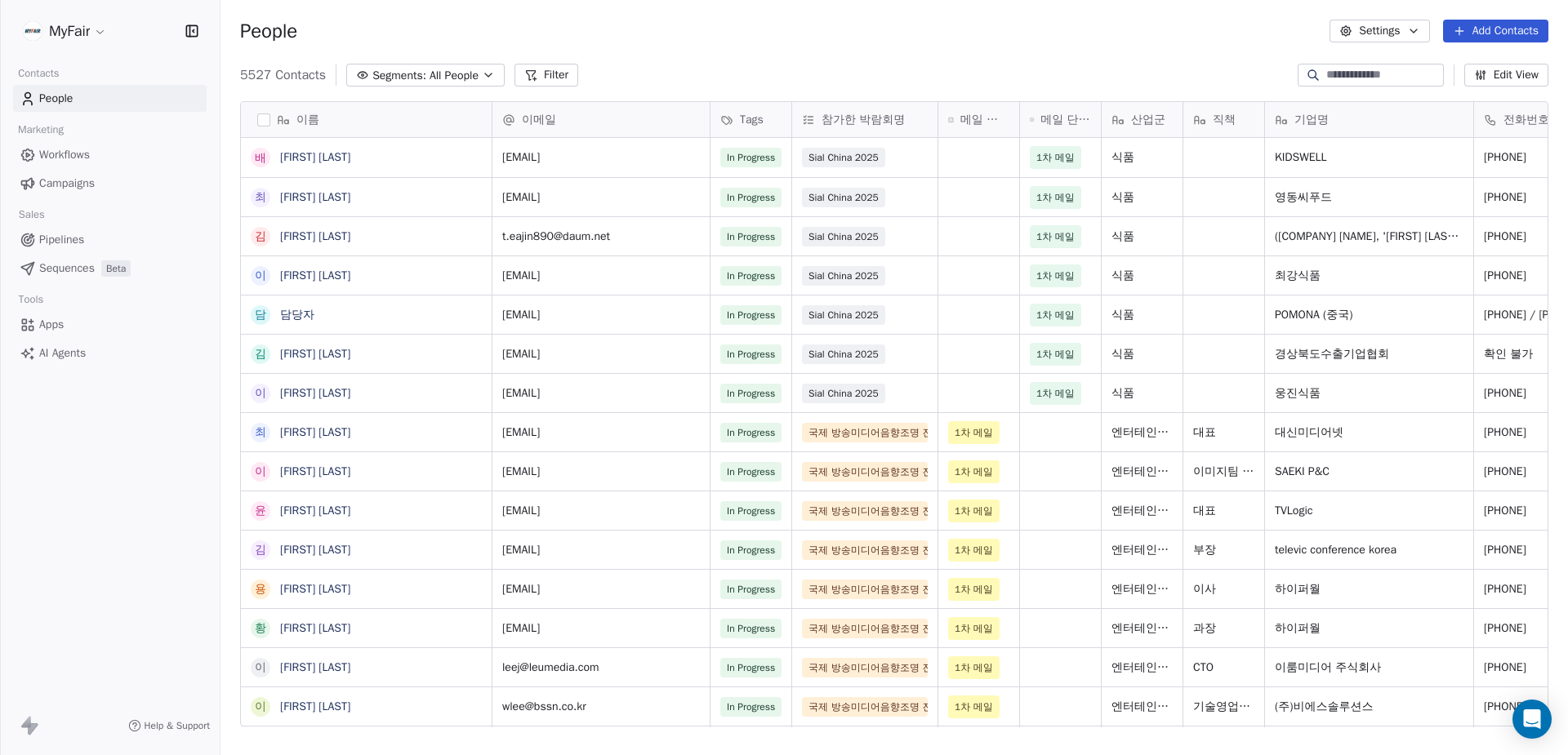 click on "Workflows" at bounding box center [109, 154] 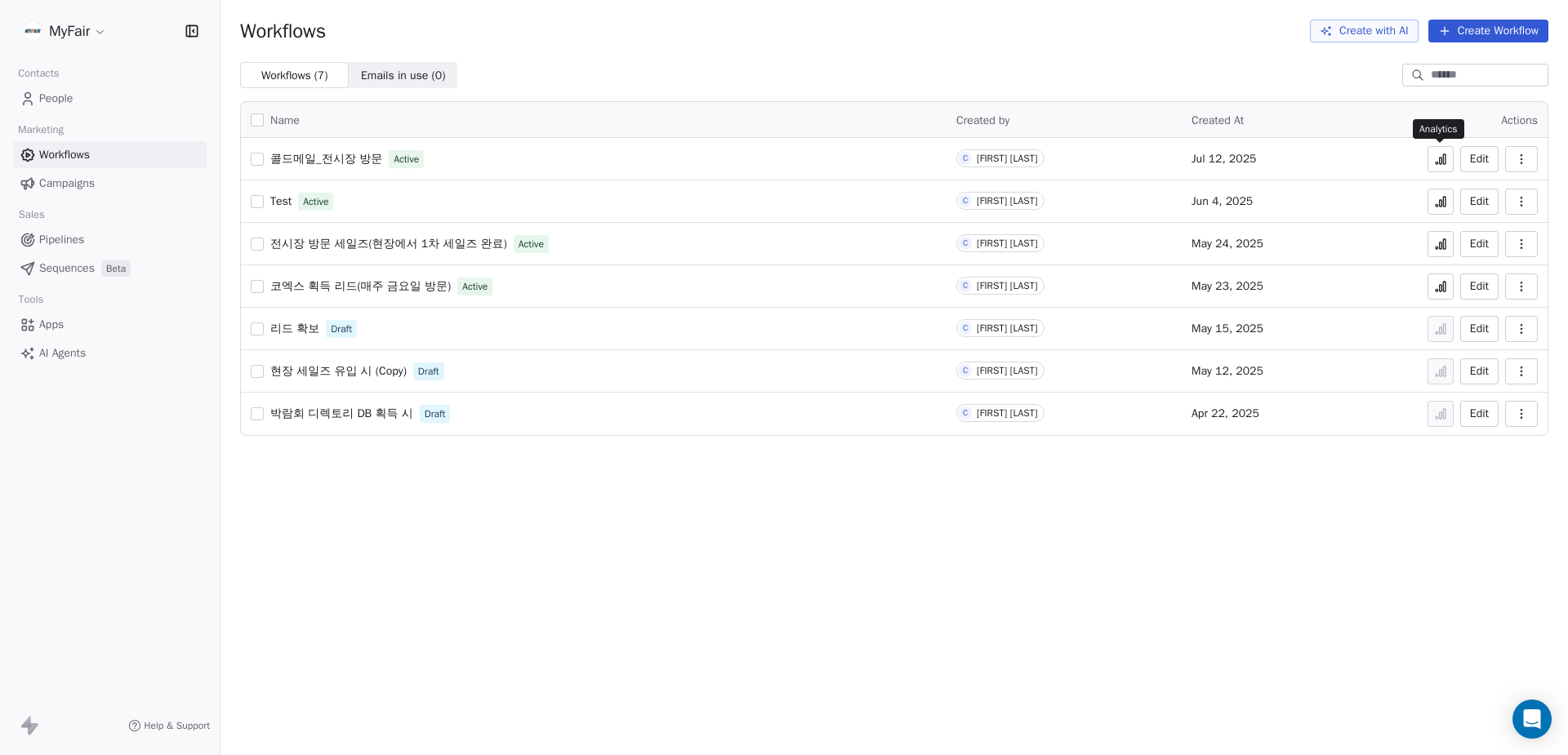 click 